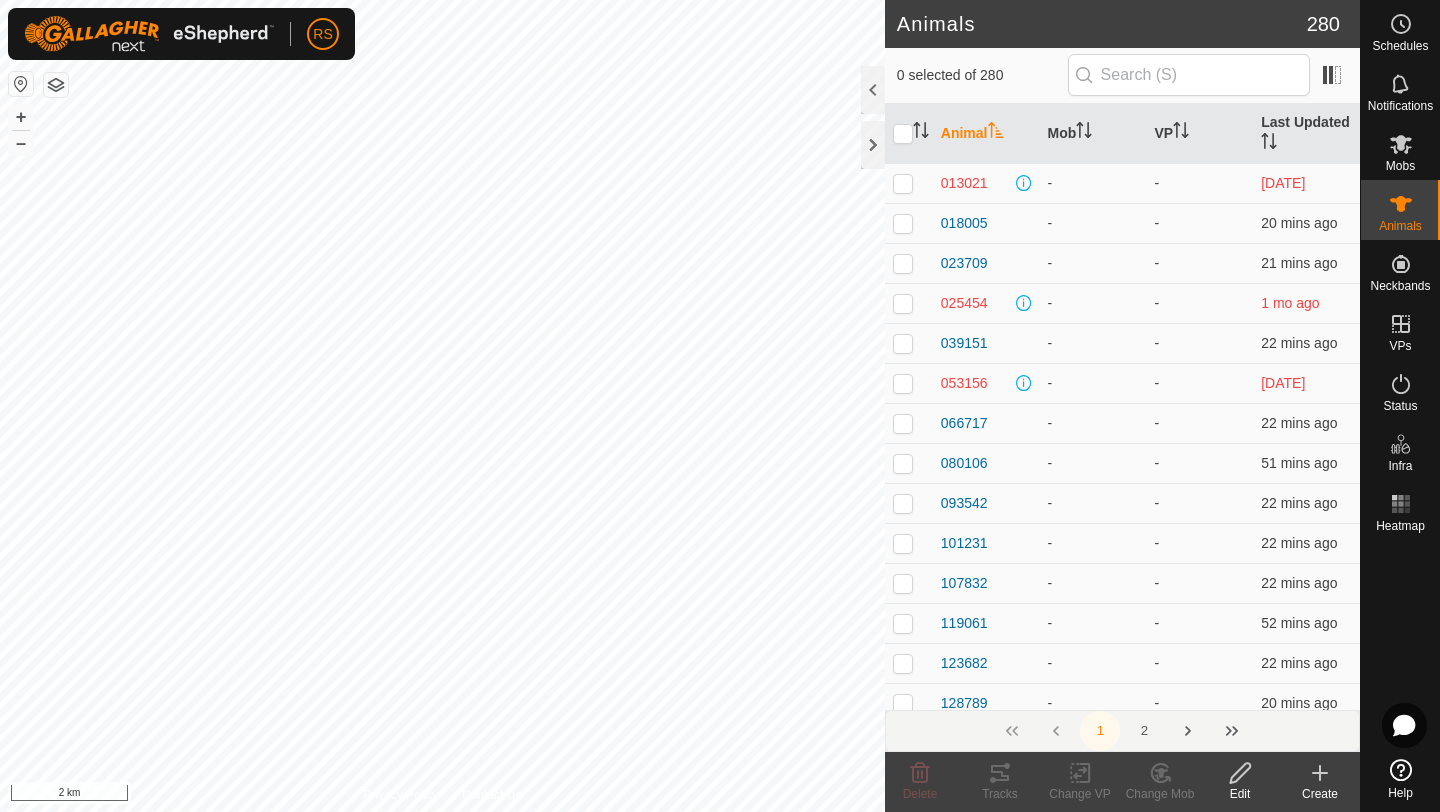 scroll, scrollTop: 0, scrollLeft: 0, axis: both 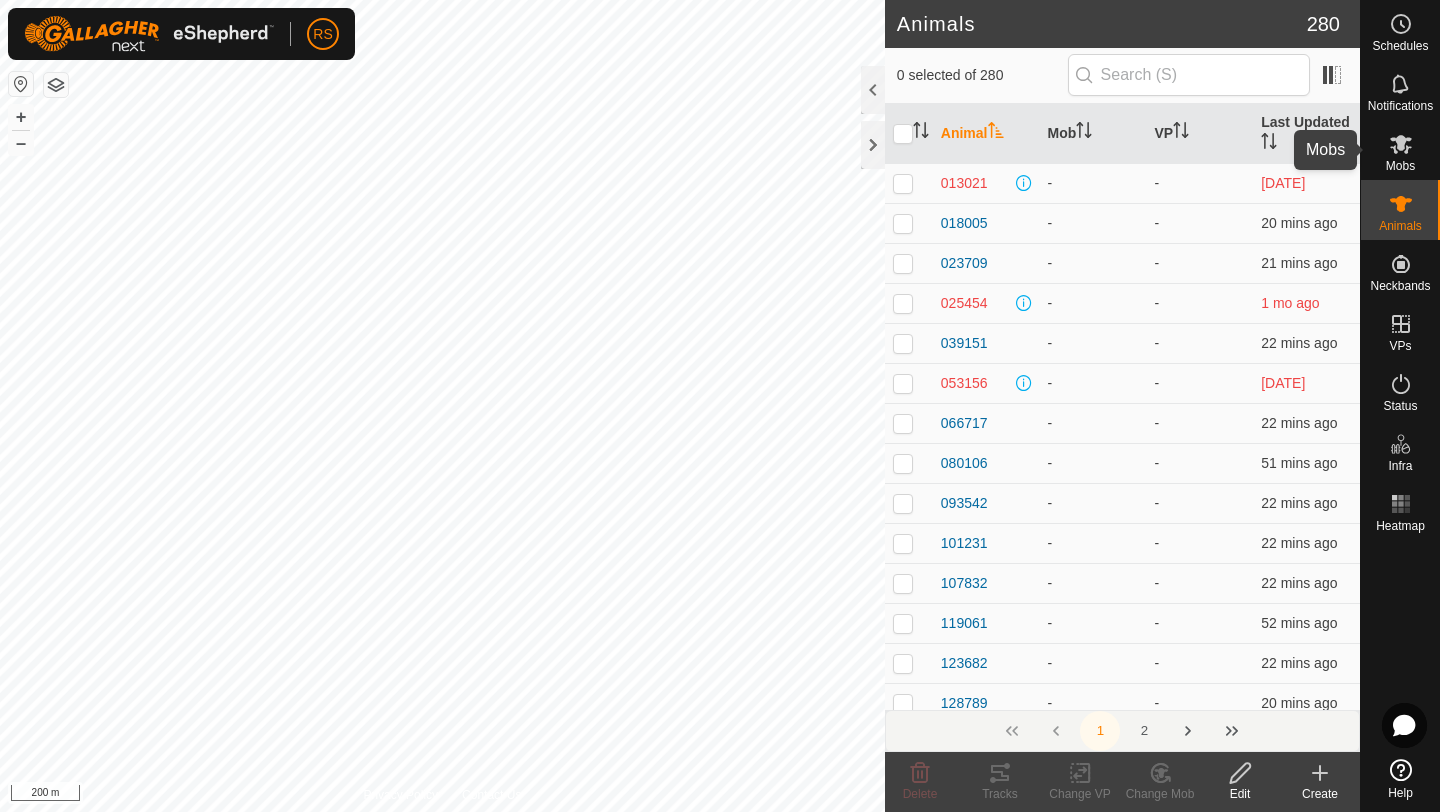 click at bounding box center (1401, 144) 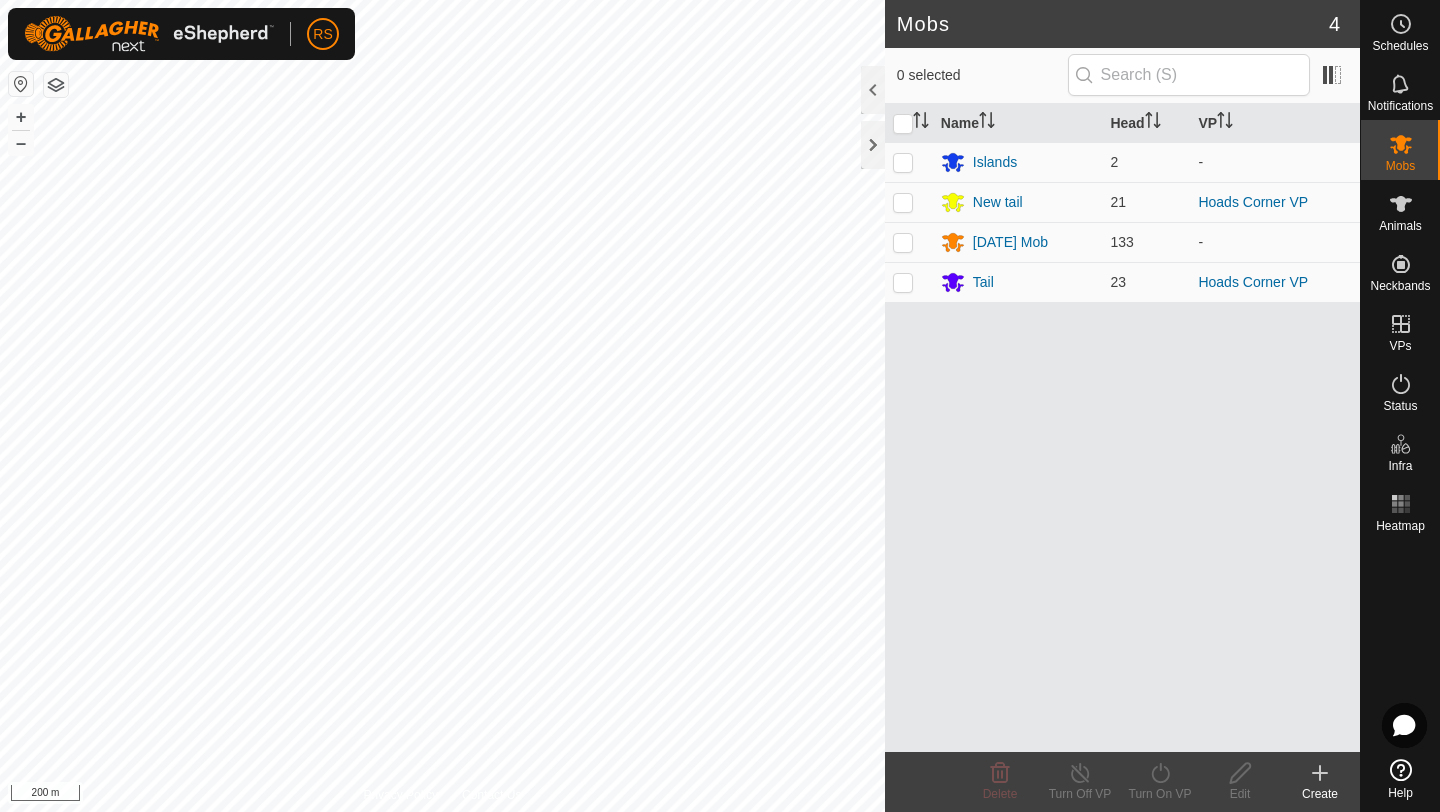 click 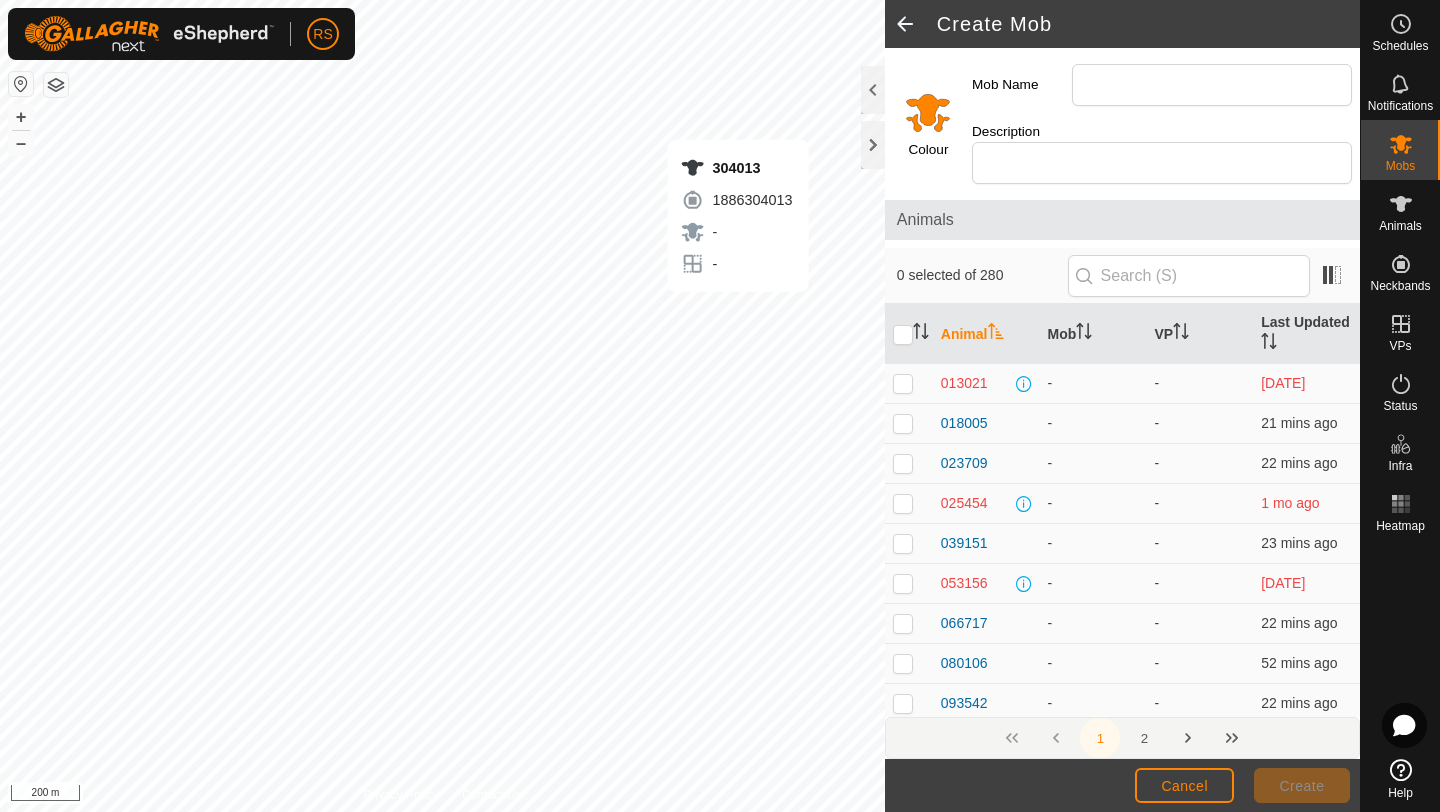 click on "304013
1886304013 -
- + – ⇧ i 200 m" at bounding box center (442, 406) 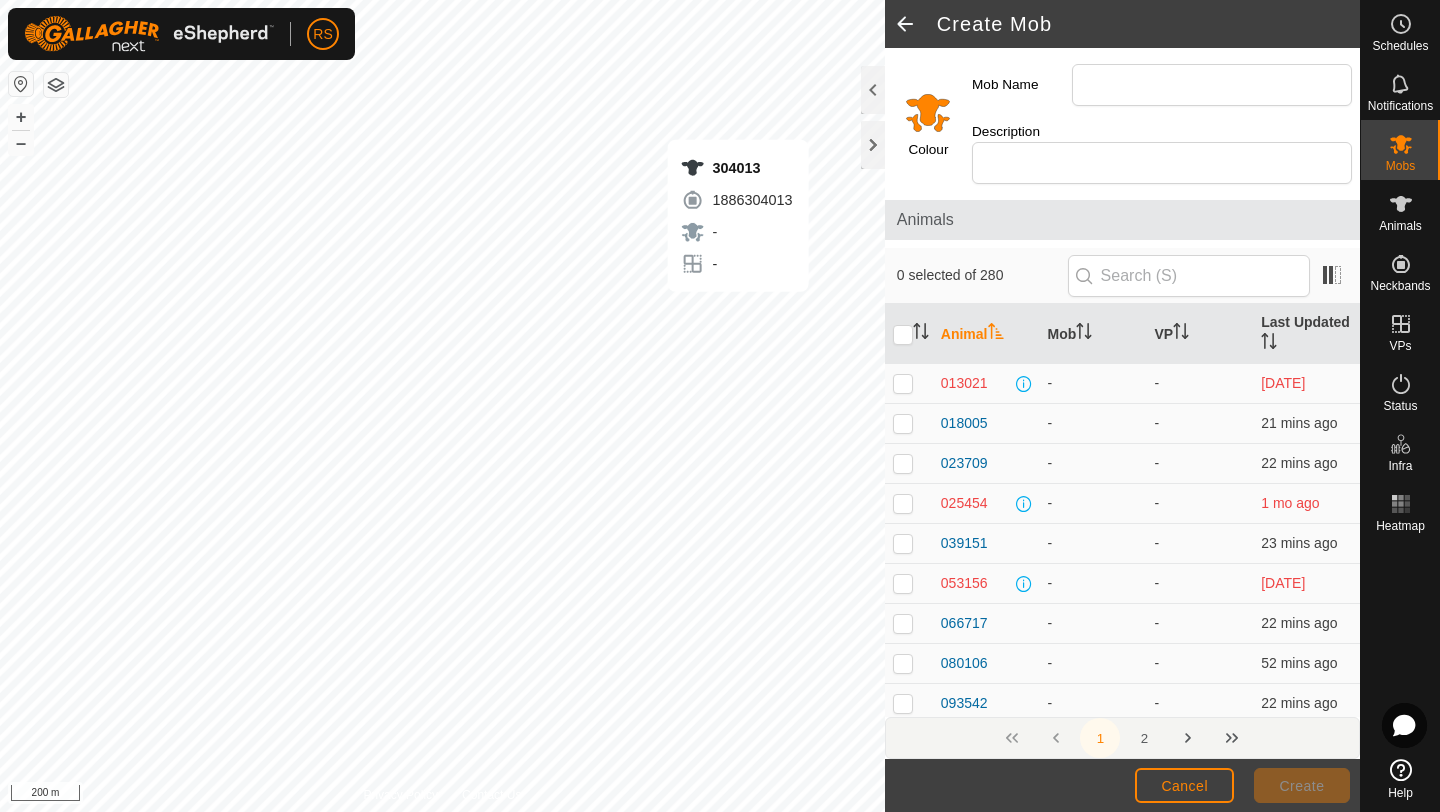 checkbox on "true" 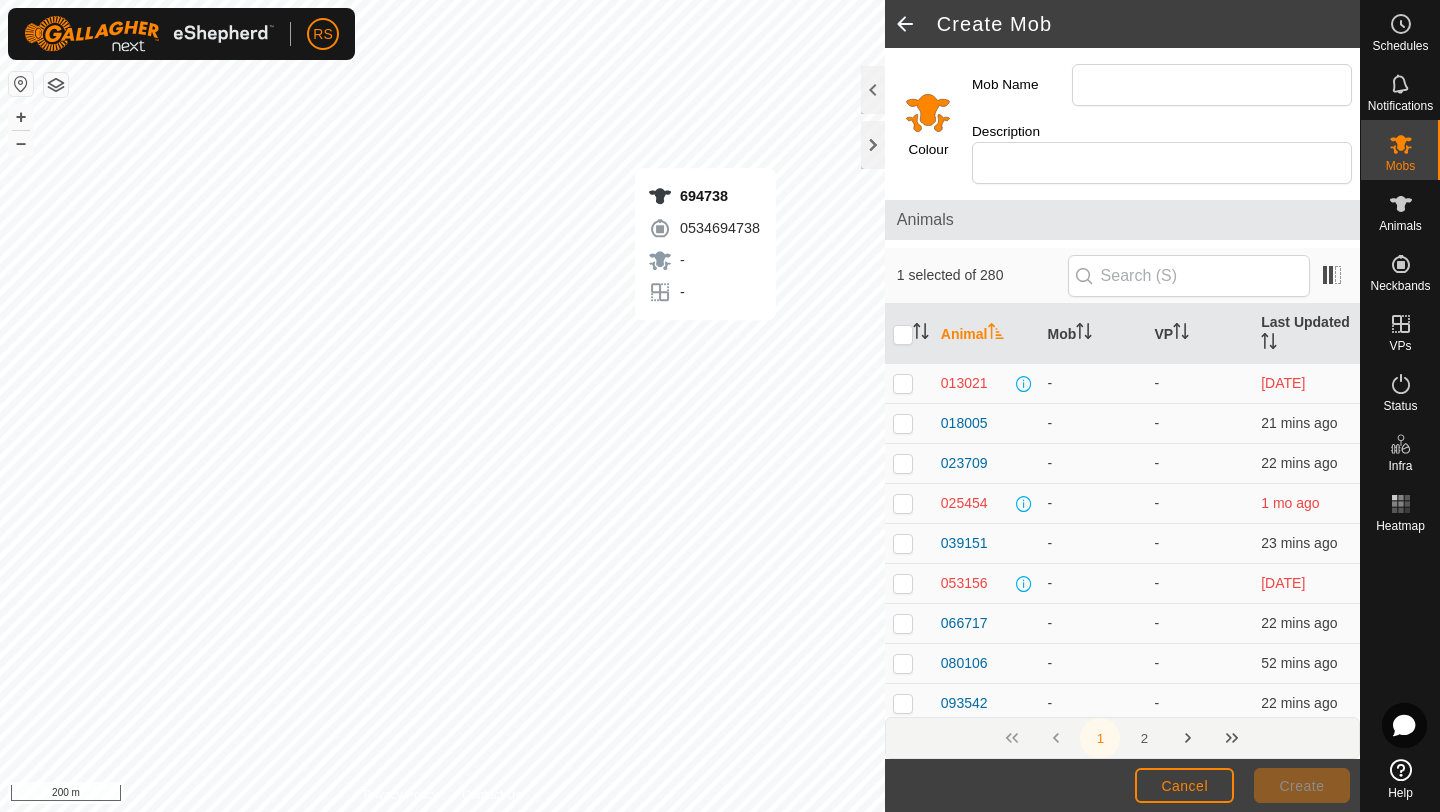 click on "694738
0534694738 -
- + – ⇧ i 200 m" at bounding box center [442, 406] 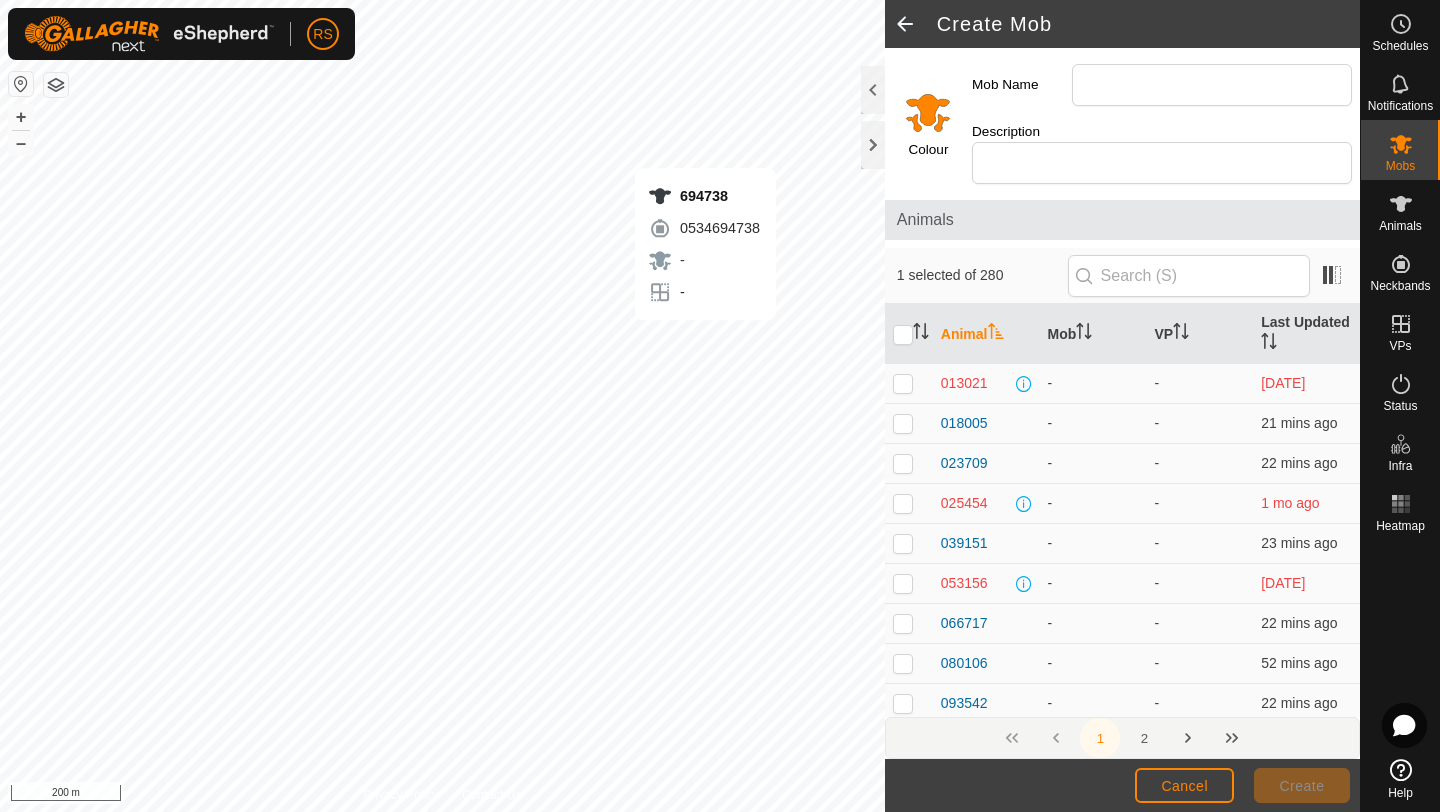 checkbox on "true" 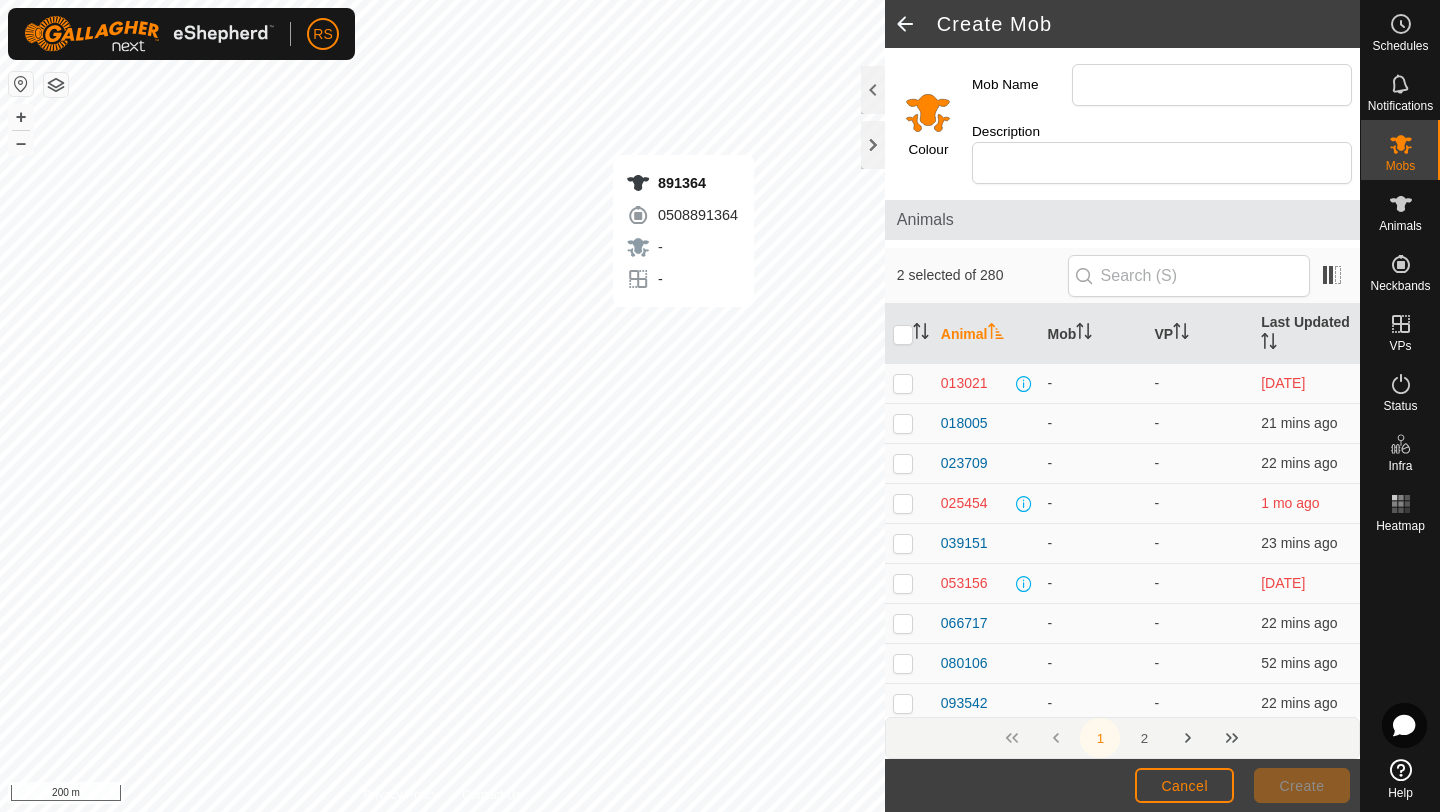 click on "891364
0508891364 -
- + – ⇧ i 200 m" at bounding box center [442, 406] 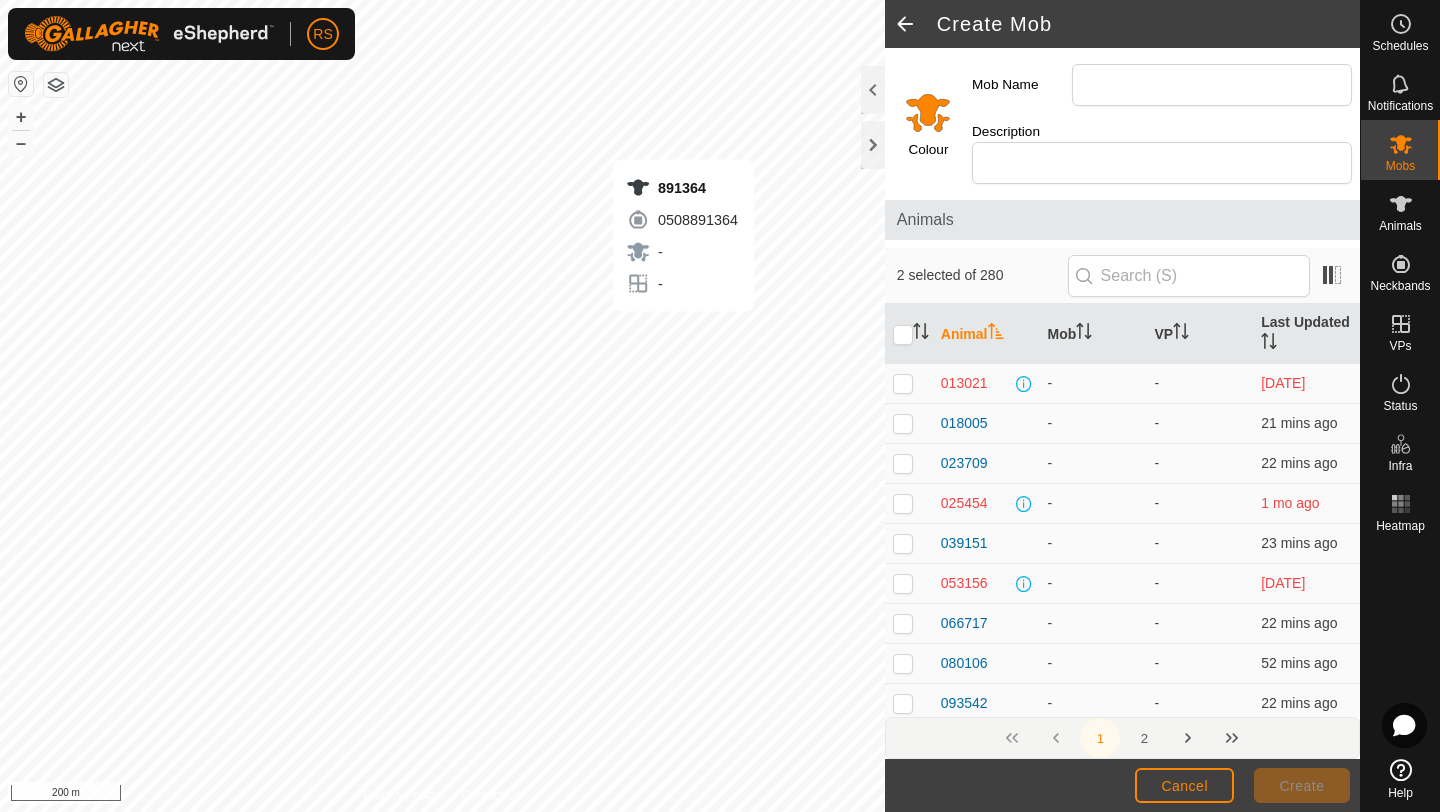 checkbox on "true" 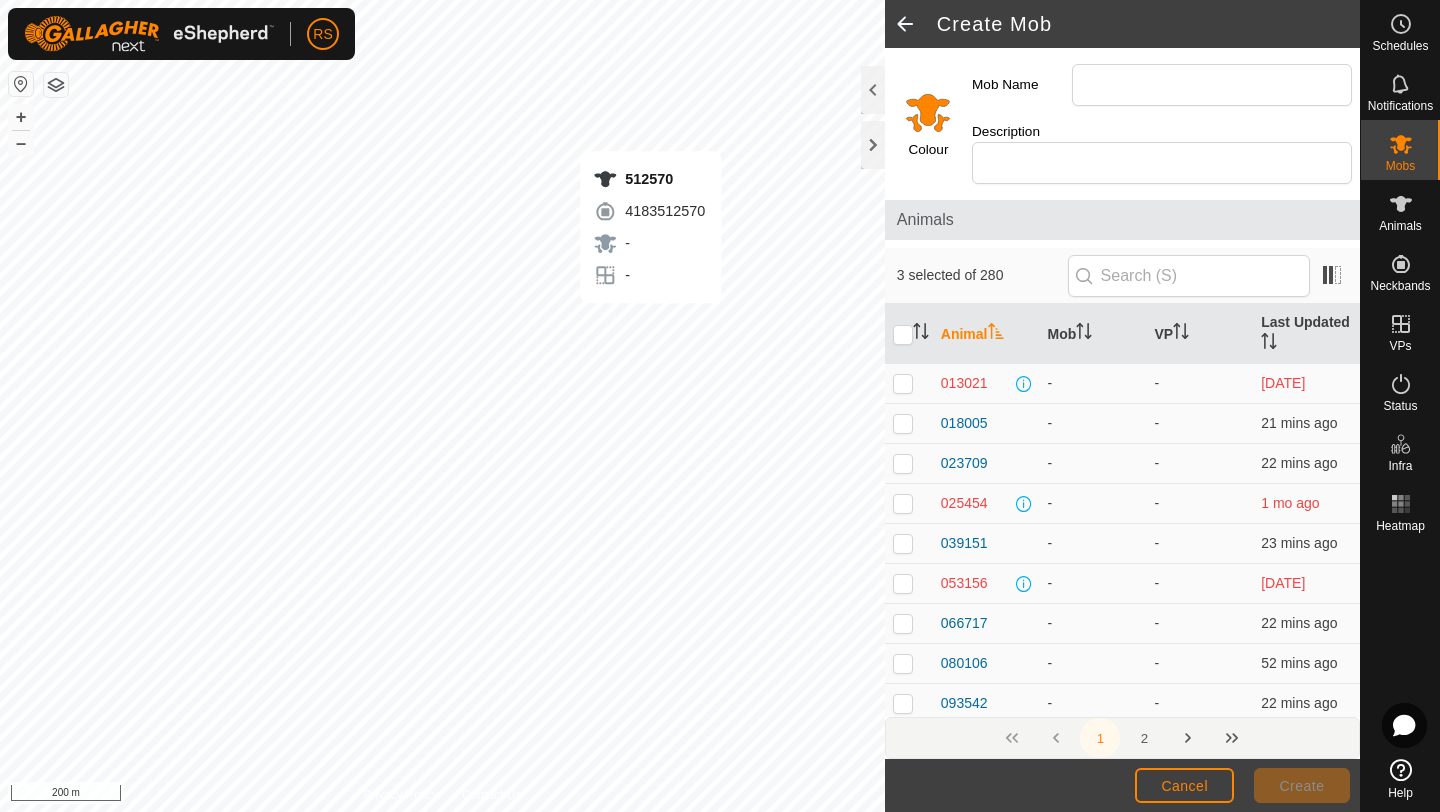 checkbox on "true" 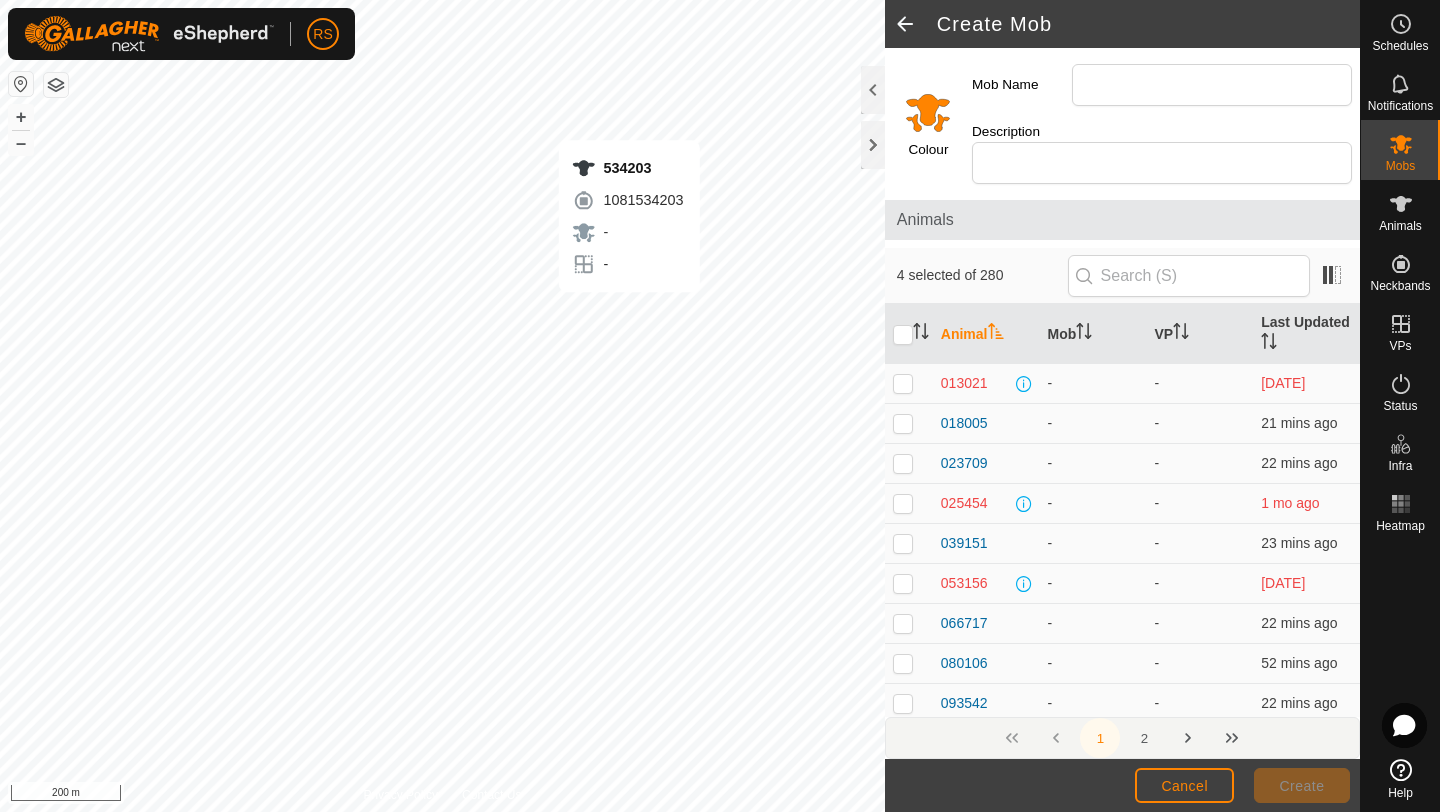 checkbox on "true" 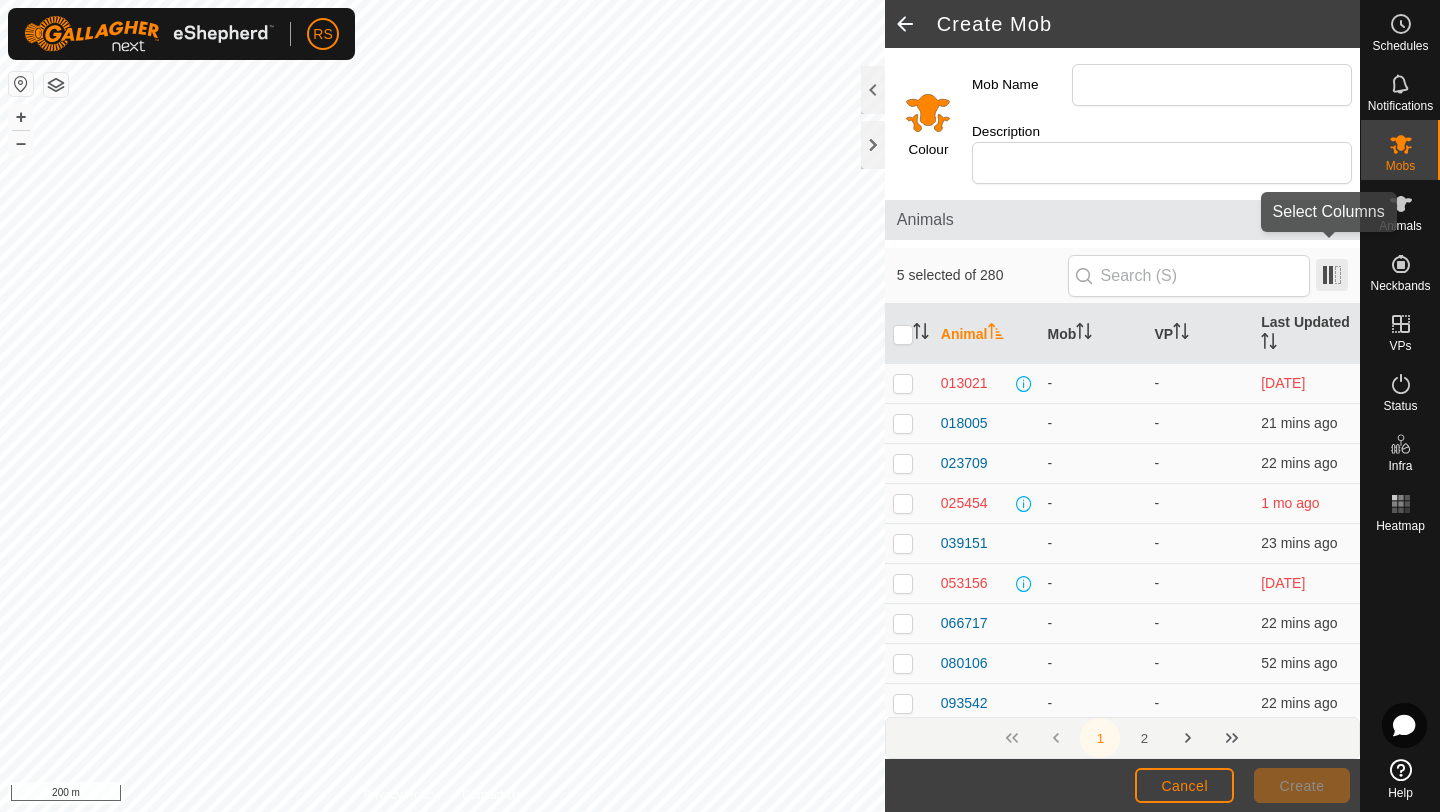 click at bounding box center (1332, 275) 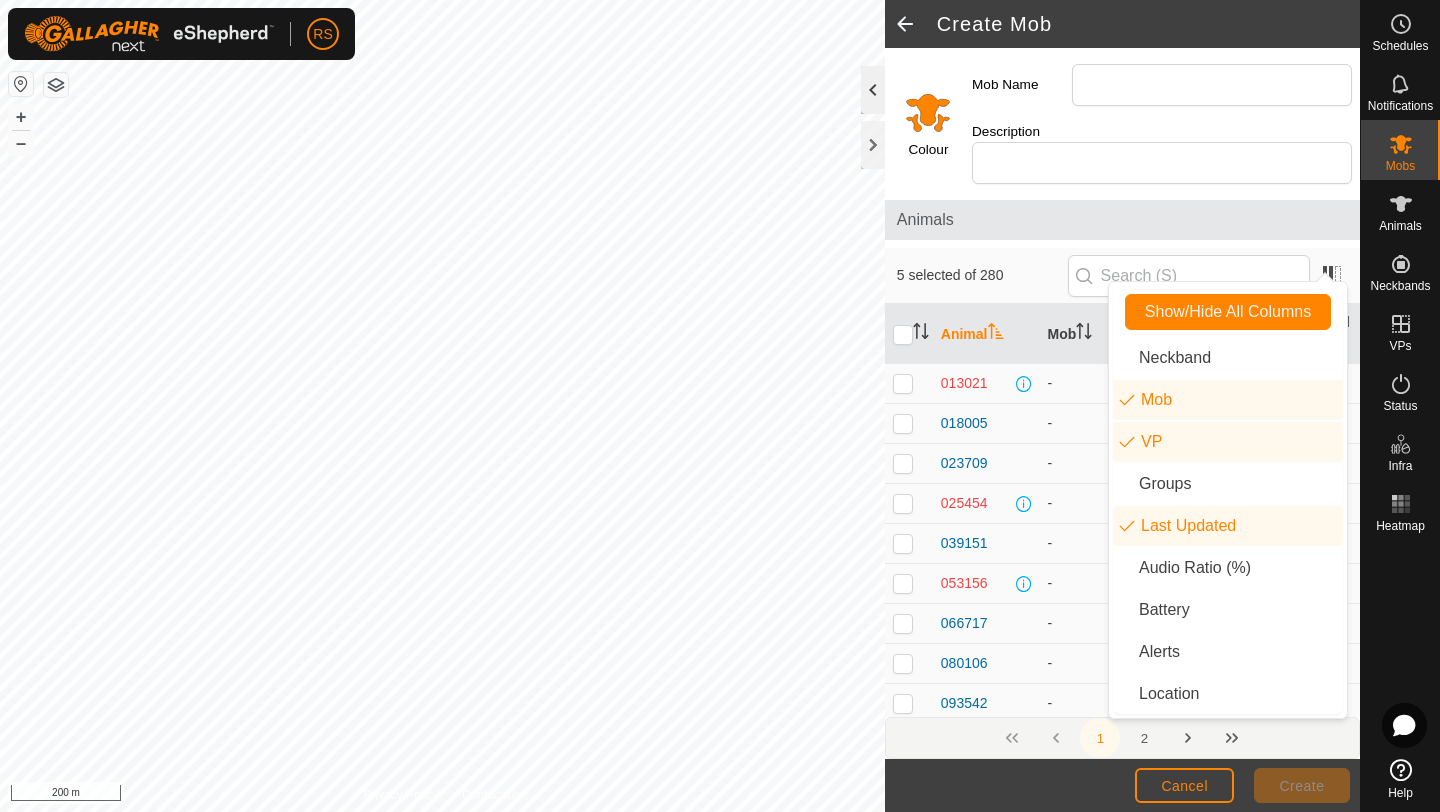 click 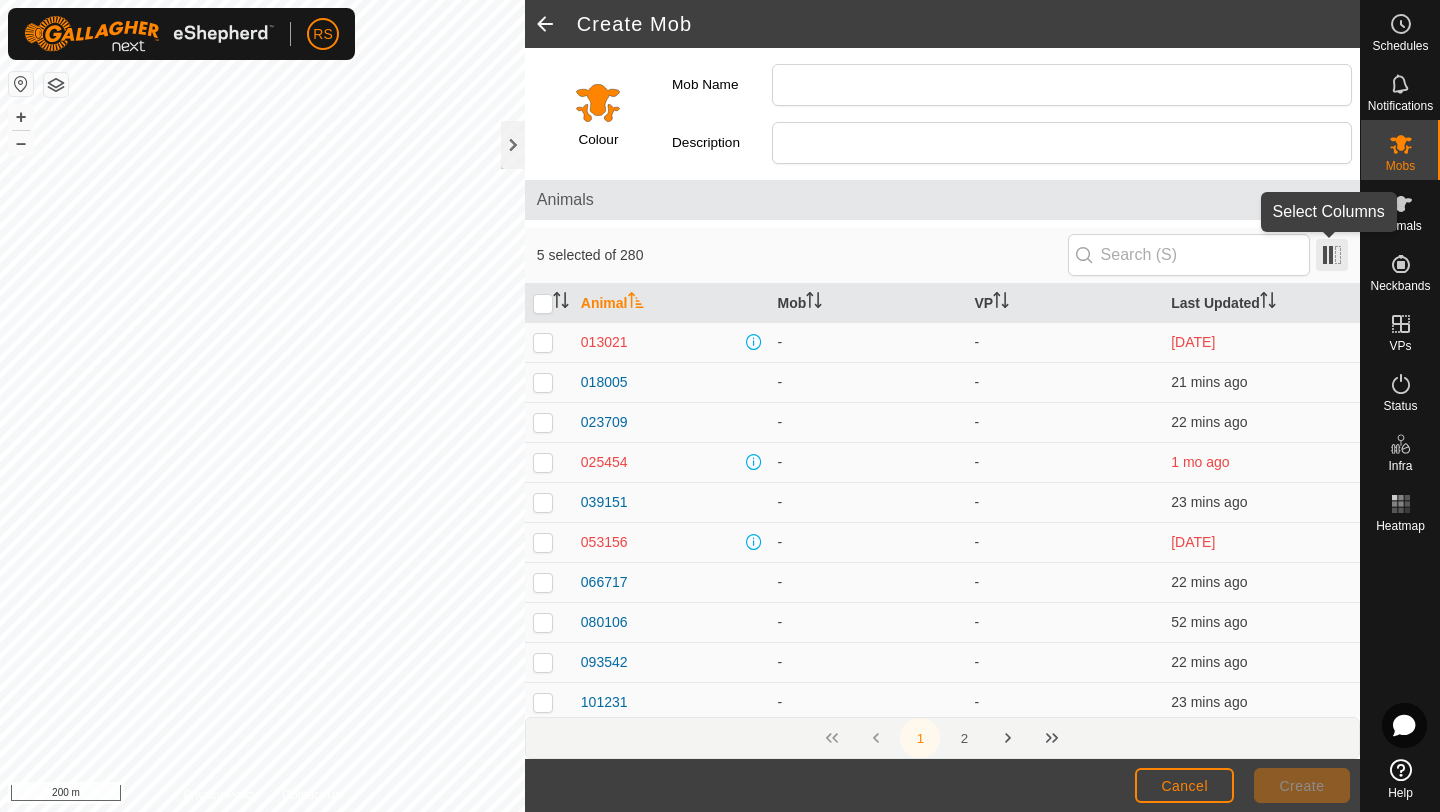 click at bounding box center (1332, 255) 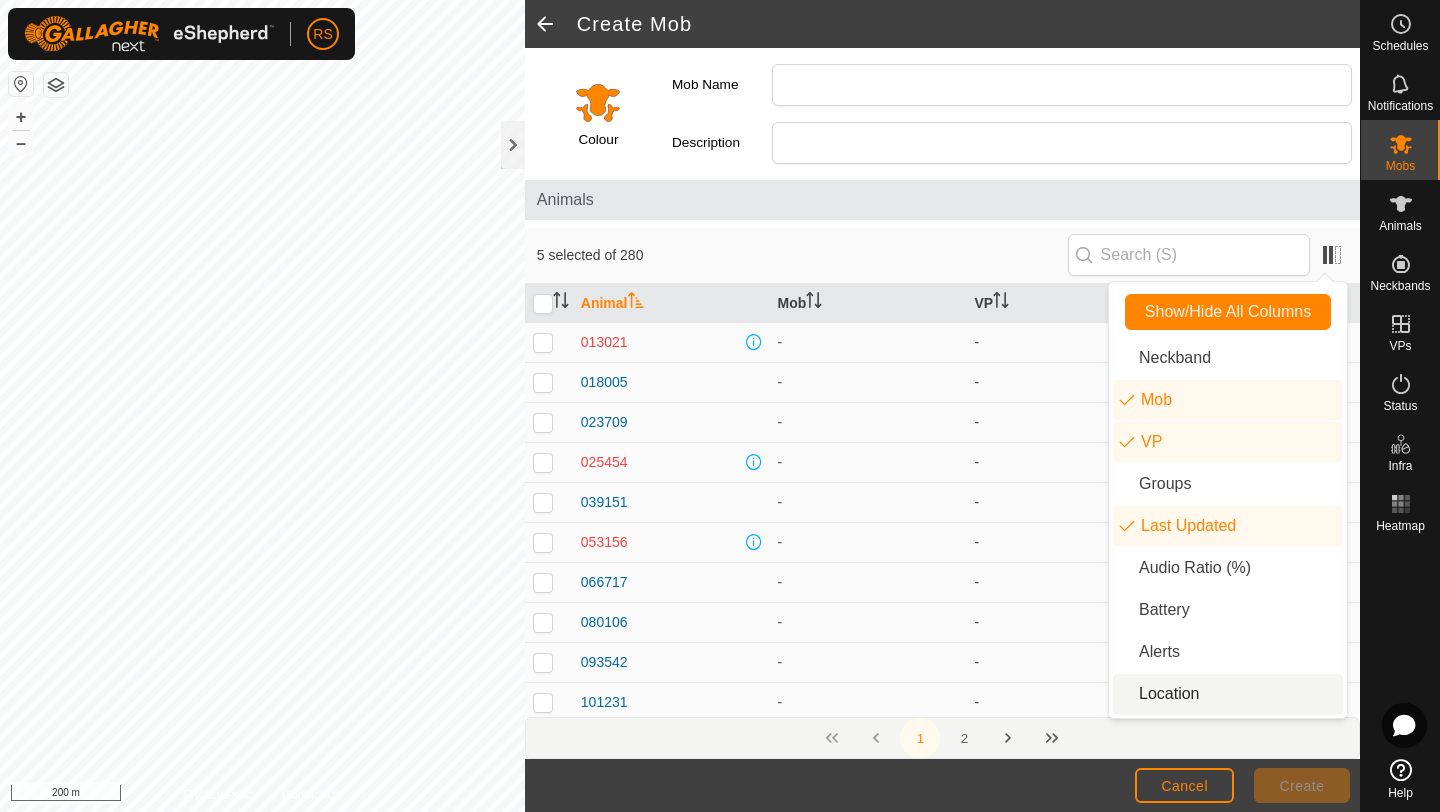click on "Location" at bounding box center (1228, 694) 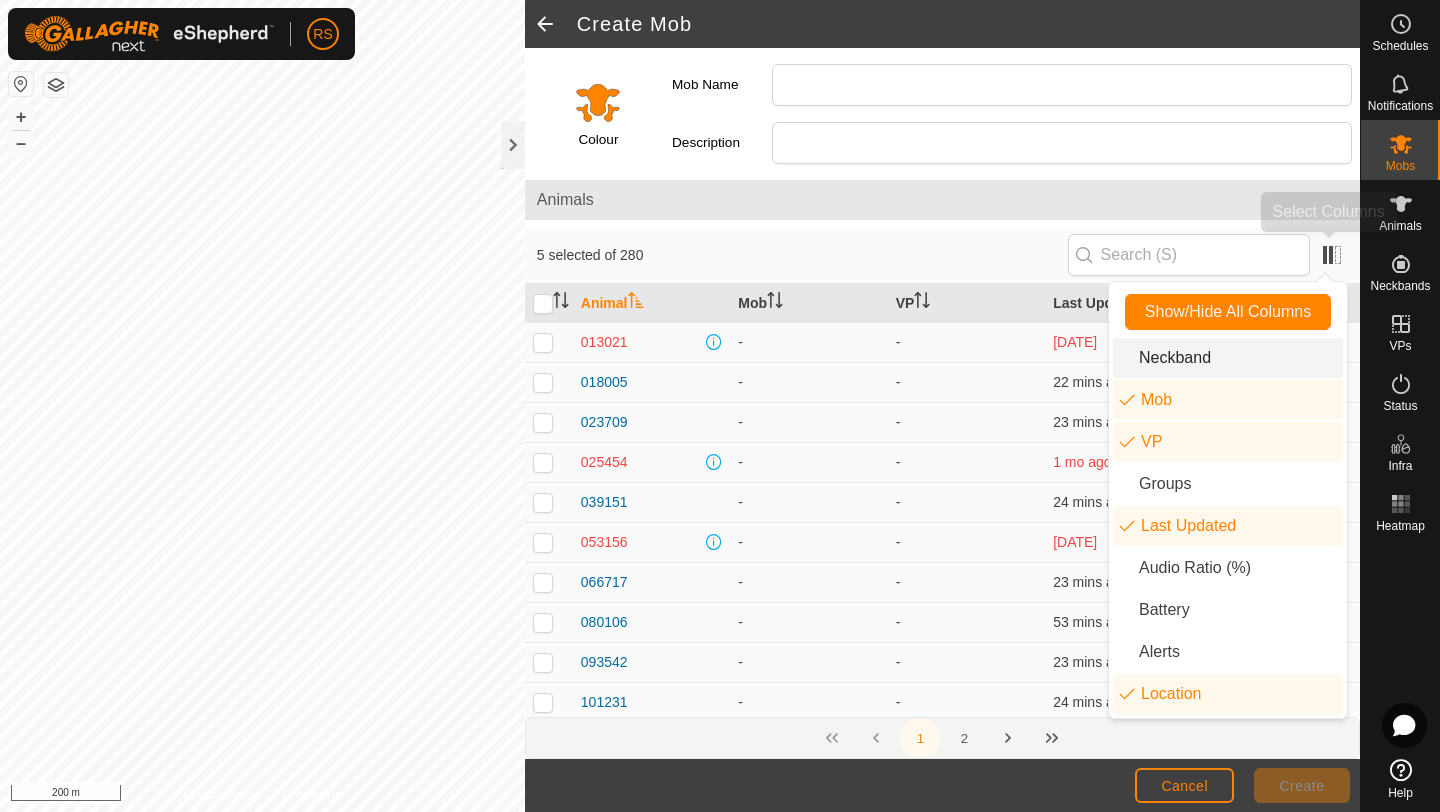 click at bounding box center [1329, 255] 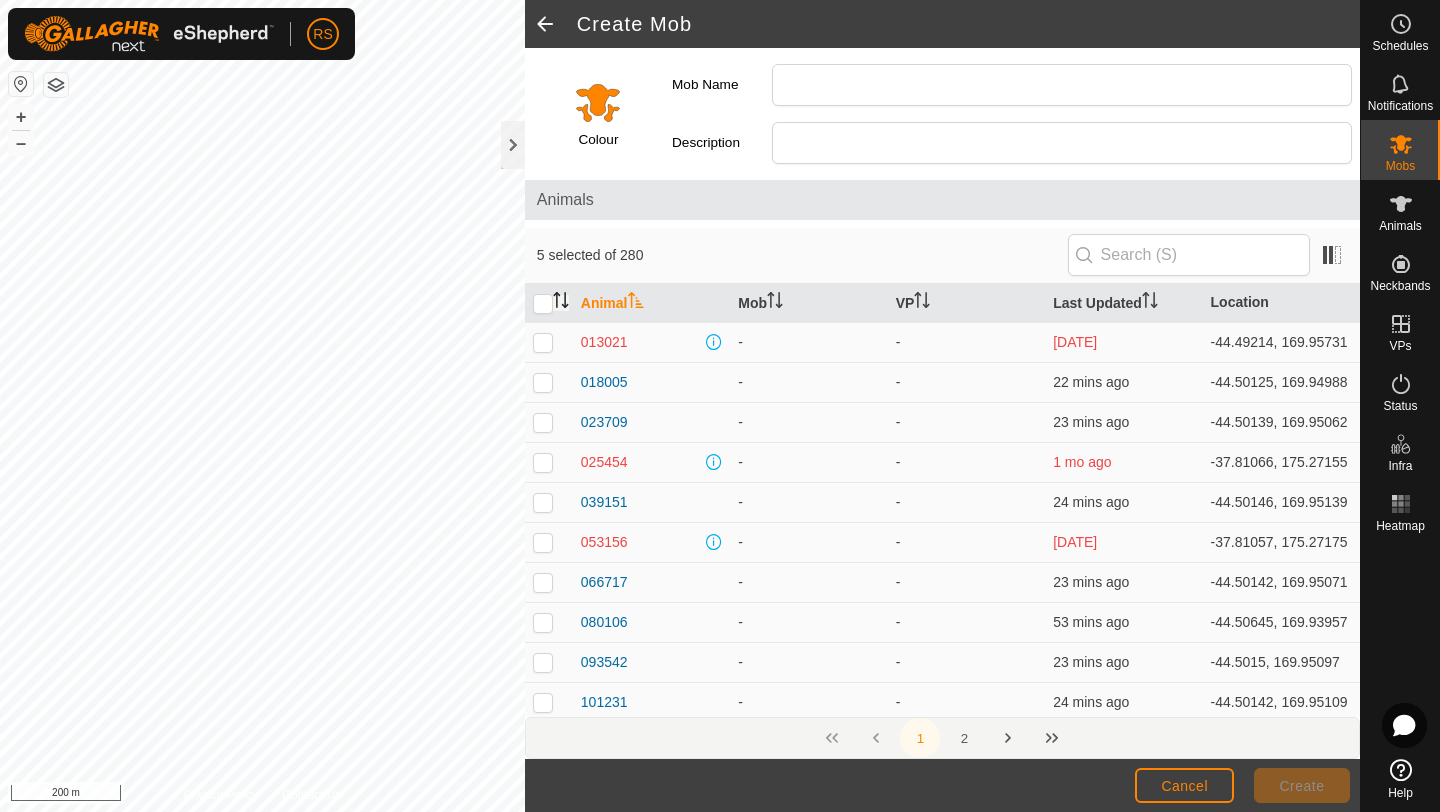 click 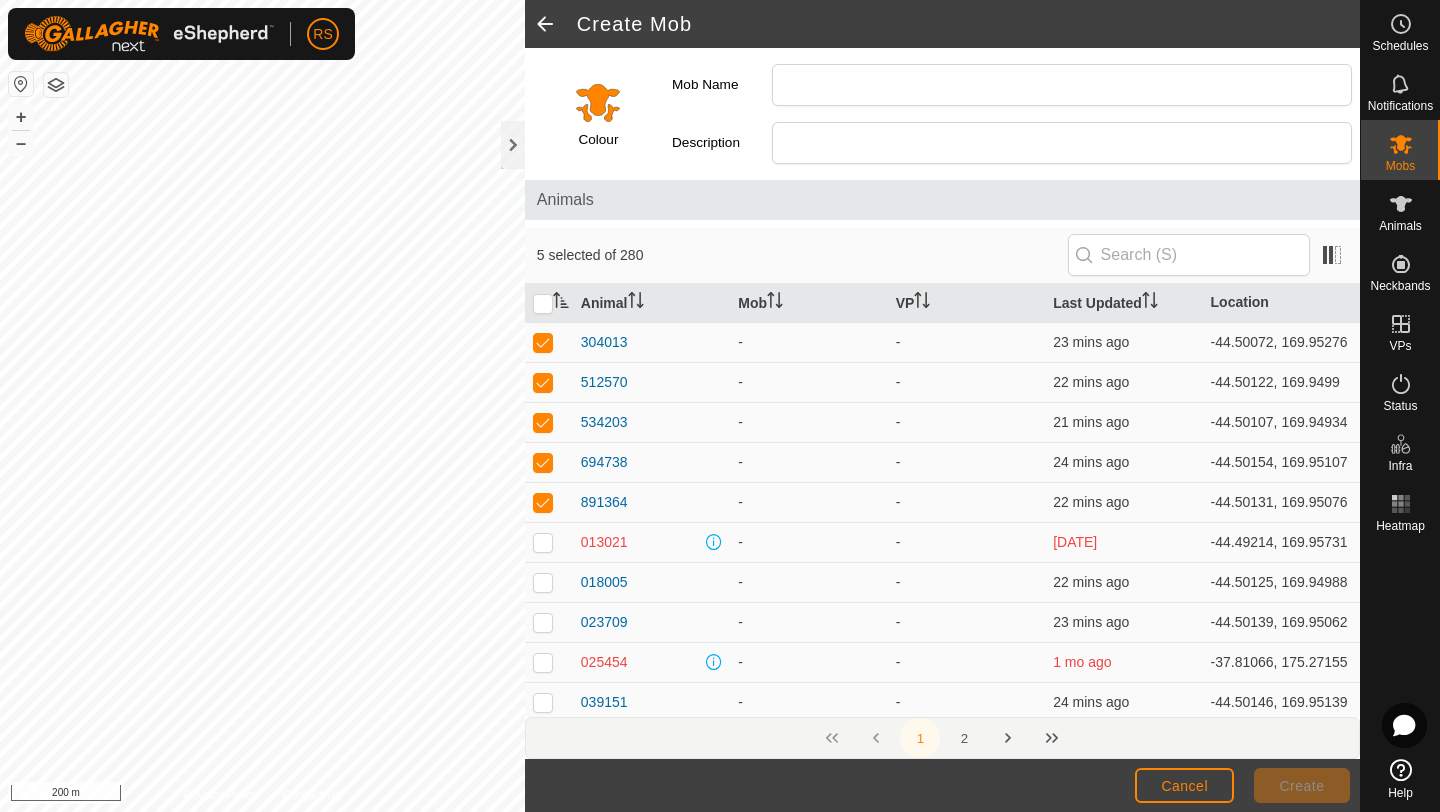 click on "Location" at bounding box center (1281, 303) 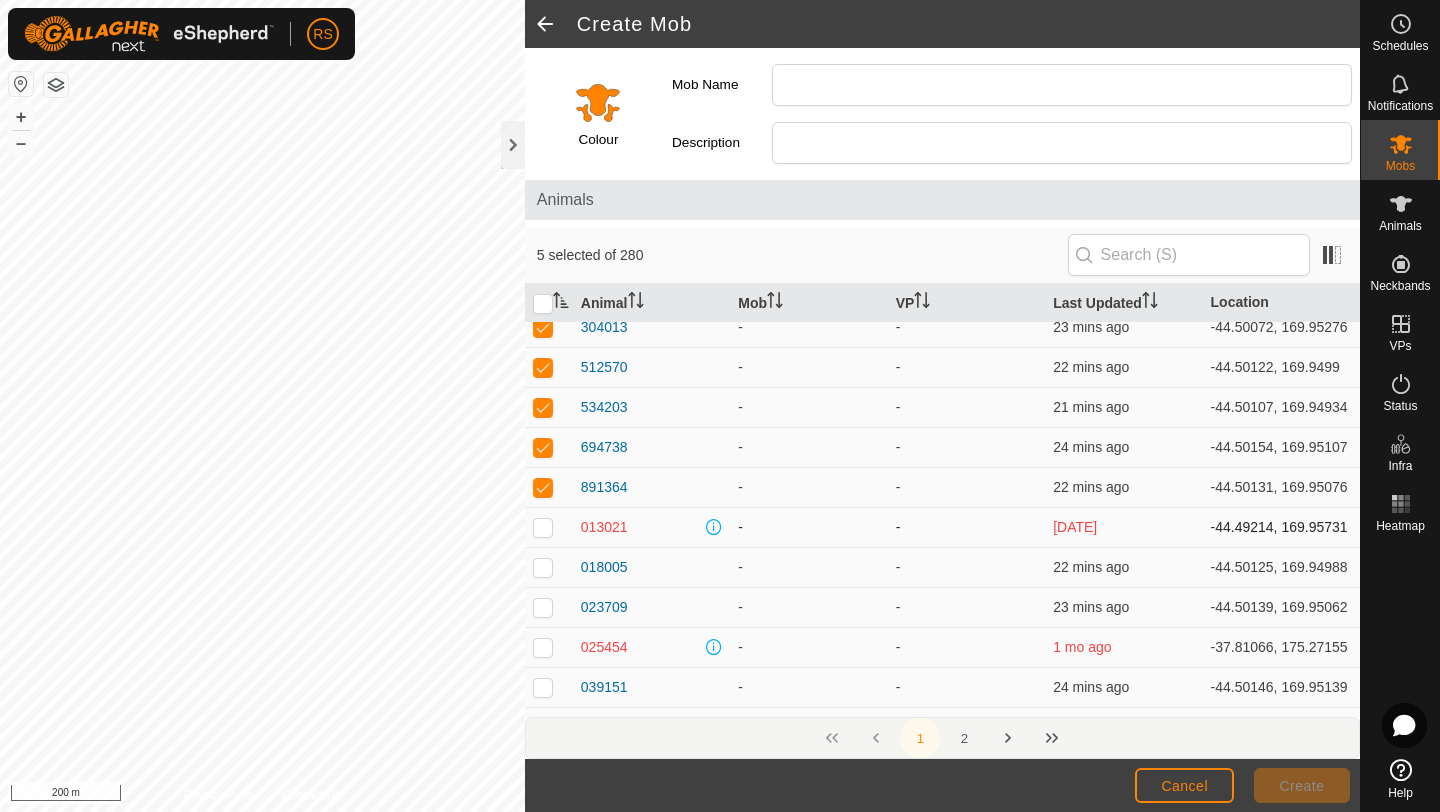 scroll, scrollTop: 28, scrollLeft: 0, axis: vertical 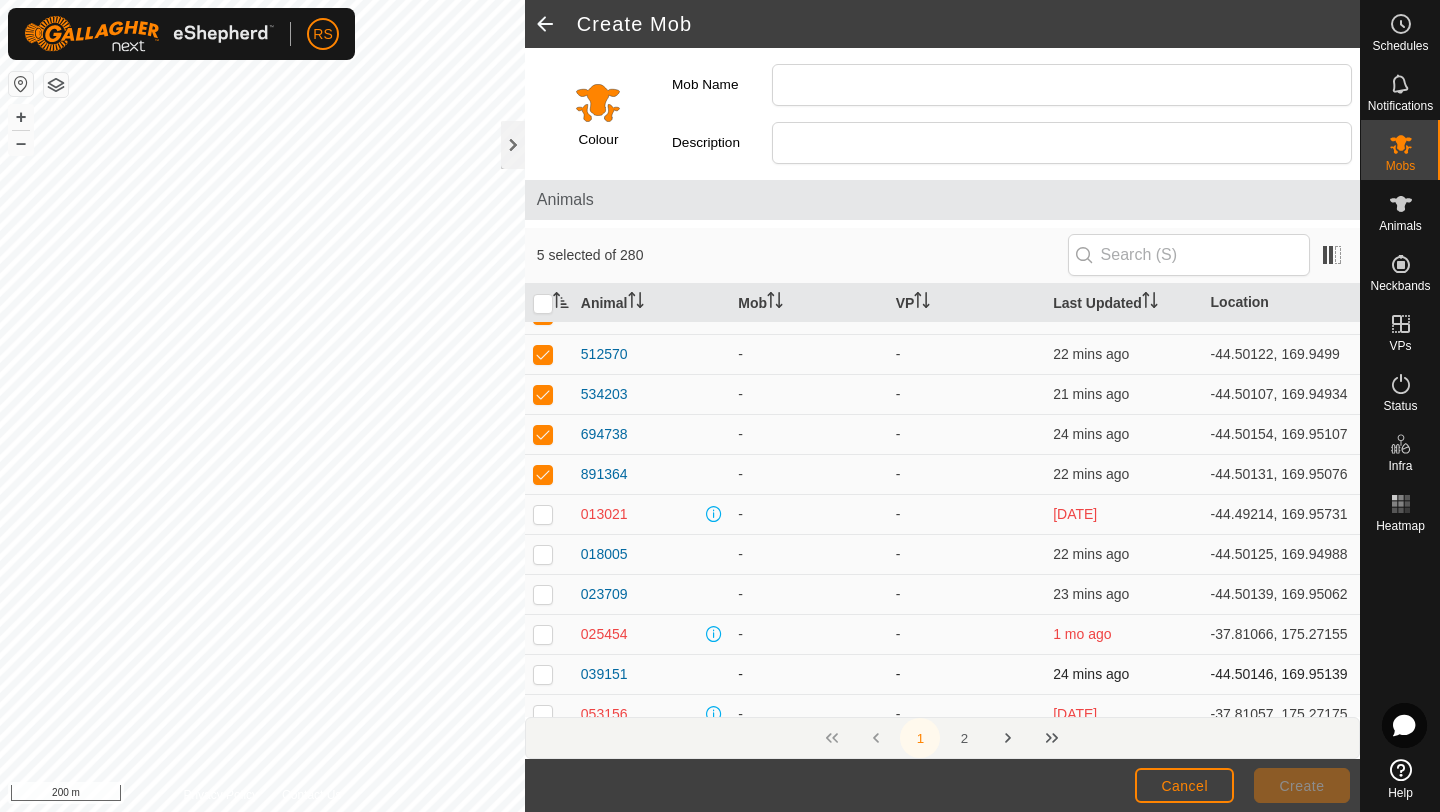 click at bounding box center (543, 674) 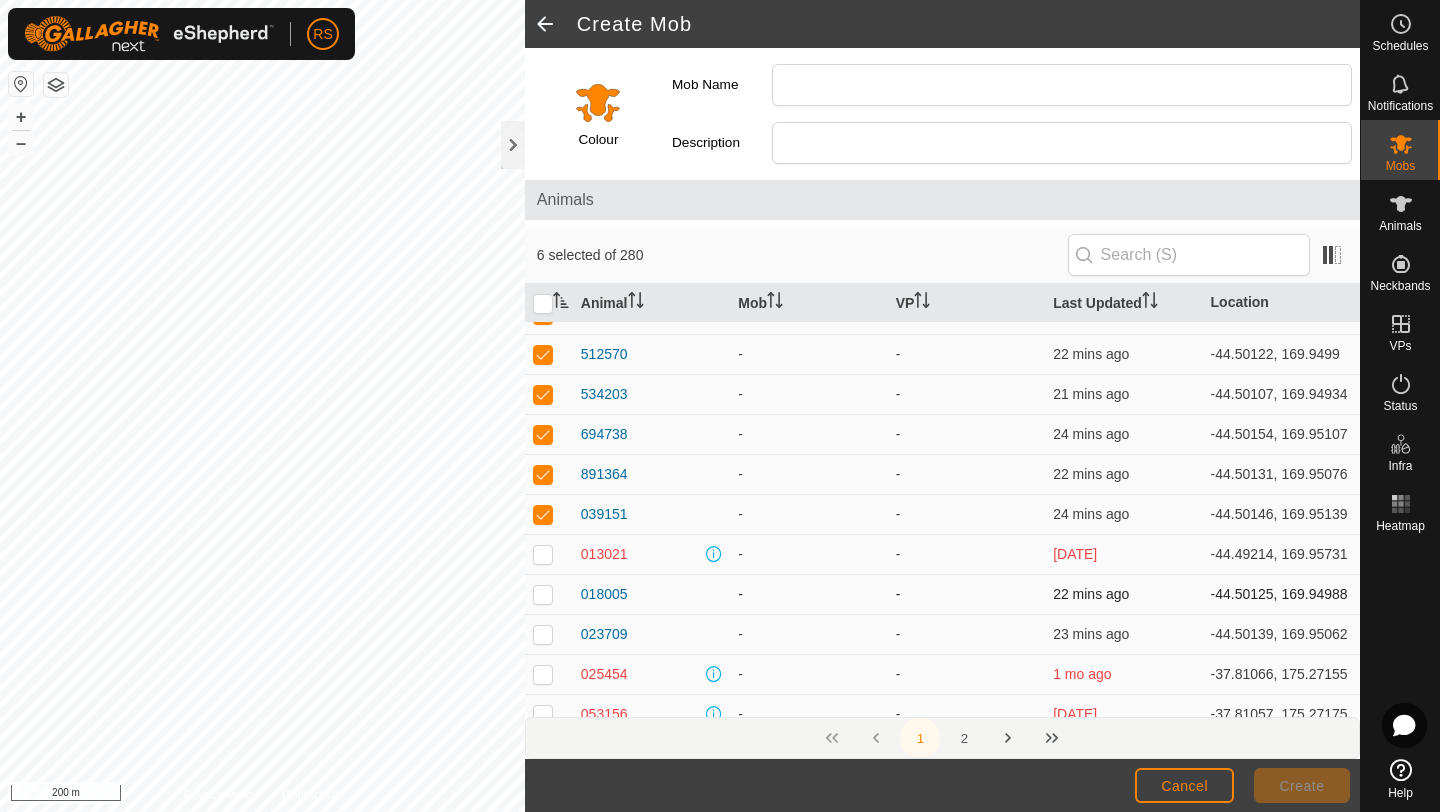 click at bounding box center (543, 594) 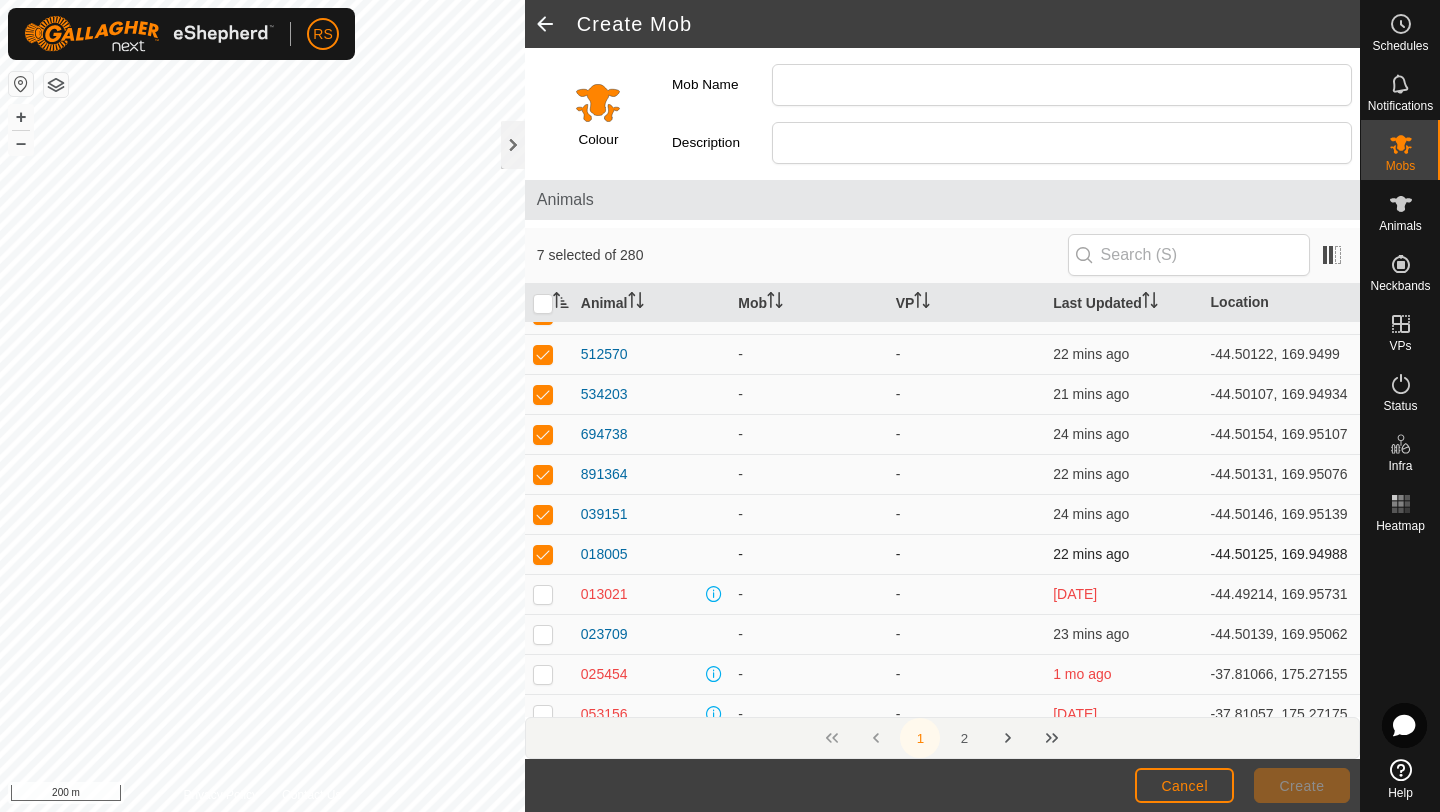 click at bounding box center [543, 554] 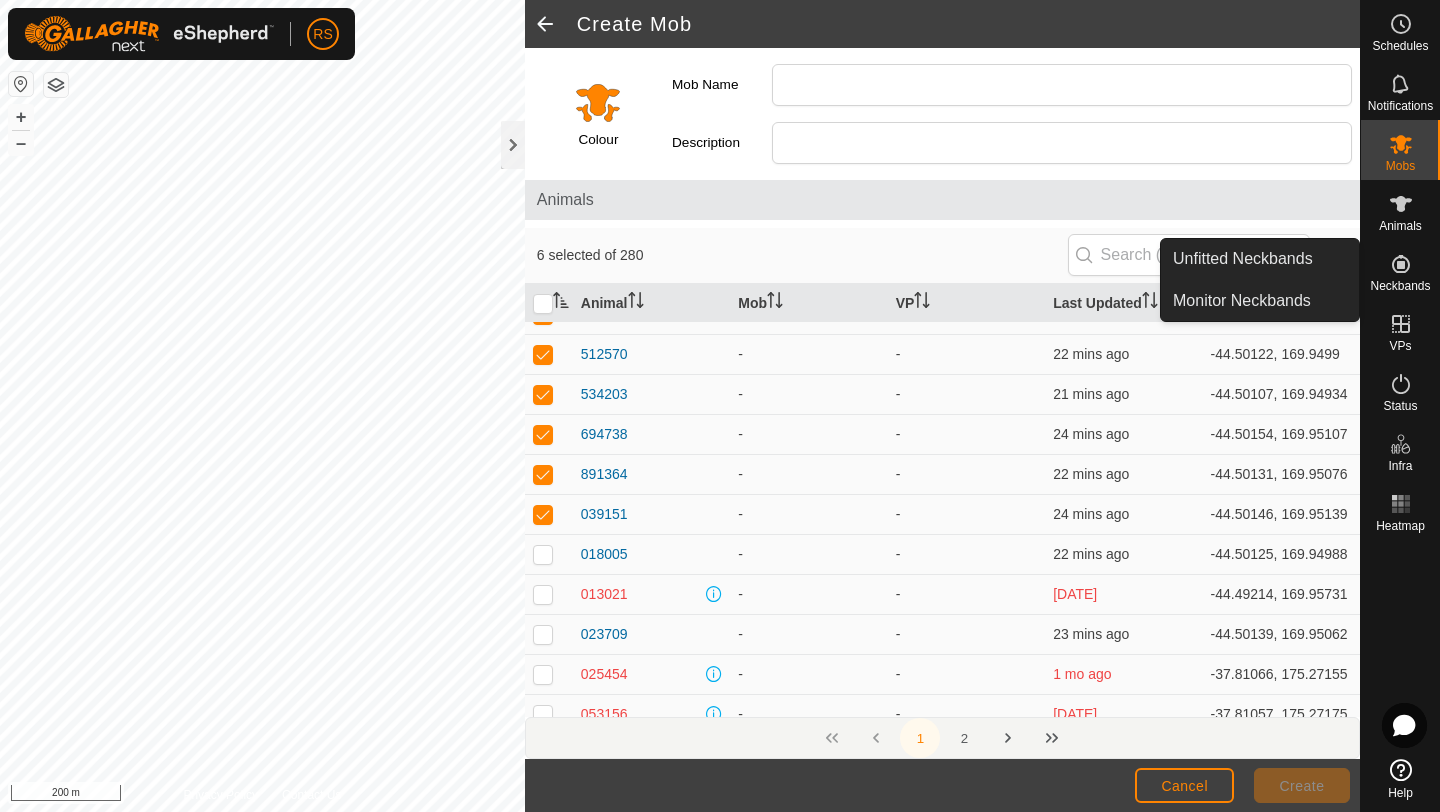 click on "Unfitted Neckbands" at bounding box center (1260, 259) 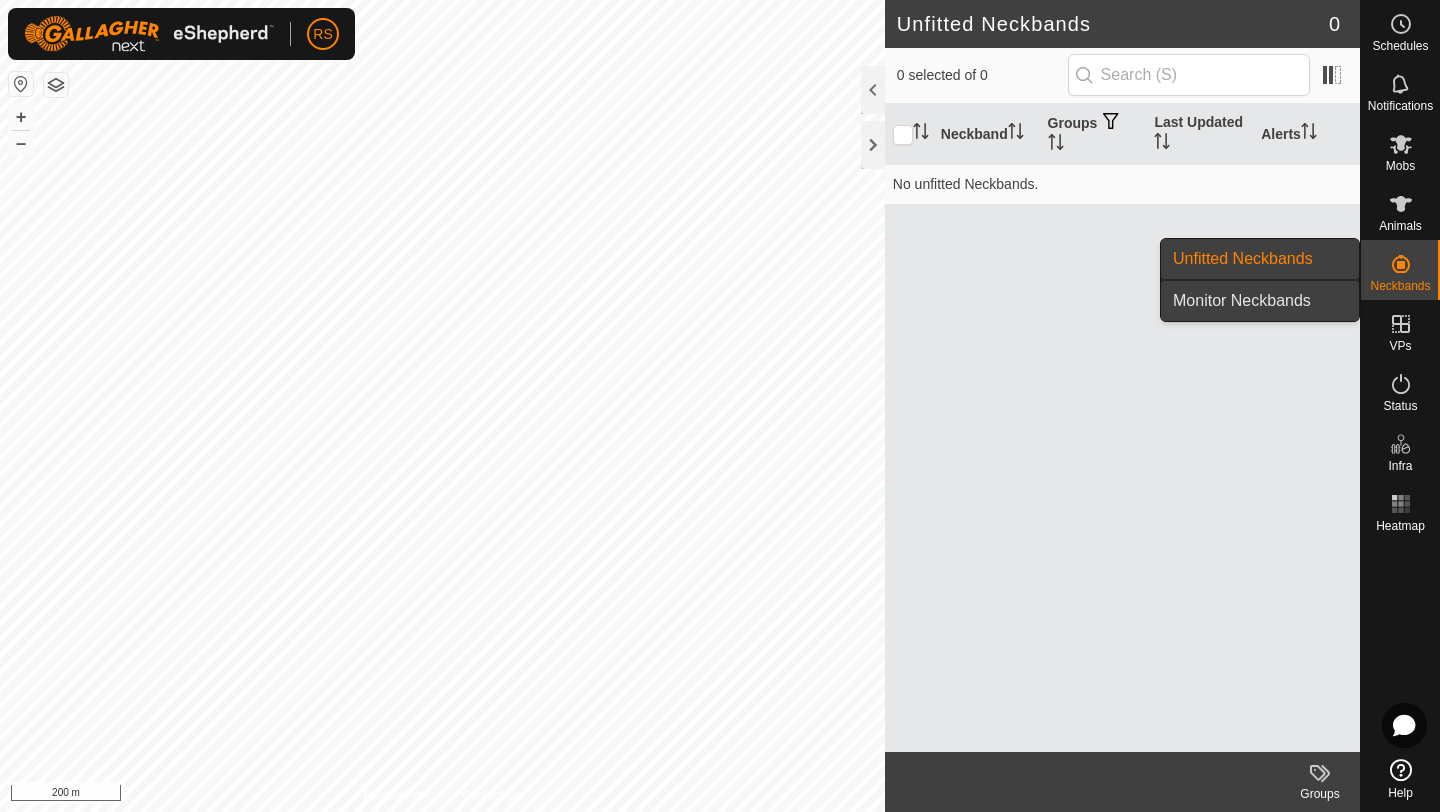 click on "Monitor Neckbands" at bounding box center (1260, 301) 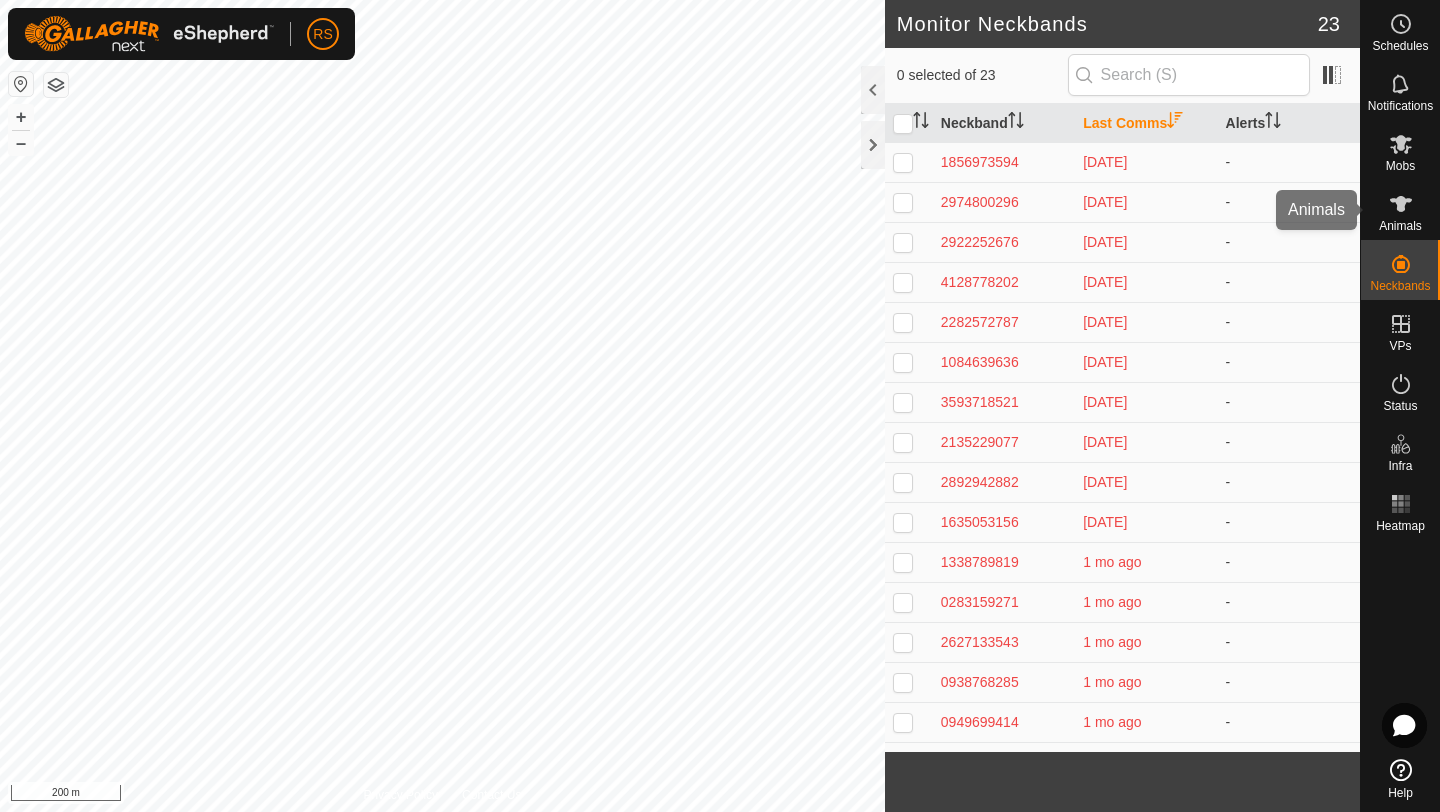 click 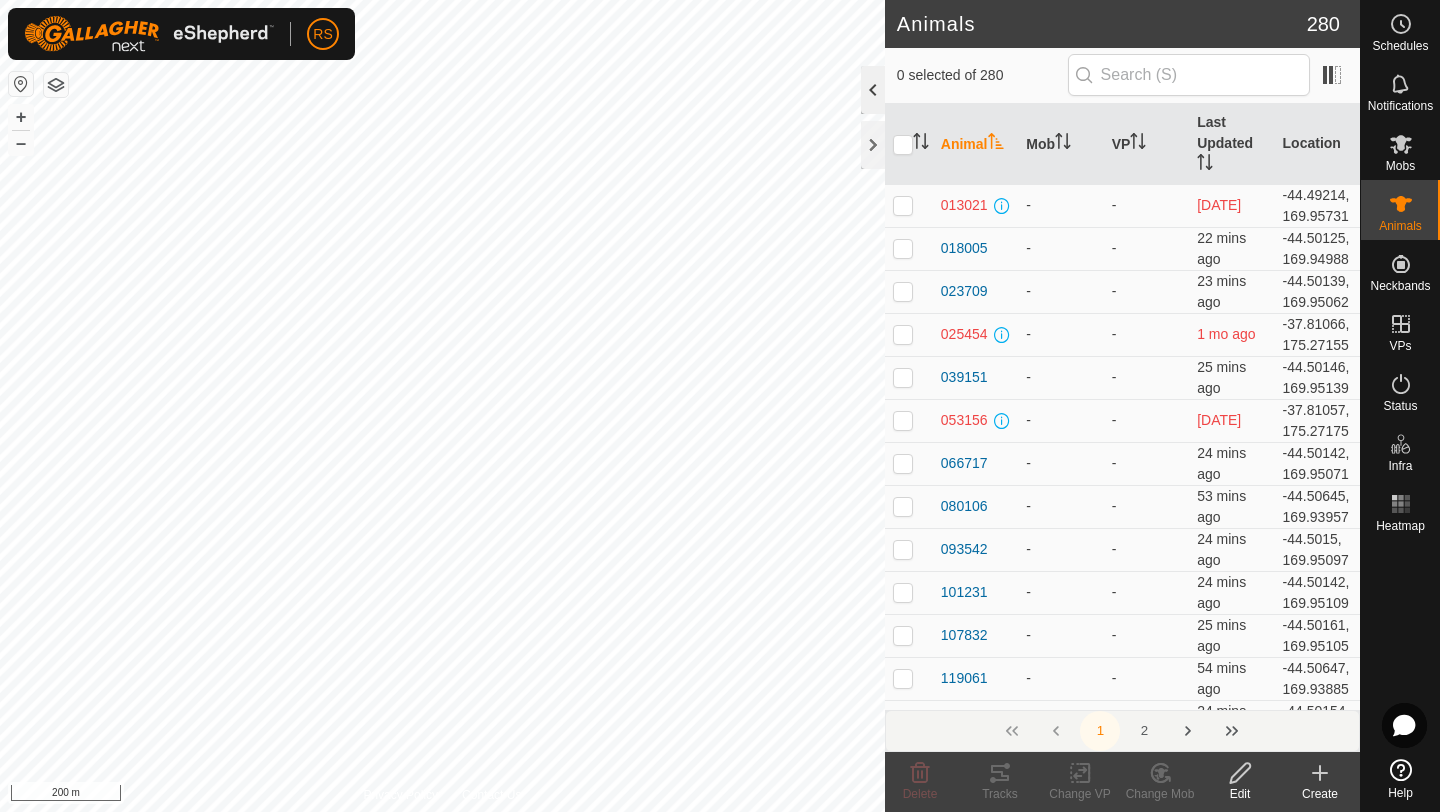 click 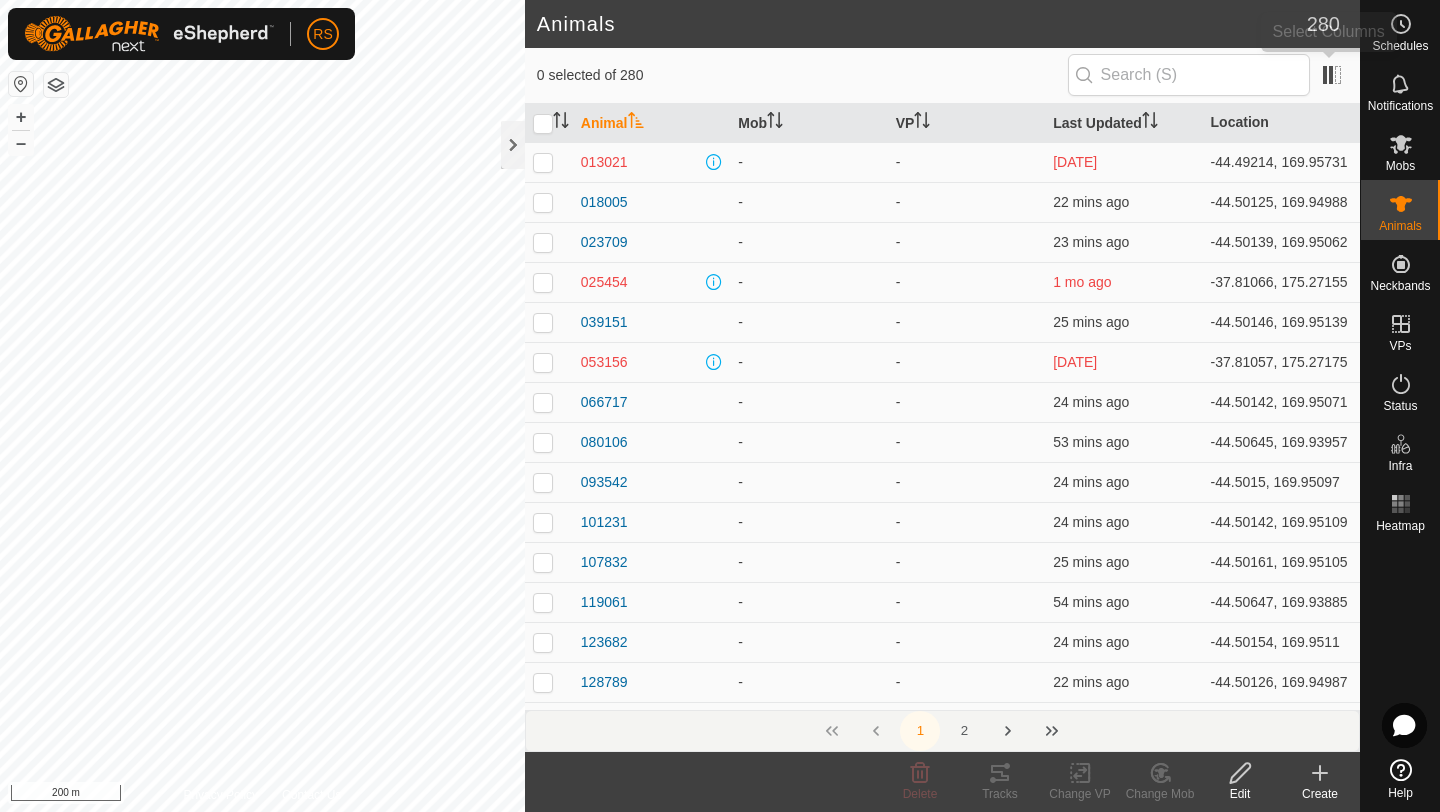 click at bounding box center [1329, 75] 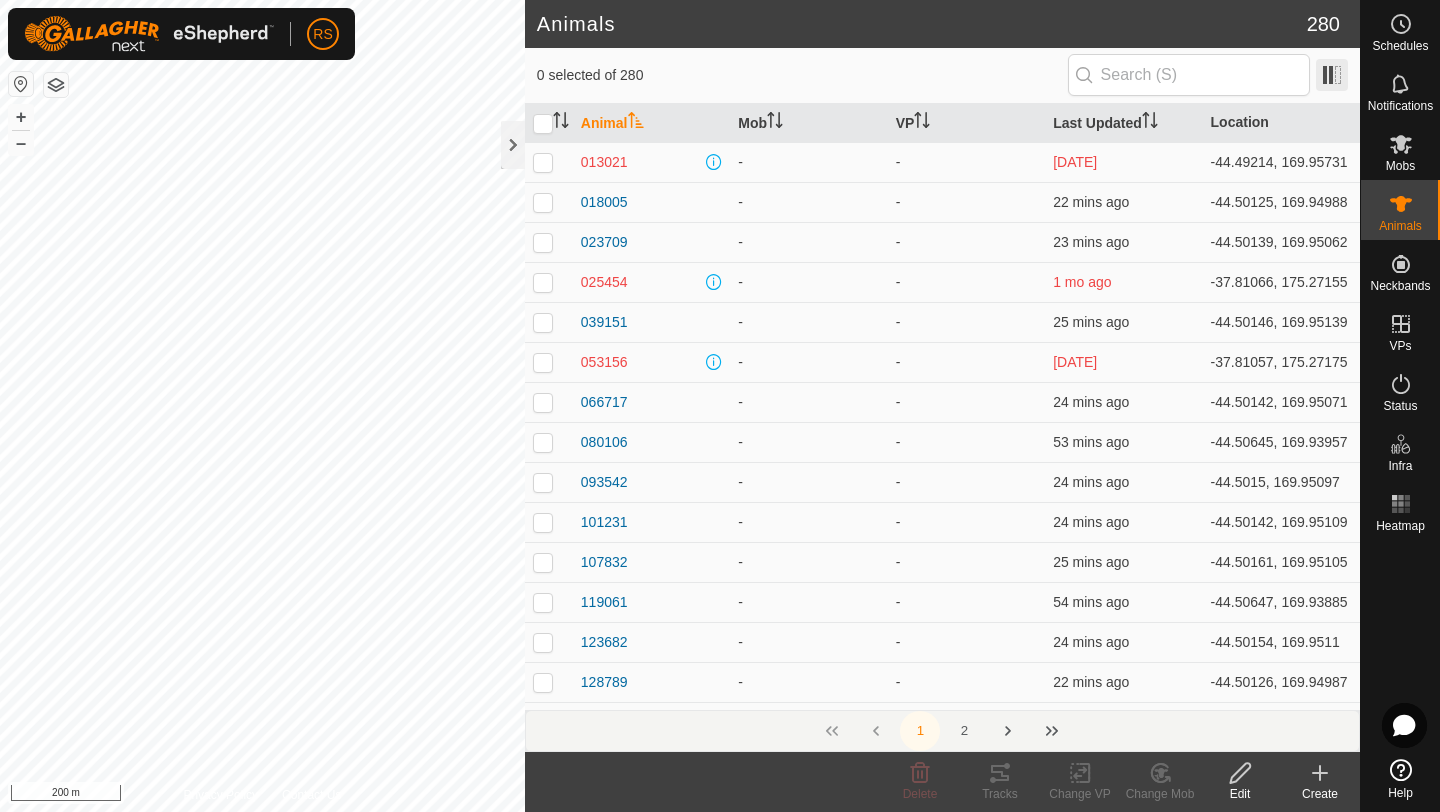click at bounding box center (1332, 75) 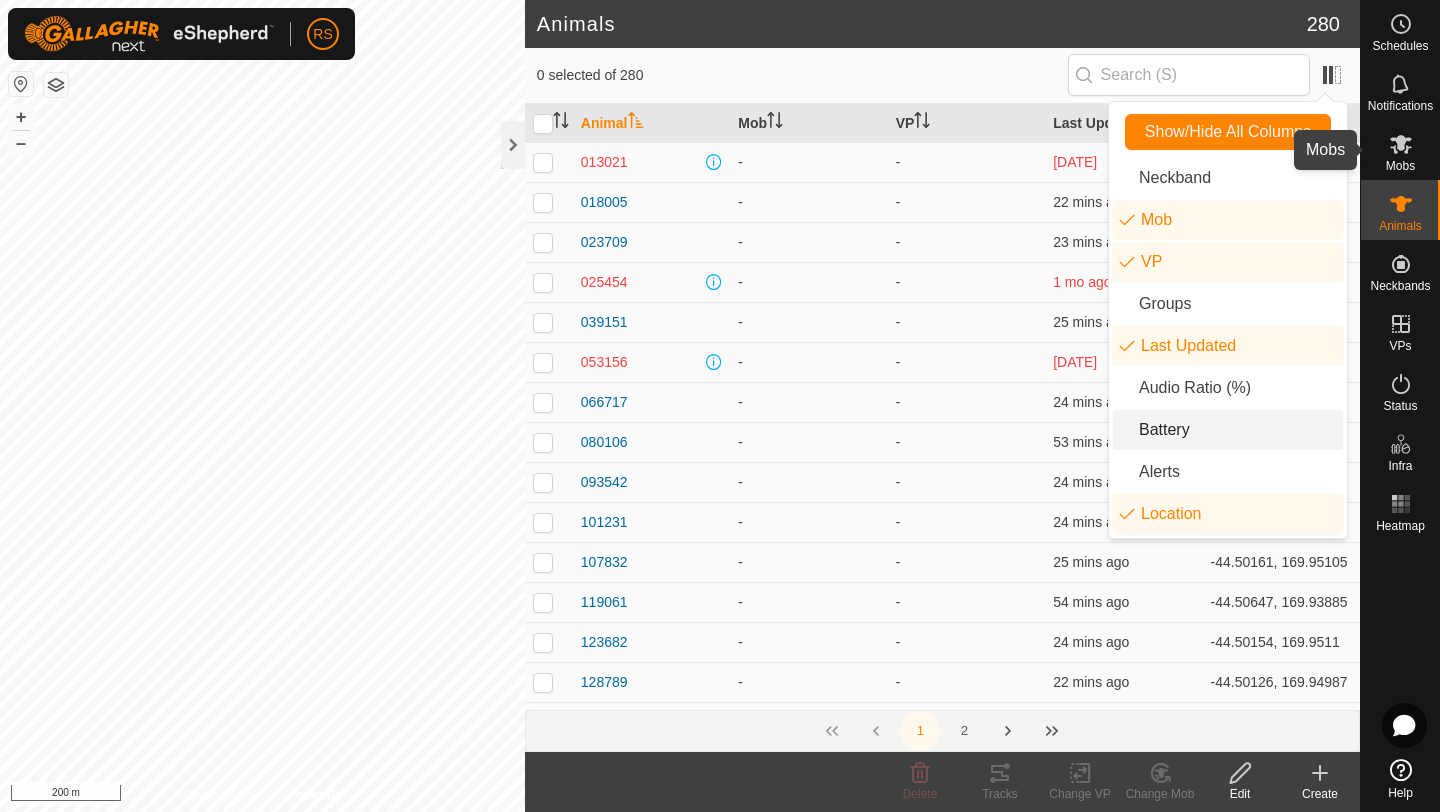 click on "Mobs" at bounding box center (1400, 150) 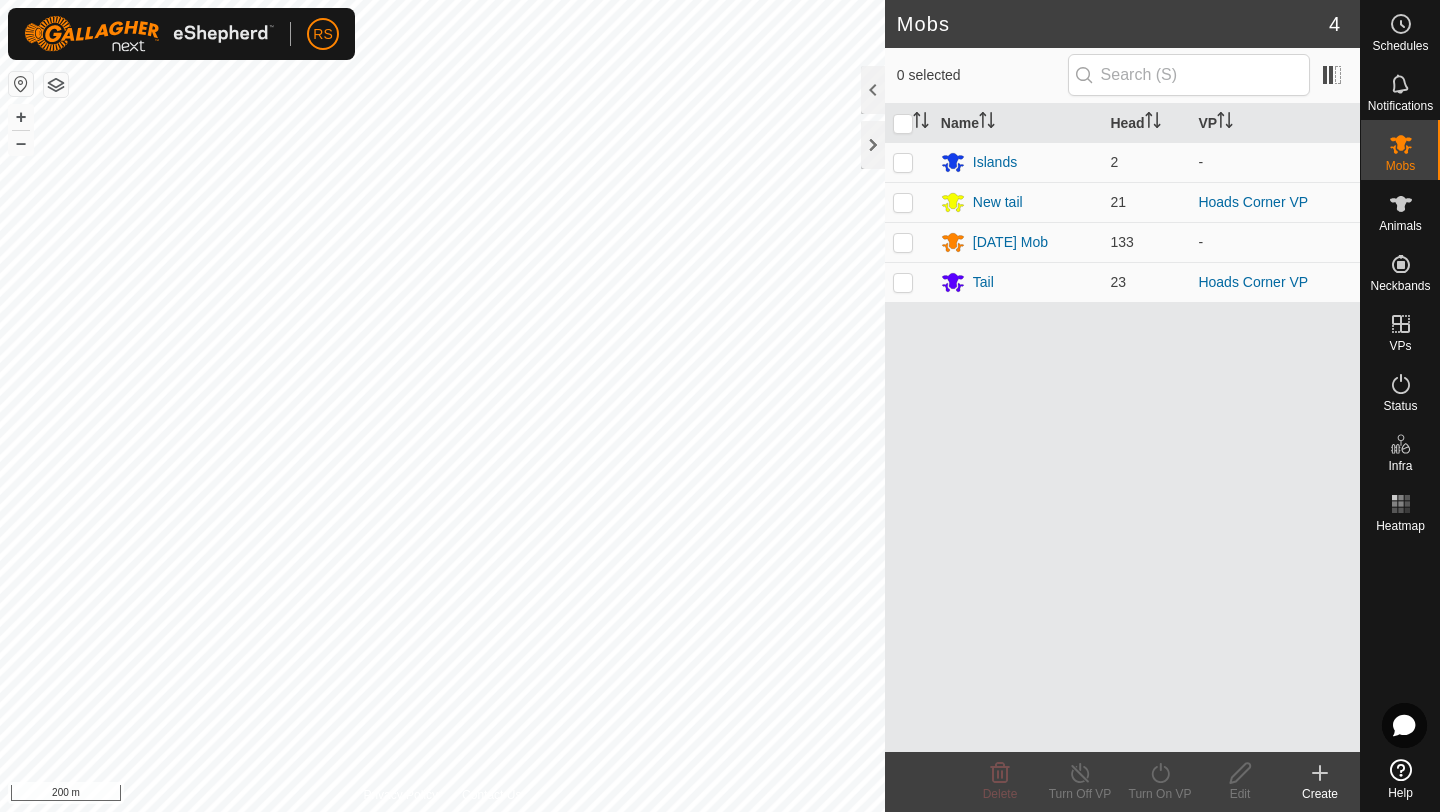 click on "Create" 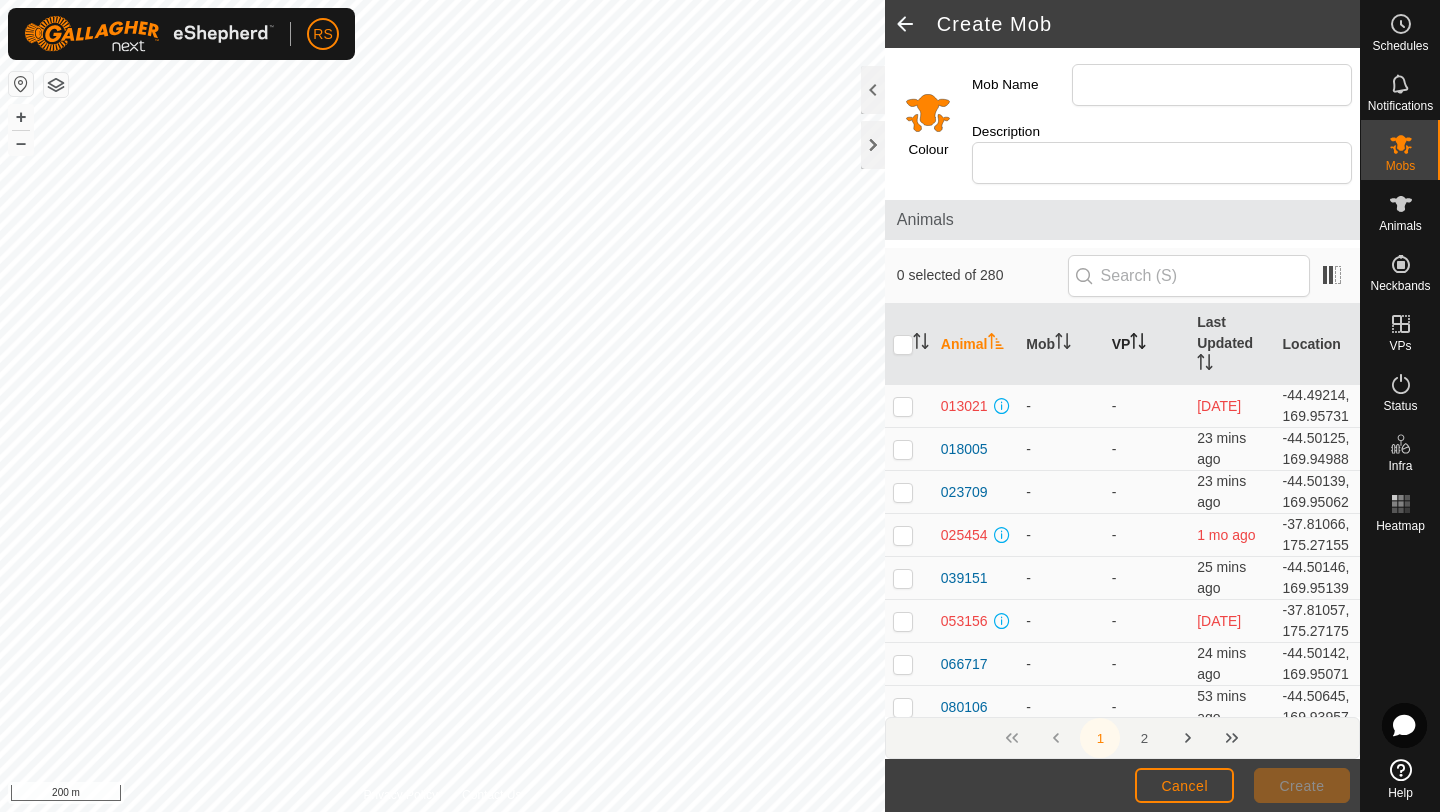 click on "VP" at bounding box center (1146, 344) 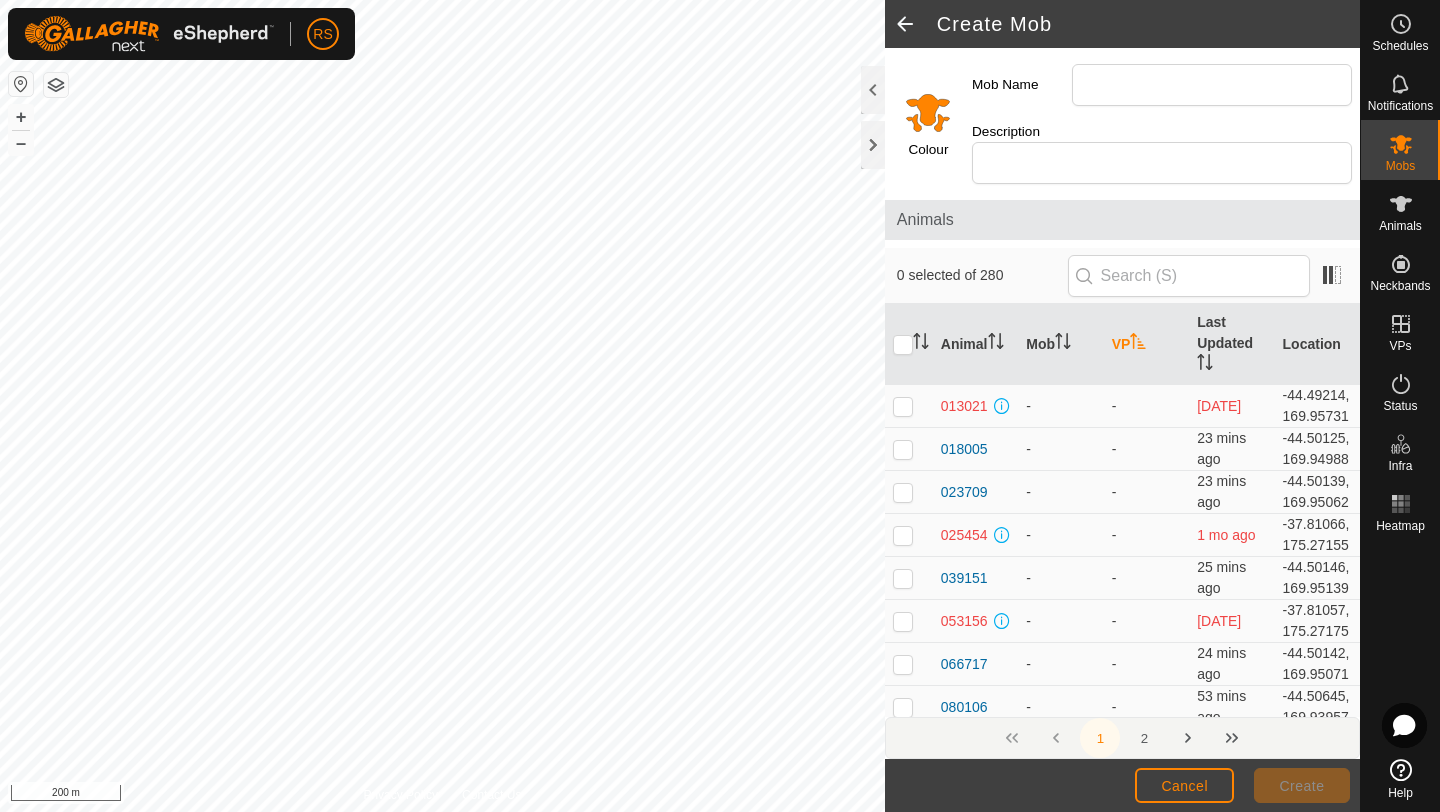 click on "VP" at bounding box center [1146, 344] 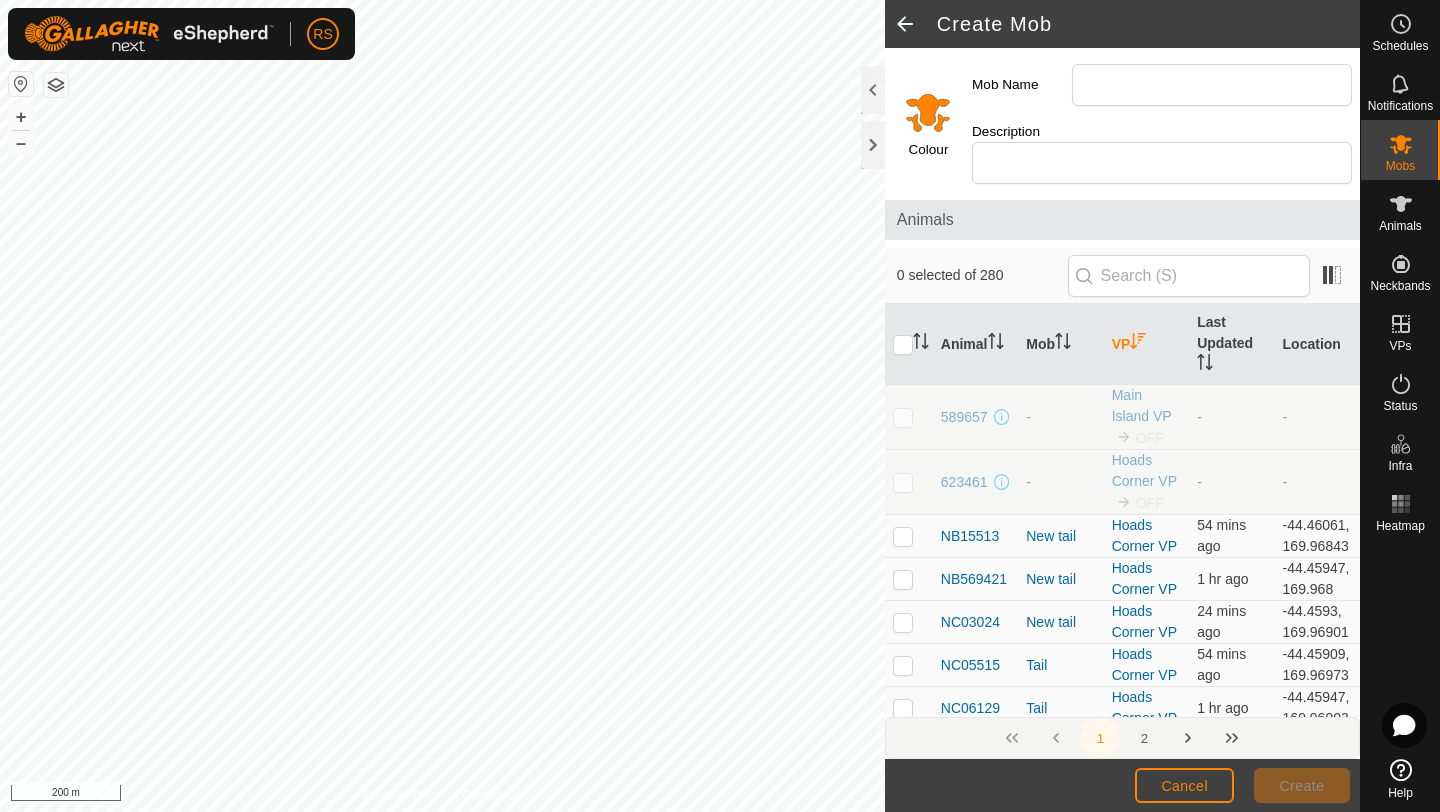 click on "VP" at bounding box center [1146, 344] 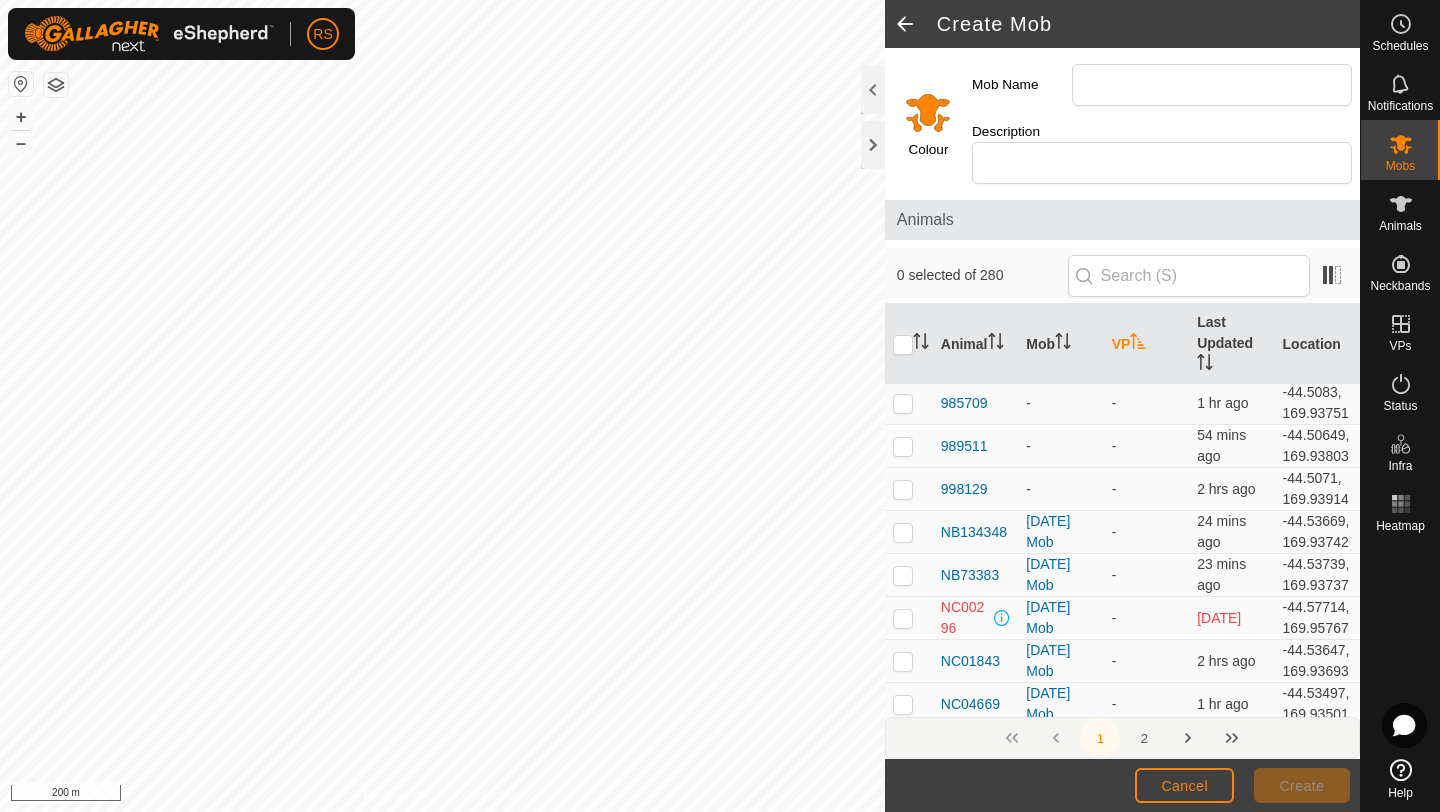 scroll, scrollTop: 4103, scrollLeft: 0, axis: vertical 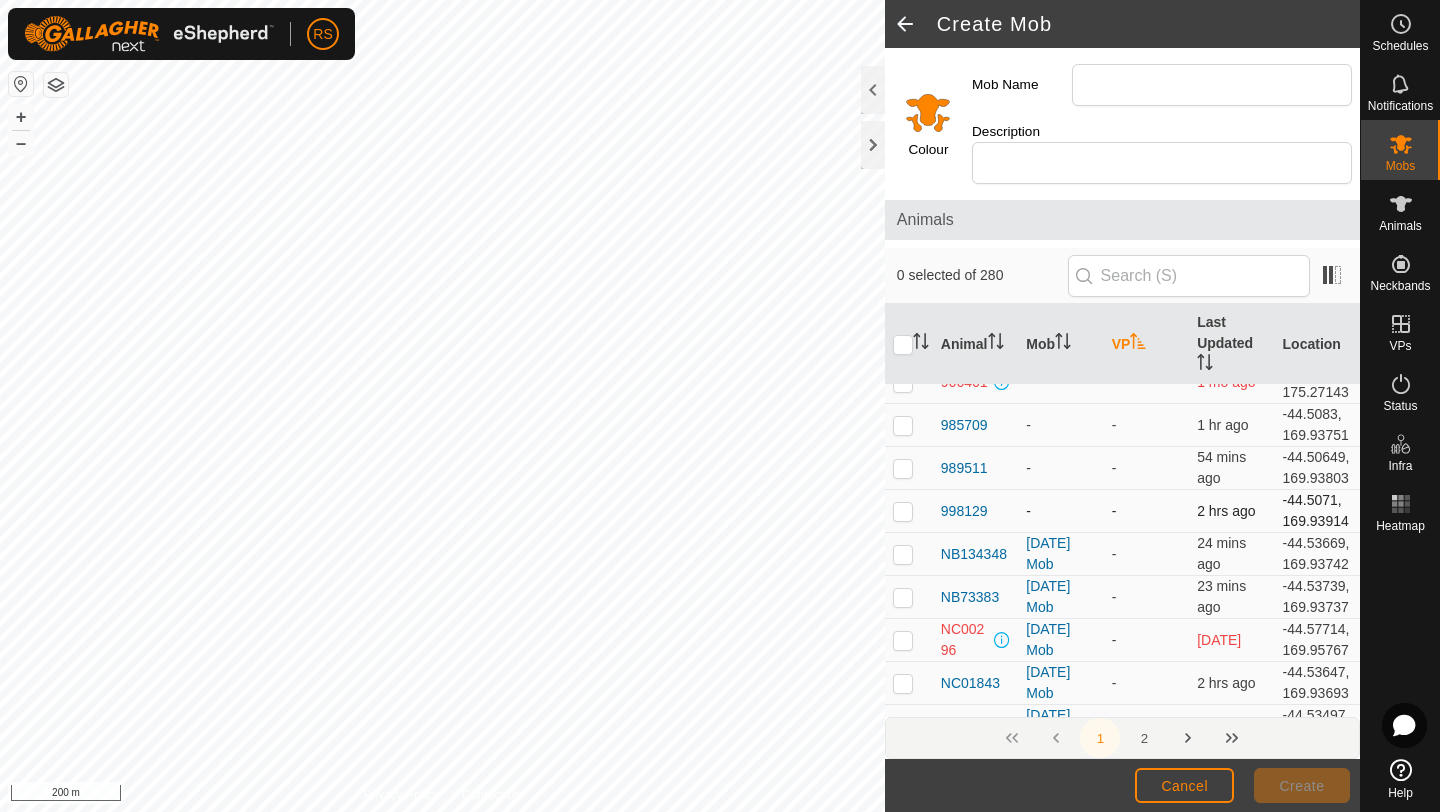 click at bounding box center [903, 511] 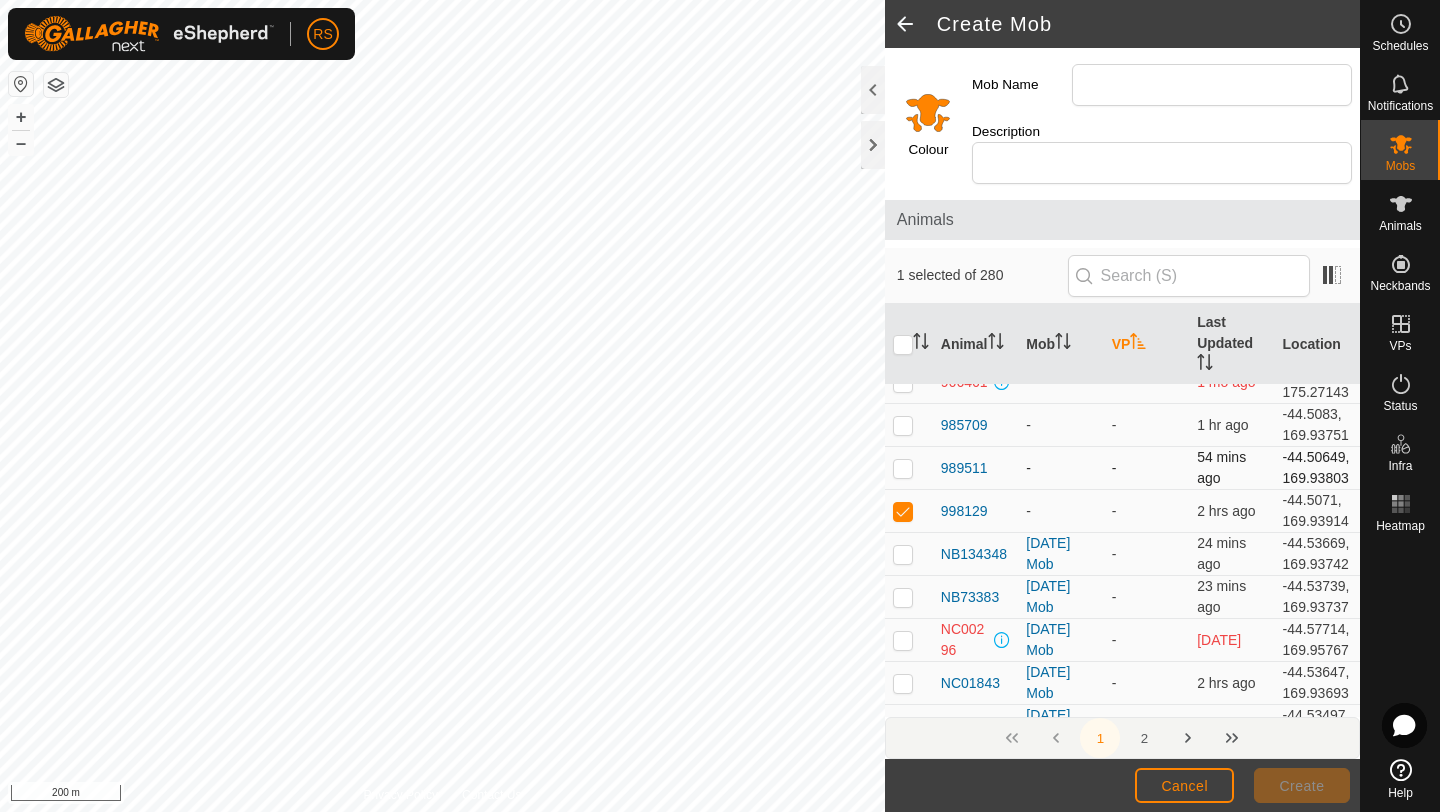 click at bounding box center [903, 468] 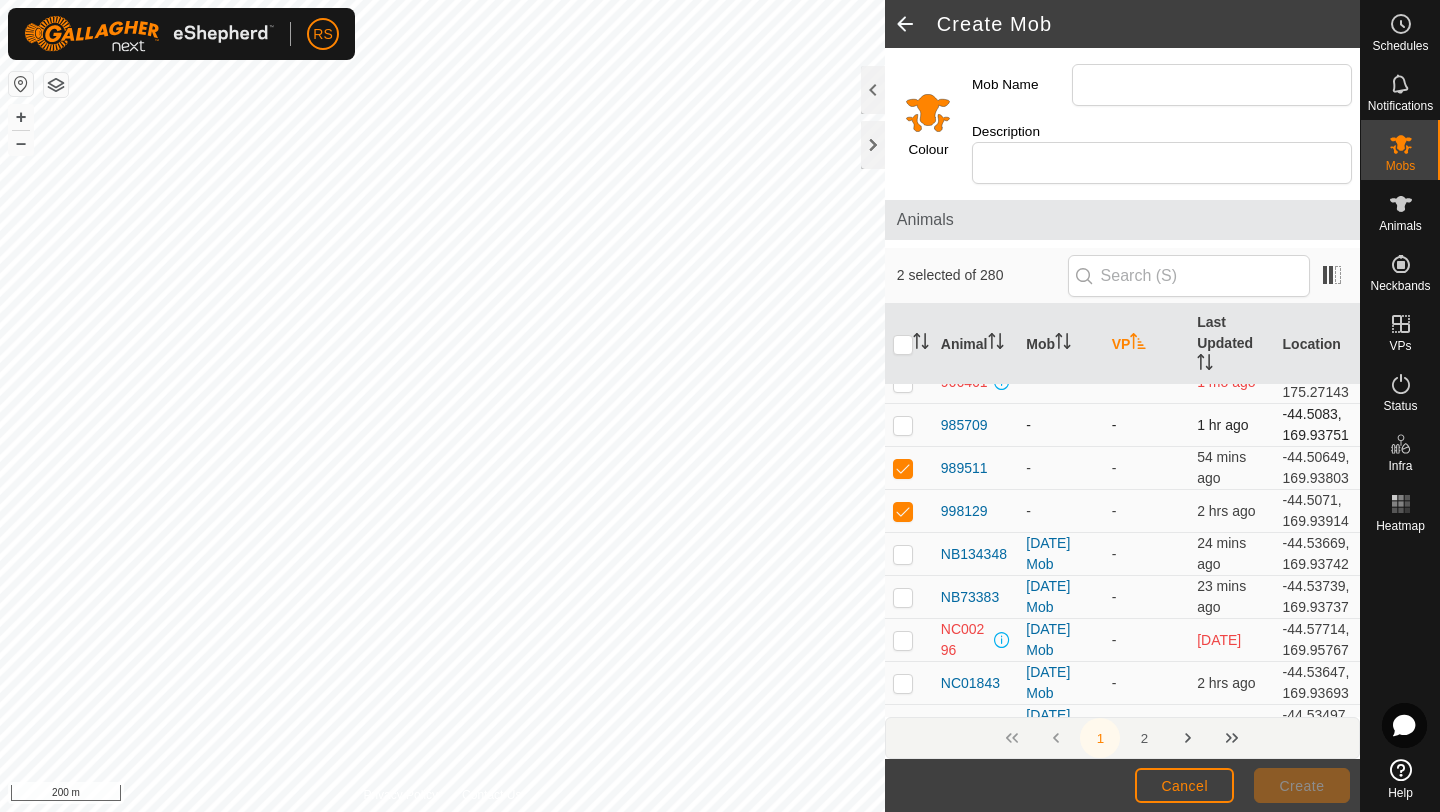 click at bounding box center [903, 425] 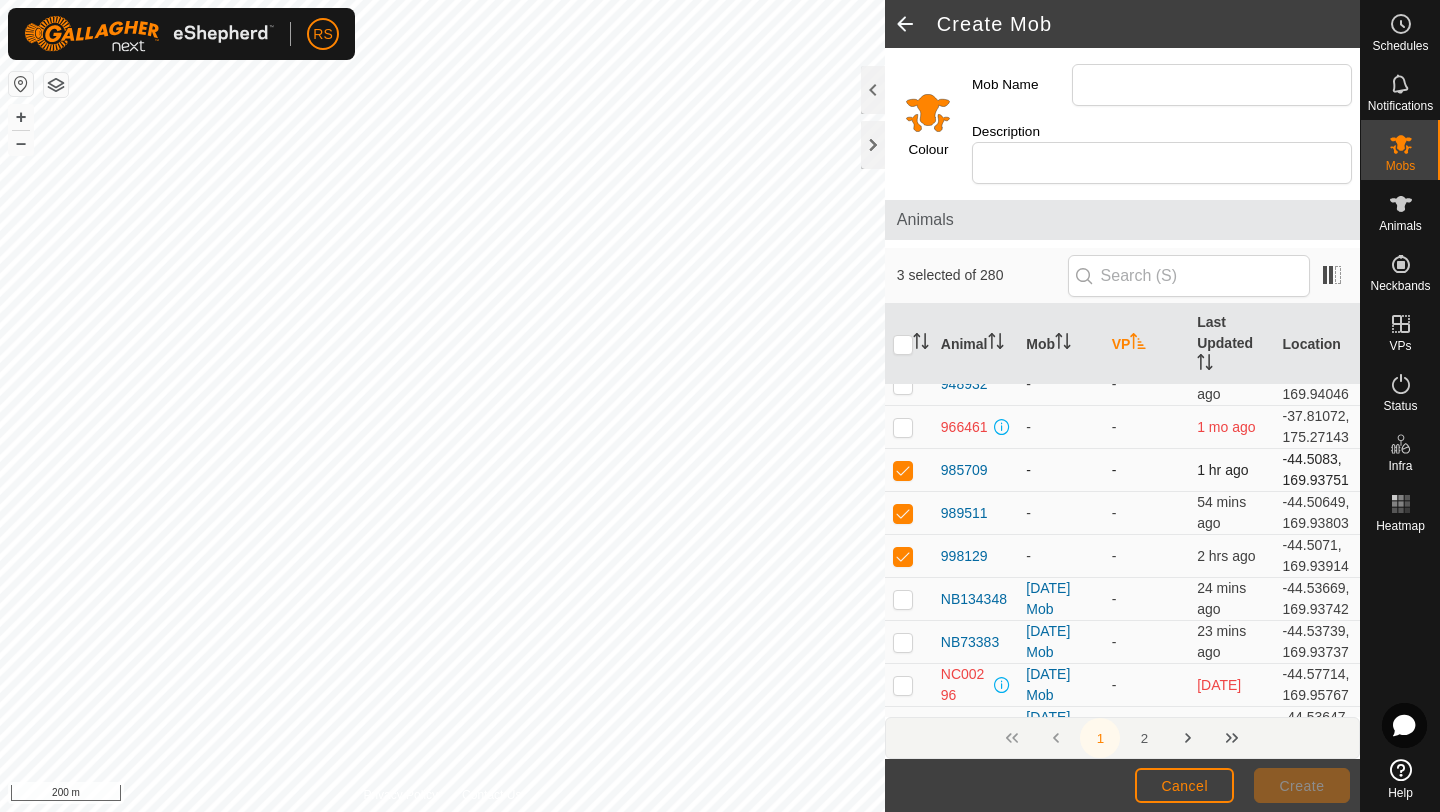 scroll, scrollTop: 4052, scrollLeft: 0, axis: vertical 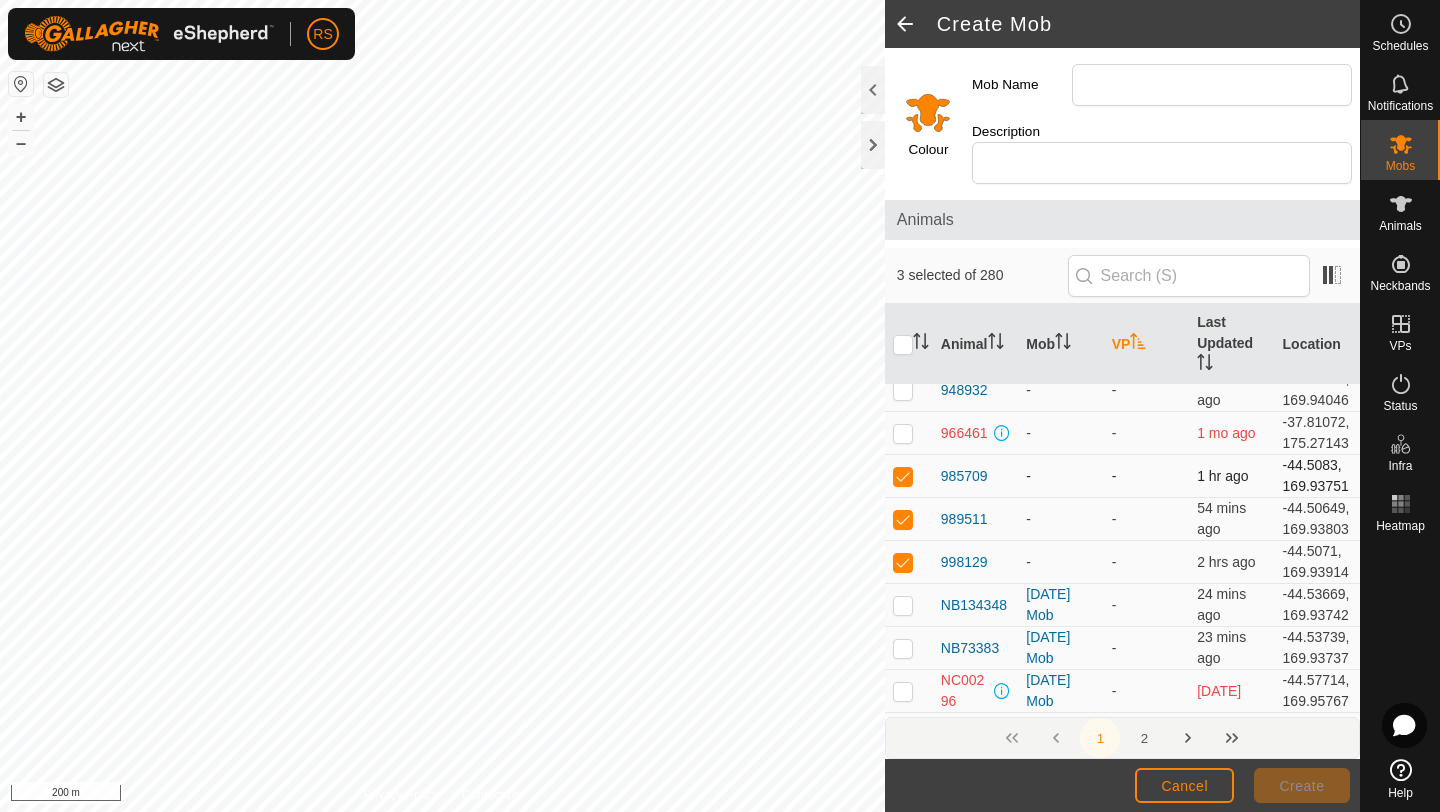 click at bounding box center (903, 476) 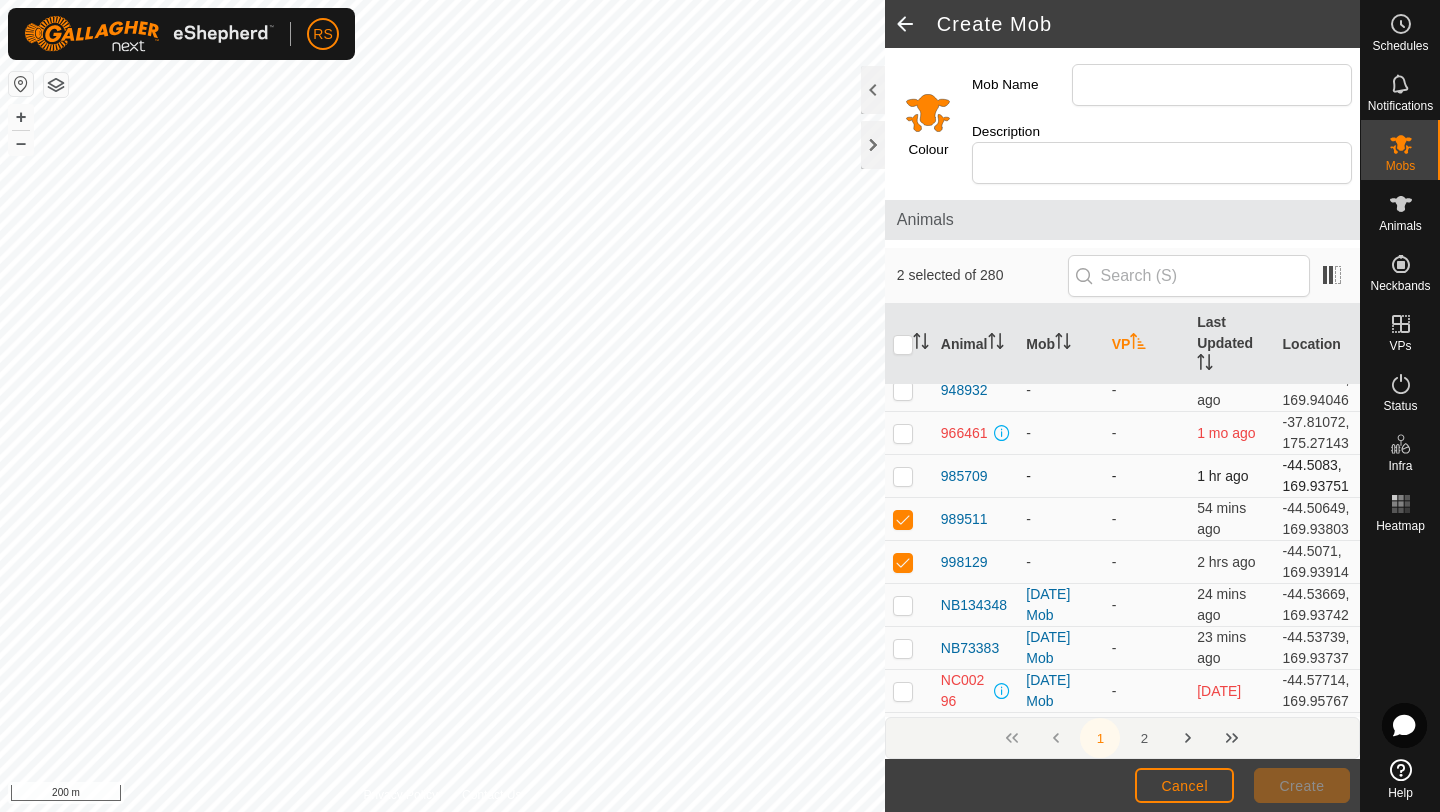 click at bounding box center [903, 476] 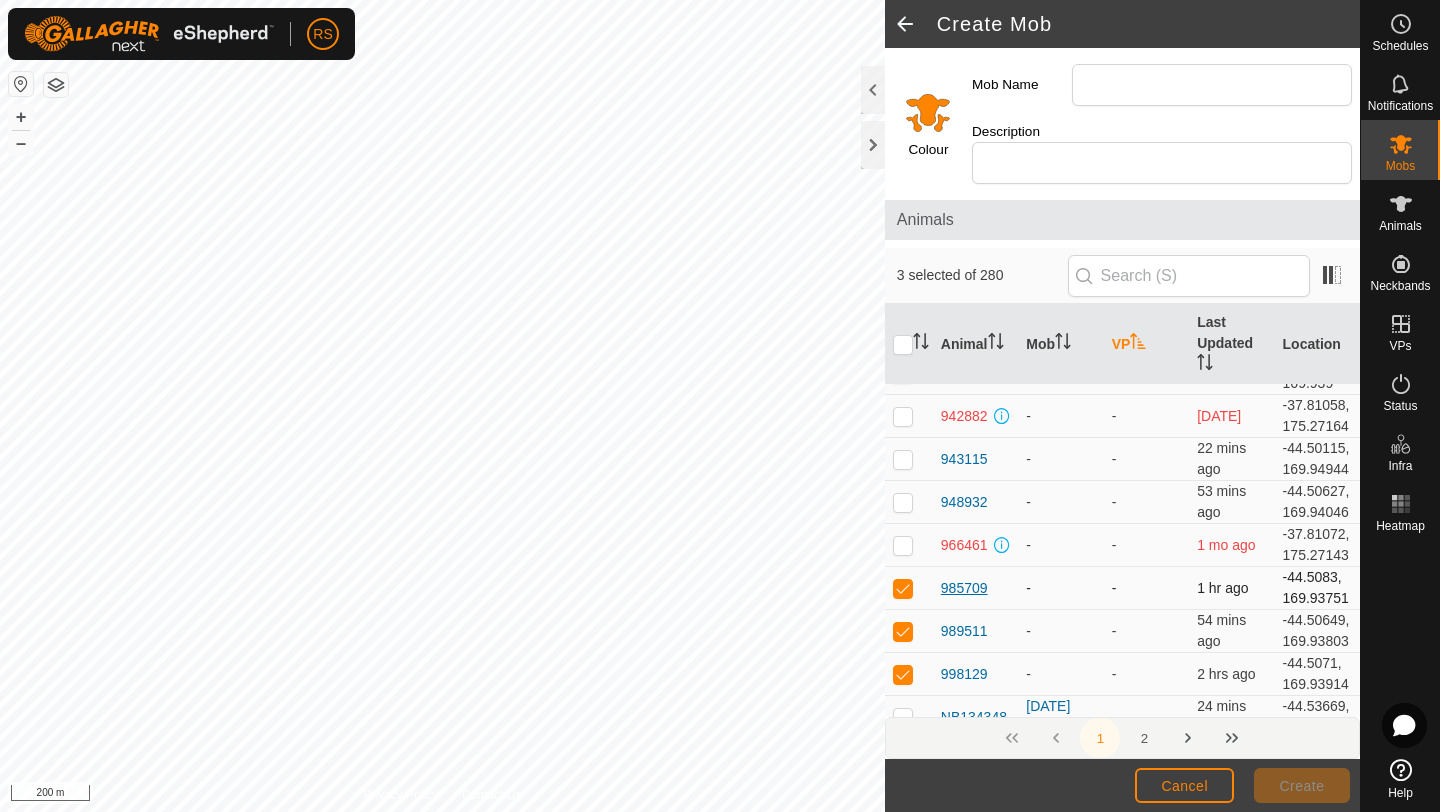 scroll, scrollTop: 3938, scrollLeft: 0, axis: vertical 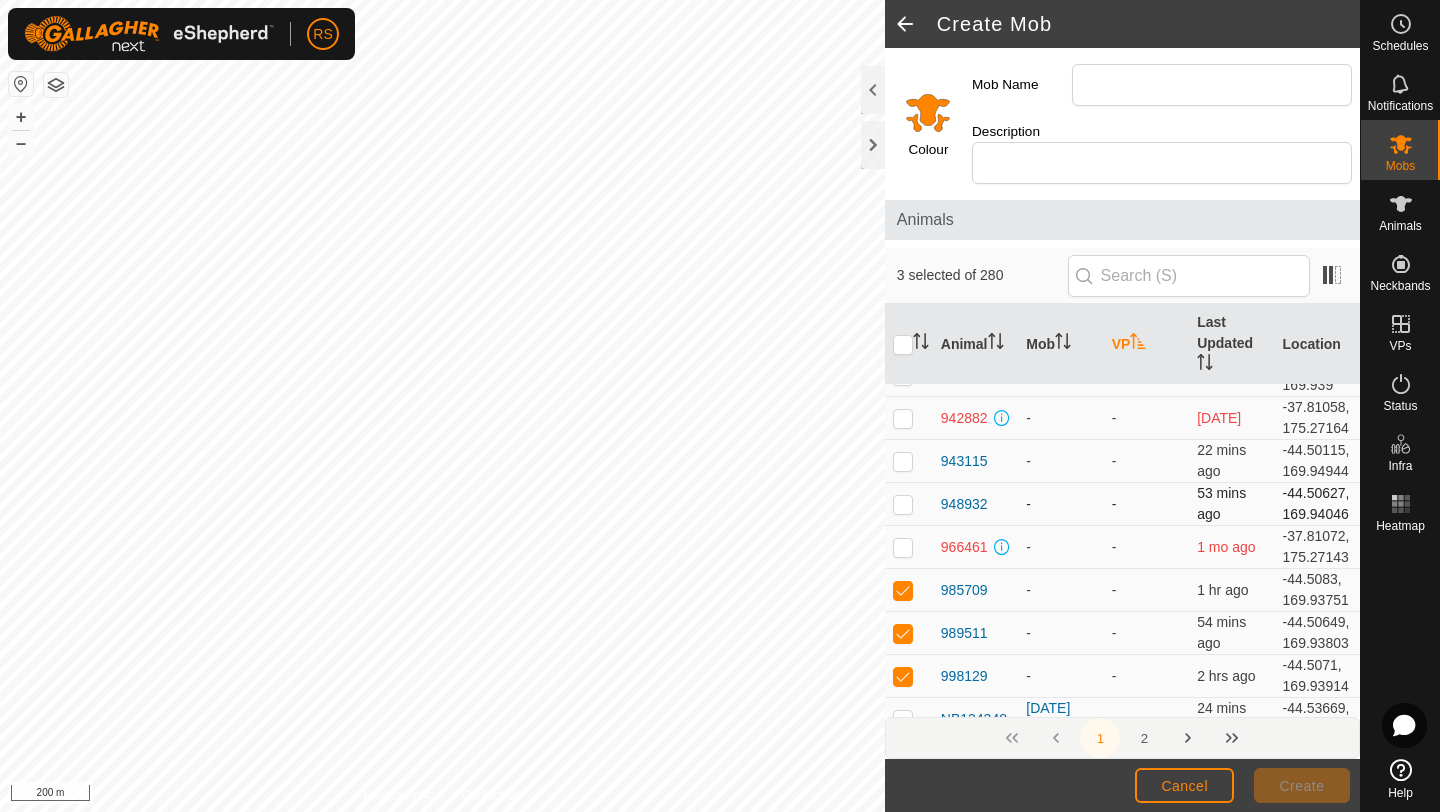click at bounding box center (903, 504) 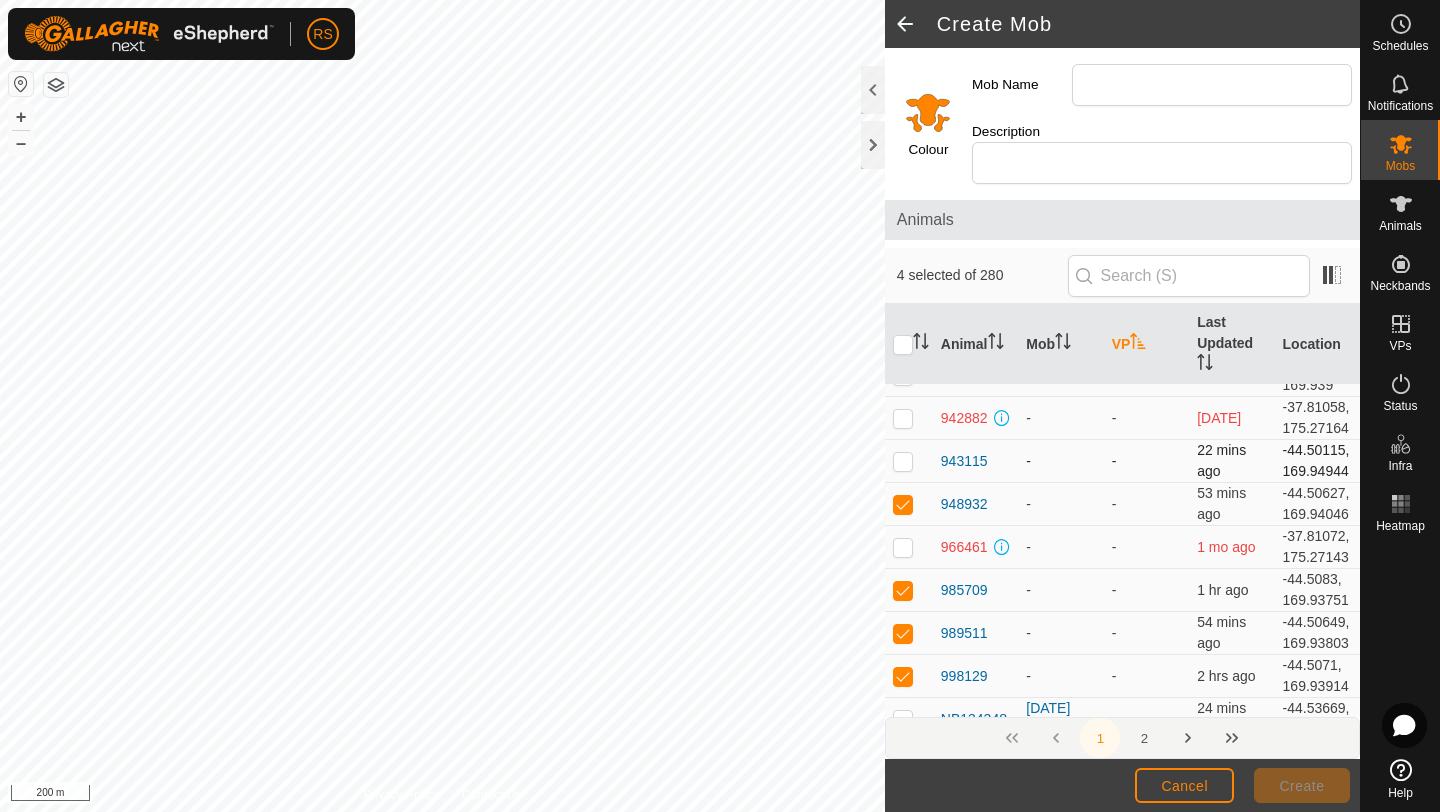 click at bounding box center [903, 461] 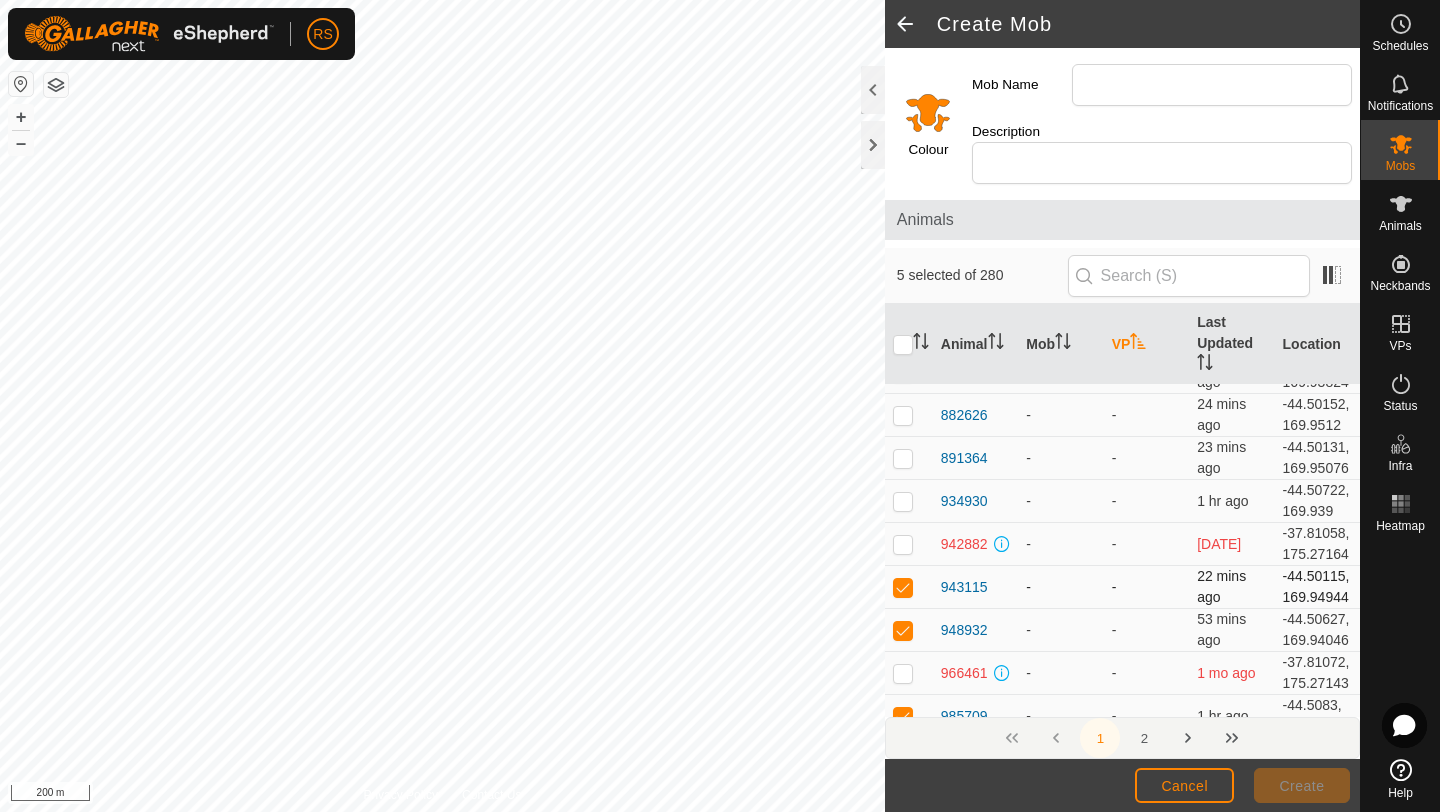 scroll, scrollTop: 3807, scrollLeft: 0, axis: vertical 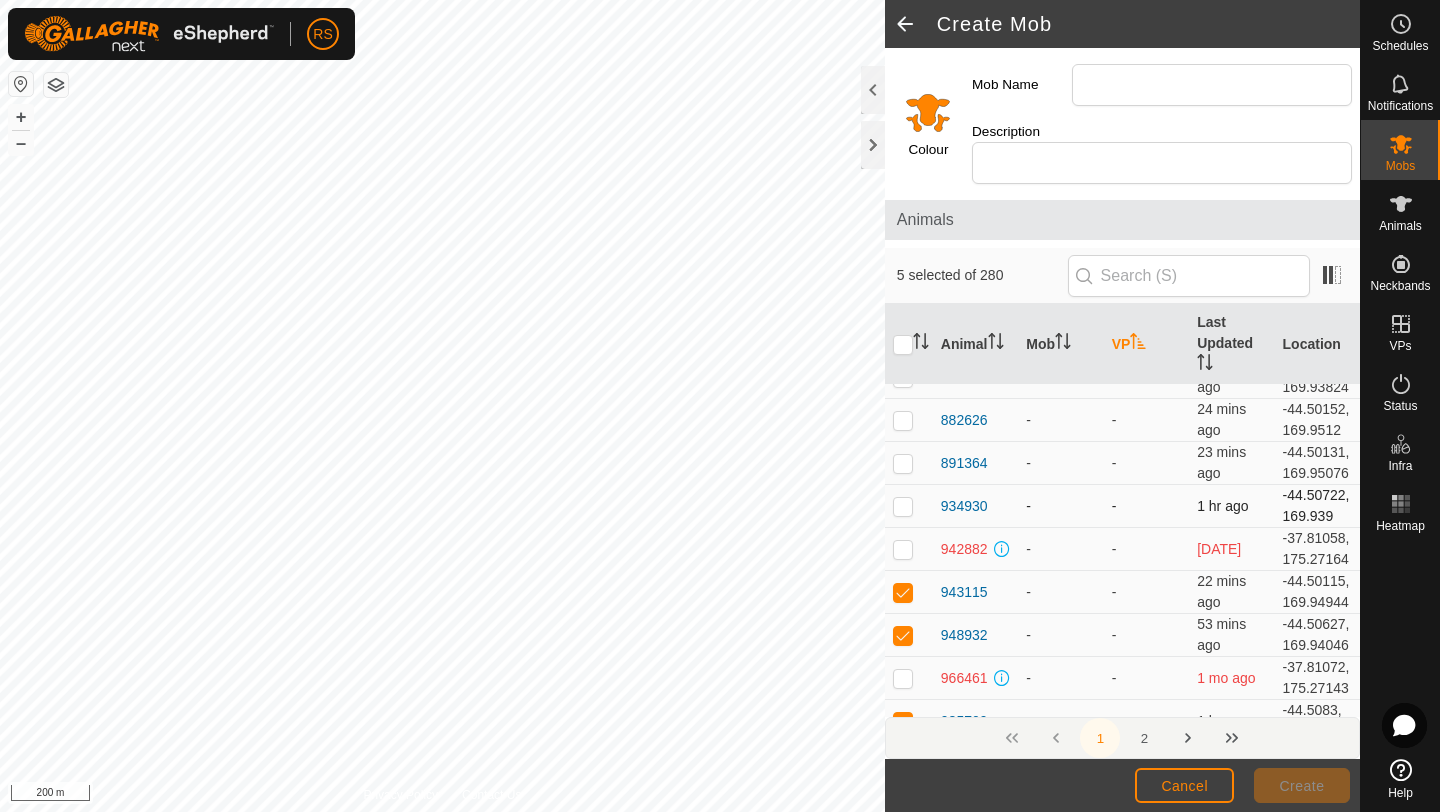click at bounding box center [903, 506] 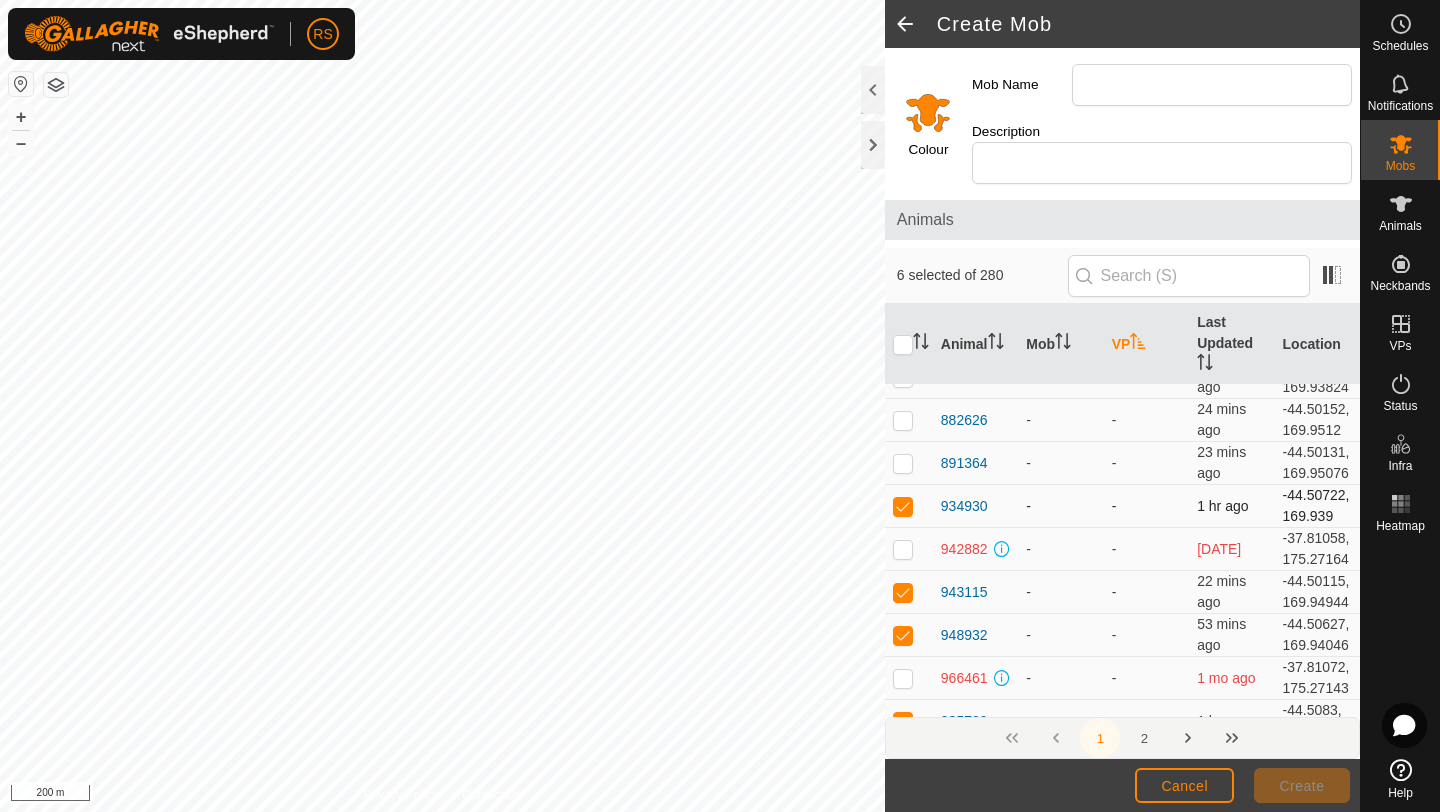 click at bounding box center [903, 506] 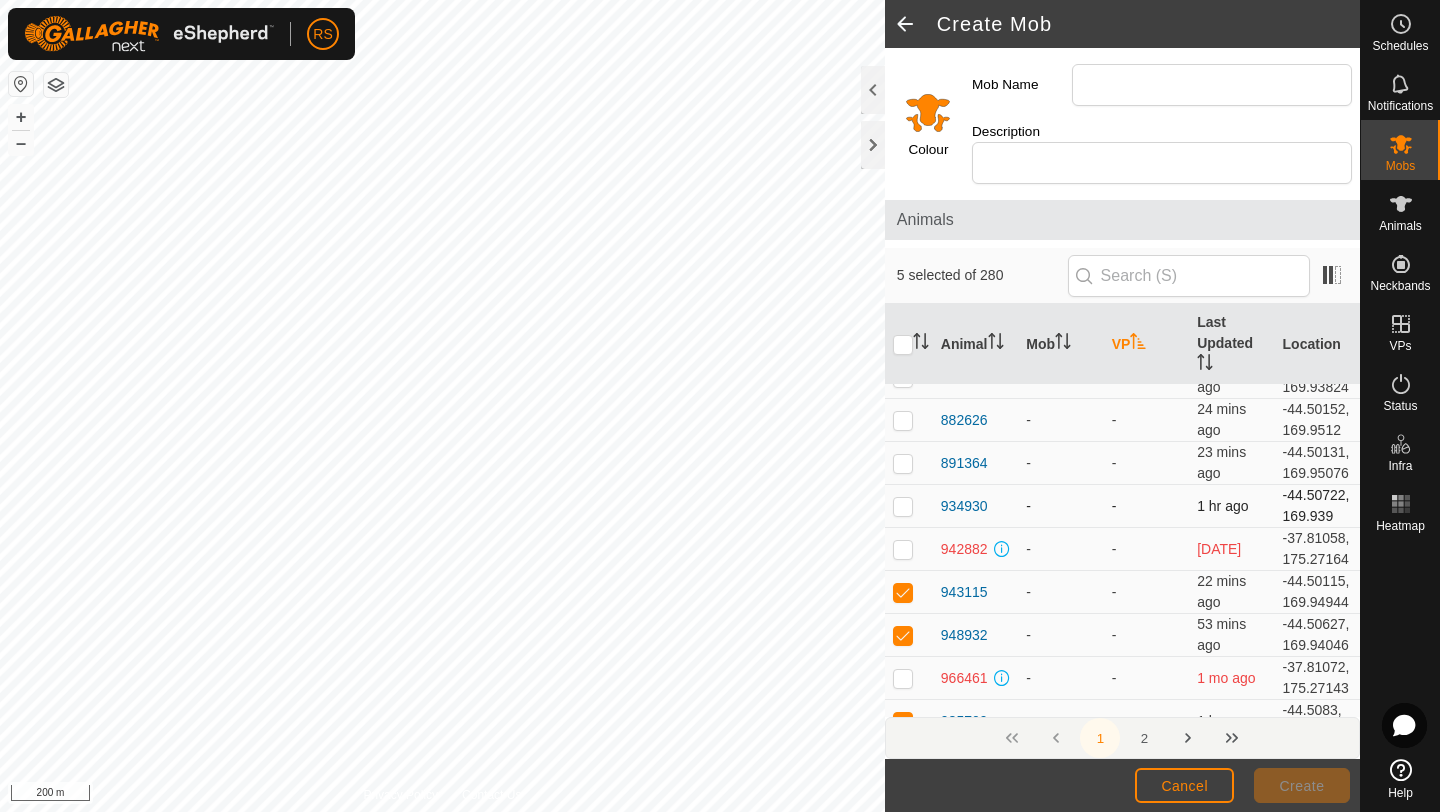 click at bounding box center (903, 506) 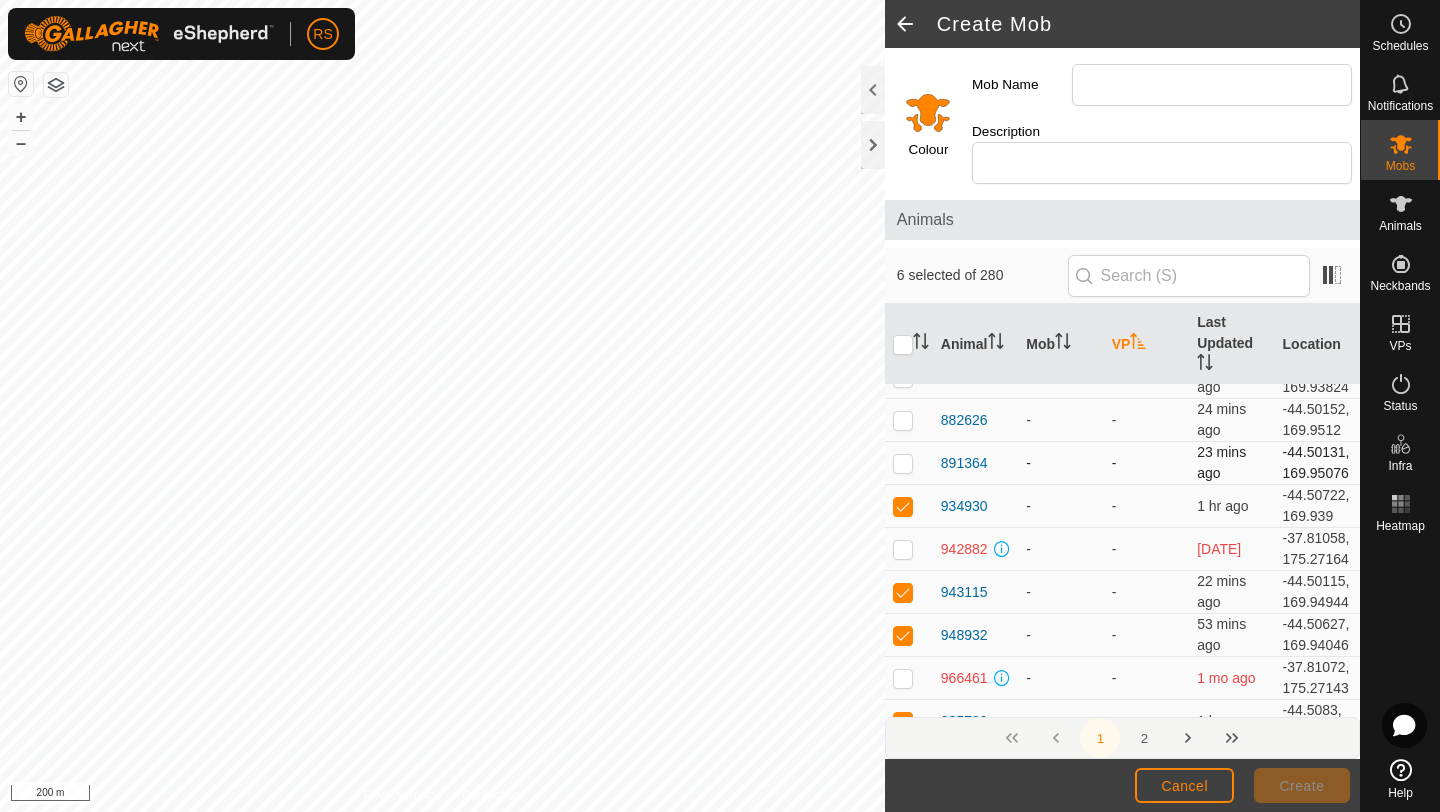 click at bounding box center (903, 463) 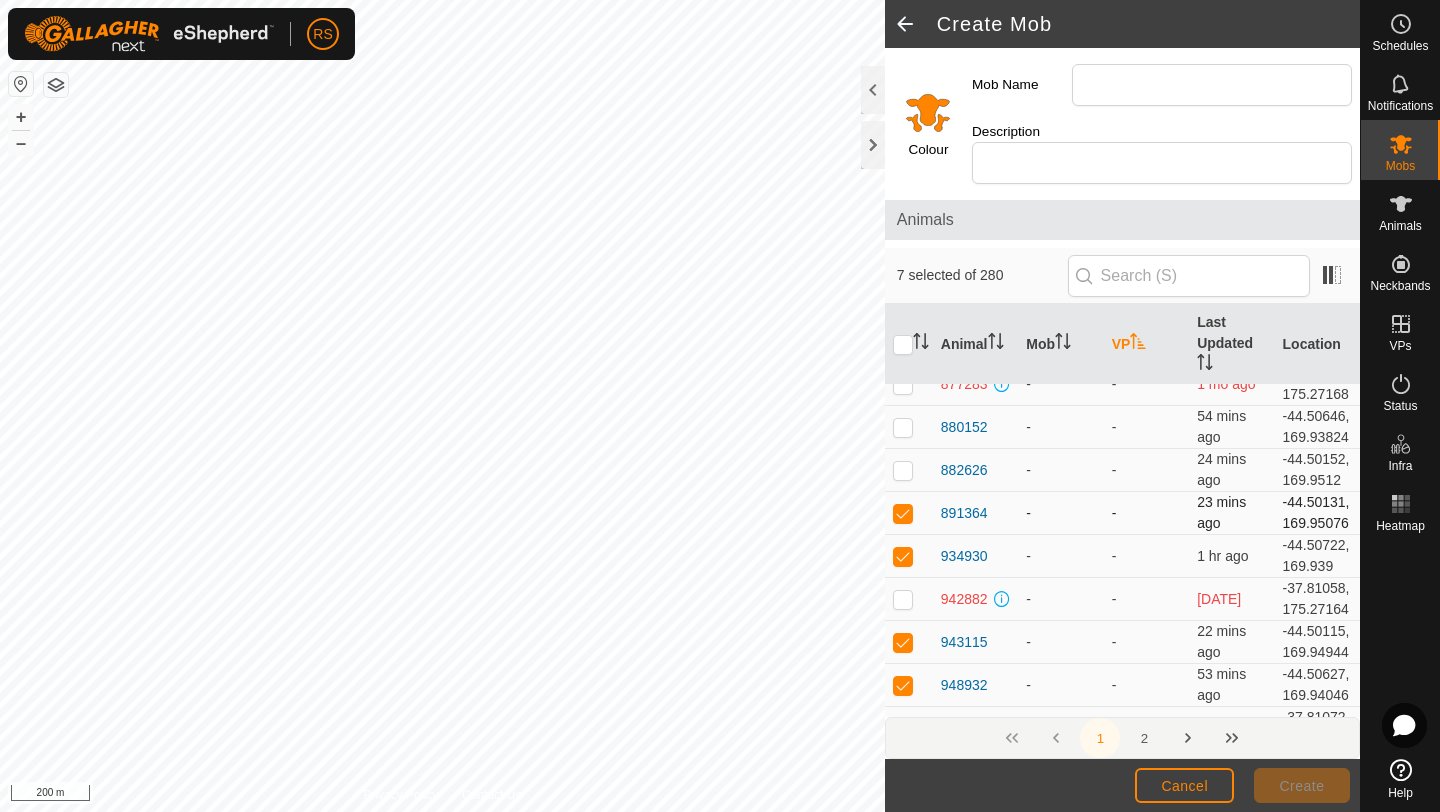 scroll, scrollTop: 3755, scrollLeft: 0, axis: vertical 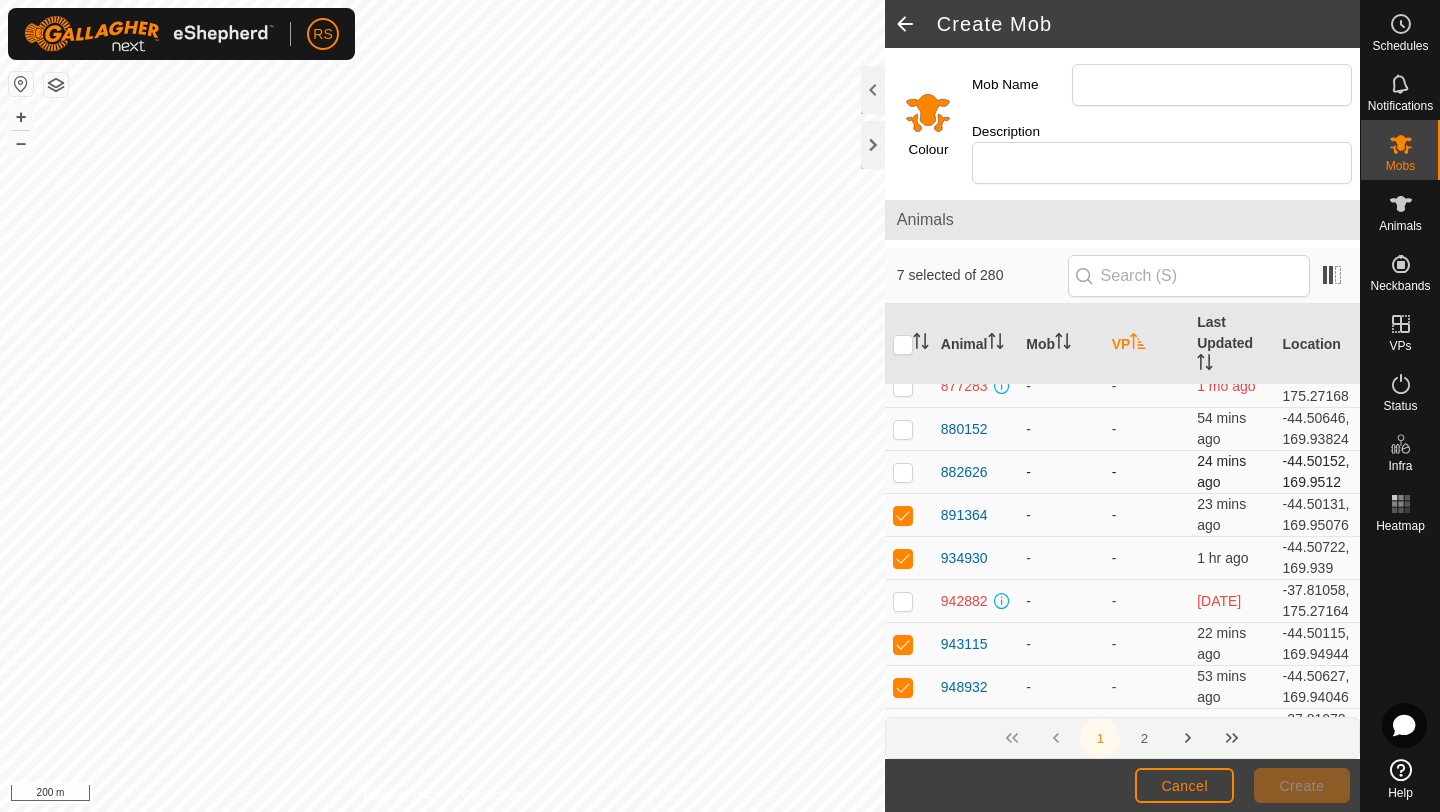 click at bounding box center [909, 472] 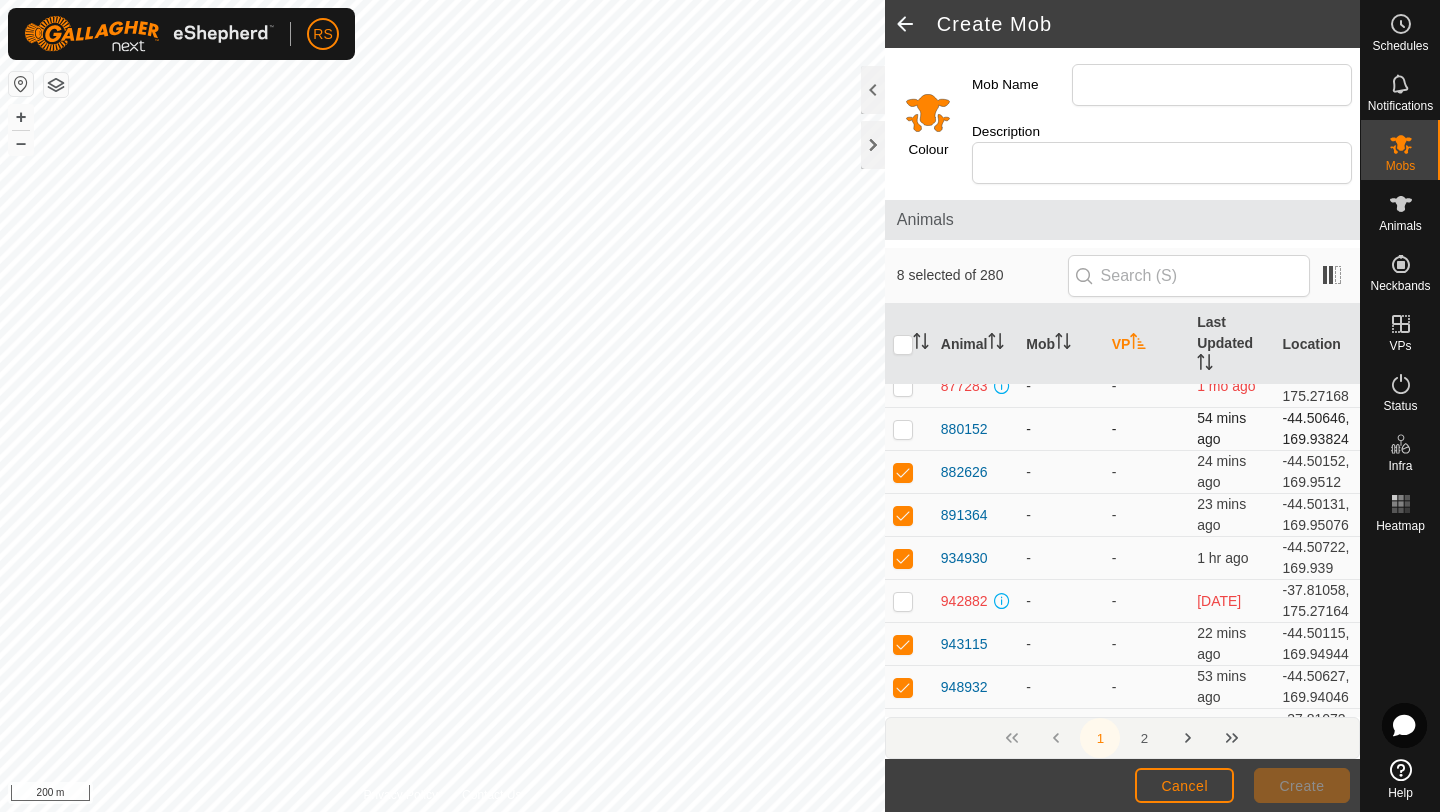 click at bounding box center [909, 429] 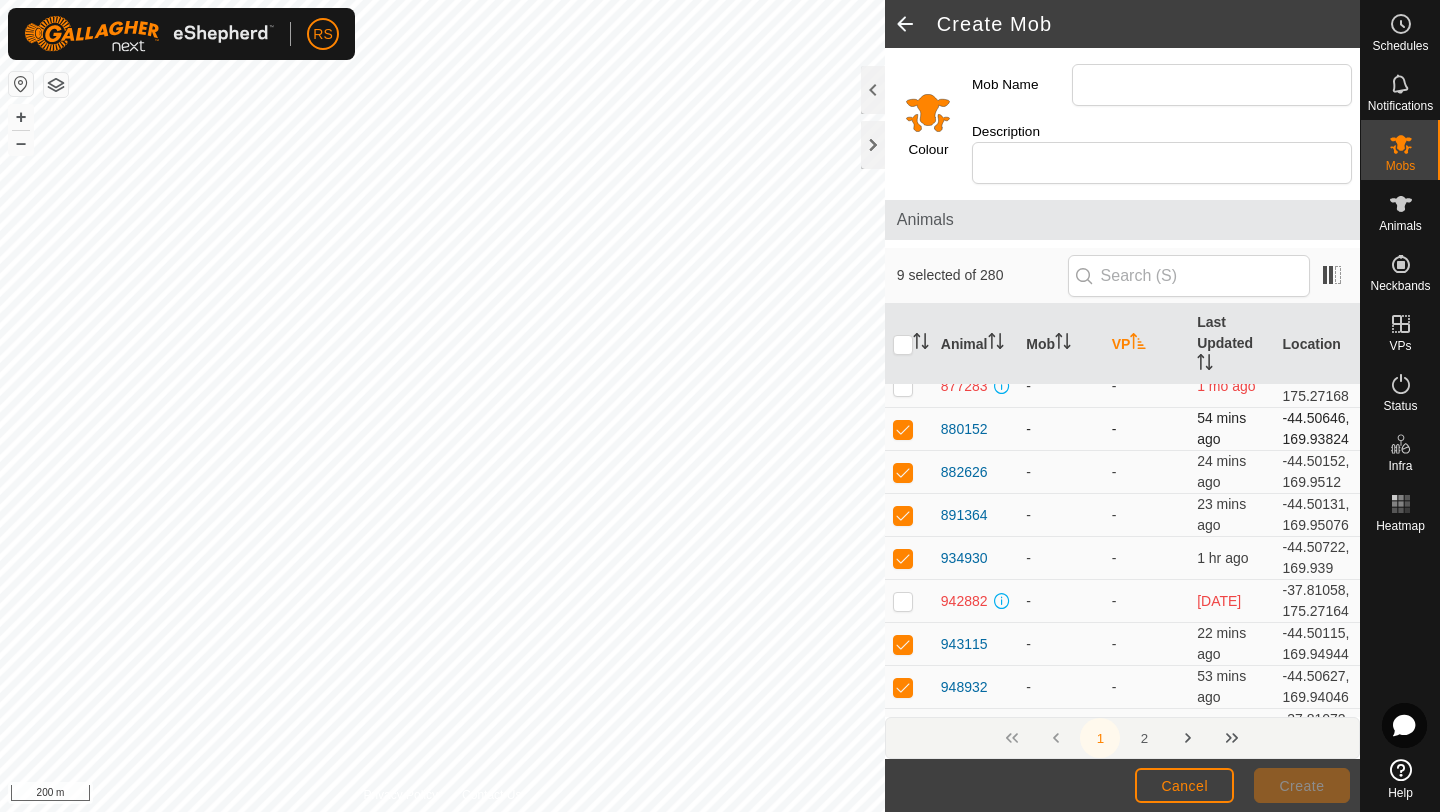 scroll, scrollTop: 3691, scrollLeft: 0, axis: vertical 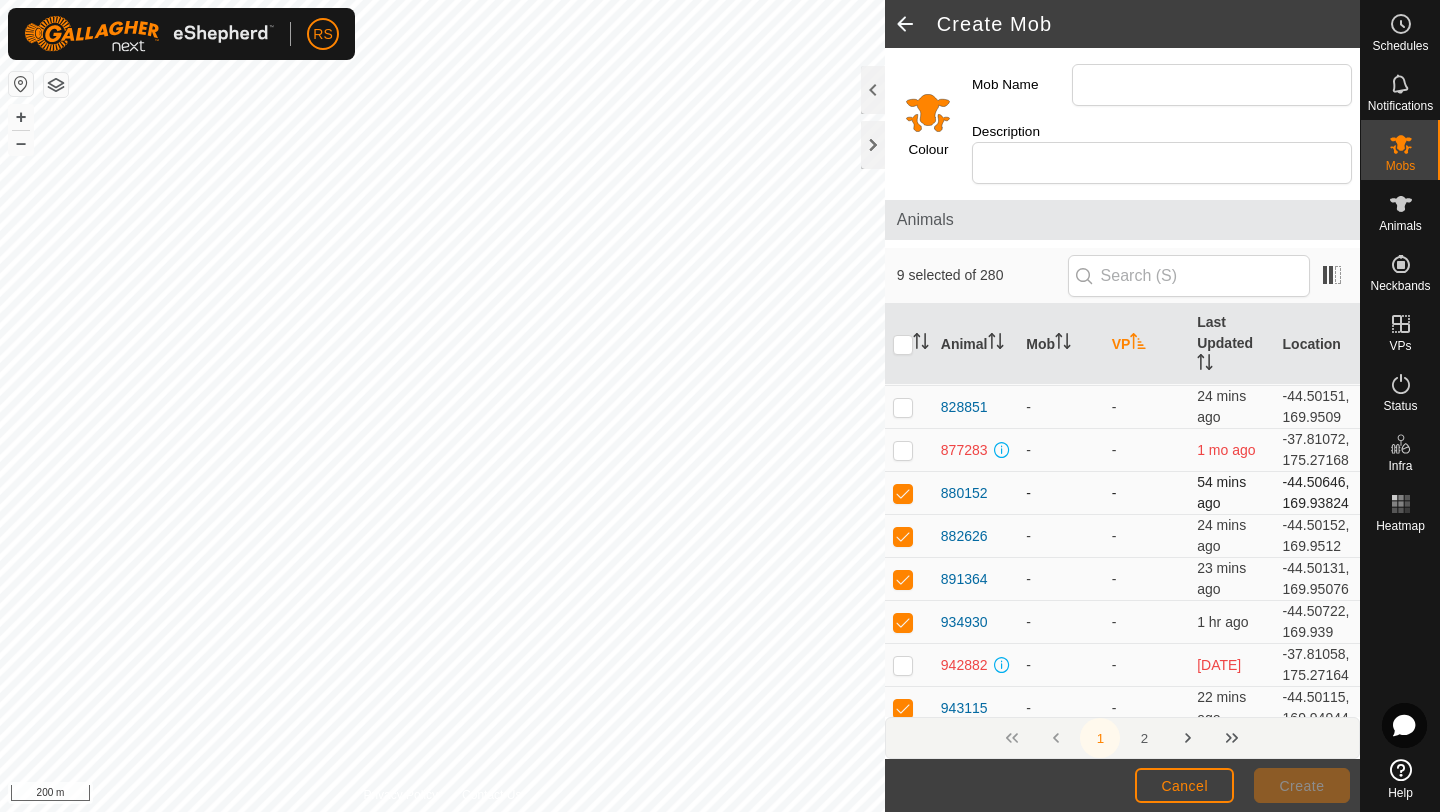 click at bounding box center [909, 450] 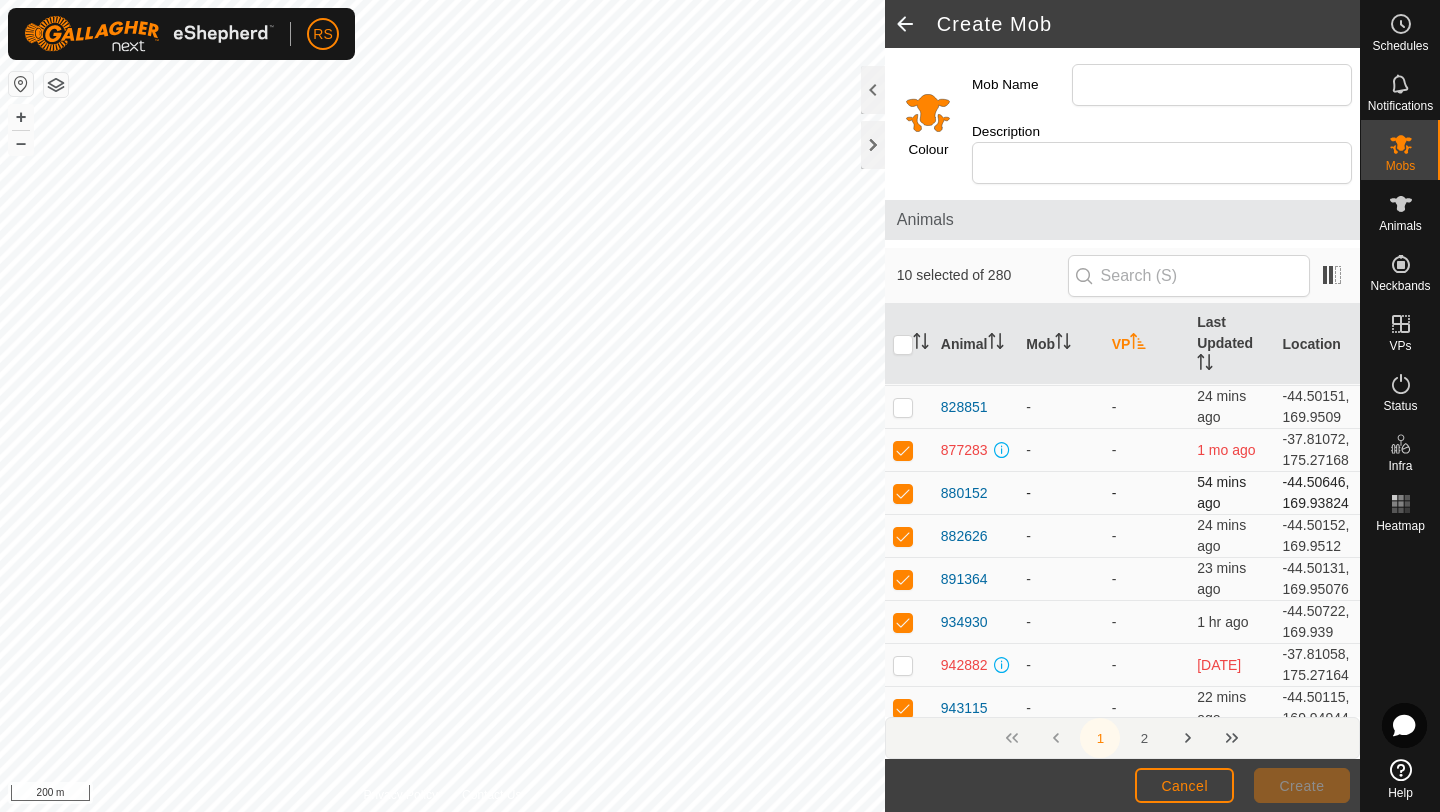 click at bounding box center [909, 450] 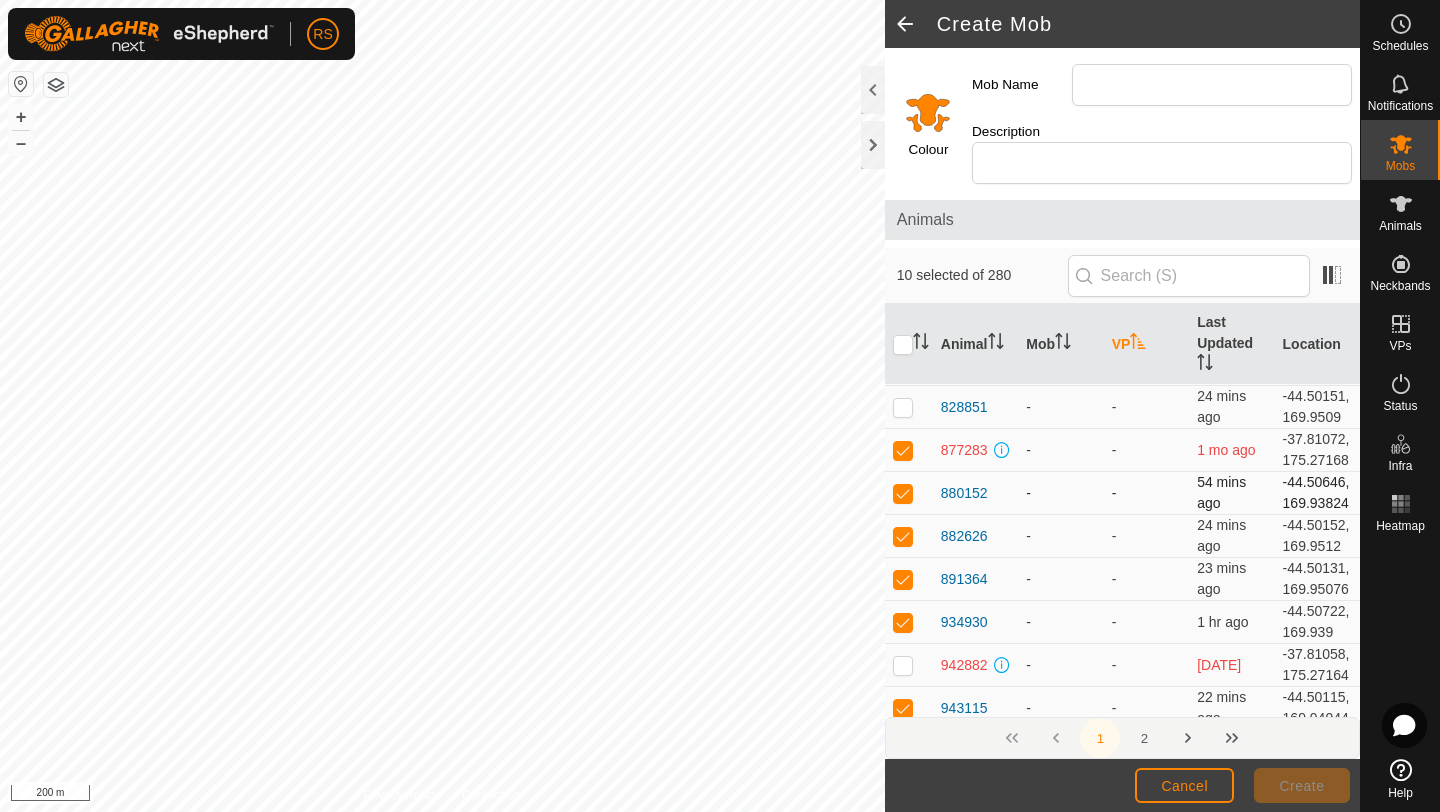 checkbox on "false" 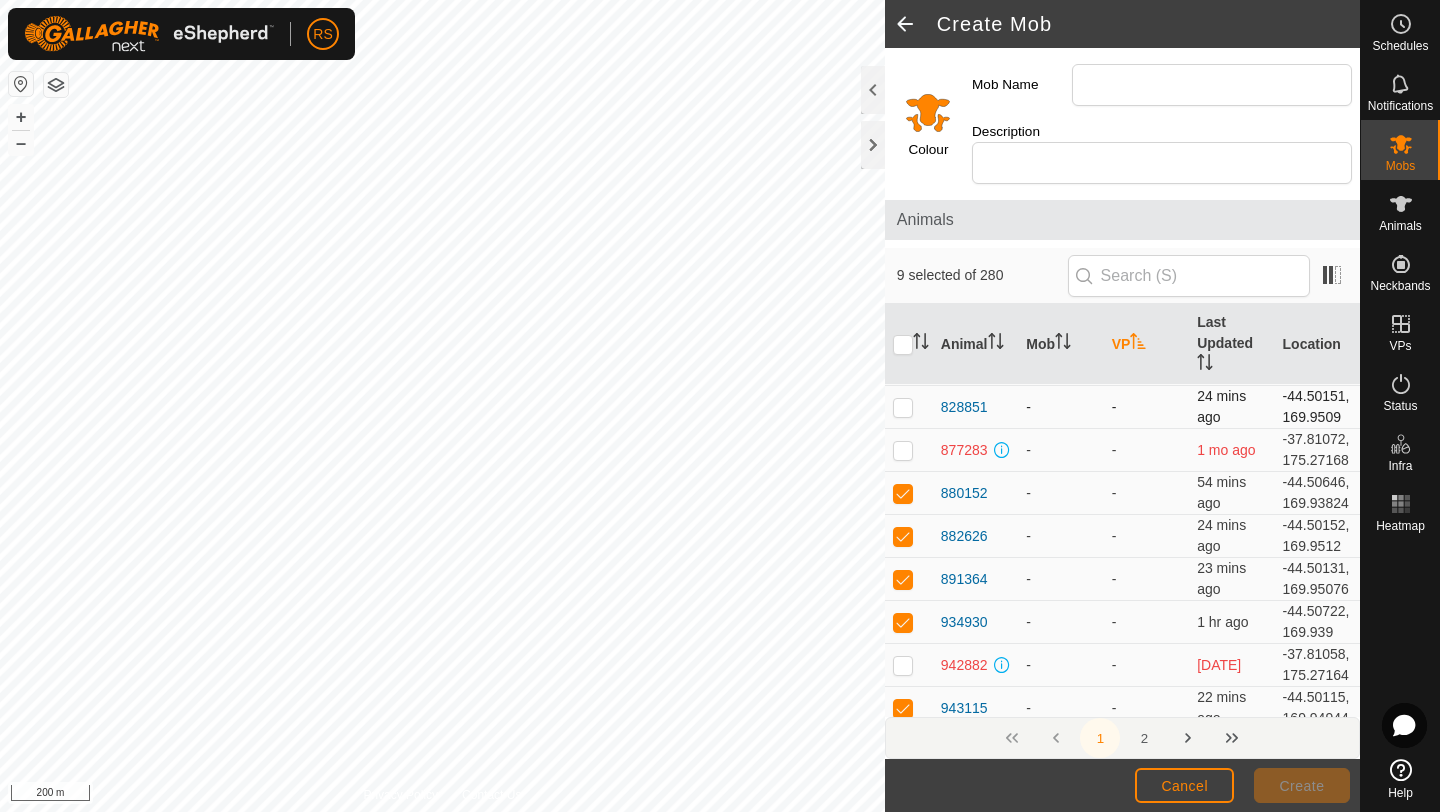 click at bounding box center (903, 407) 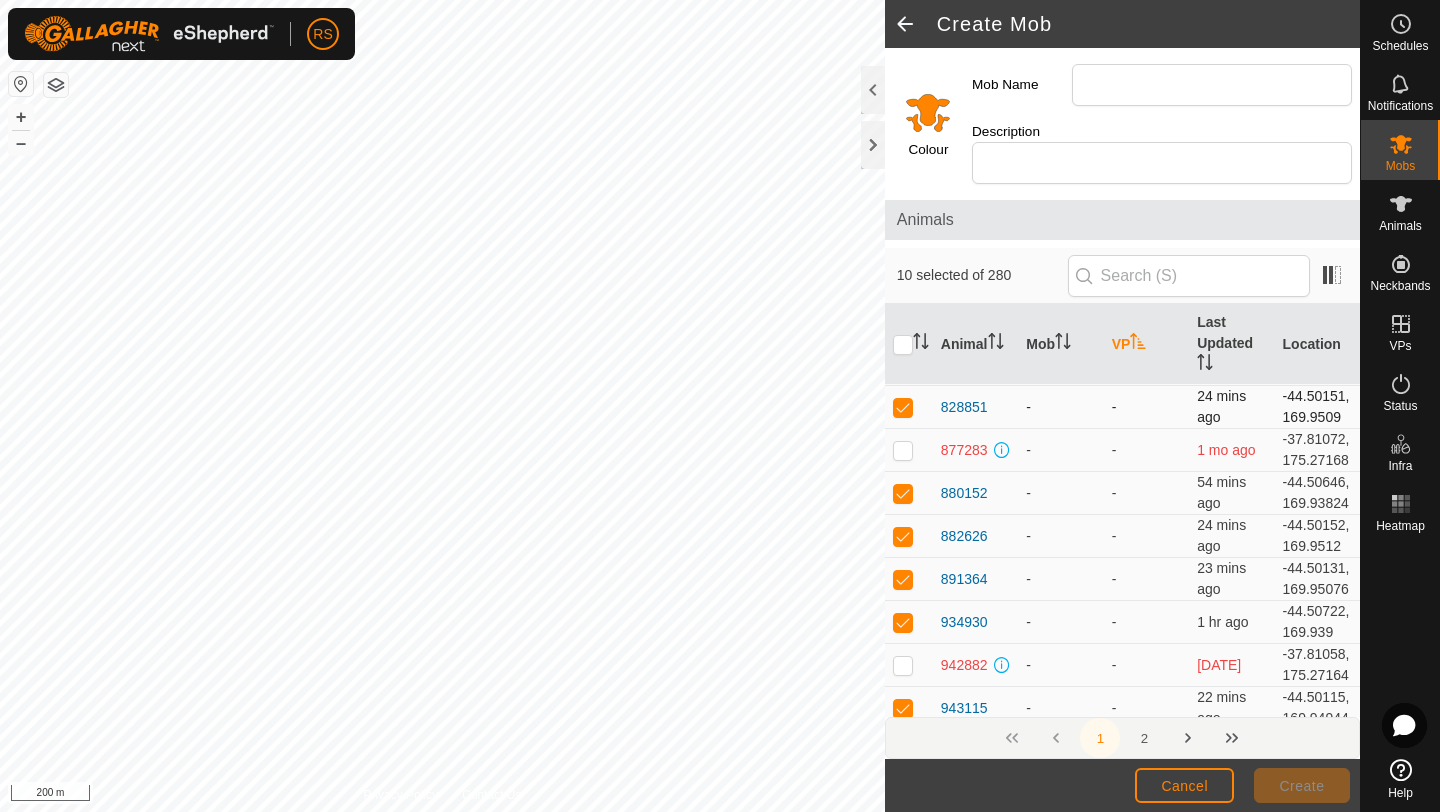 click at bounding box center (903, 407) 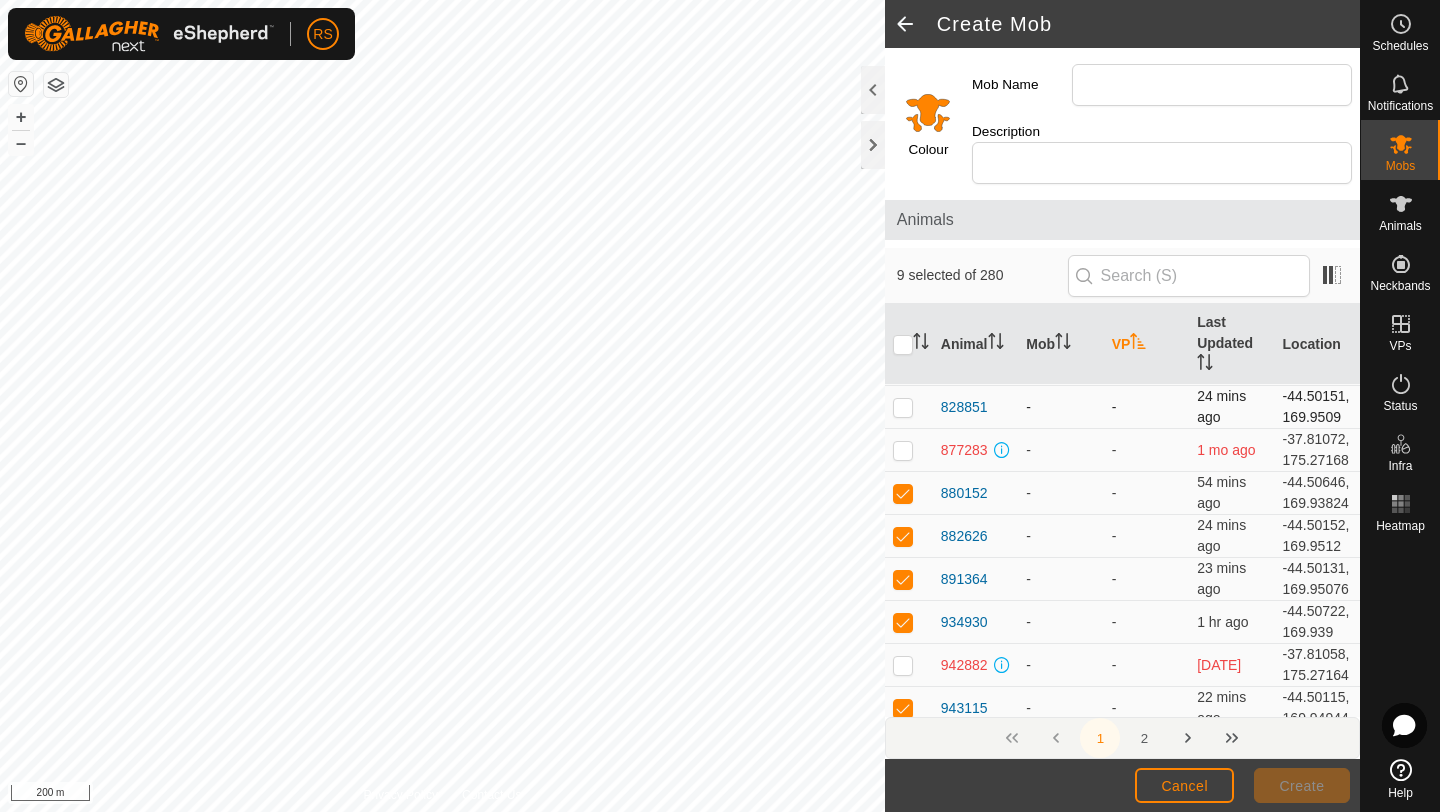 click at bounding box center [903, 407] 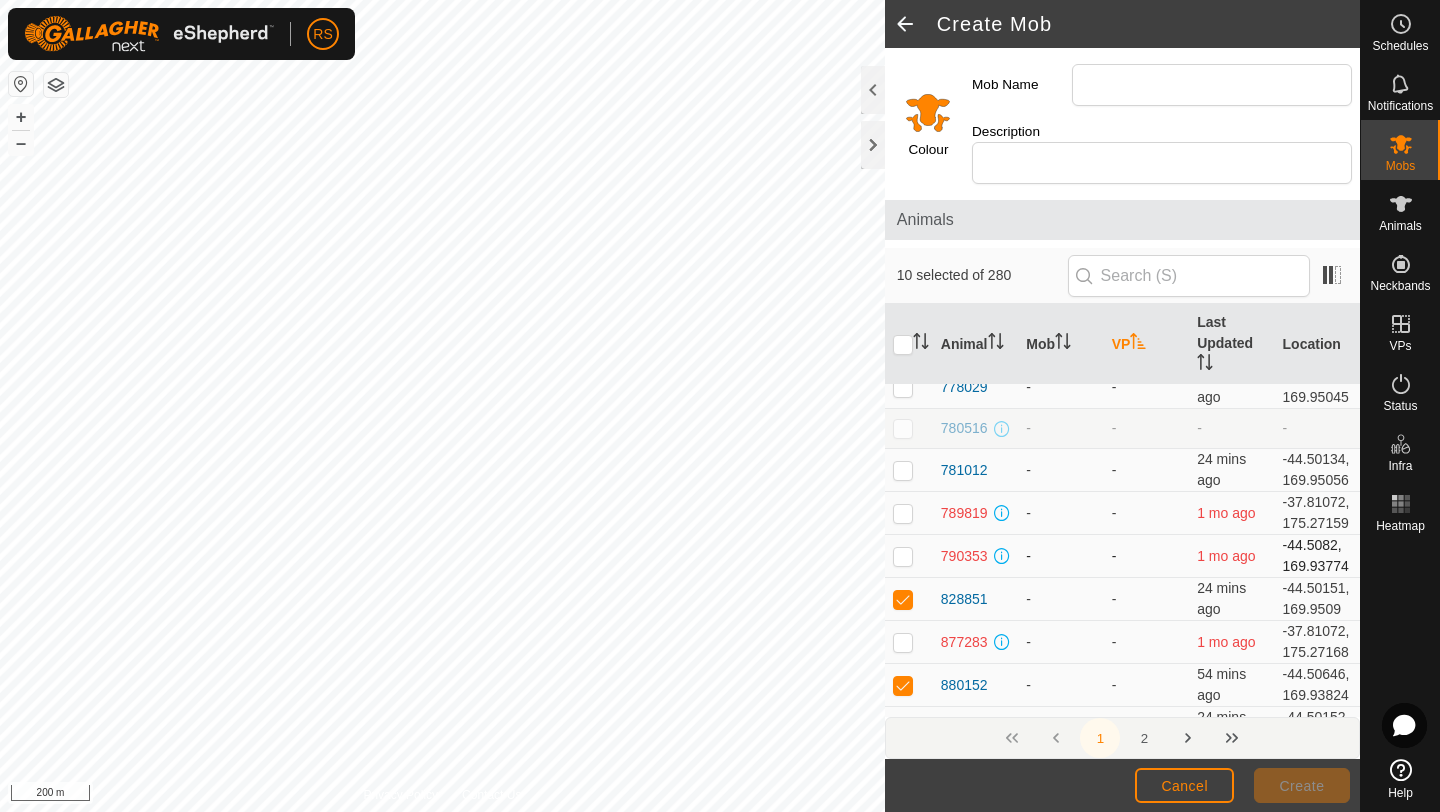 scroll, scrollTop: 3495, scrollLeft: 0, axis: vertical 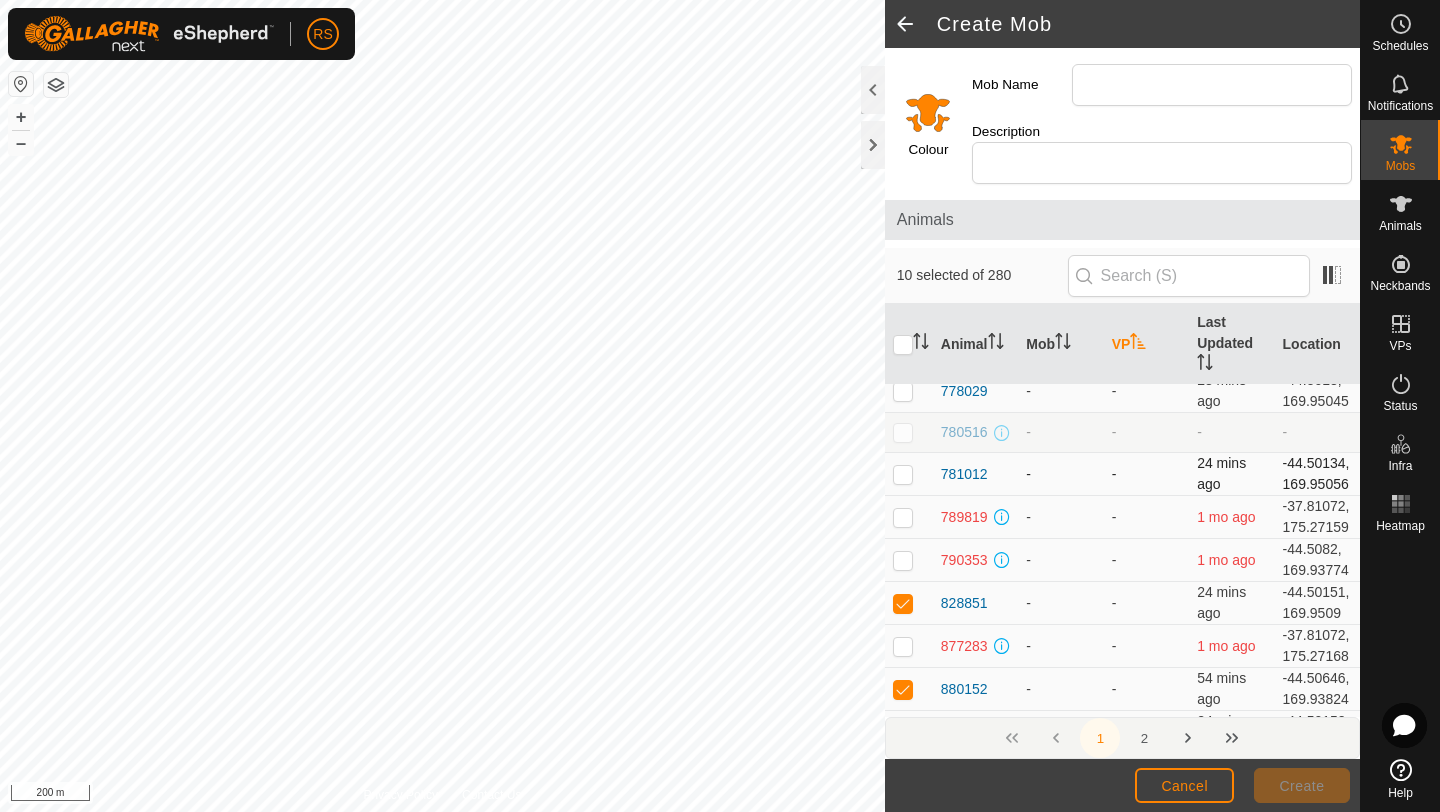 click at bounding box center [909, 474] 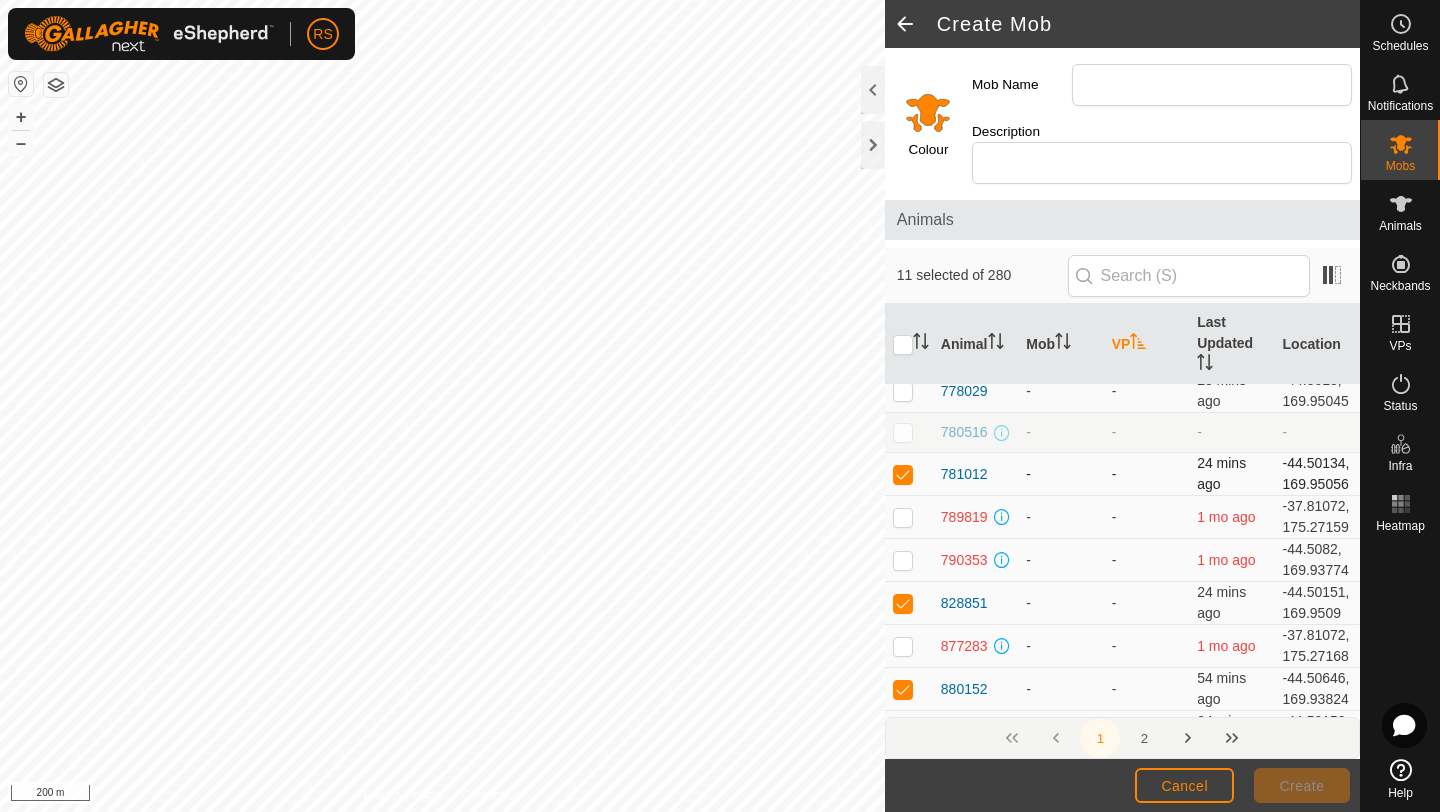click at bounding box center (903, 474) 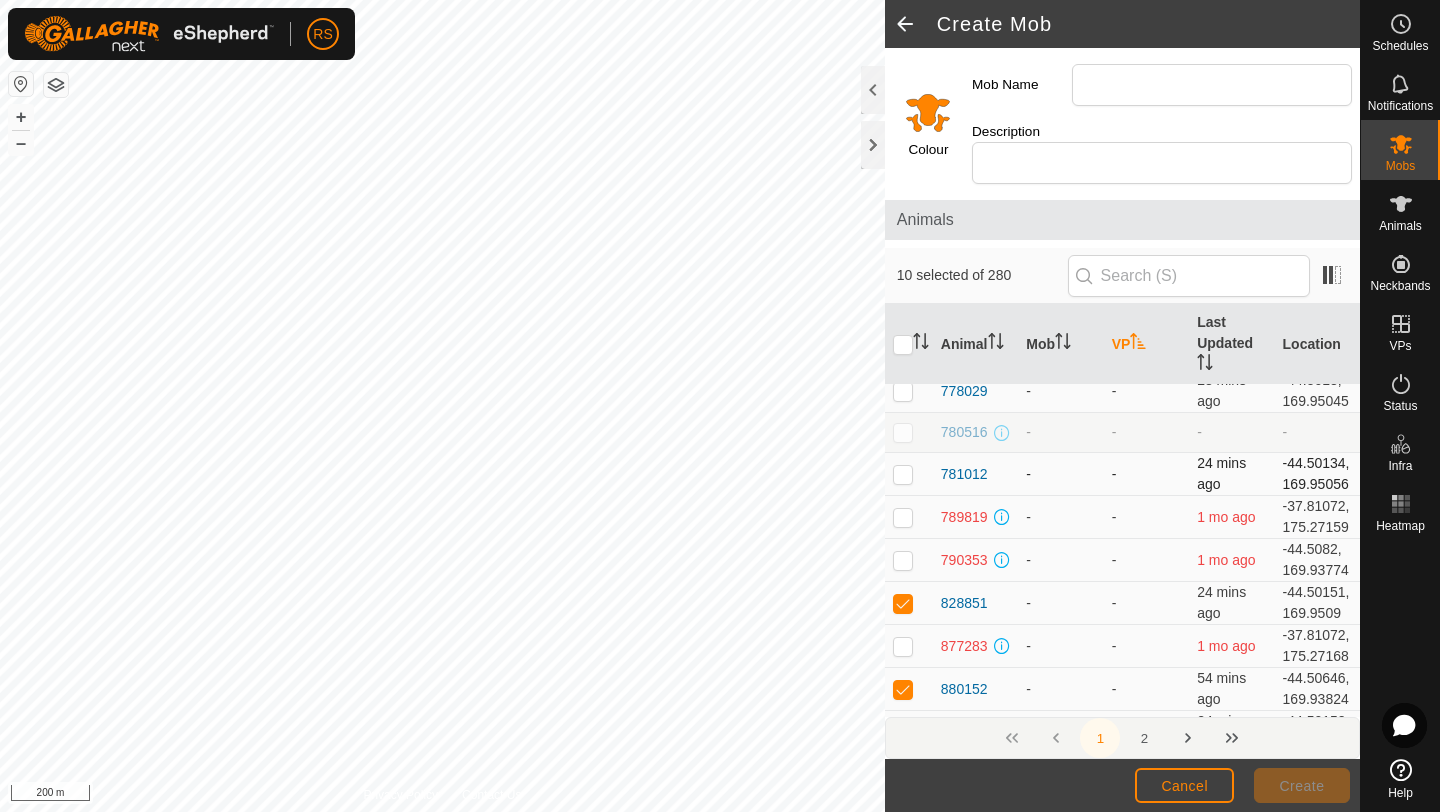 click at bounding box center (903, 474) 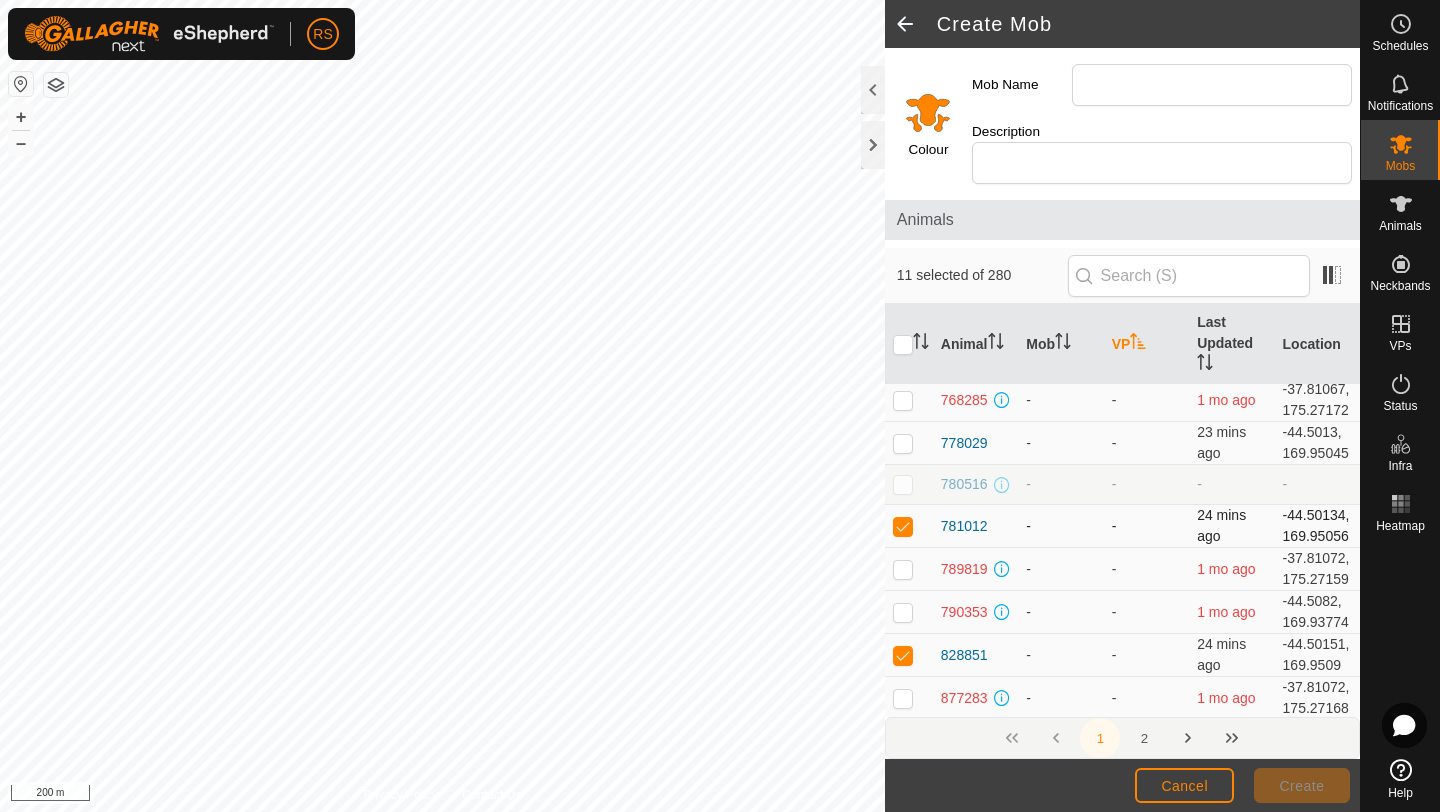 scroll, scrollTop: 3415, scrollLeft: 0, axis: vertical 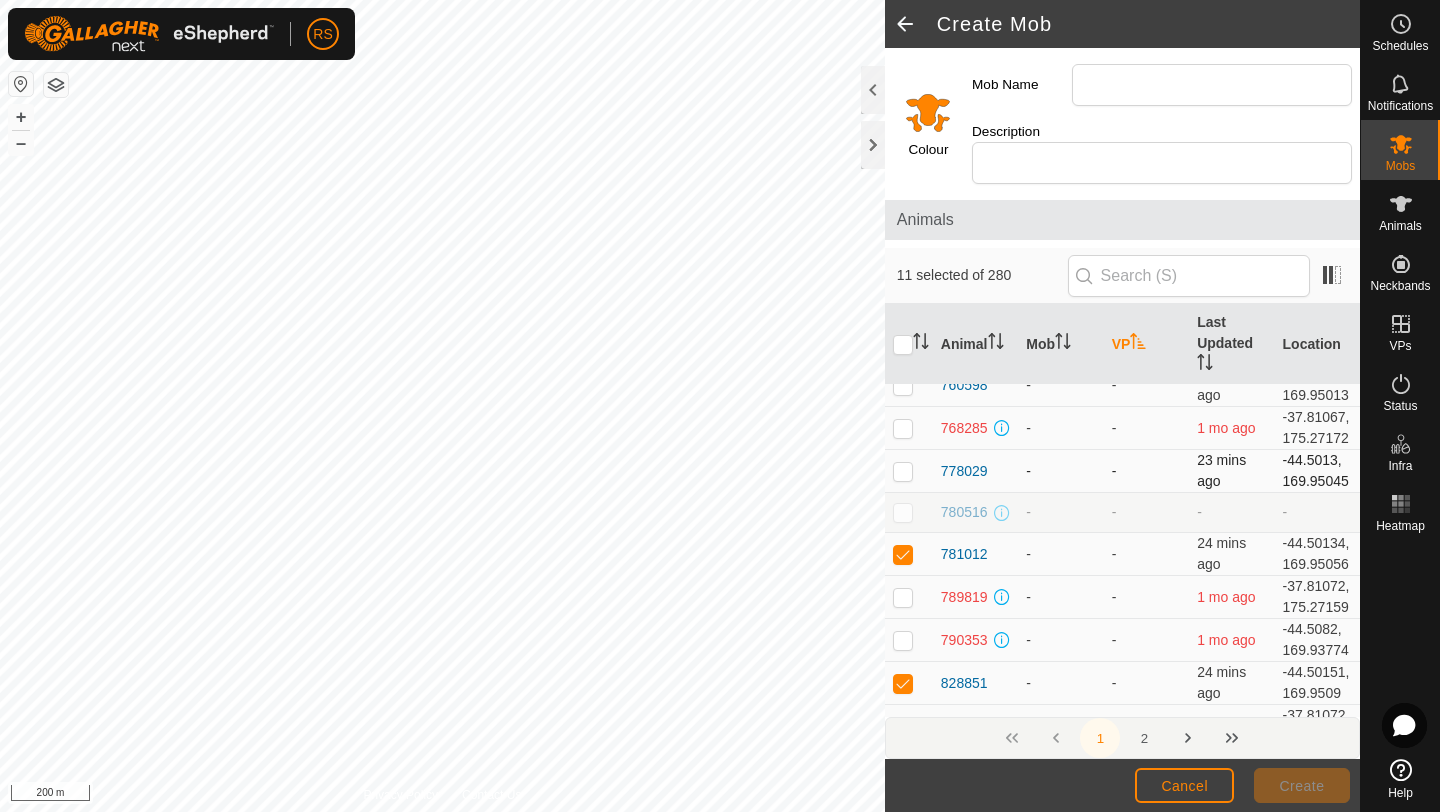 click at bounding box center [909, 471] 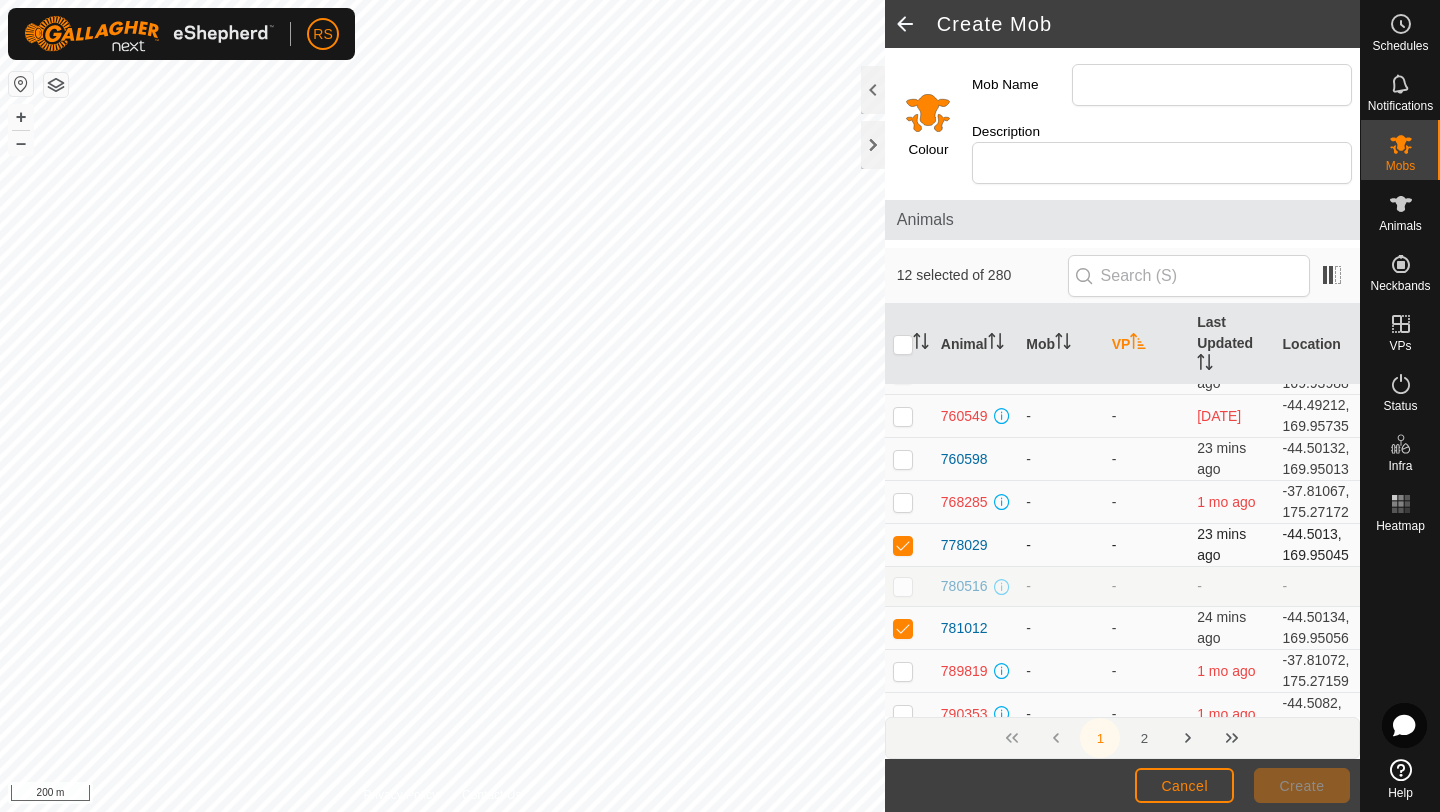 scroll, scrollTop: 3329, scrollLeft: 0, axis: vertical 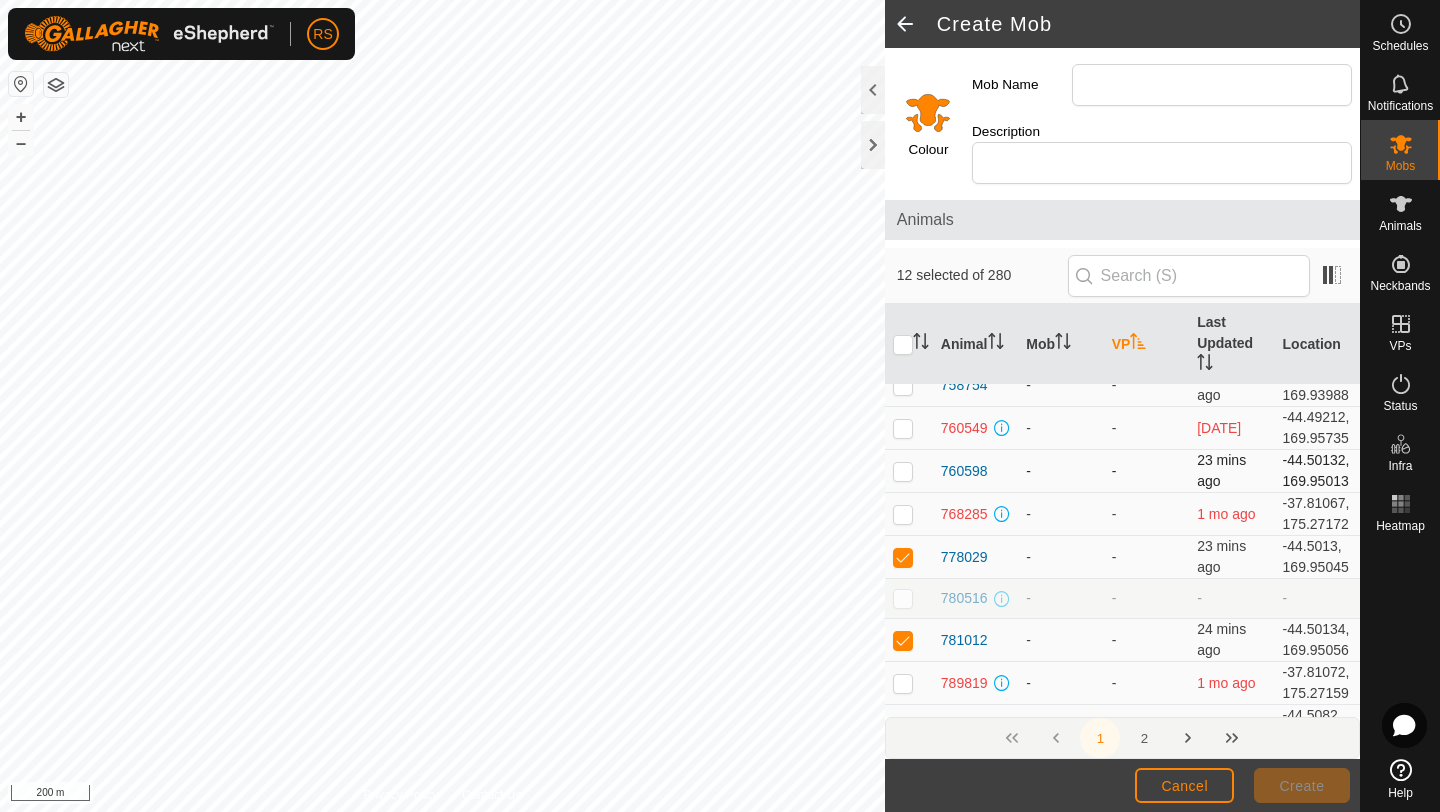 click at bounding box center [903, 471] 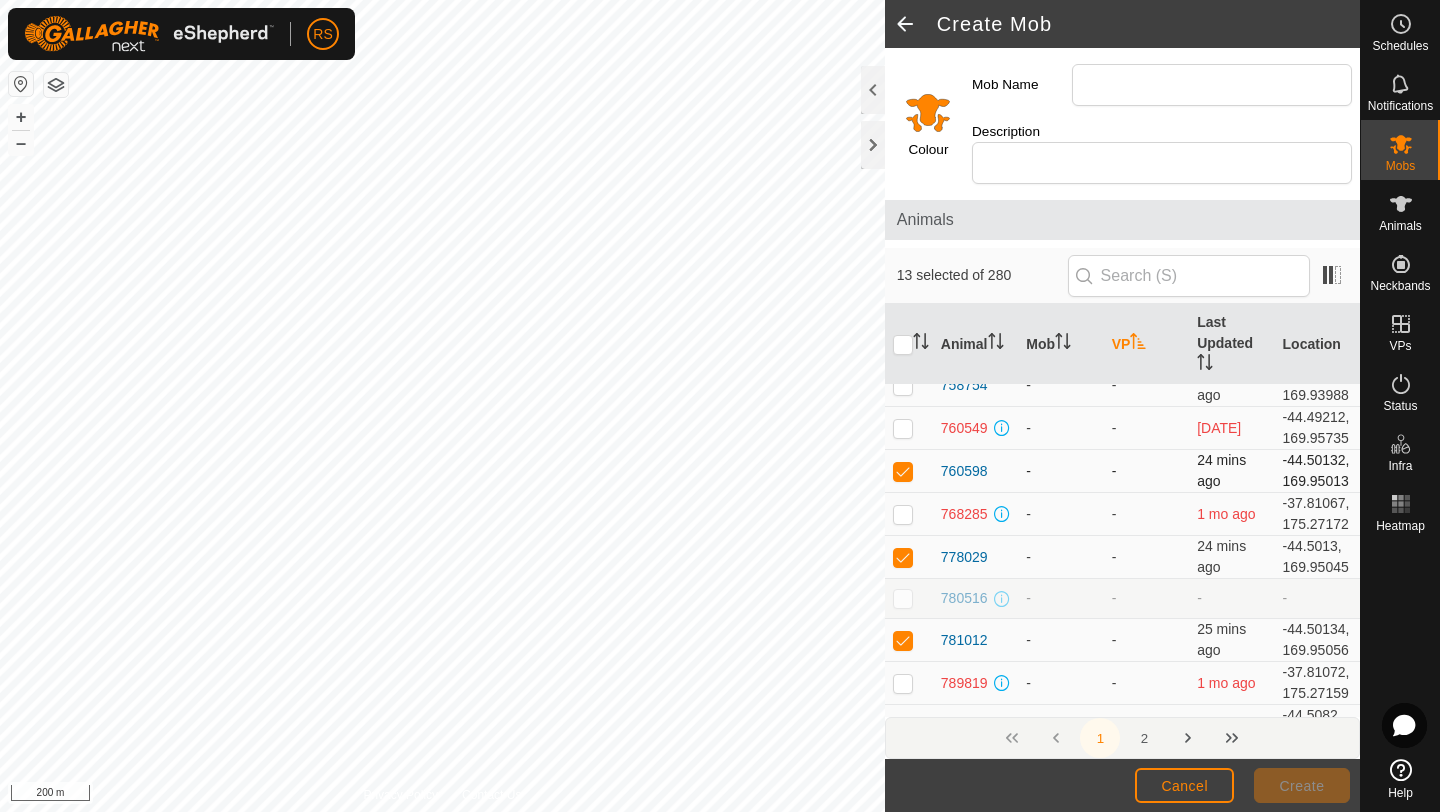 scroll, scrollTop: 3277, scrollLeft: 0, axis: vertical 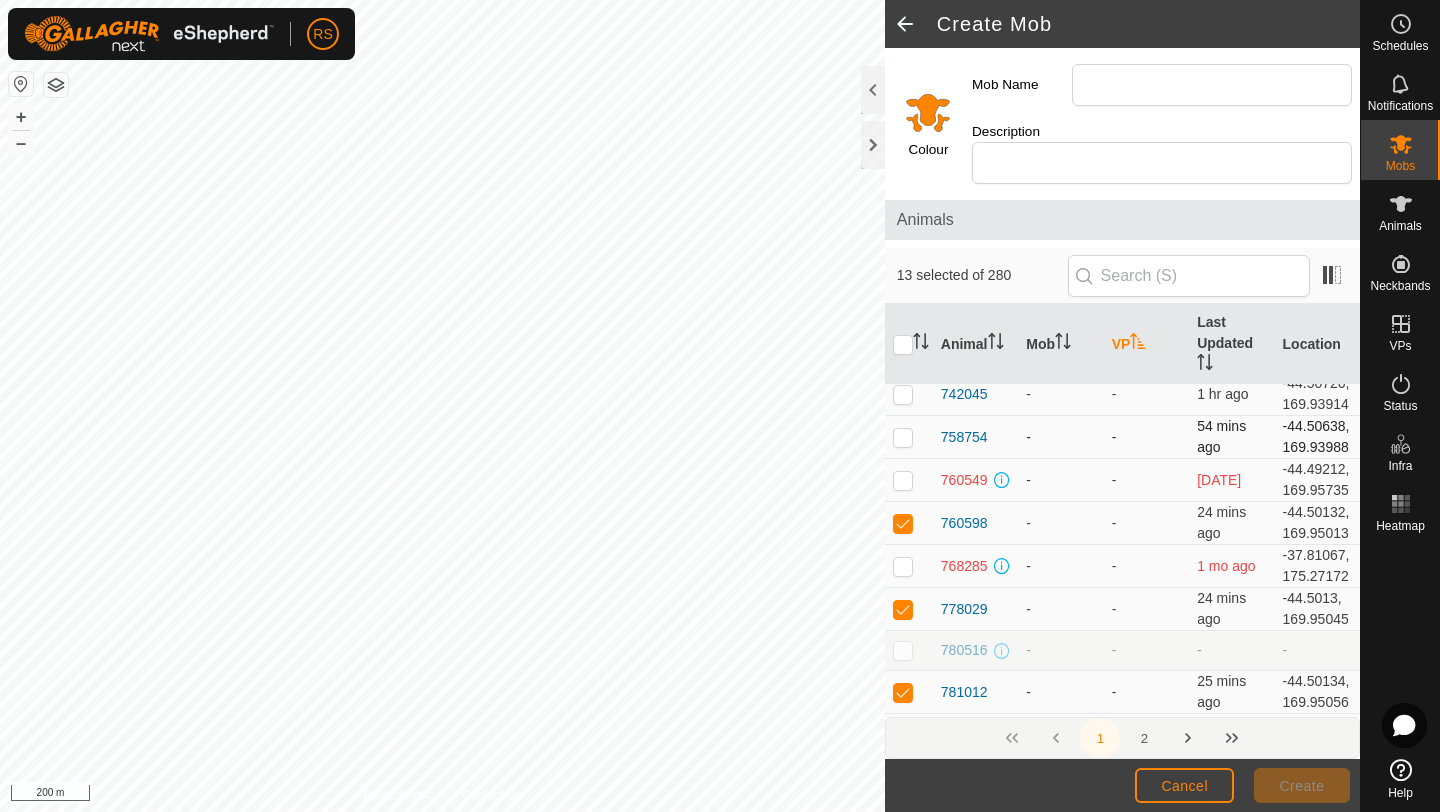 click at bounding box center (903, 437) 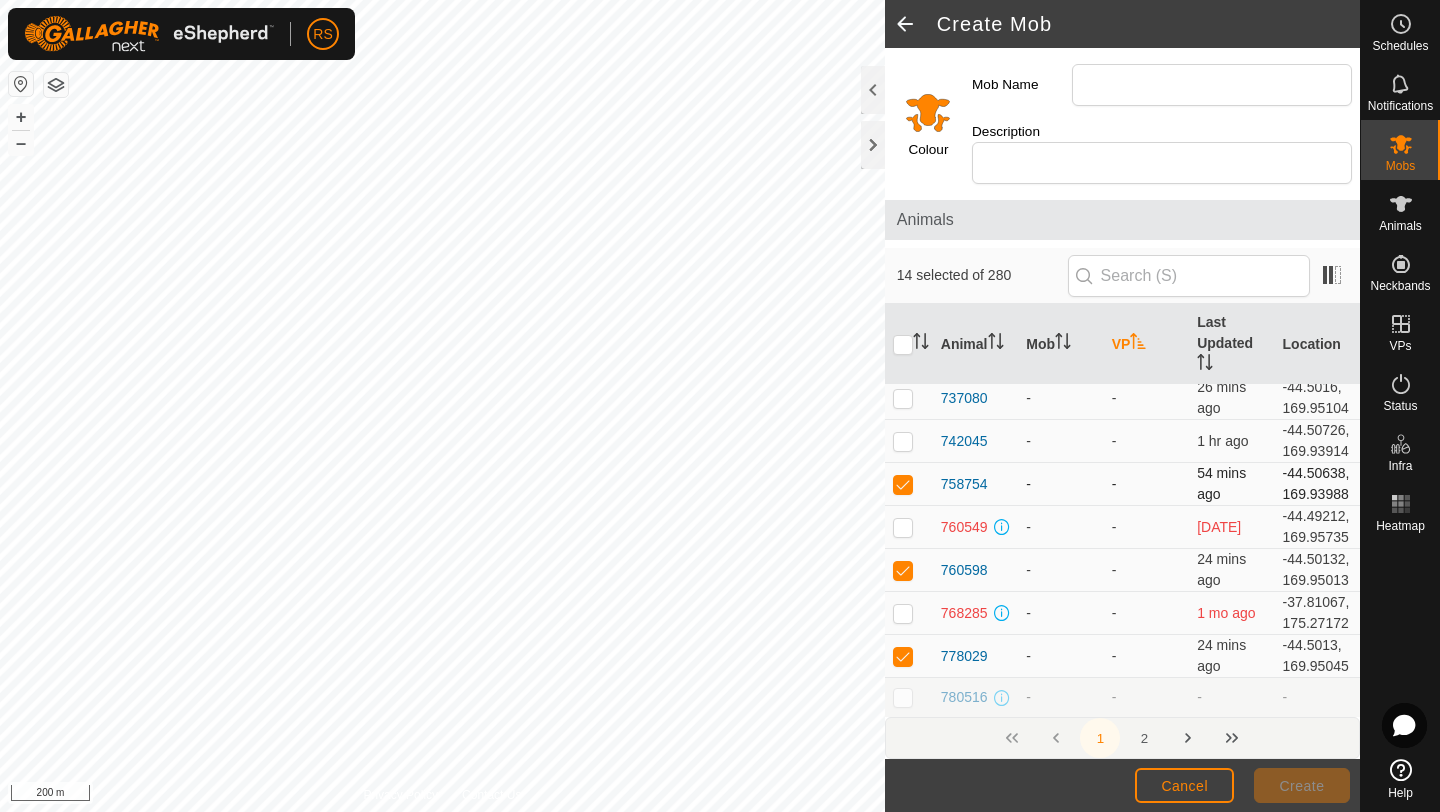 scroll, scrollTop: 3229, scrollLeft: 0, axis: vertical 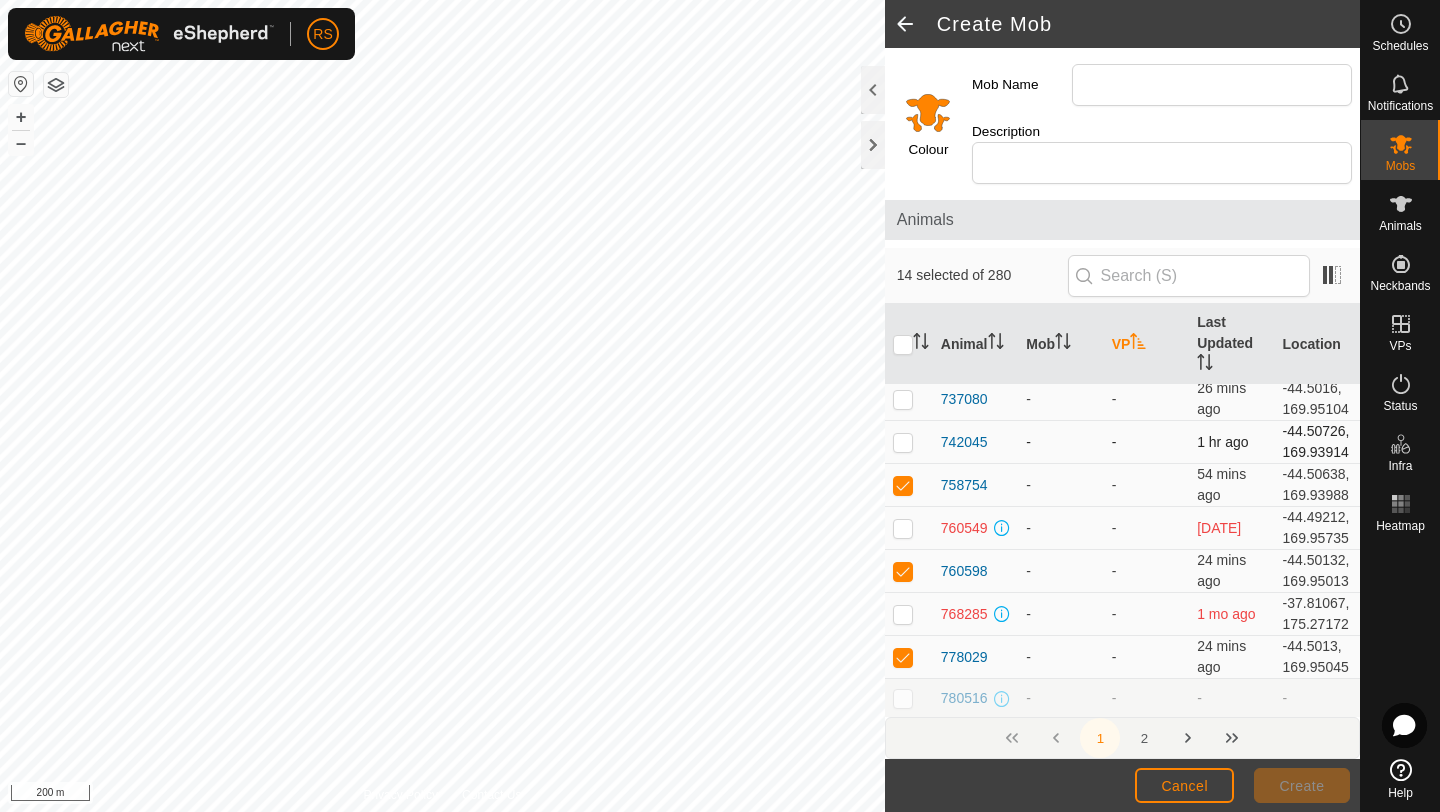click at bounding box center [903, 442] 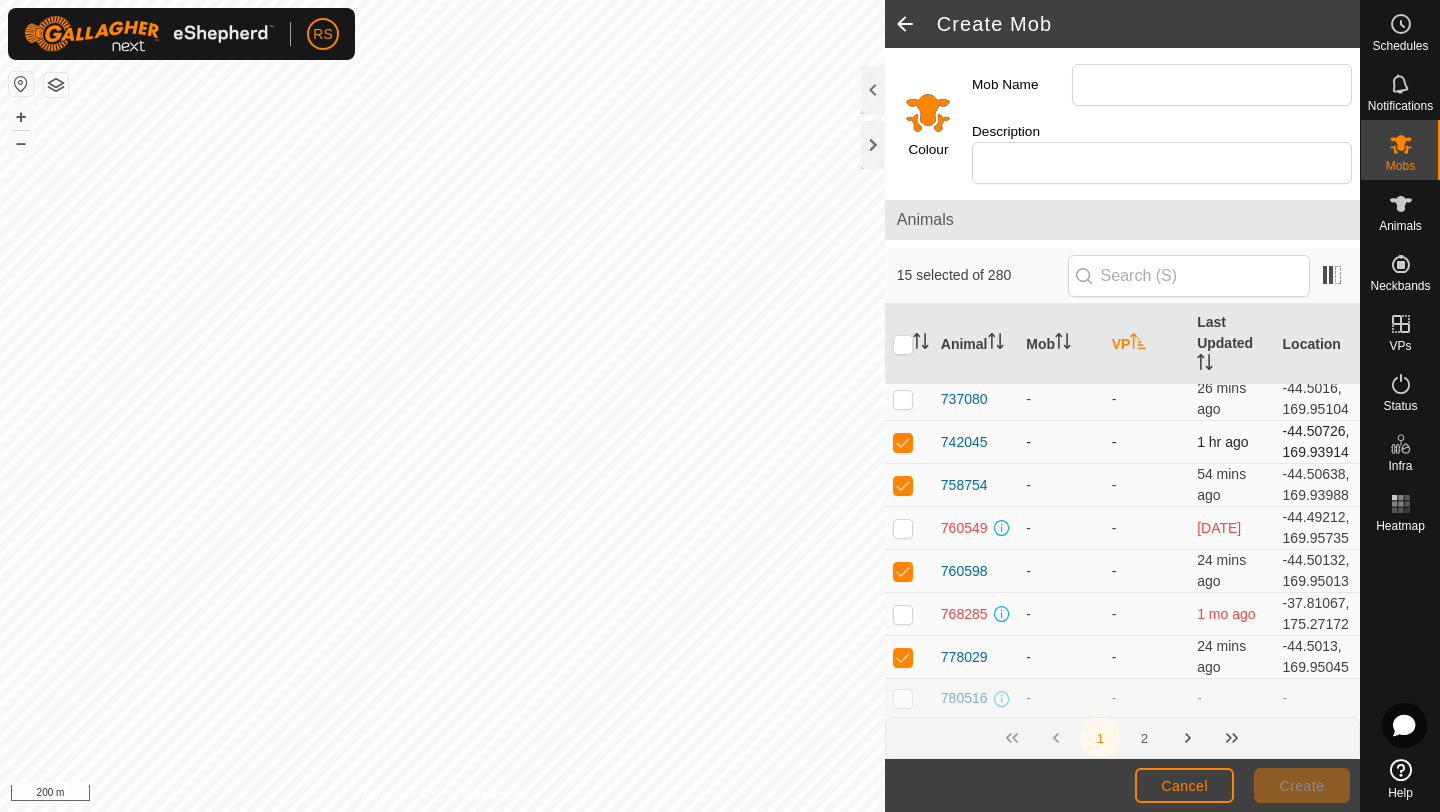 click at bounding box center (903, 442) 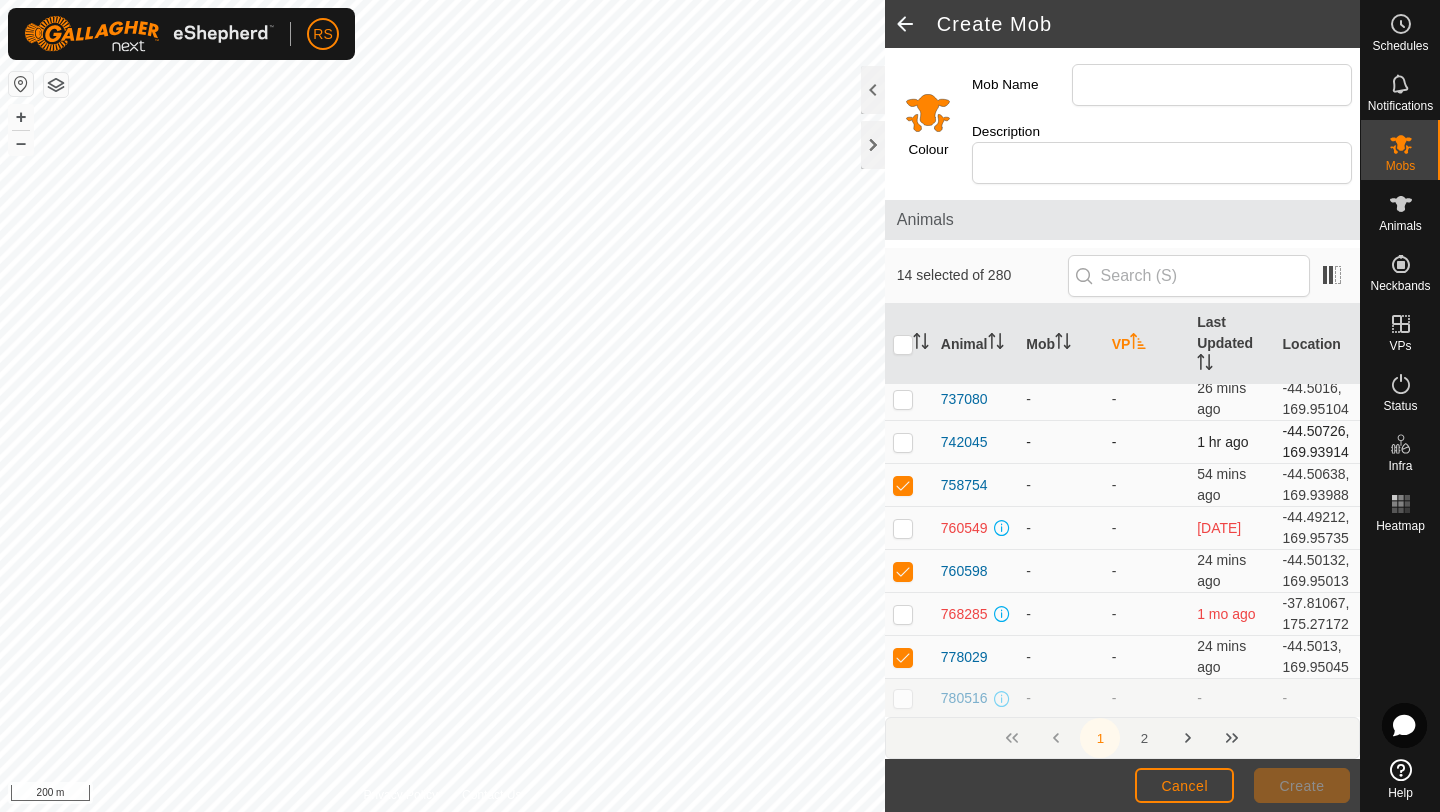 click at bounding box center (903, 442) 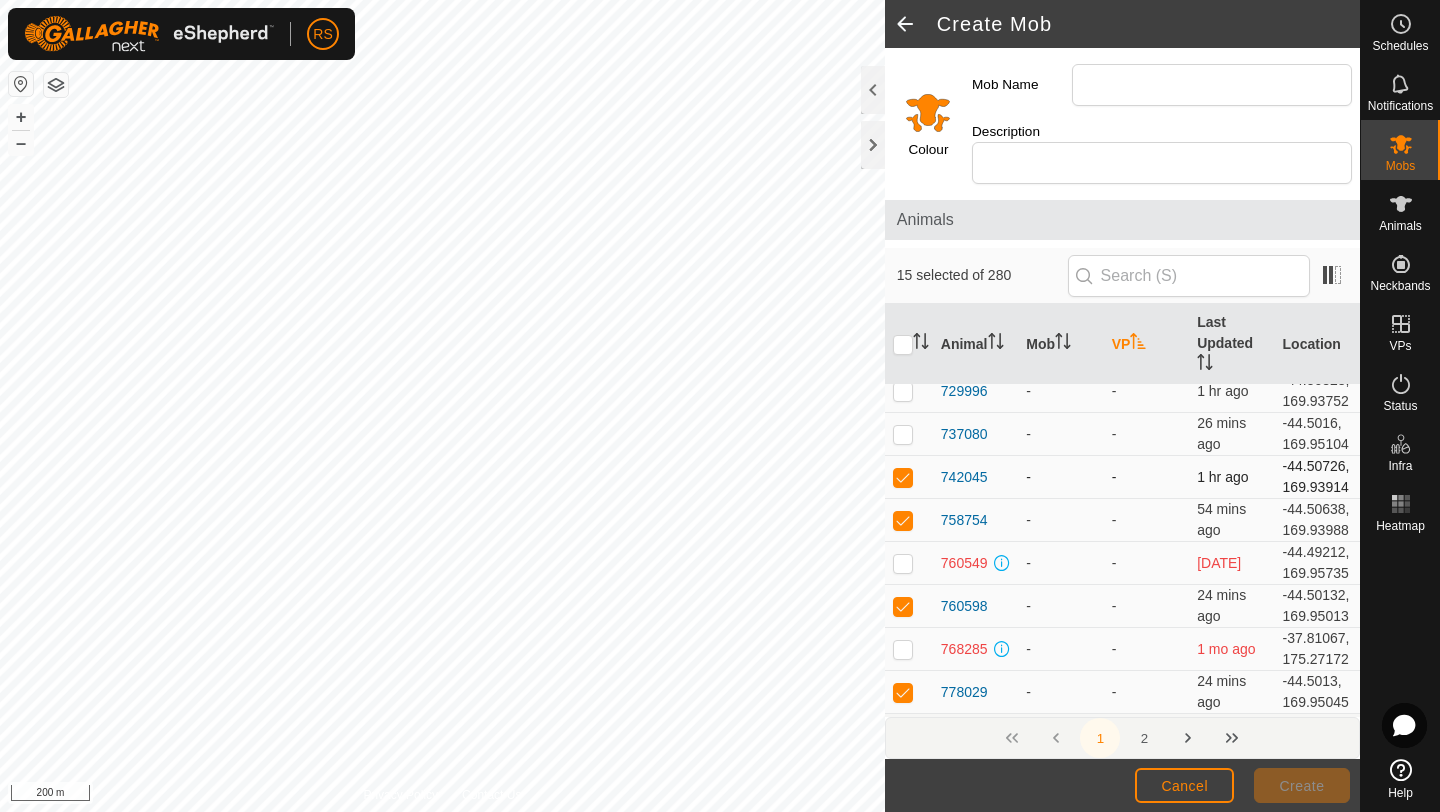 scroll, scrollTop: 3178, scrollLeft: 0, axis: vertical 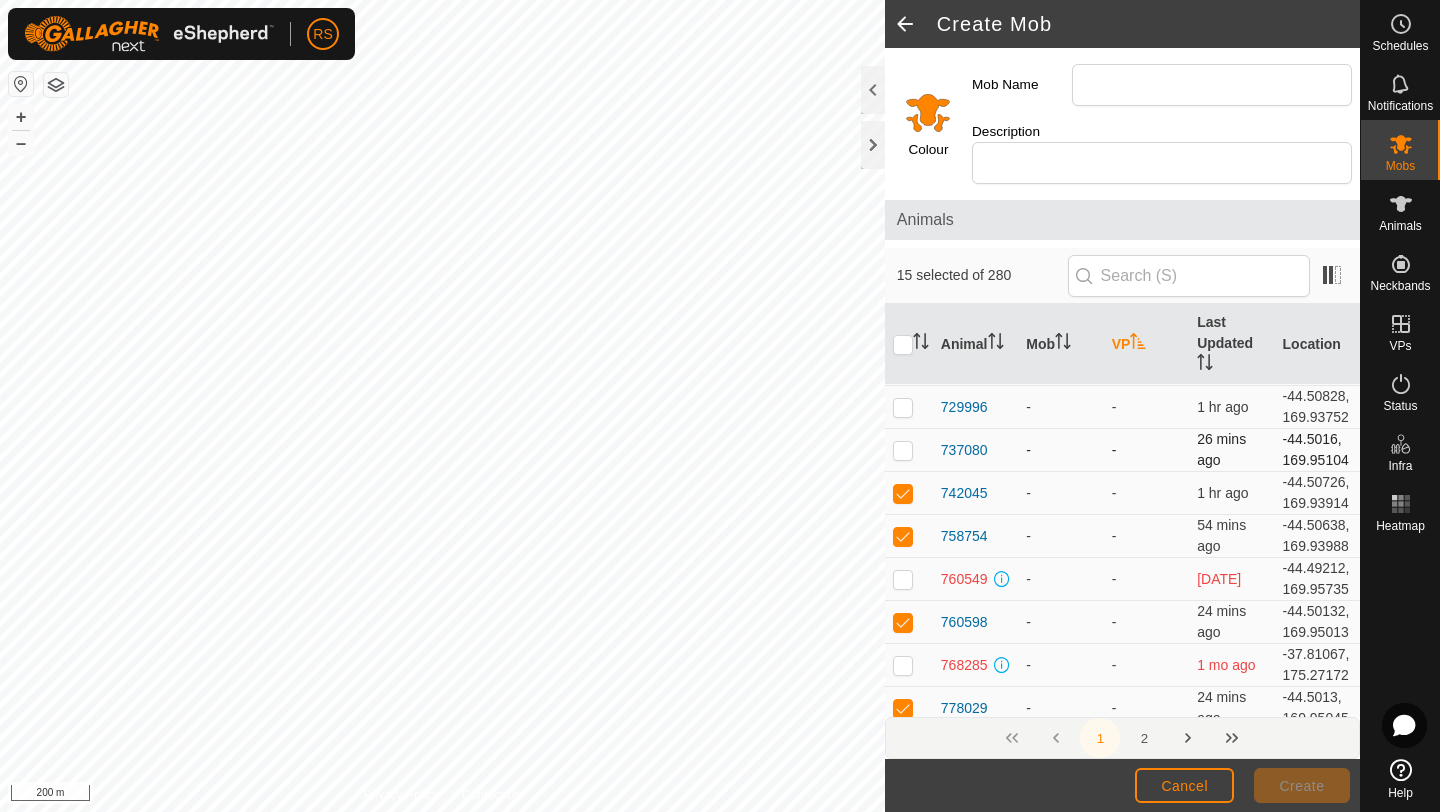 click at bounding box center (903, 450) 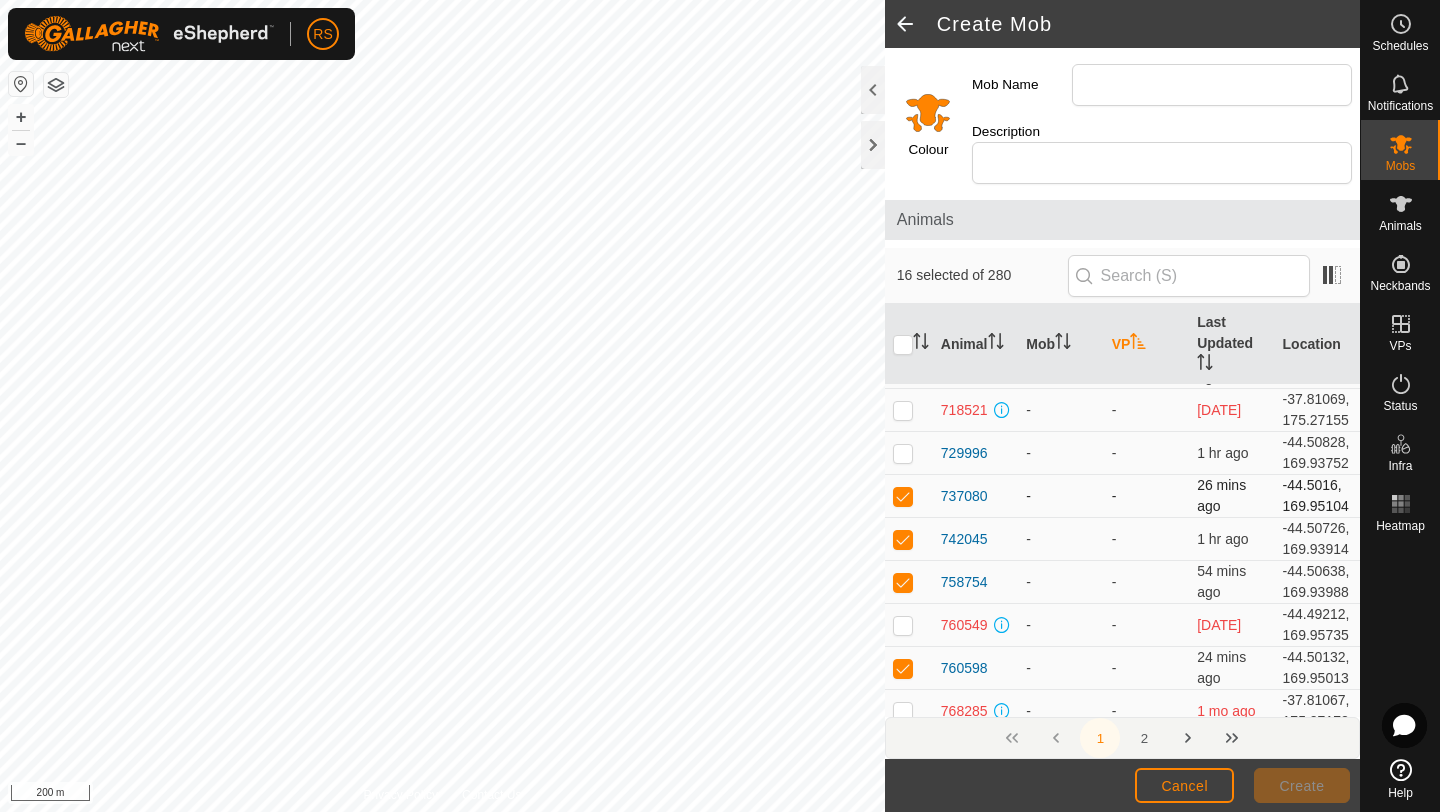 scroll, scrollTop: 3125, scrollLeft: 0, axis: vertical 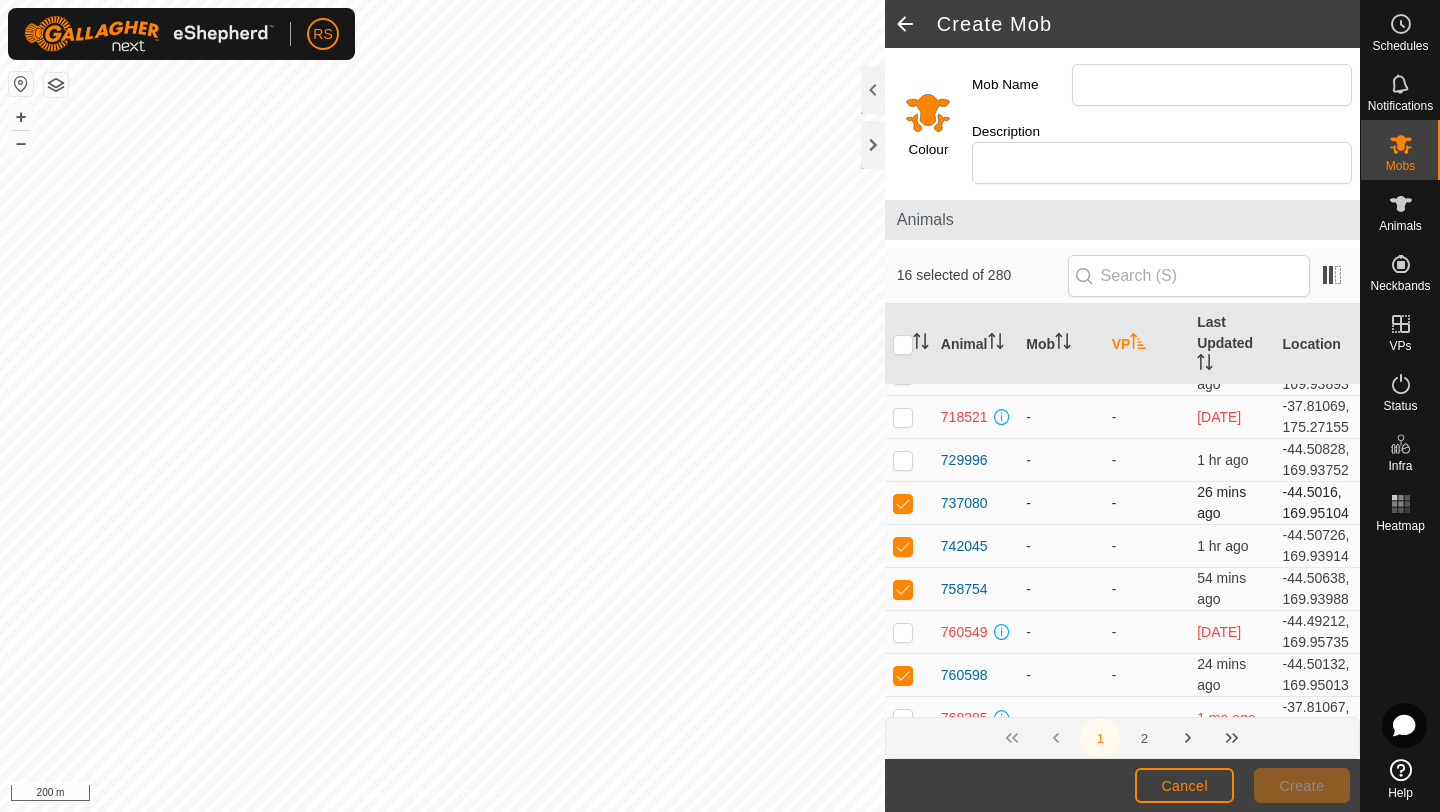 click at bounding box center [903, 460] 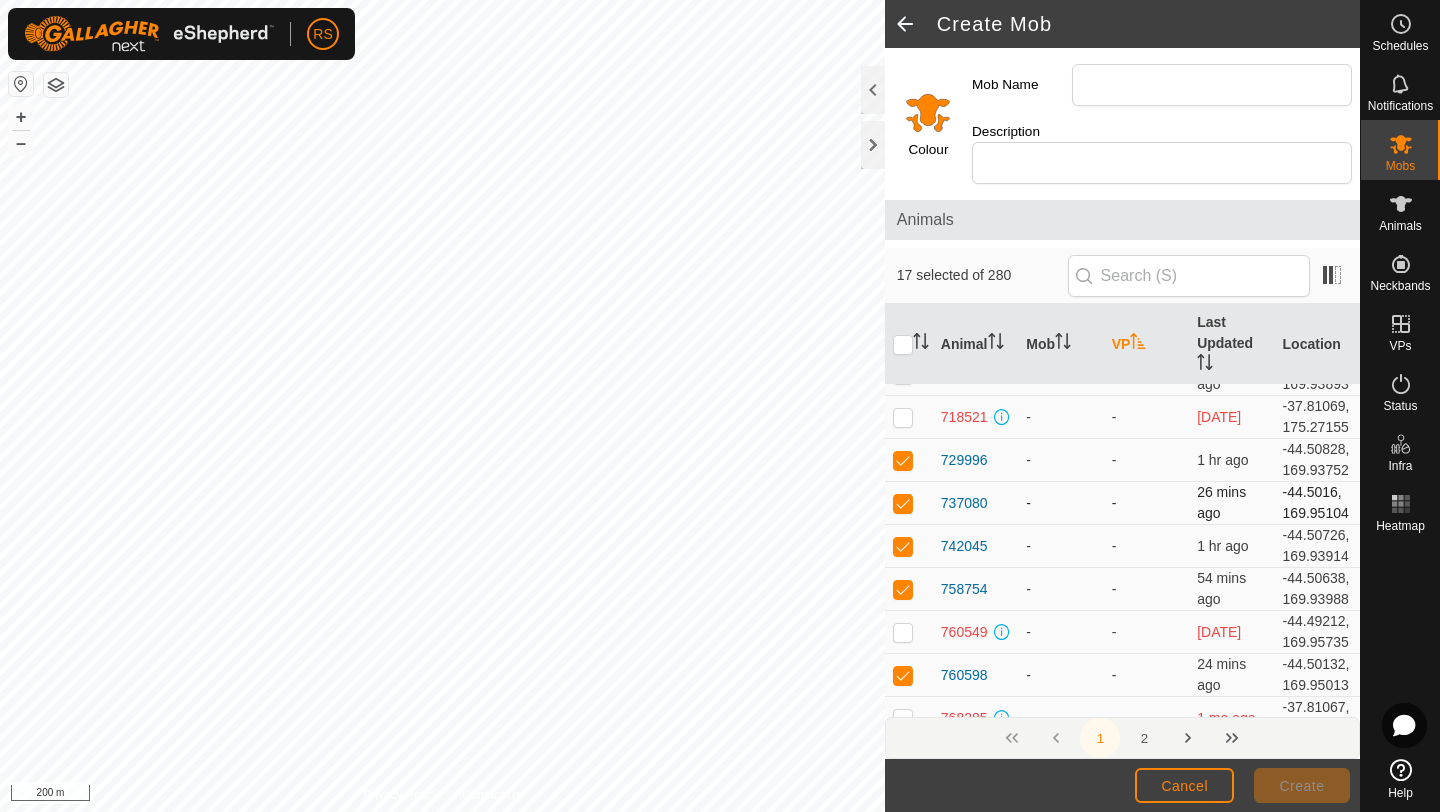 click at bounding box center (903, 460) 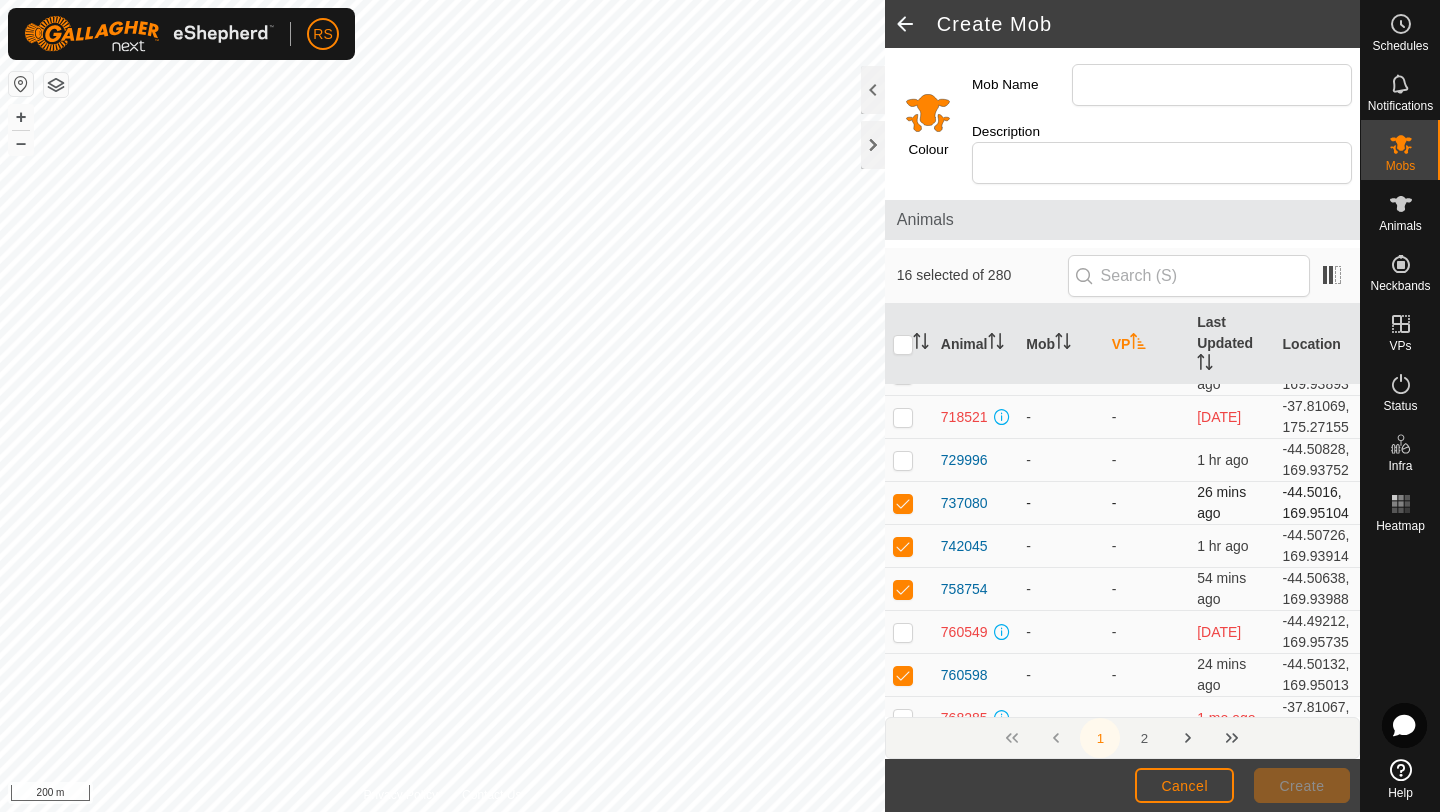 click at bounding box center [903, 460] 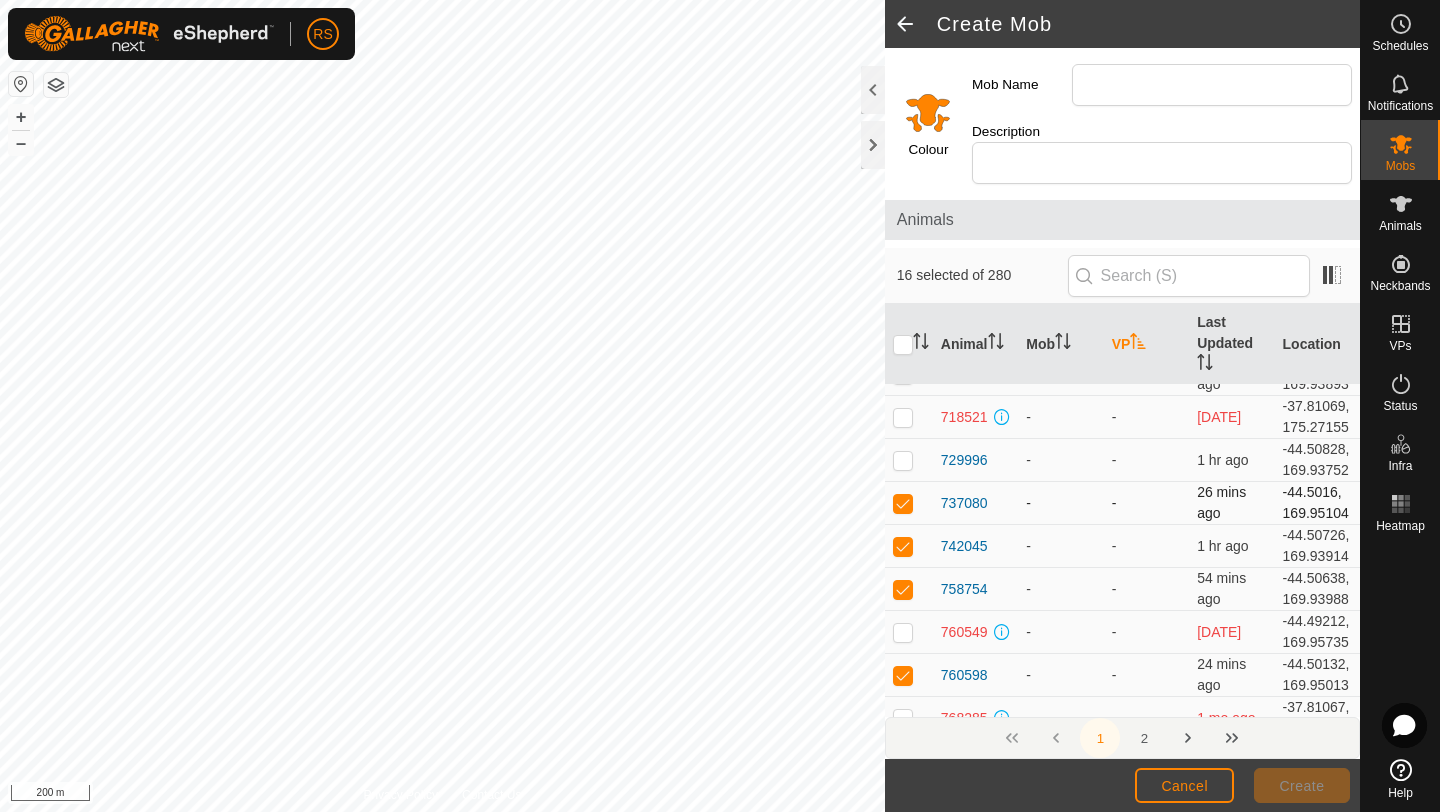 checkbox on "true" 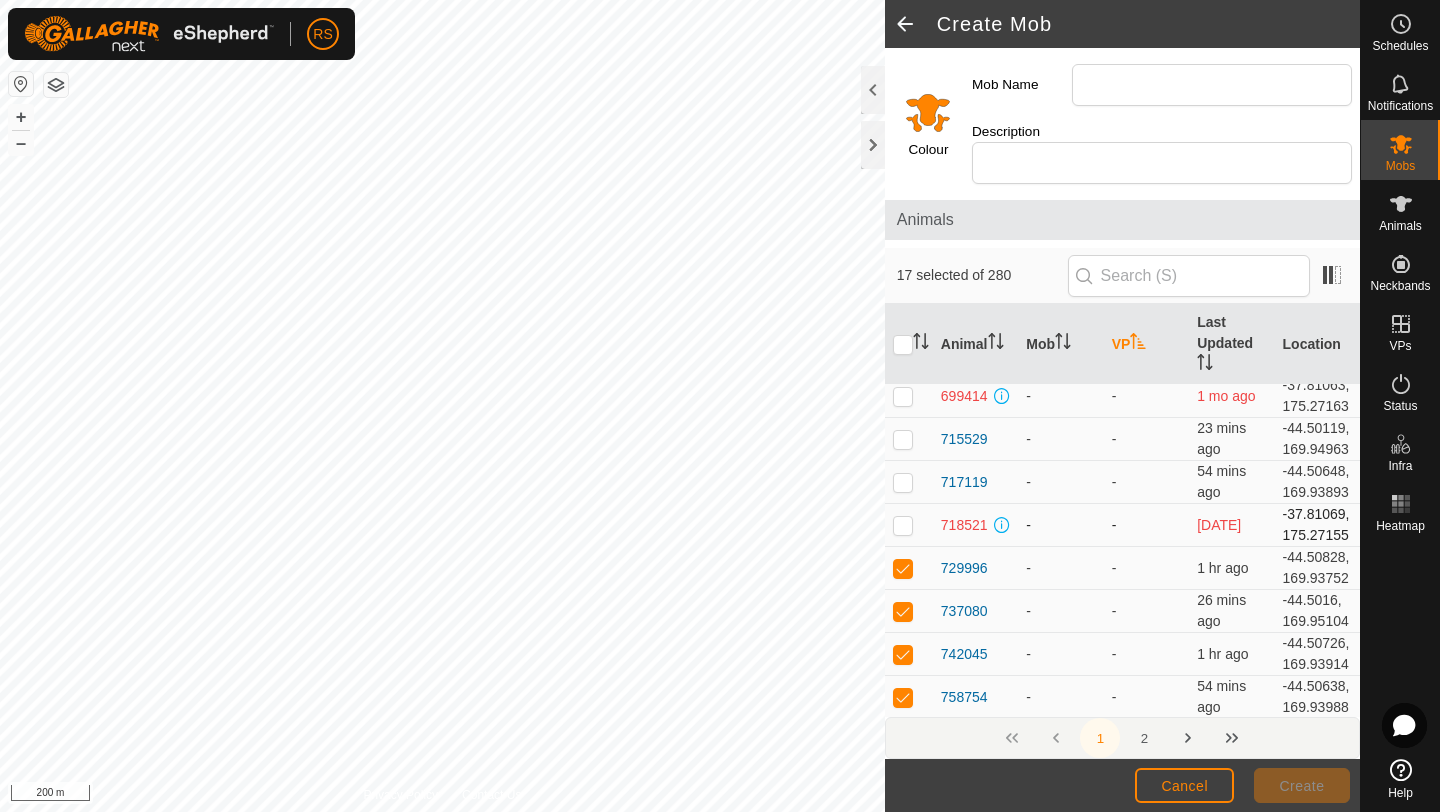 scroll, scrollTop: 3011, scrollLeft: 0, axis: vertical 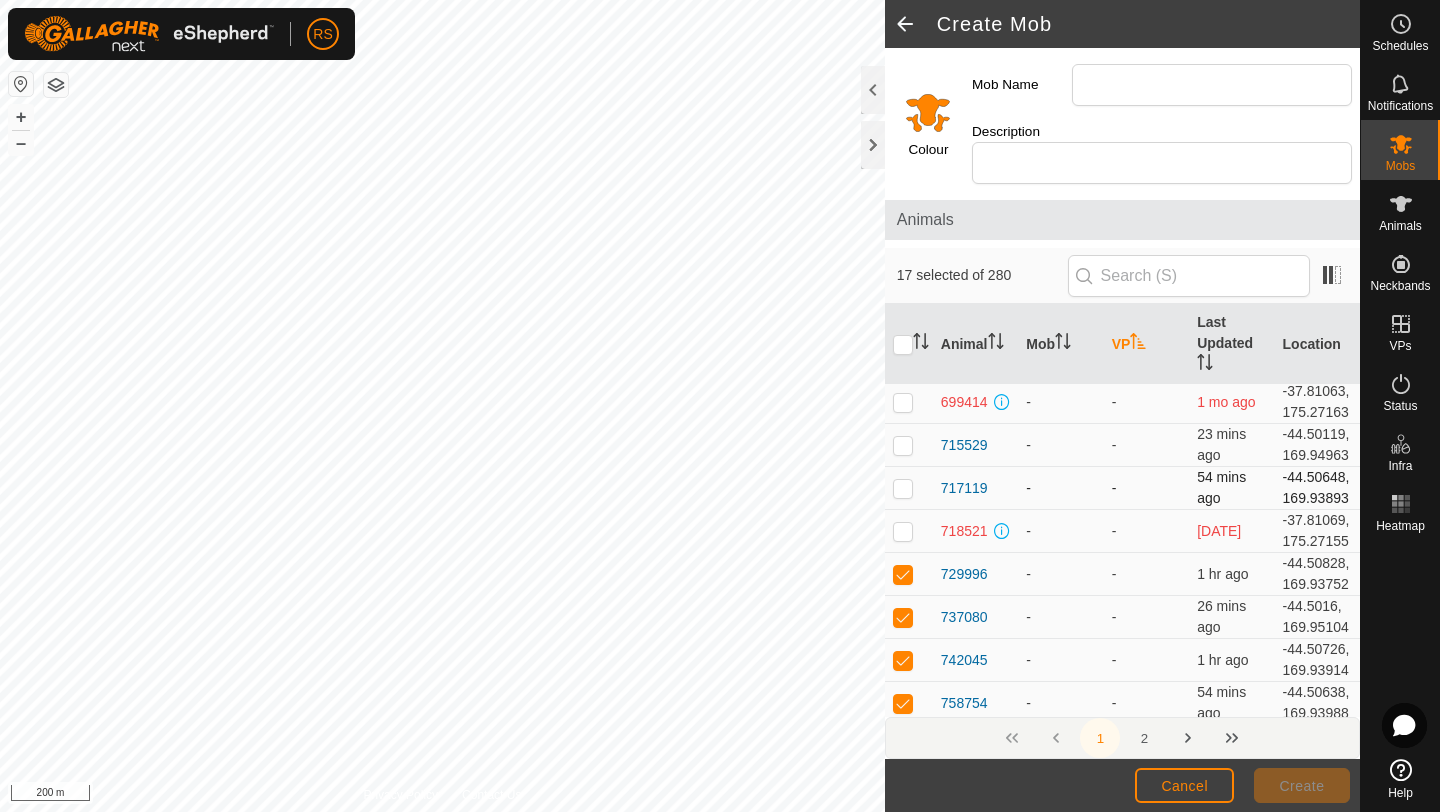 click at bounding box center (903, 488) 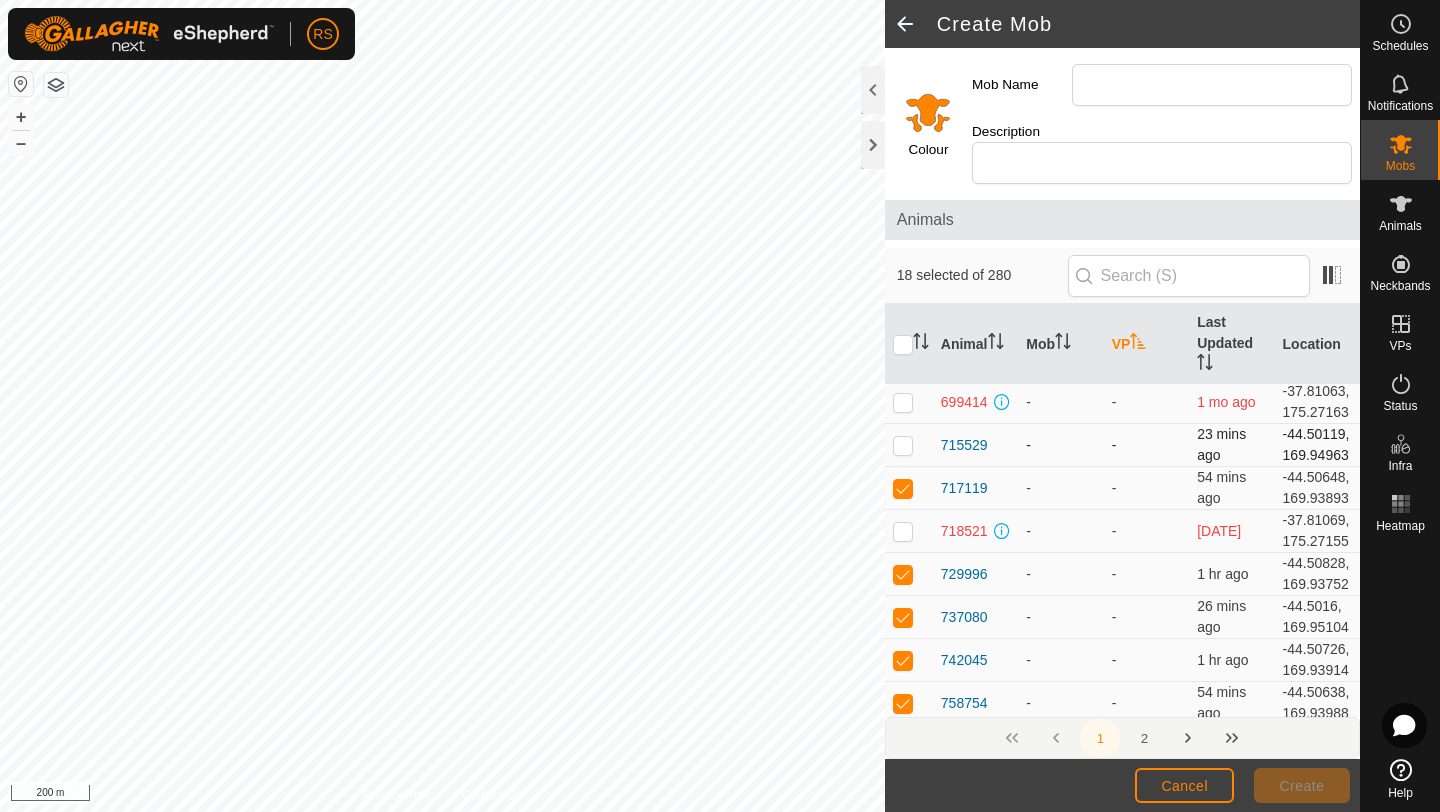 click at bounding box center [903, 445] 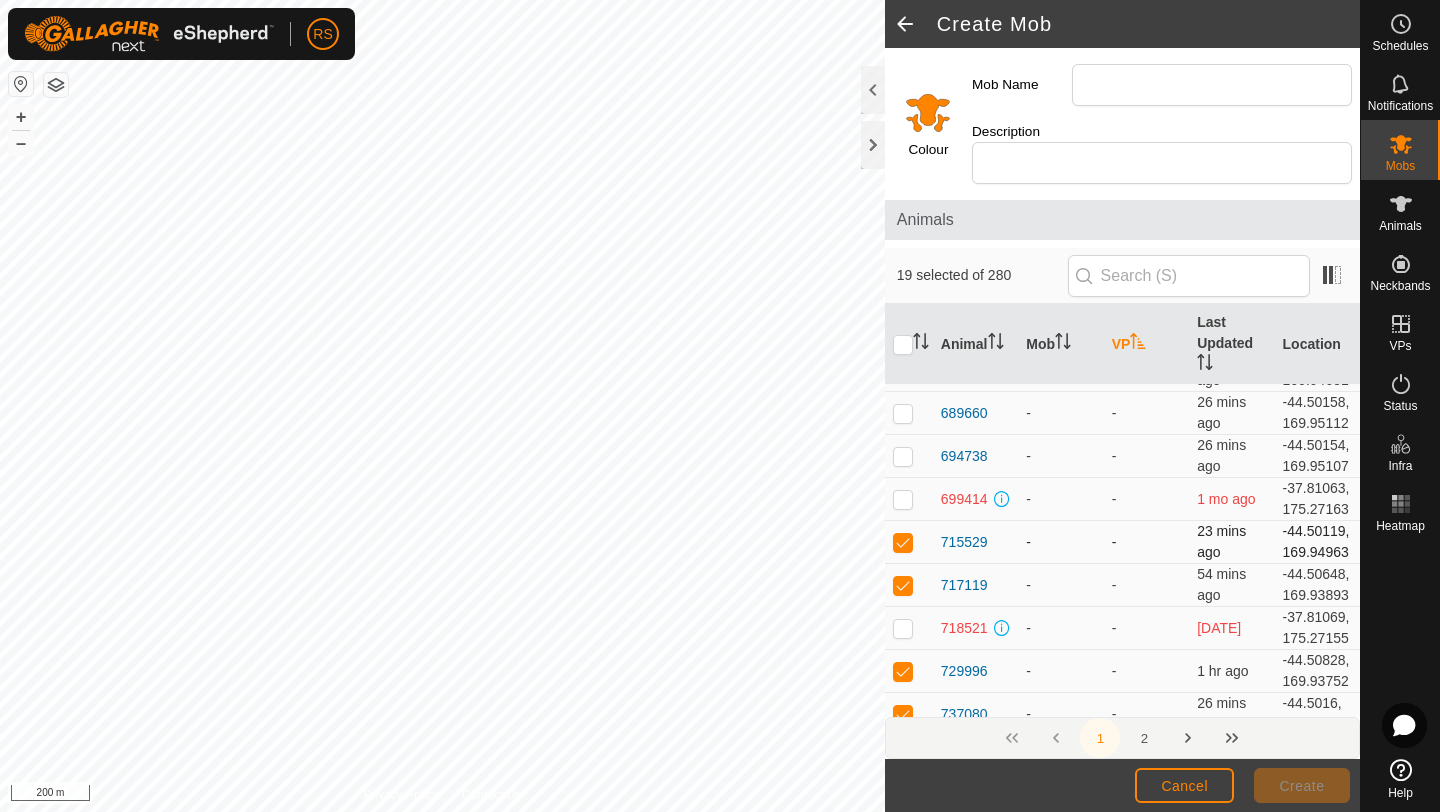 scroll, scrollTop: 2901, scrollLeft: 0, axis: vertical 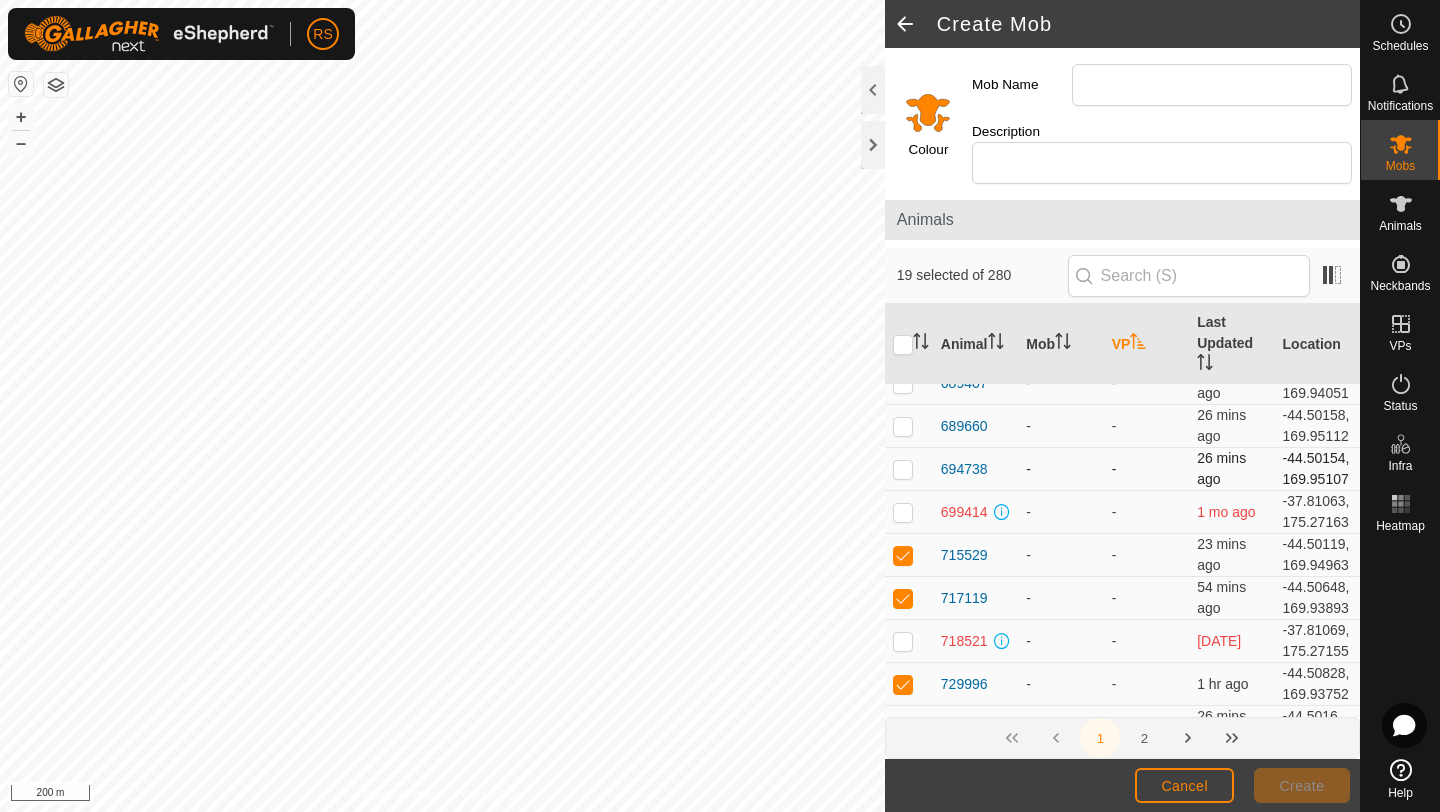 click at bounding box center [903, 469] 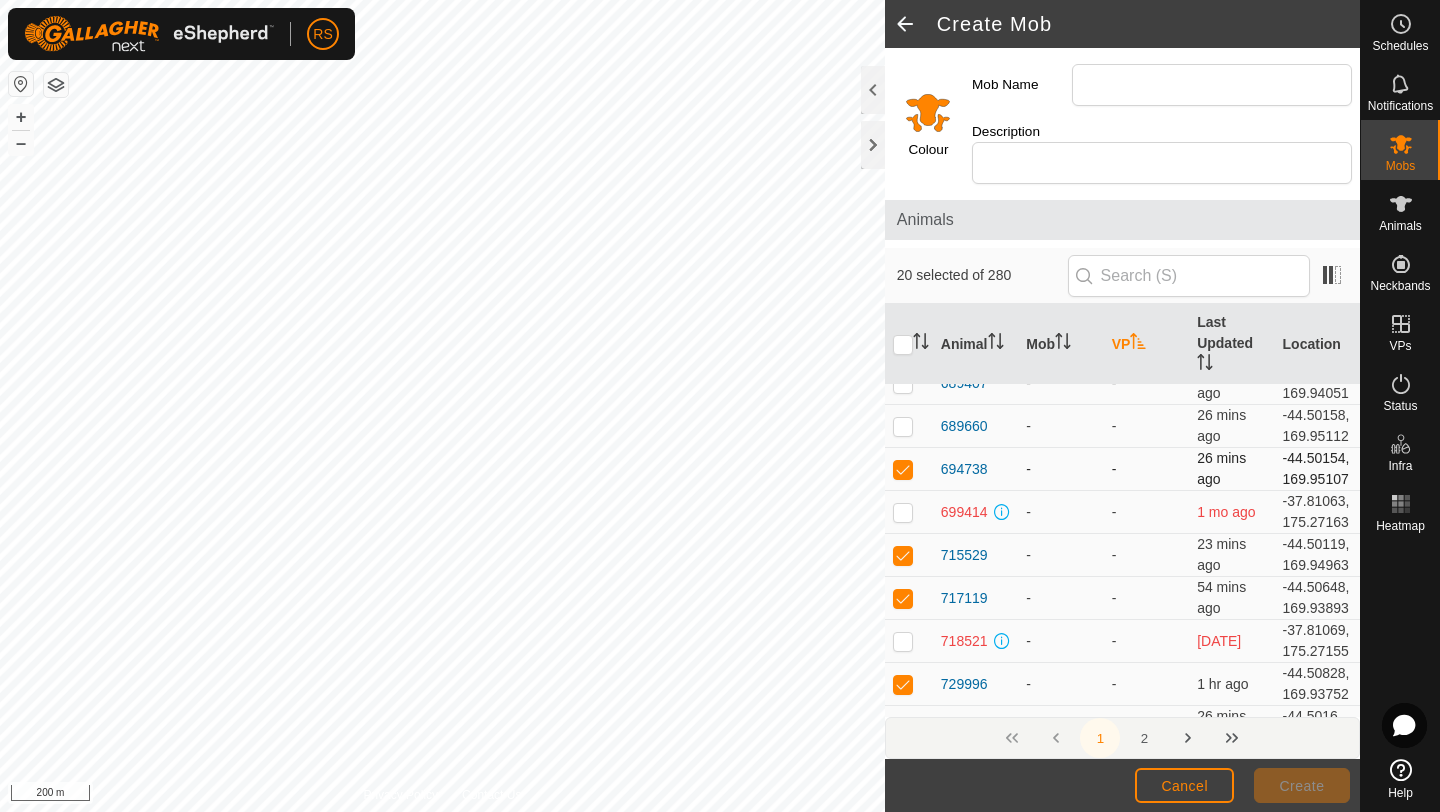 scroll, scrollTop: 2844, scrollLeft: 0, axis: vertical 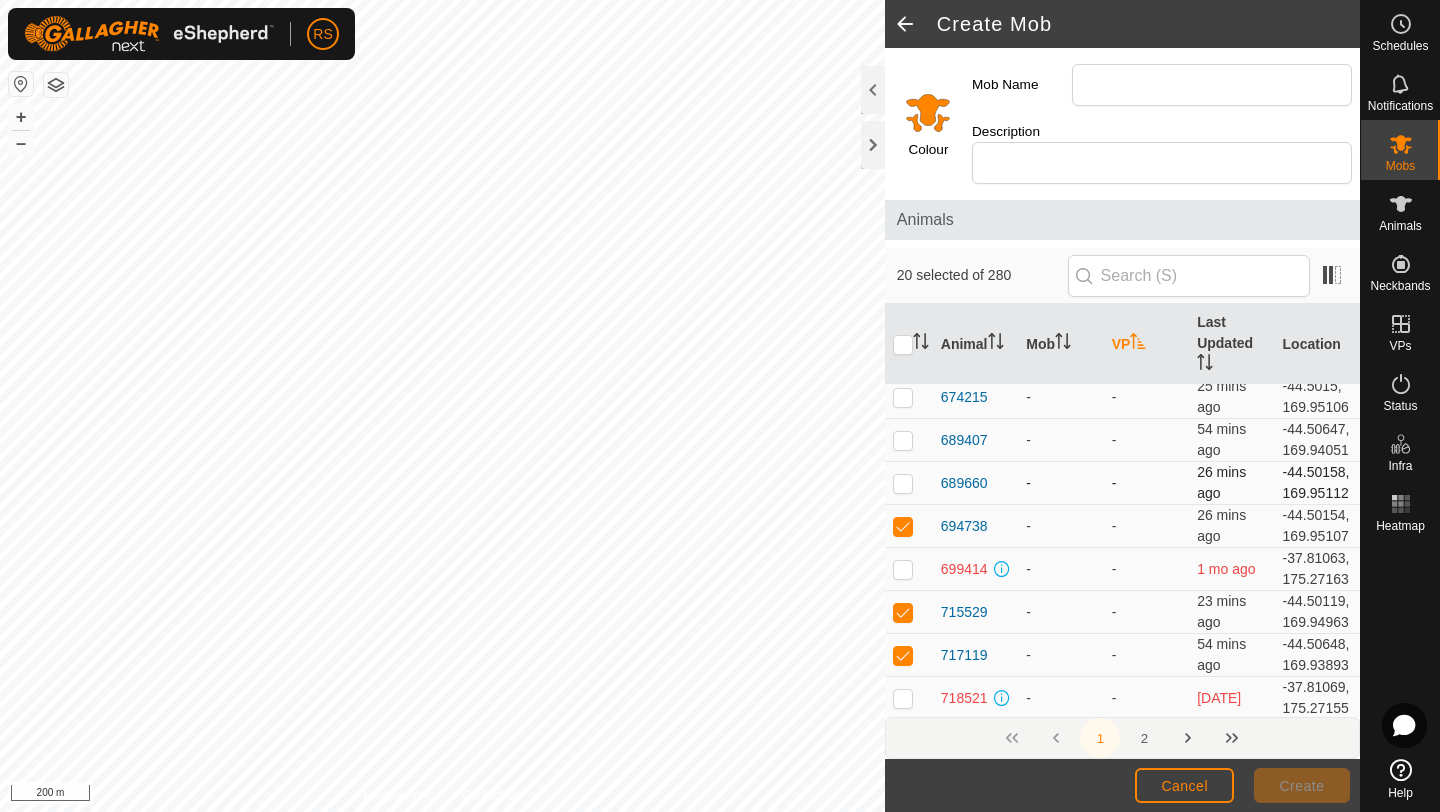 click at bounding box center (903, 483) 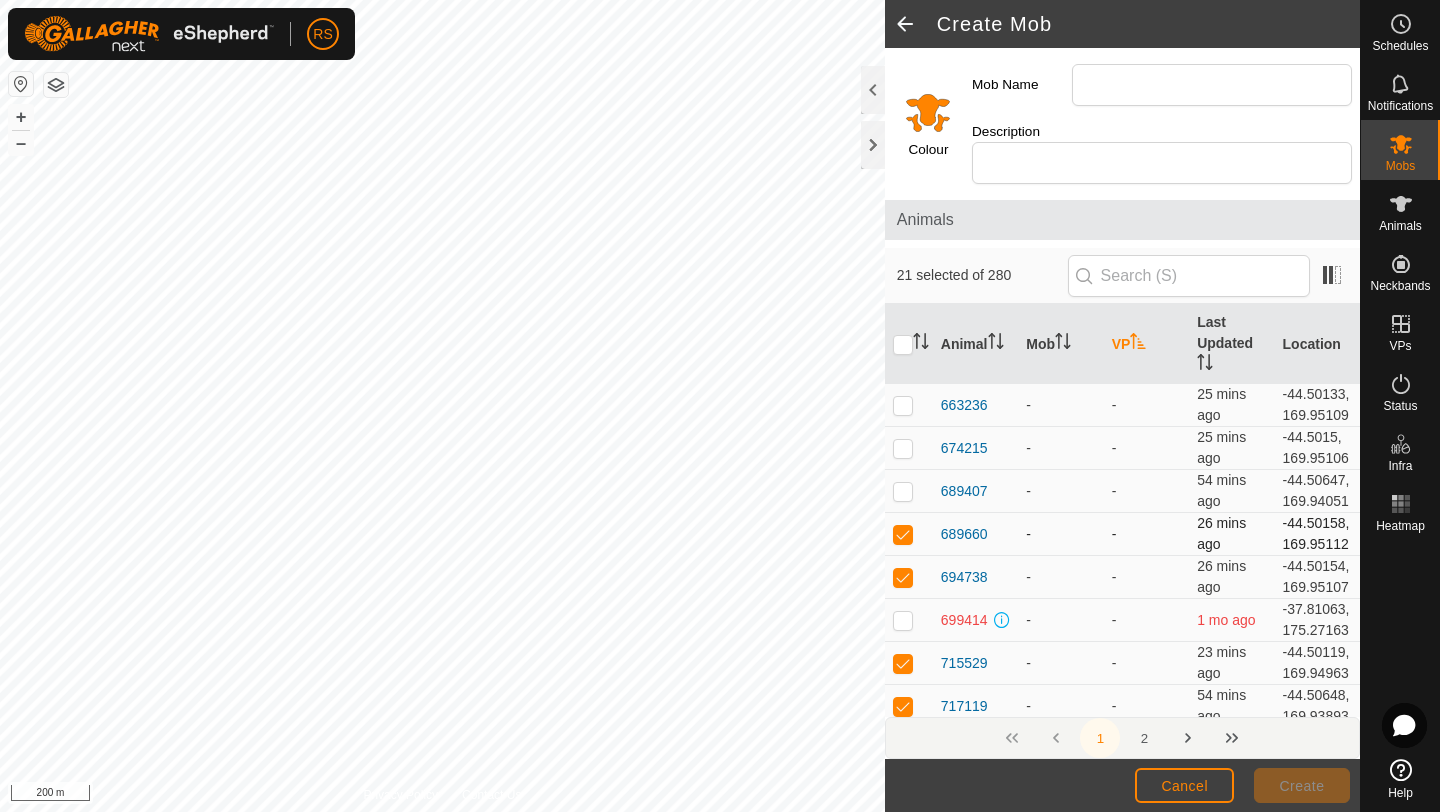 scroll, scrollTop: 2792, scrollLeft: 0, axis: vertical 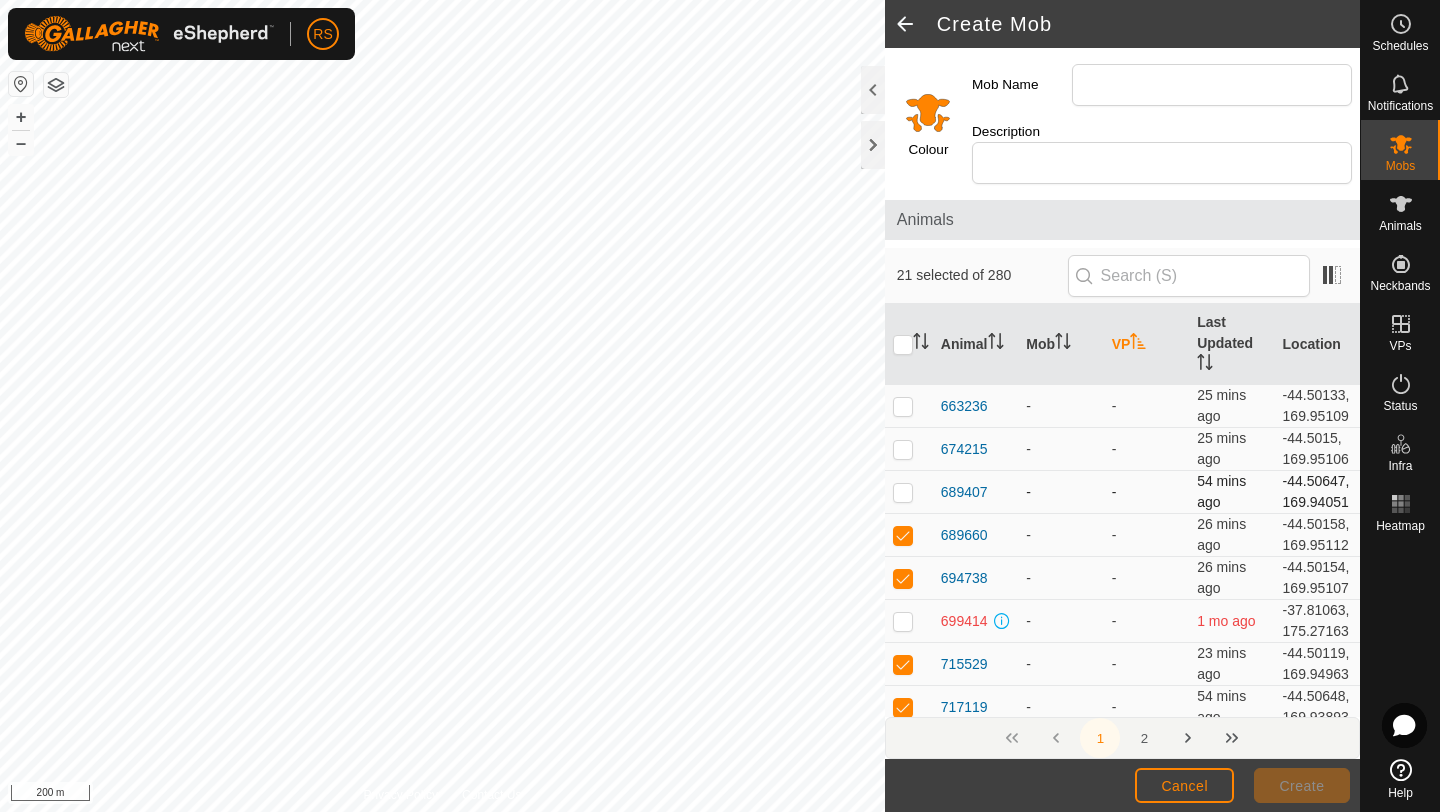 click at bounding box center (903, 492) 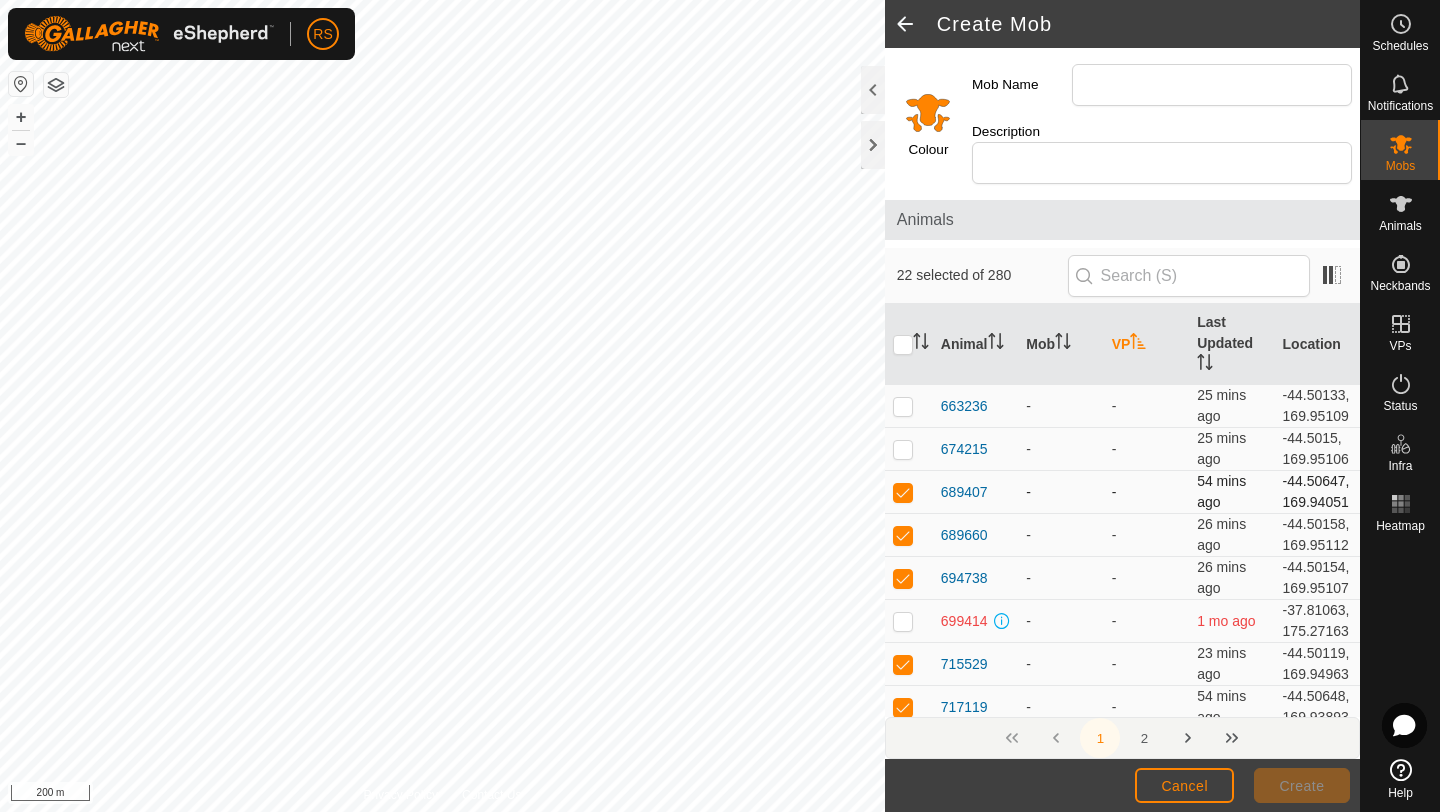 scroll, scrollTop: 2749, scrollLeft: 0, axis: vertical 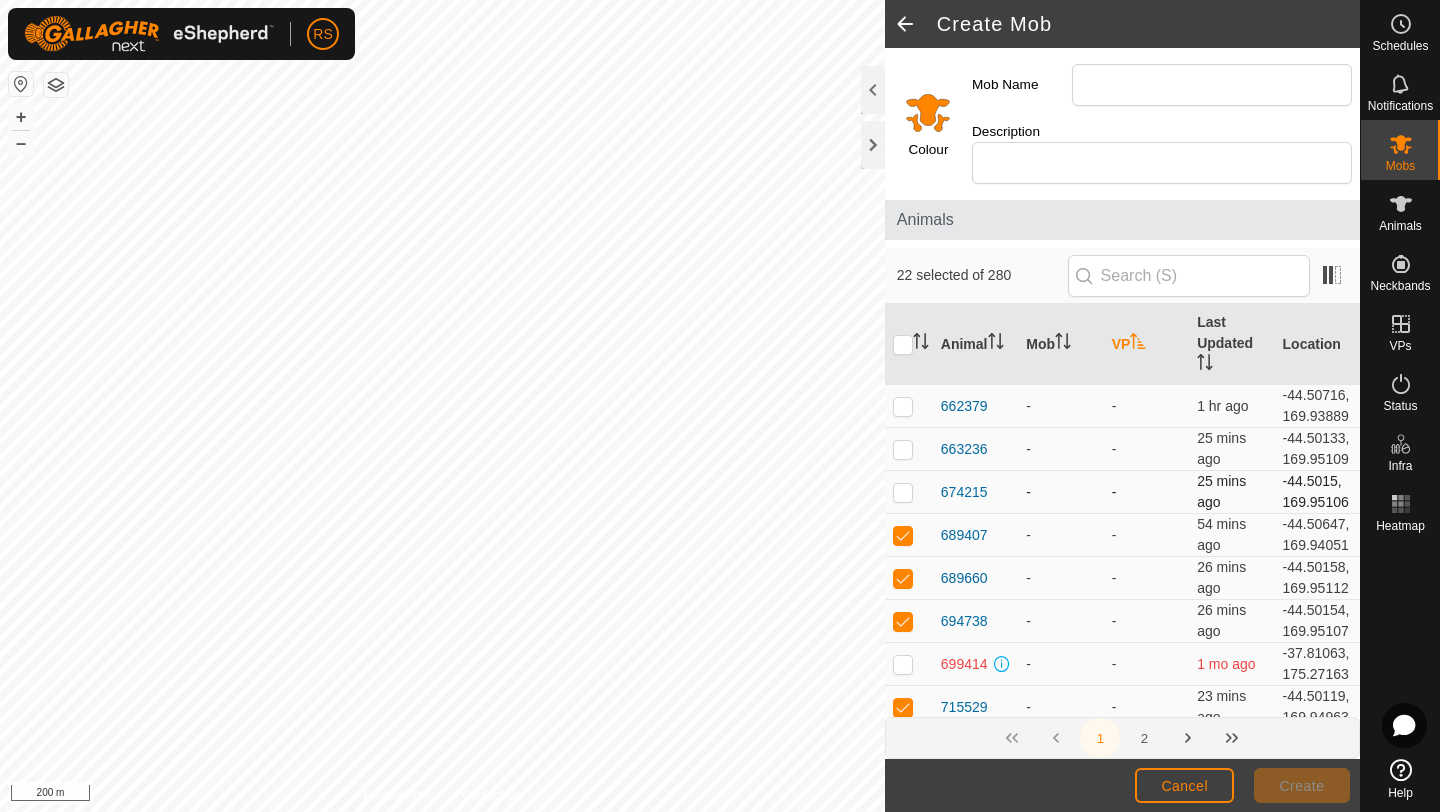 click at bounding box center (903, 492) 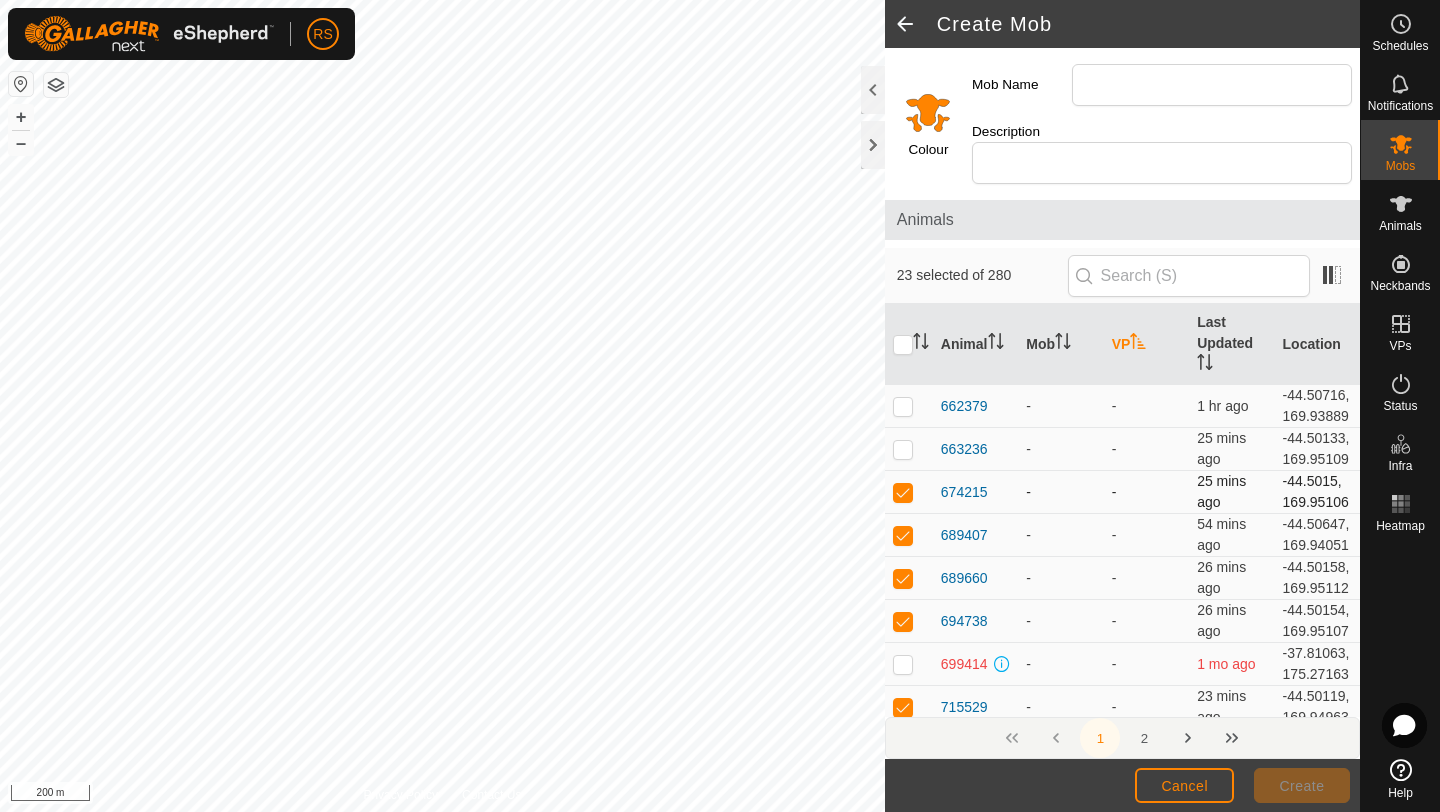 scroll, scrollTop: 2703, scrollLeft: 0, axis: vertical 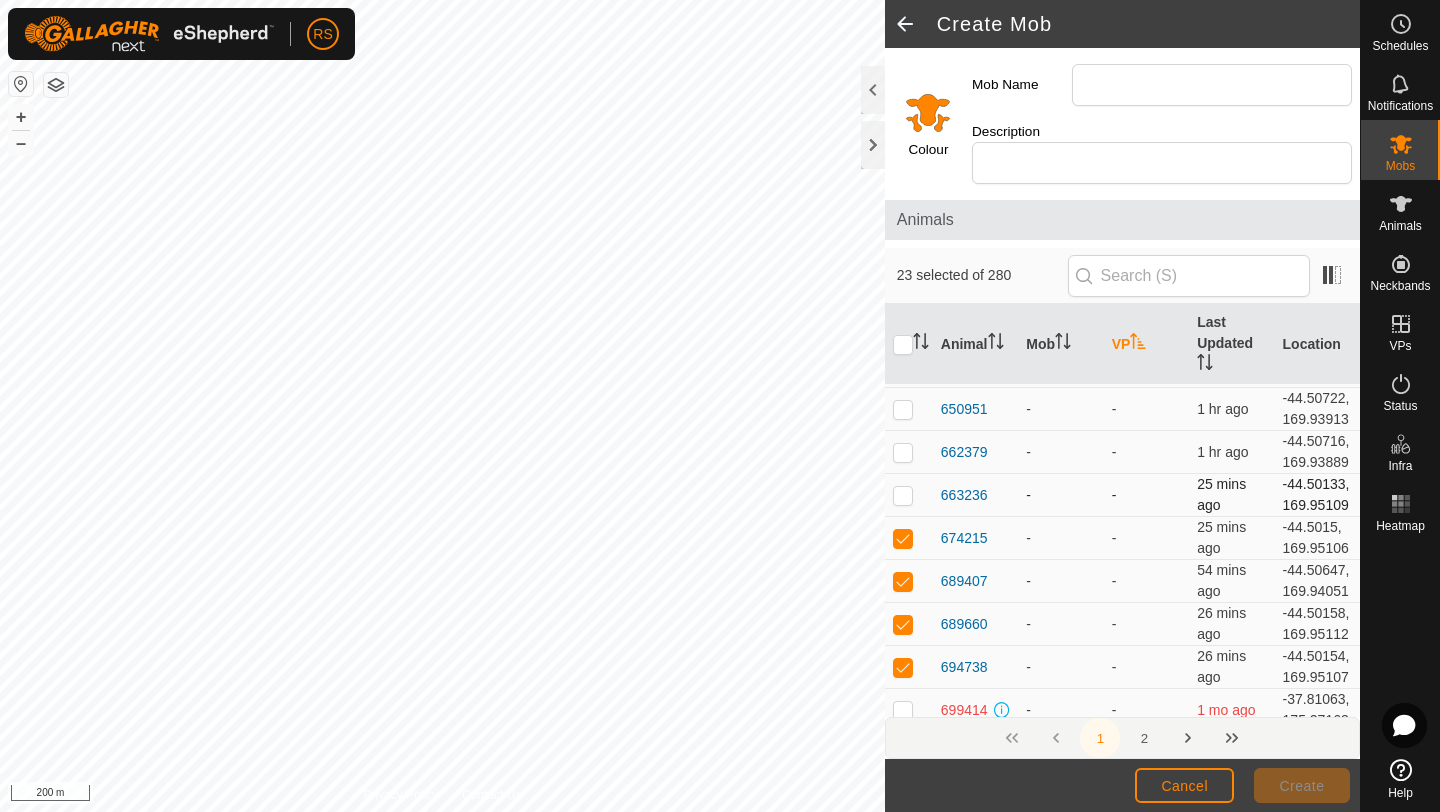 click at bounding box center (903, 495) 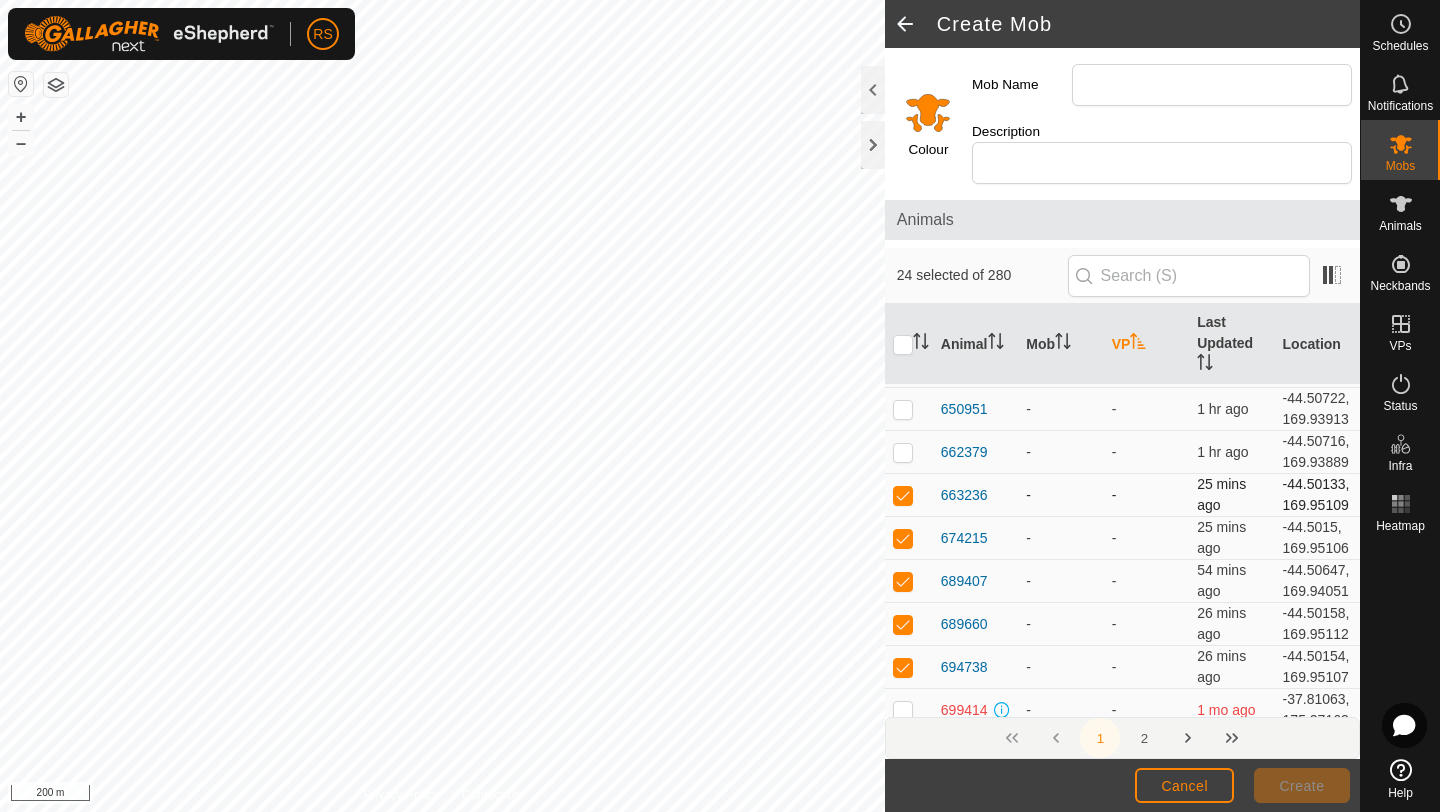 scroll, scrollTop: 2674, scrollLeft: 0, axis: vertical 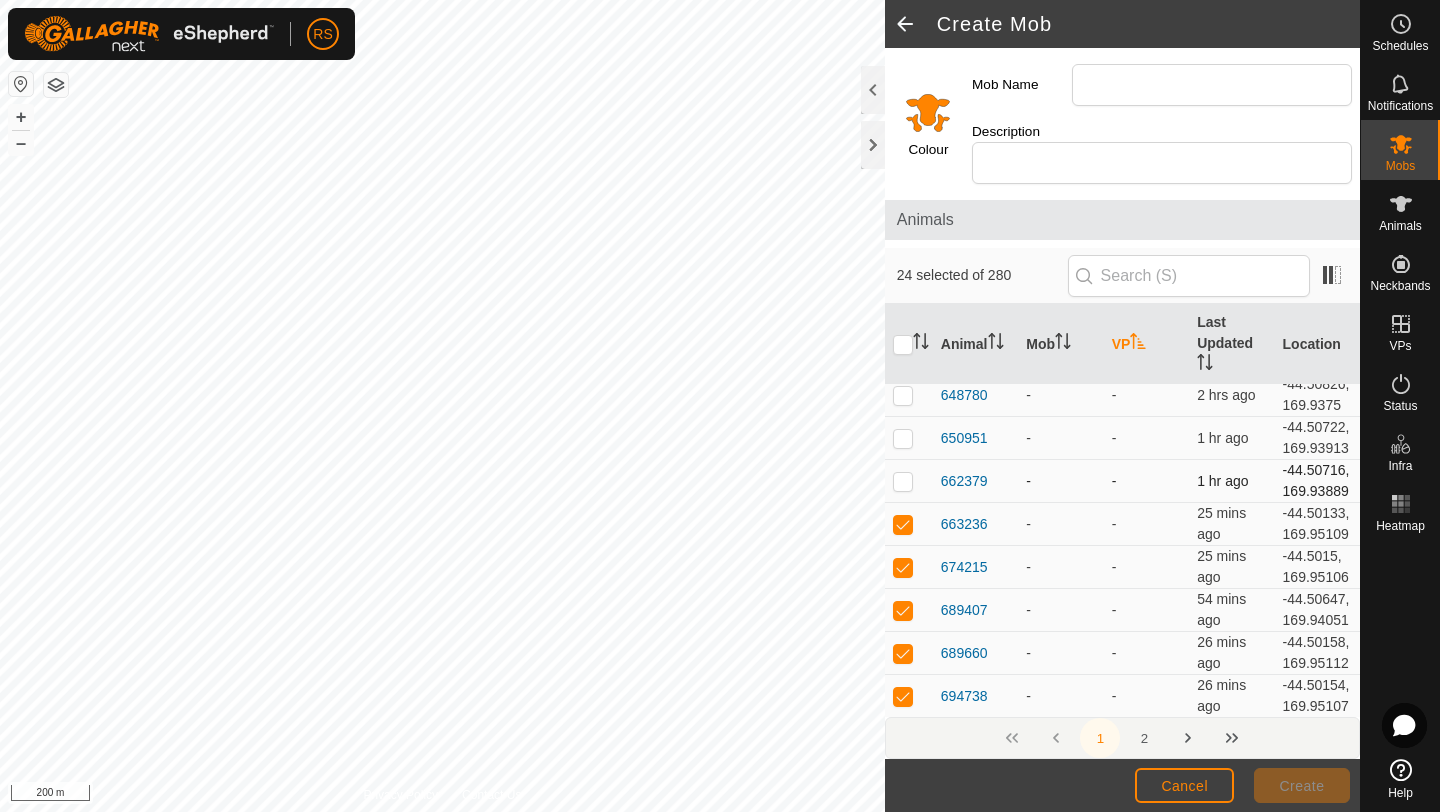 click at bounding box center (903, 481) 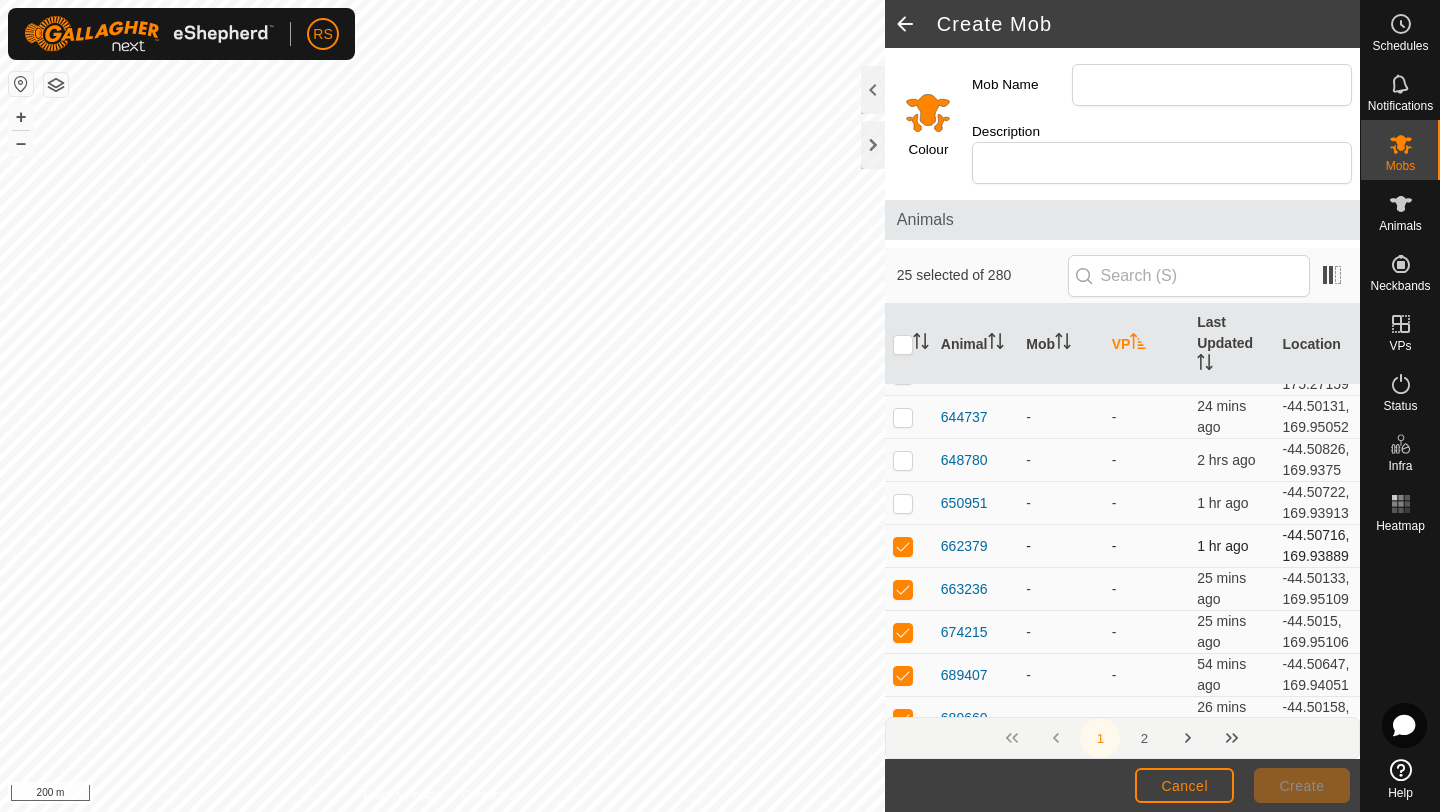 scroll, scrollTop: 2607, scrollLeft: 0, axis: vertical 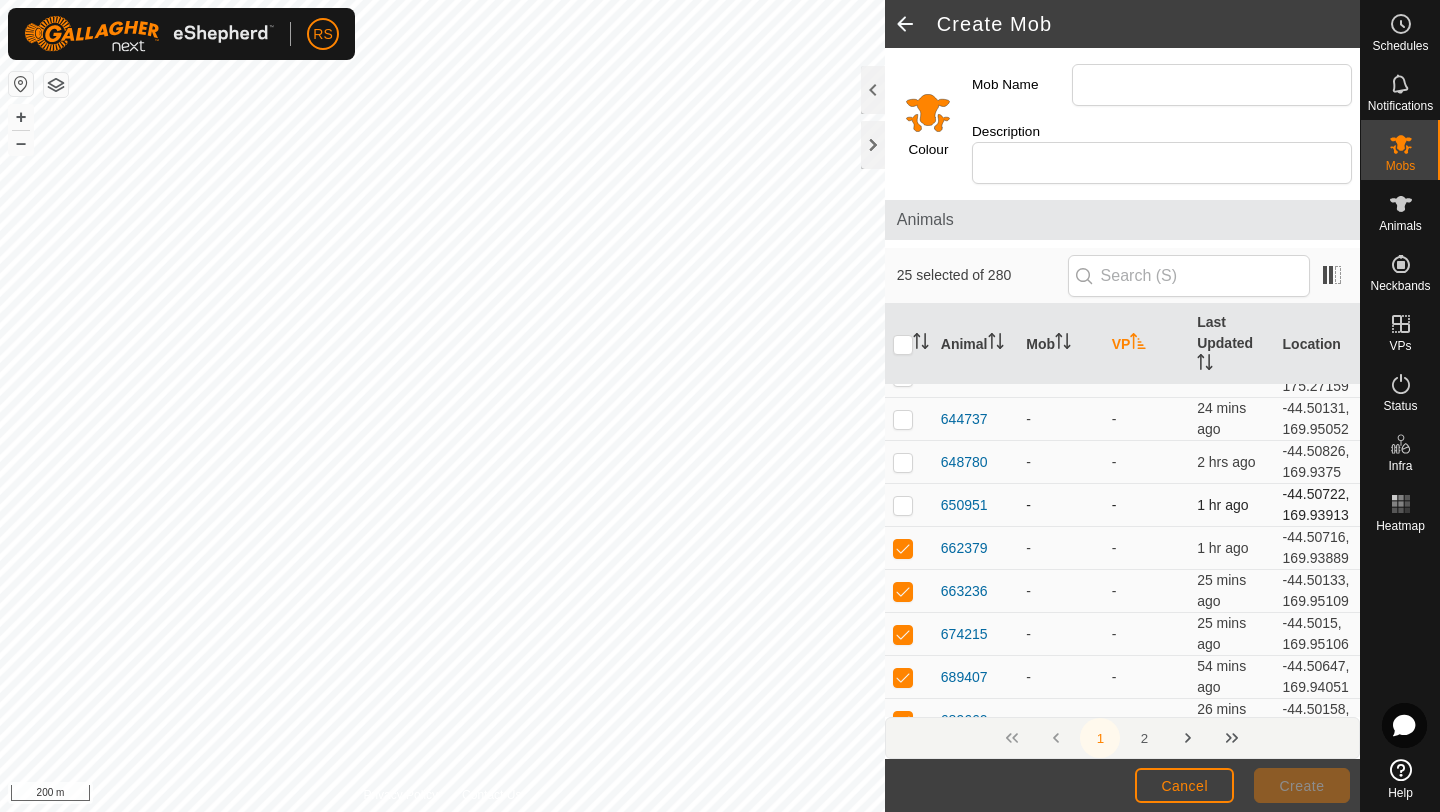 click at bounding box center [903, 505] 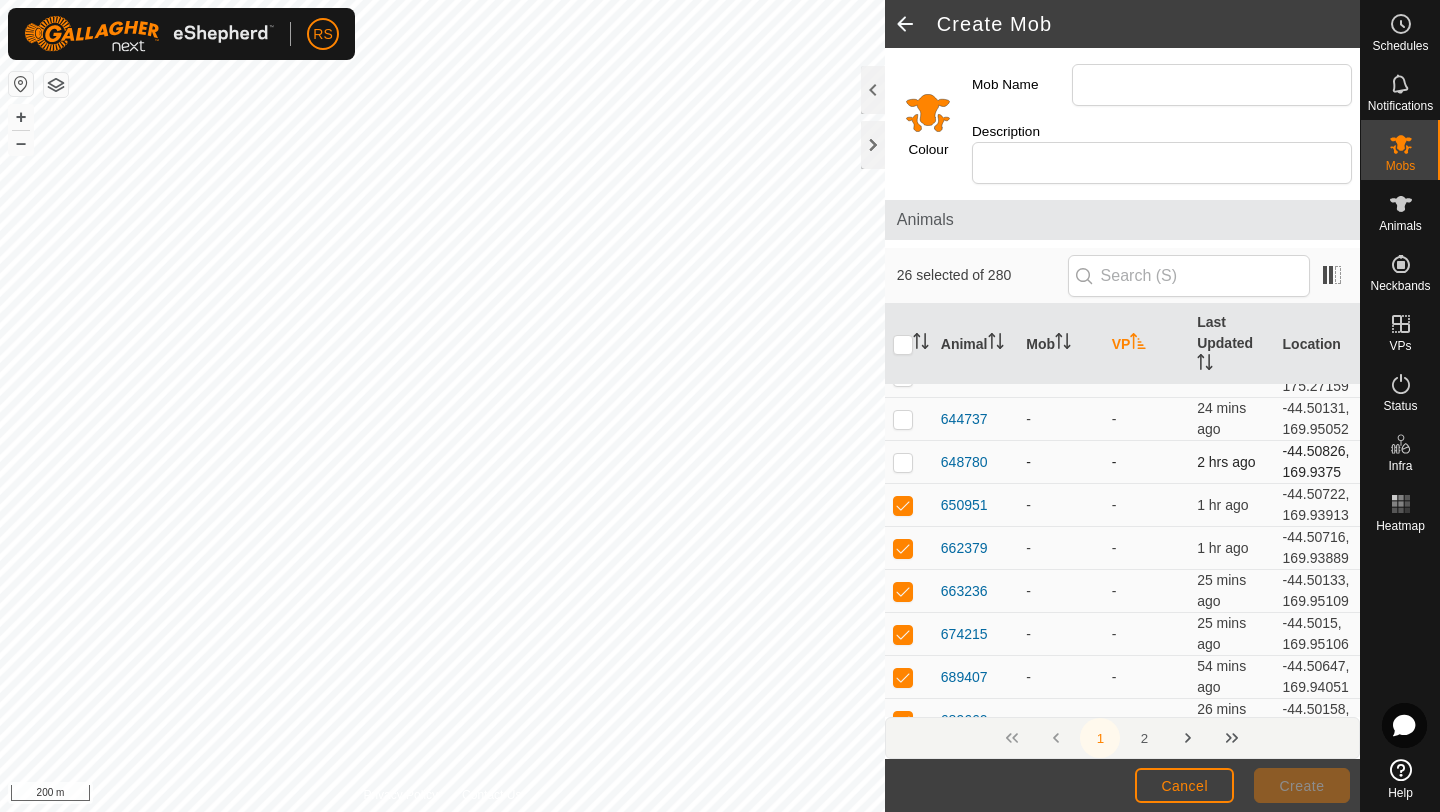 click at bounding box center [903, 462] 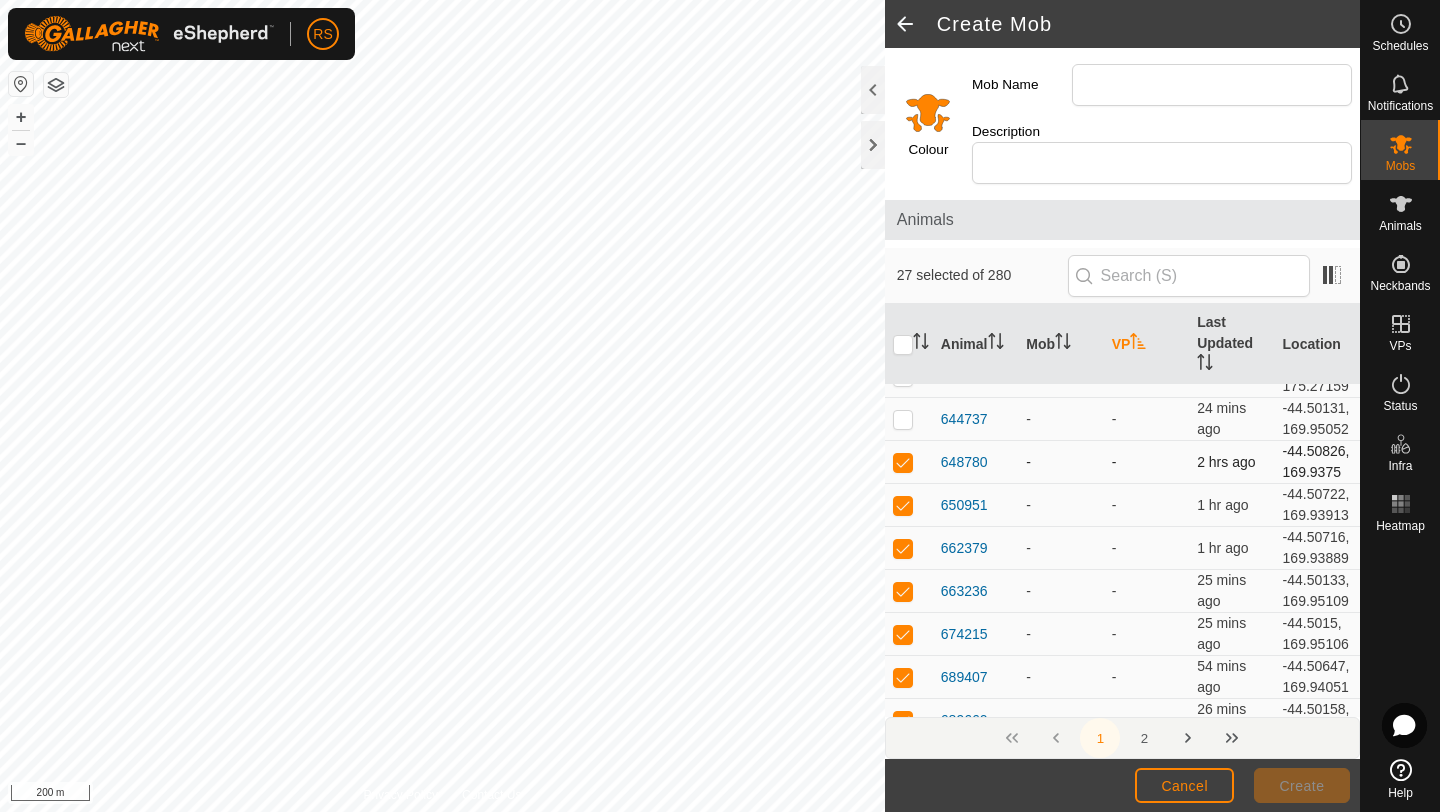 scroll, scrollTop: 2560, scrollLeft: 0, axis: vertical 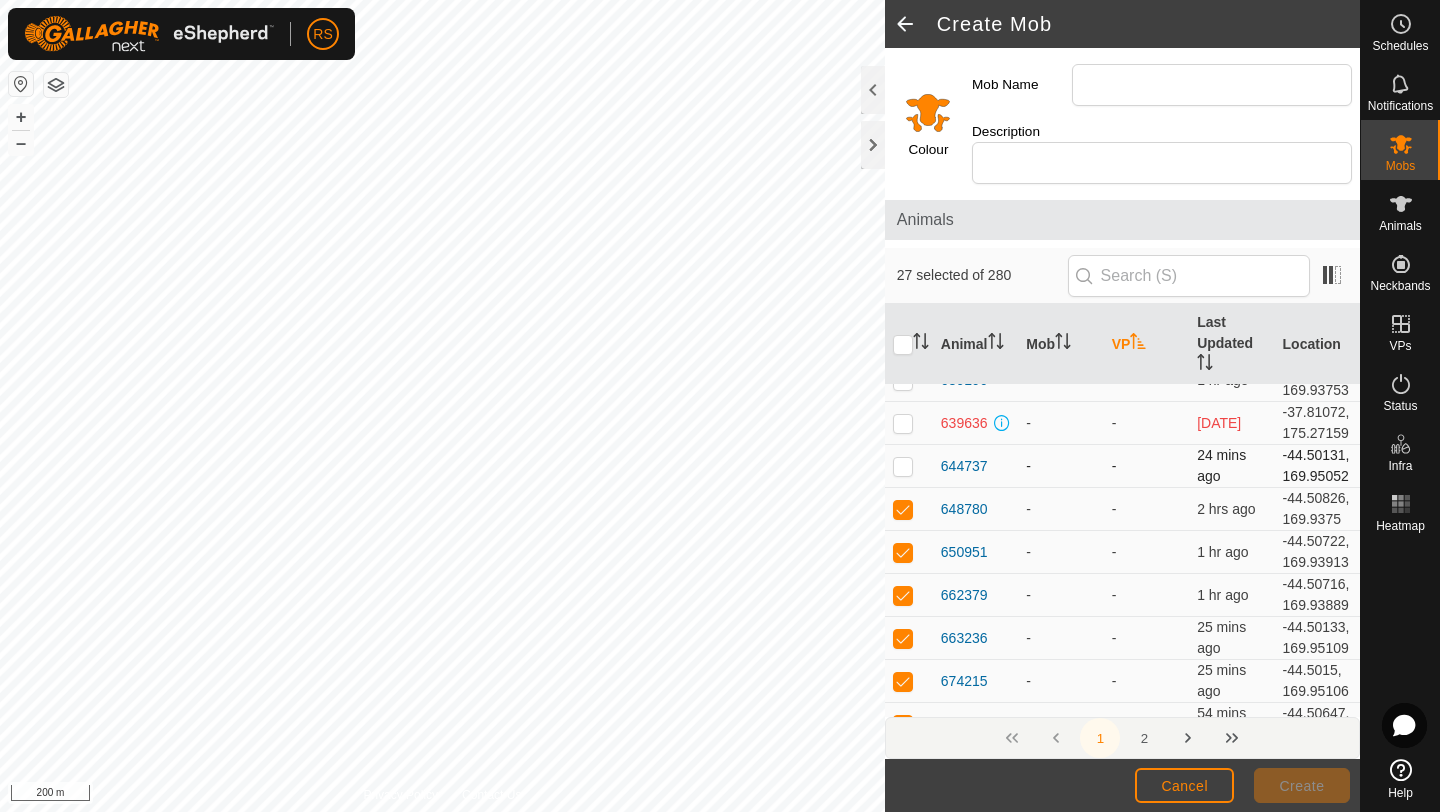 click at bounding box center [903, 466] 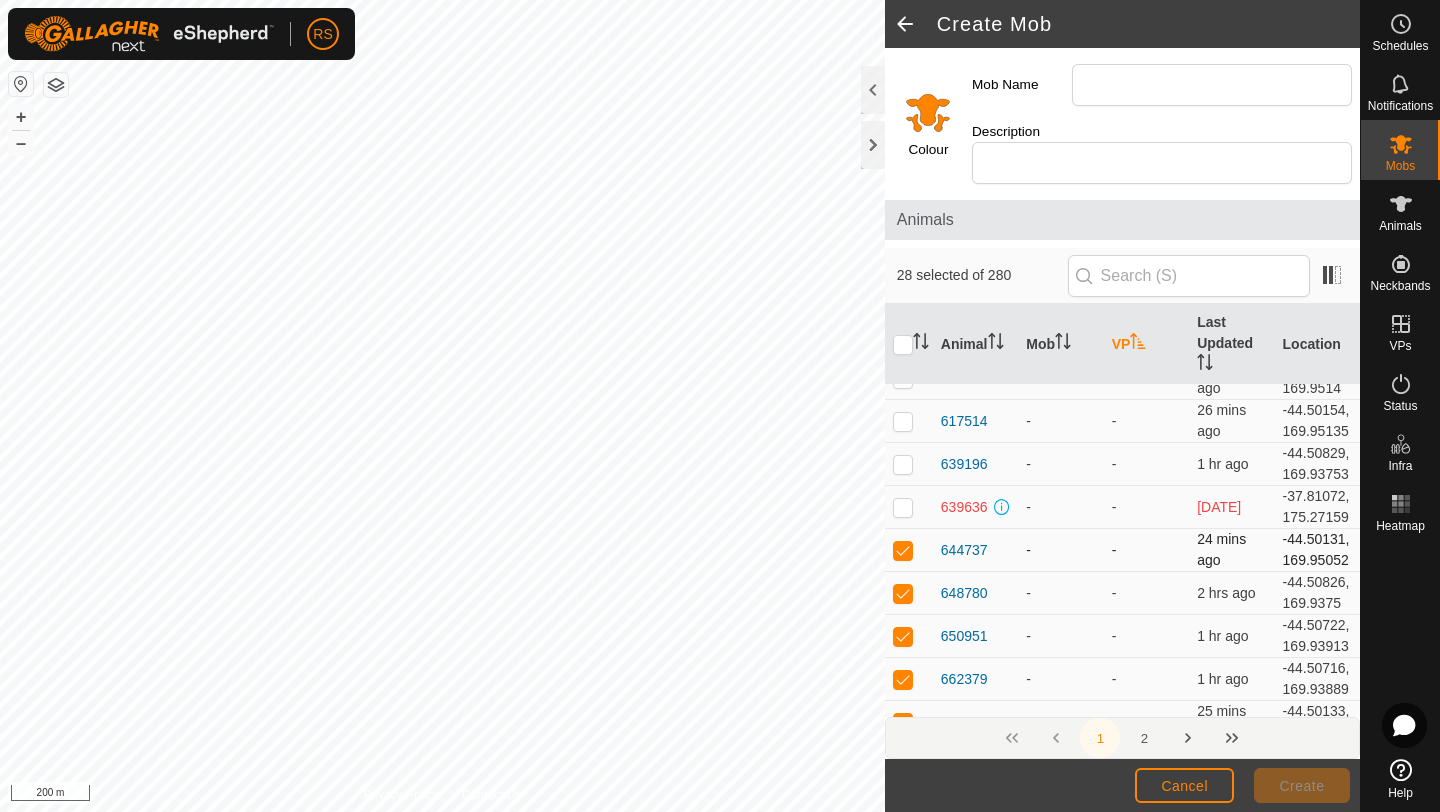 scroll, scrollTop: 2448, scrollLeft: 0, axis: vertical 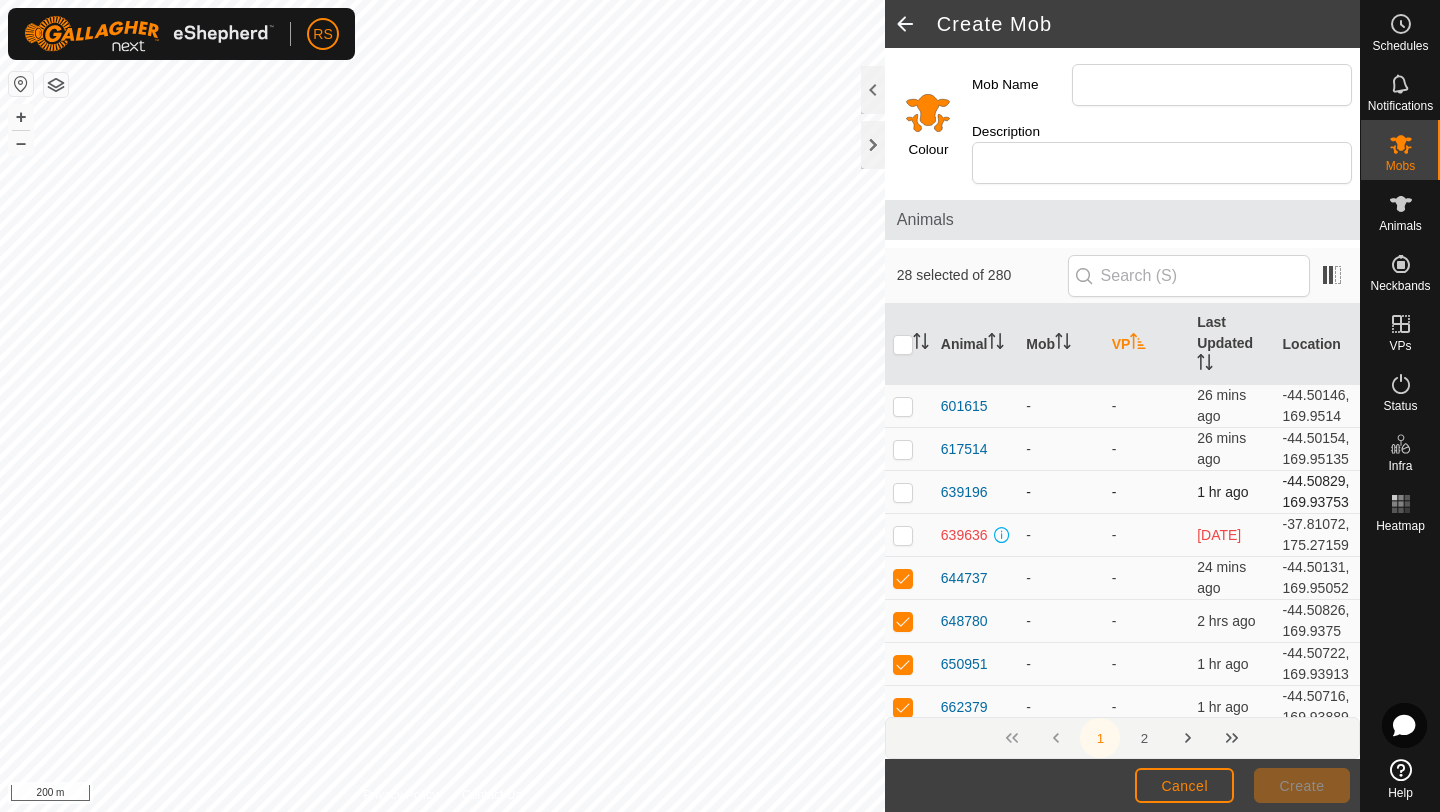 click at bounding box center (903, 492) 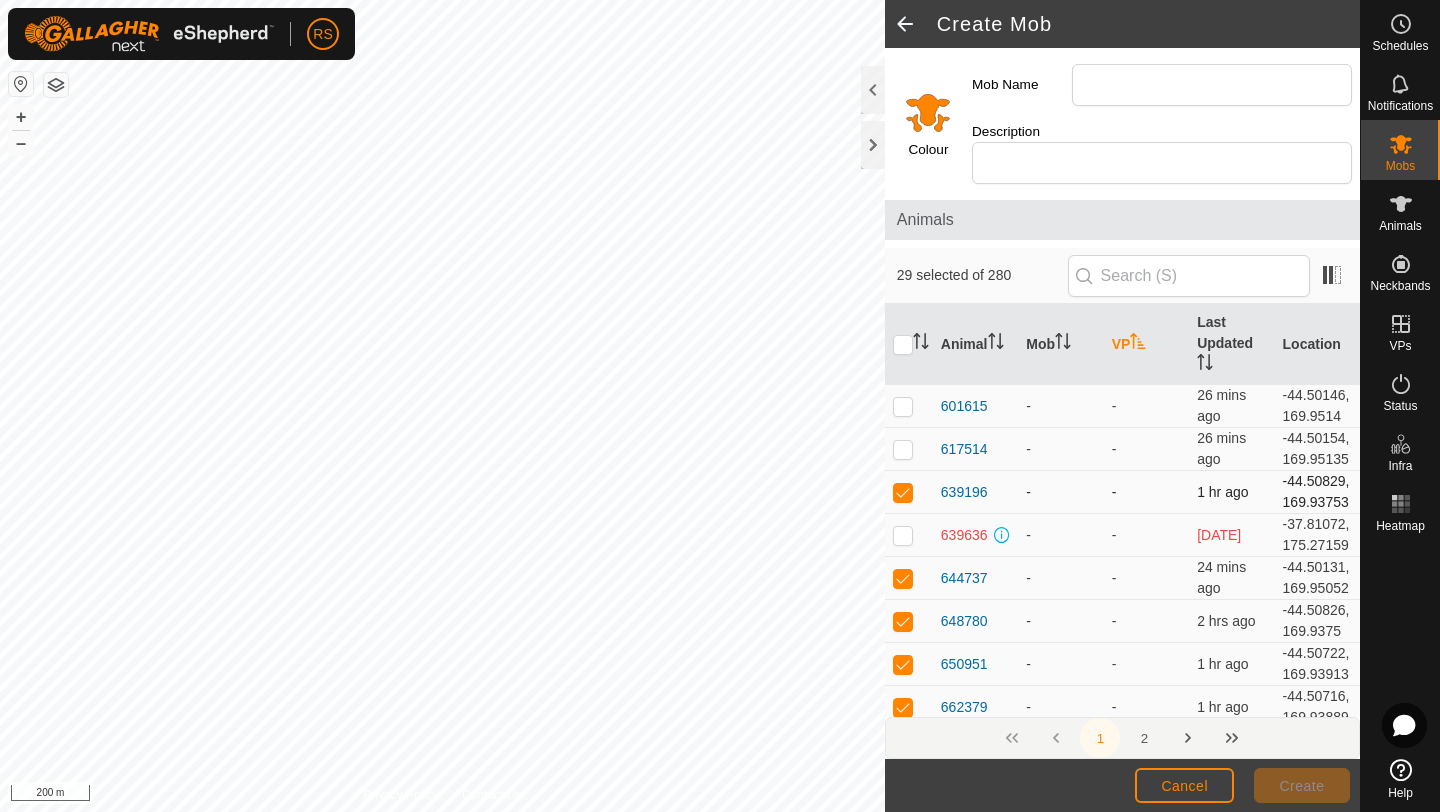 scroll, scrollTop: 2413, scrollLeft: 0, axis: vertical 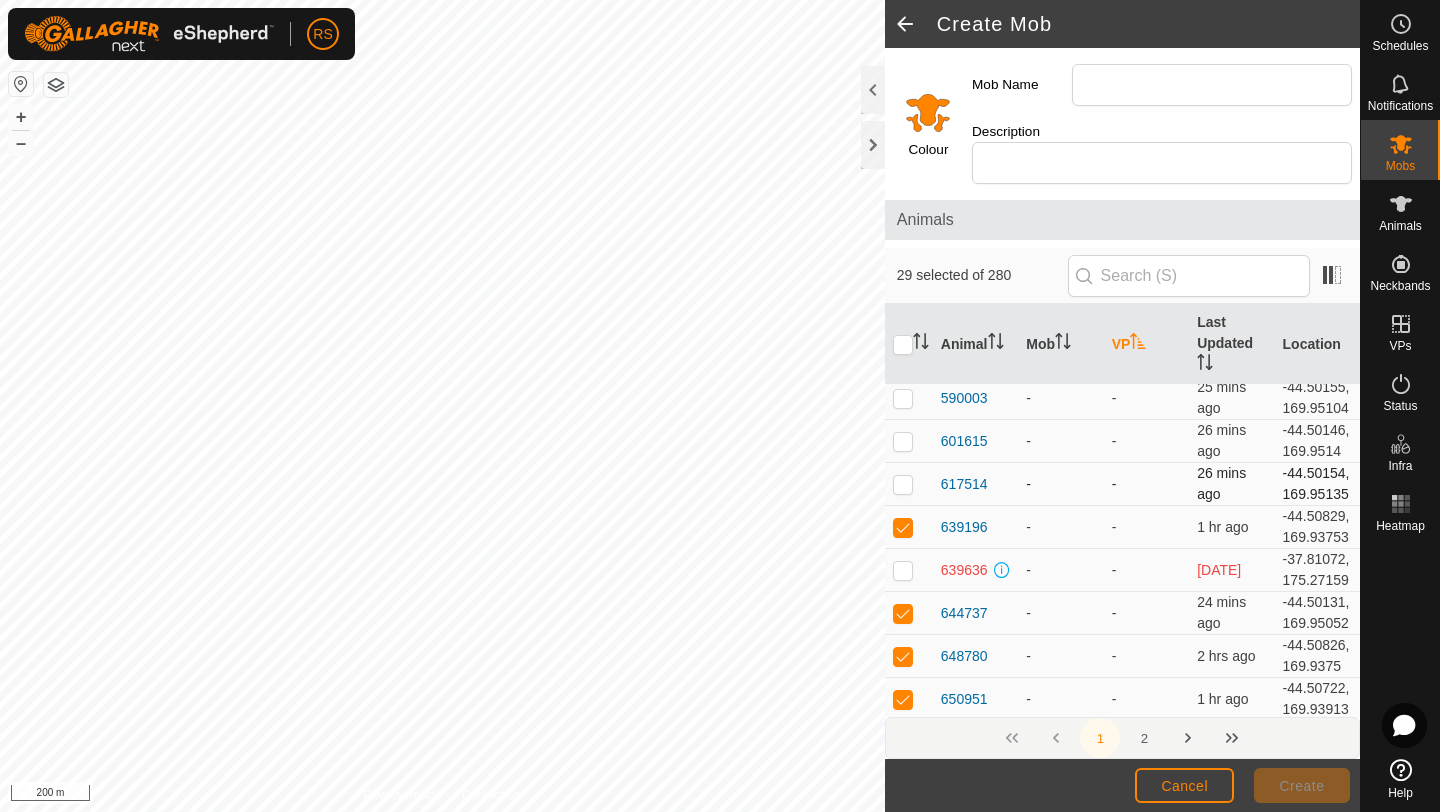 click at bounding box center (909, 484) 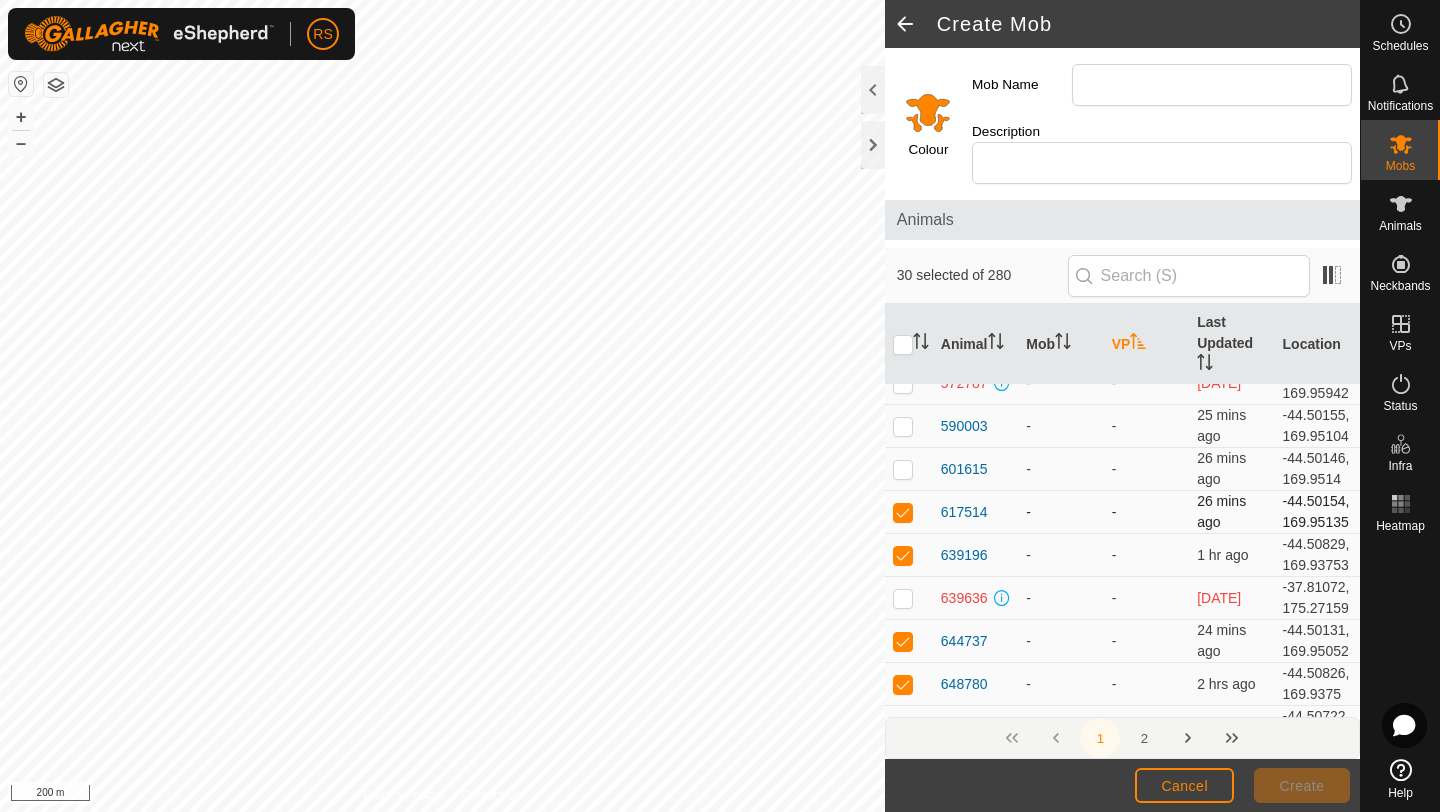 scroll, scrollTop: 2383, scrollLeft: 0, axis: vertical 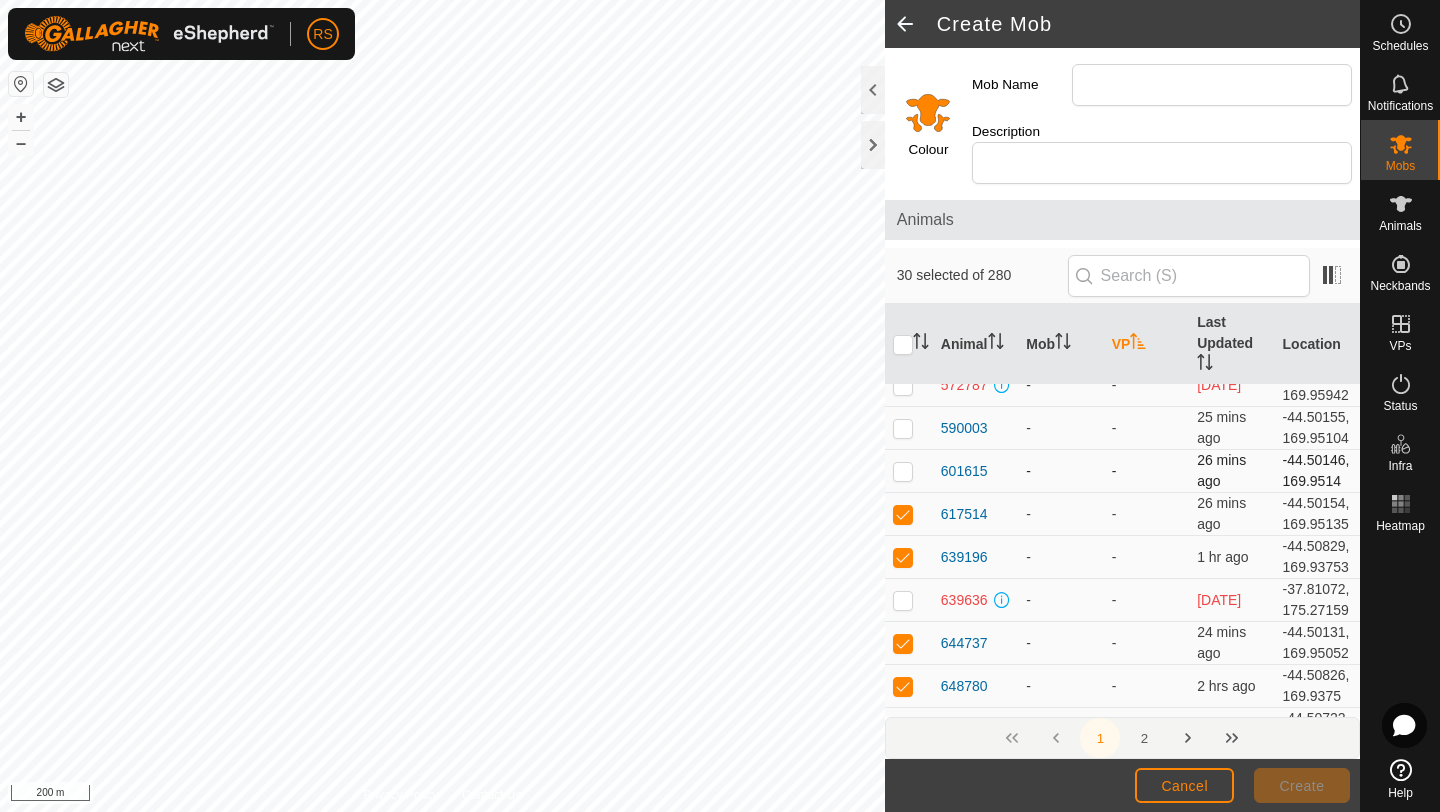 click at bounding box center [903, 471] 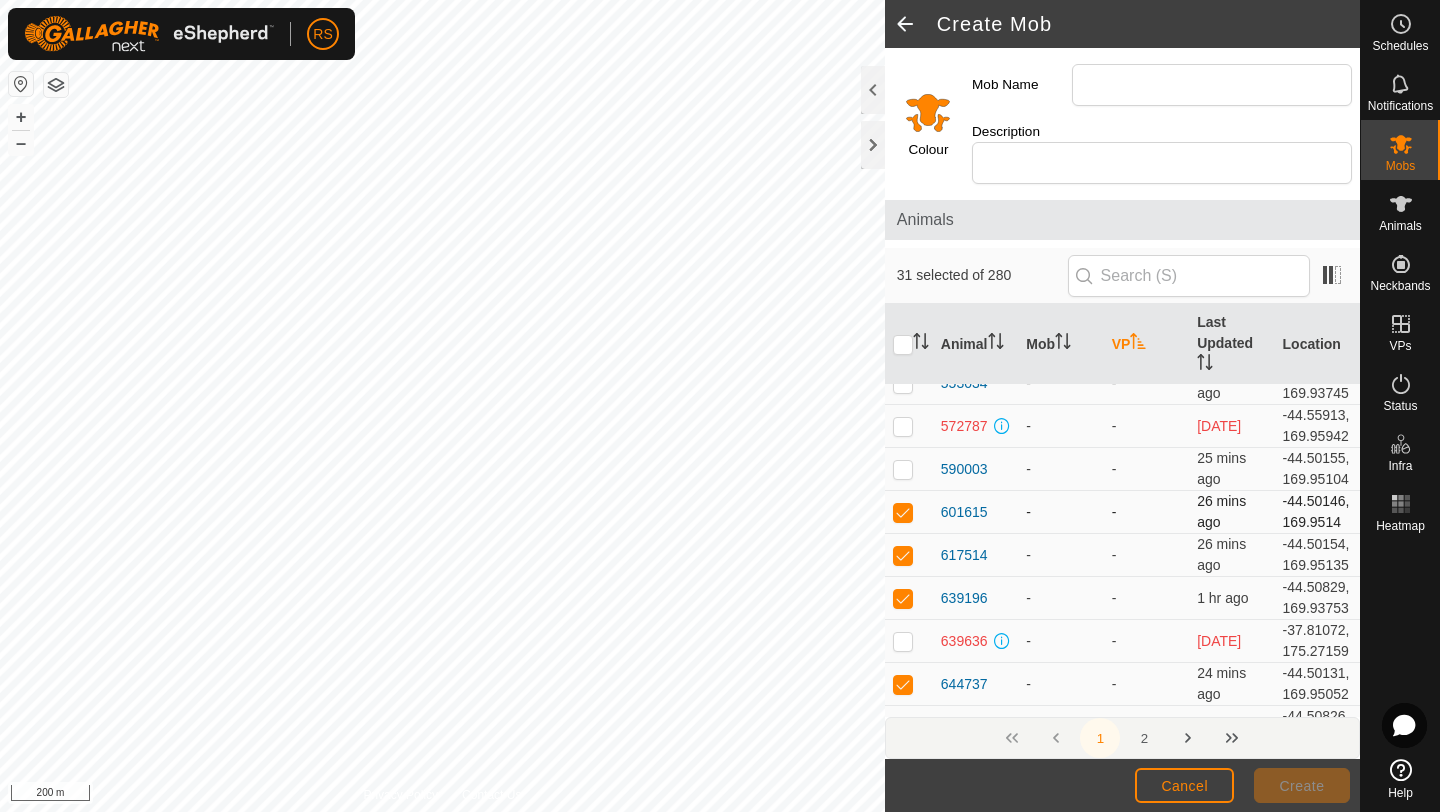 scroll, scrollTop: 2321, scrollLeft: 0, axis: vertical 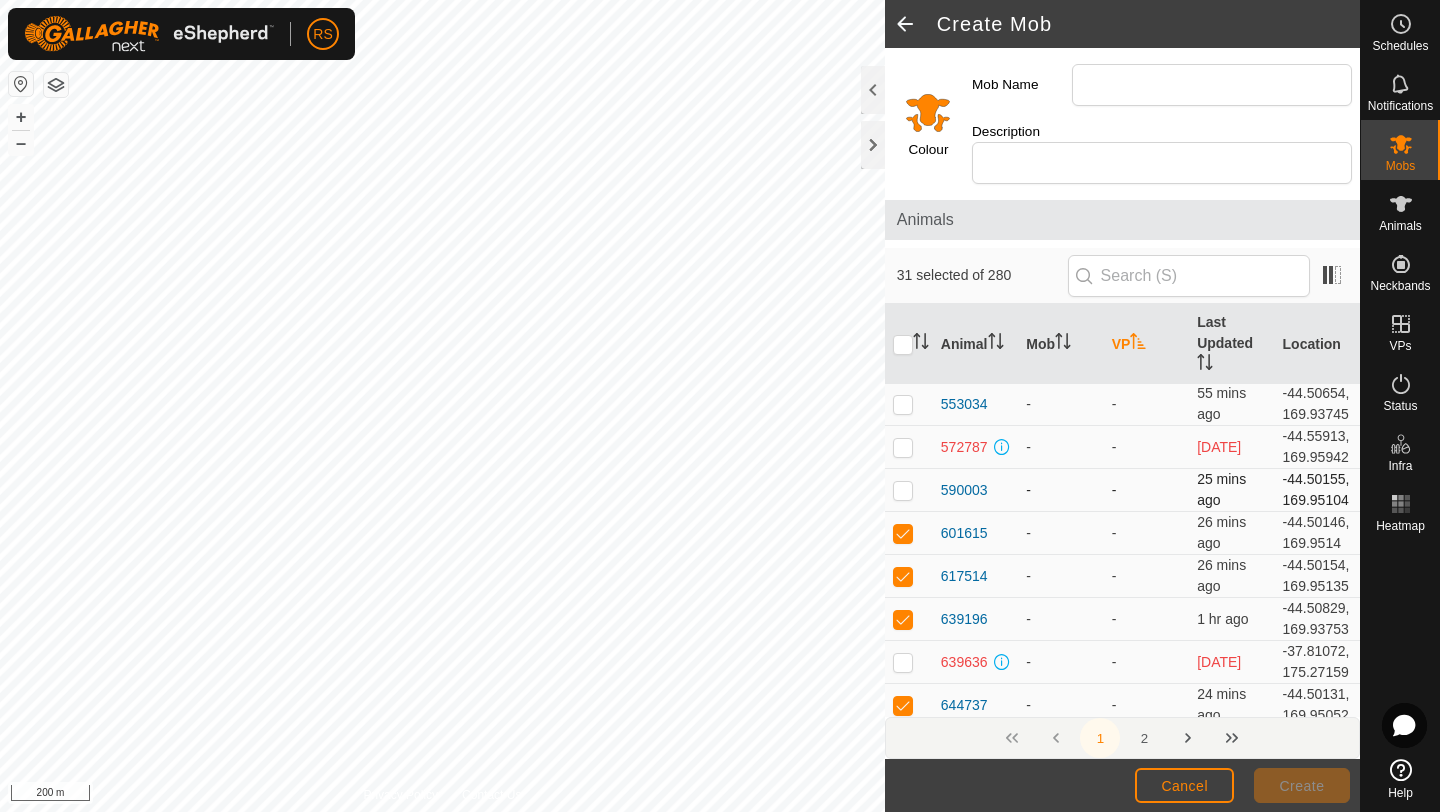 click at bounding box center (903, 490) 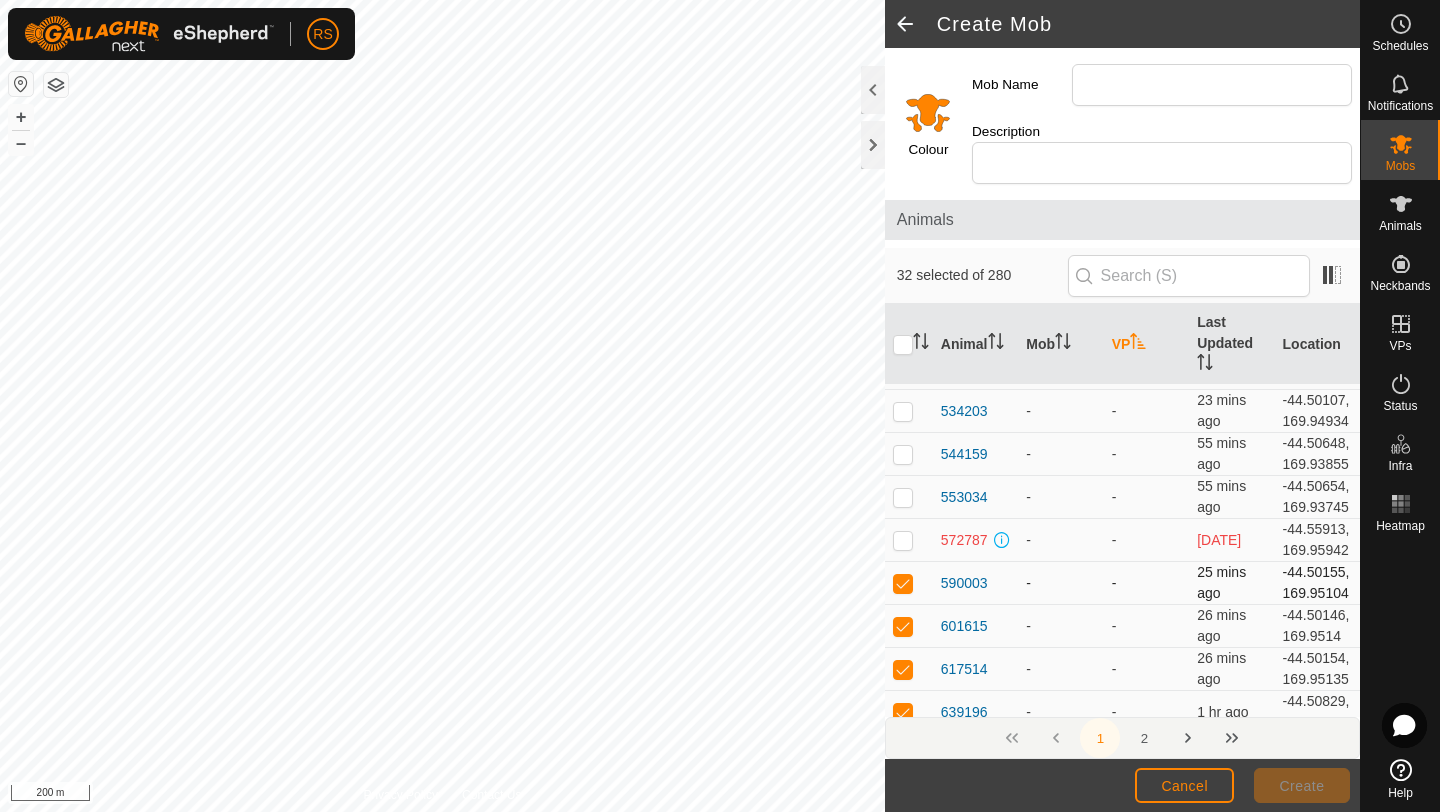 scroll, scrollTop: 2207, scrollLeft: 0, axis: vertical 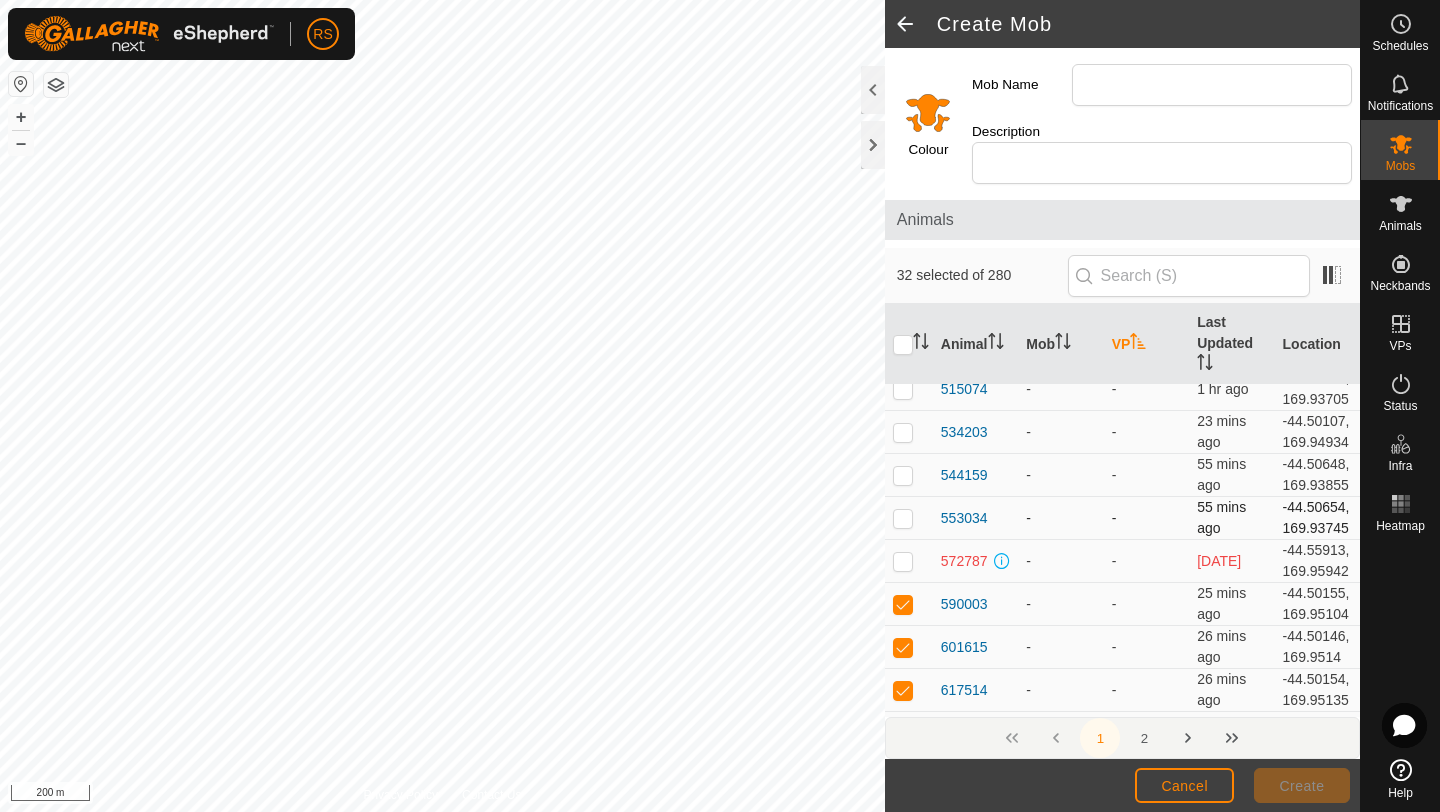 click at bounding box center (909, 518) 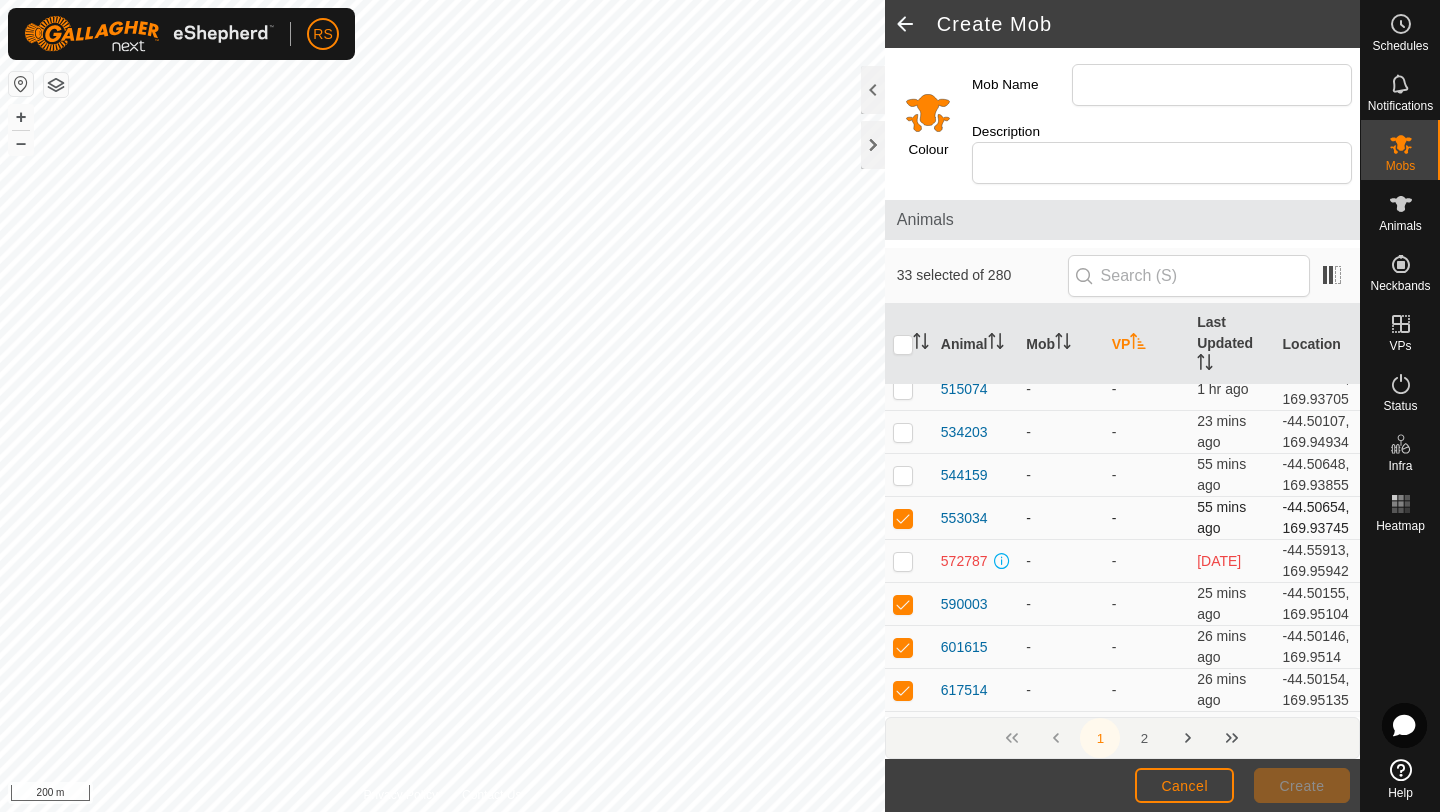 scroll, scrollTop: 2174, scrollLeft: 0, axis: vertical 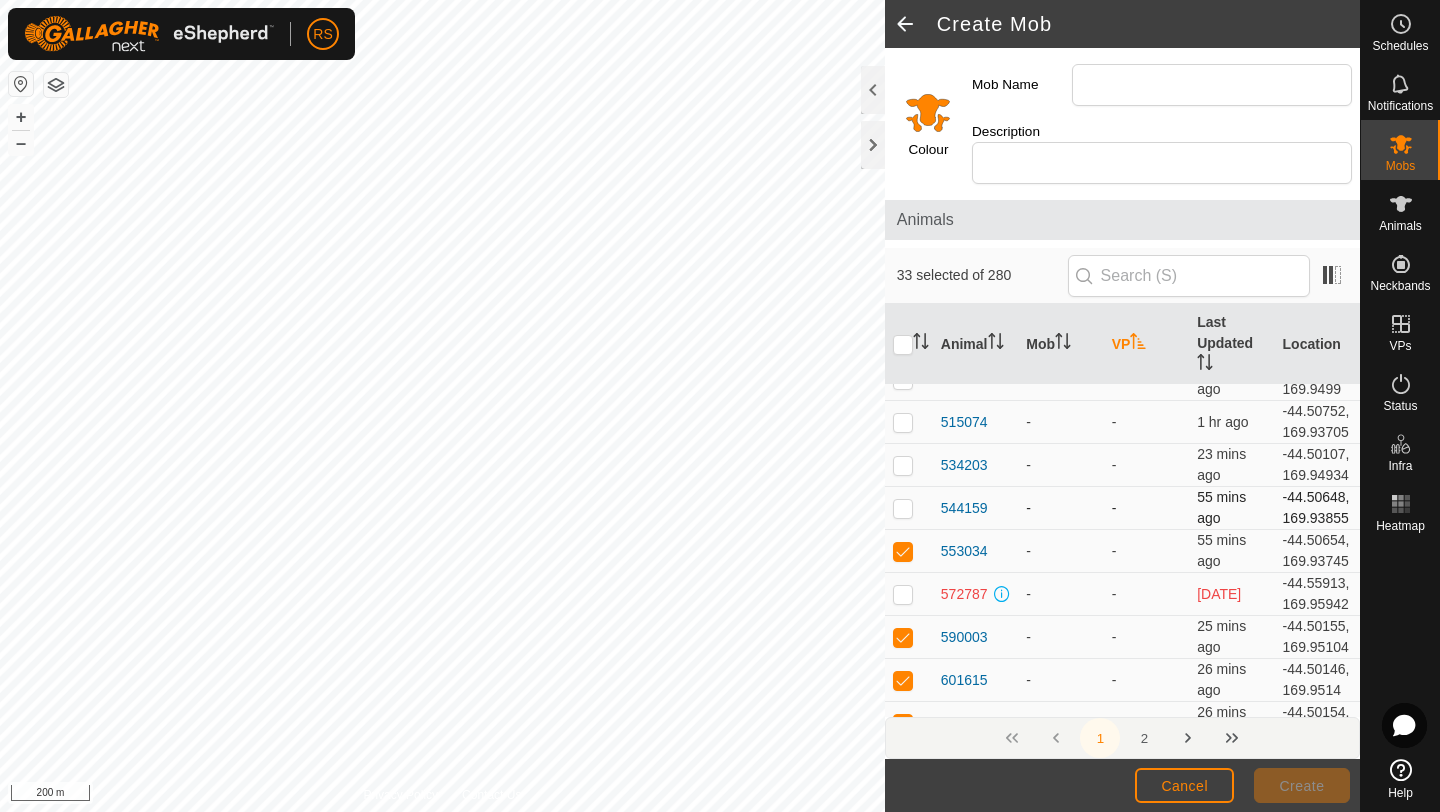 click at bounding box center [903, 508] 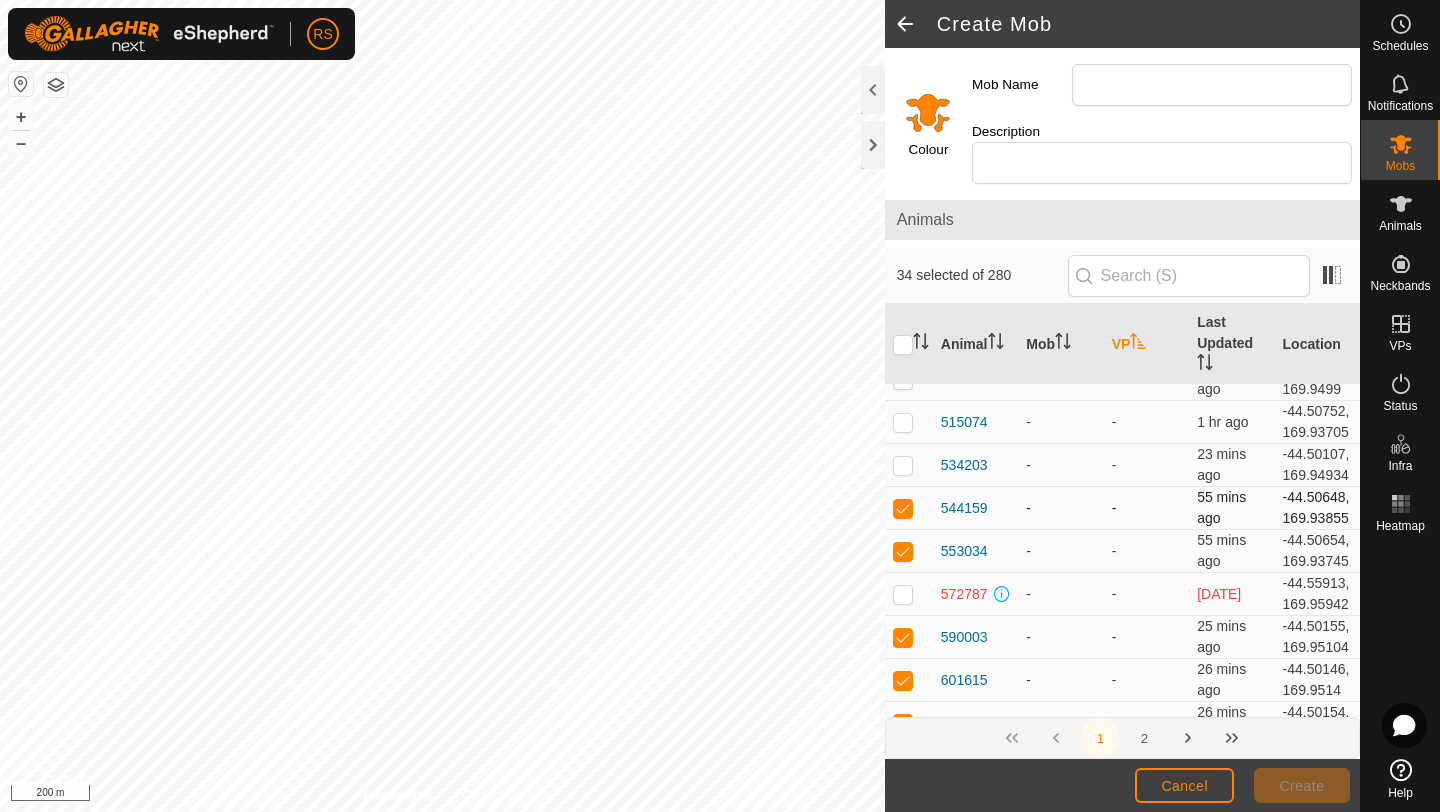 scroll, scrollTop: 2143, scrollLeft: 0, axis: vertical 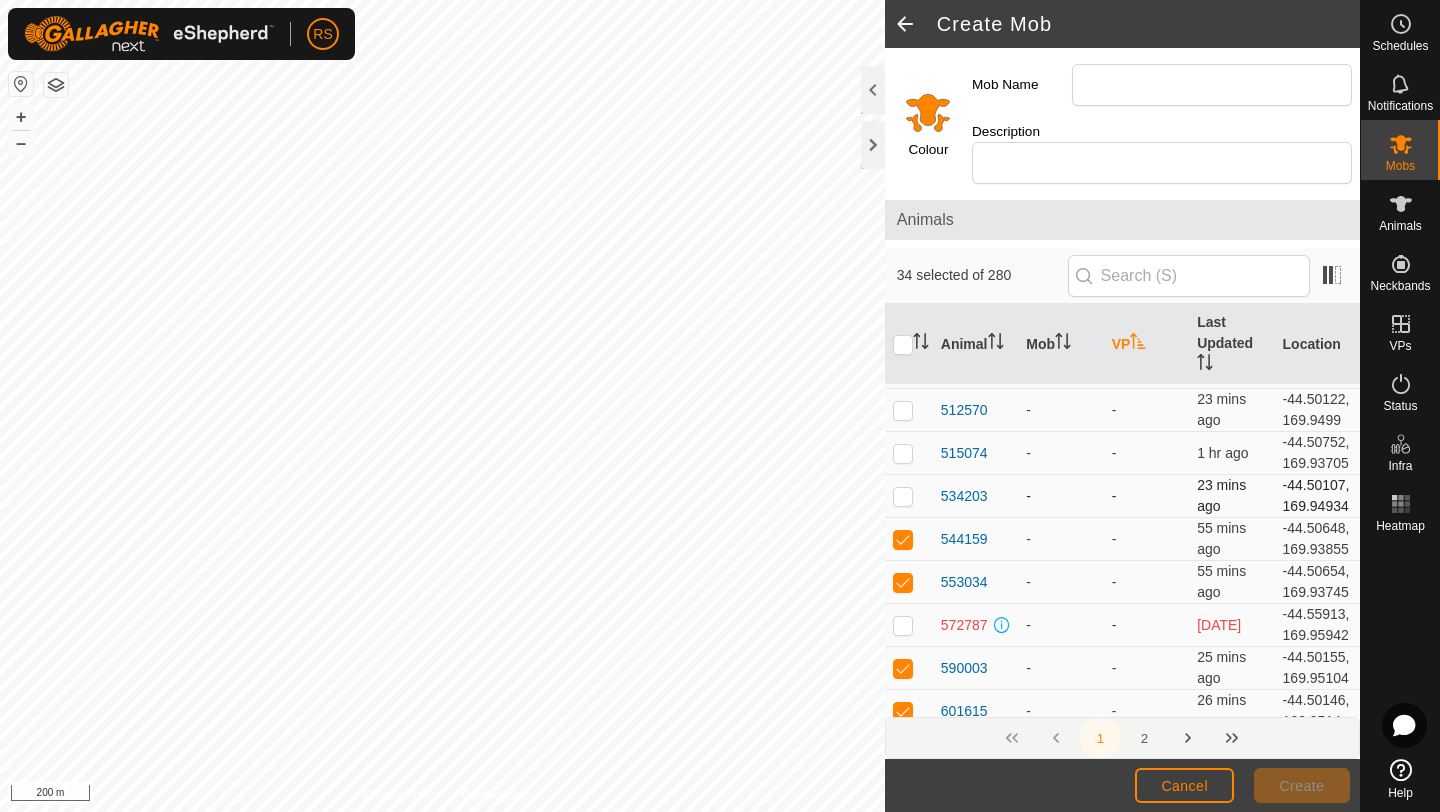 click at bounding box center (909, 496) 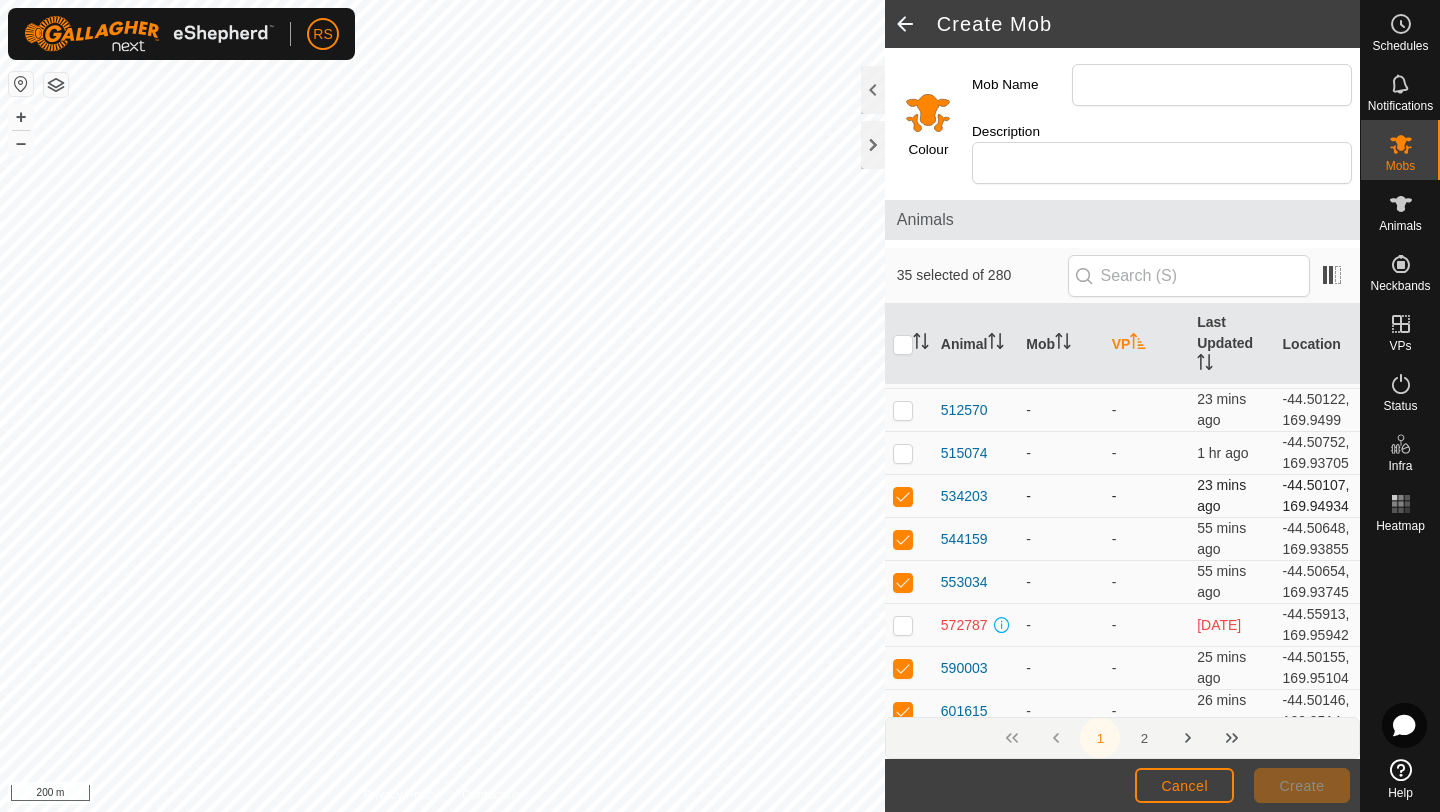 scroll, scrollTop: 2125, scrollLeft: 0, axis: vertical 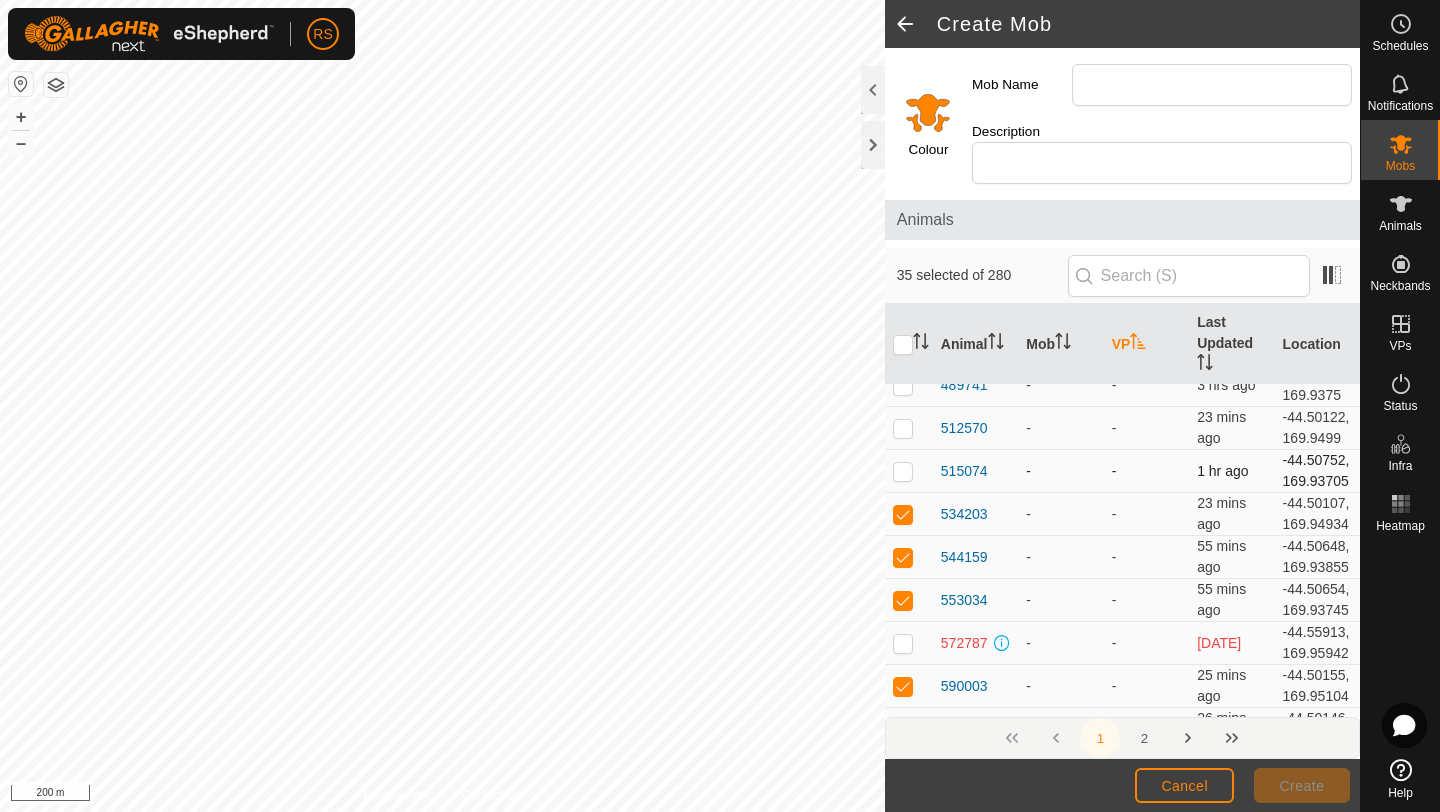 click at bounding box center [903, 471] 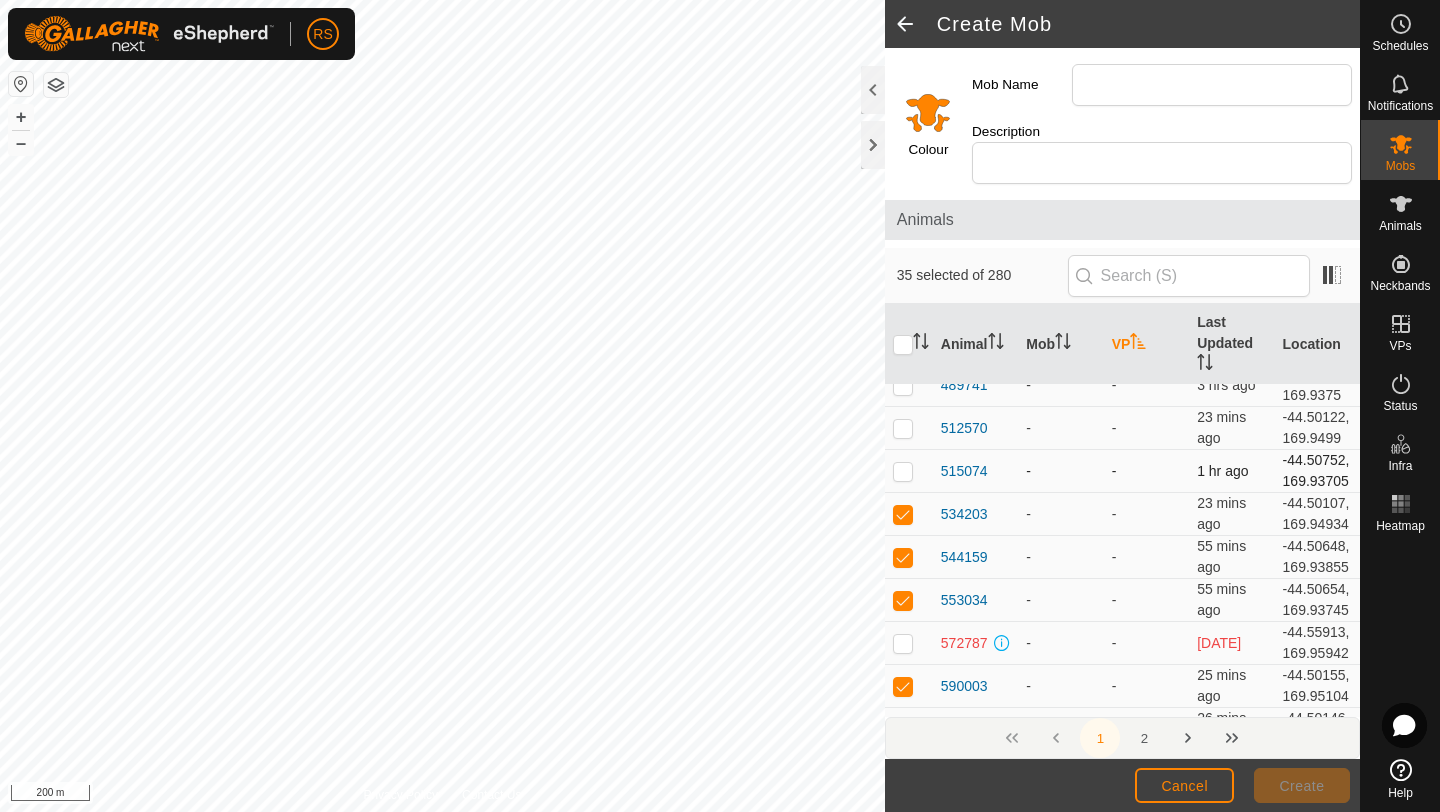 checkbox on "true" 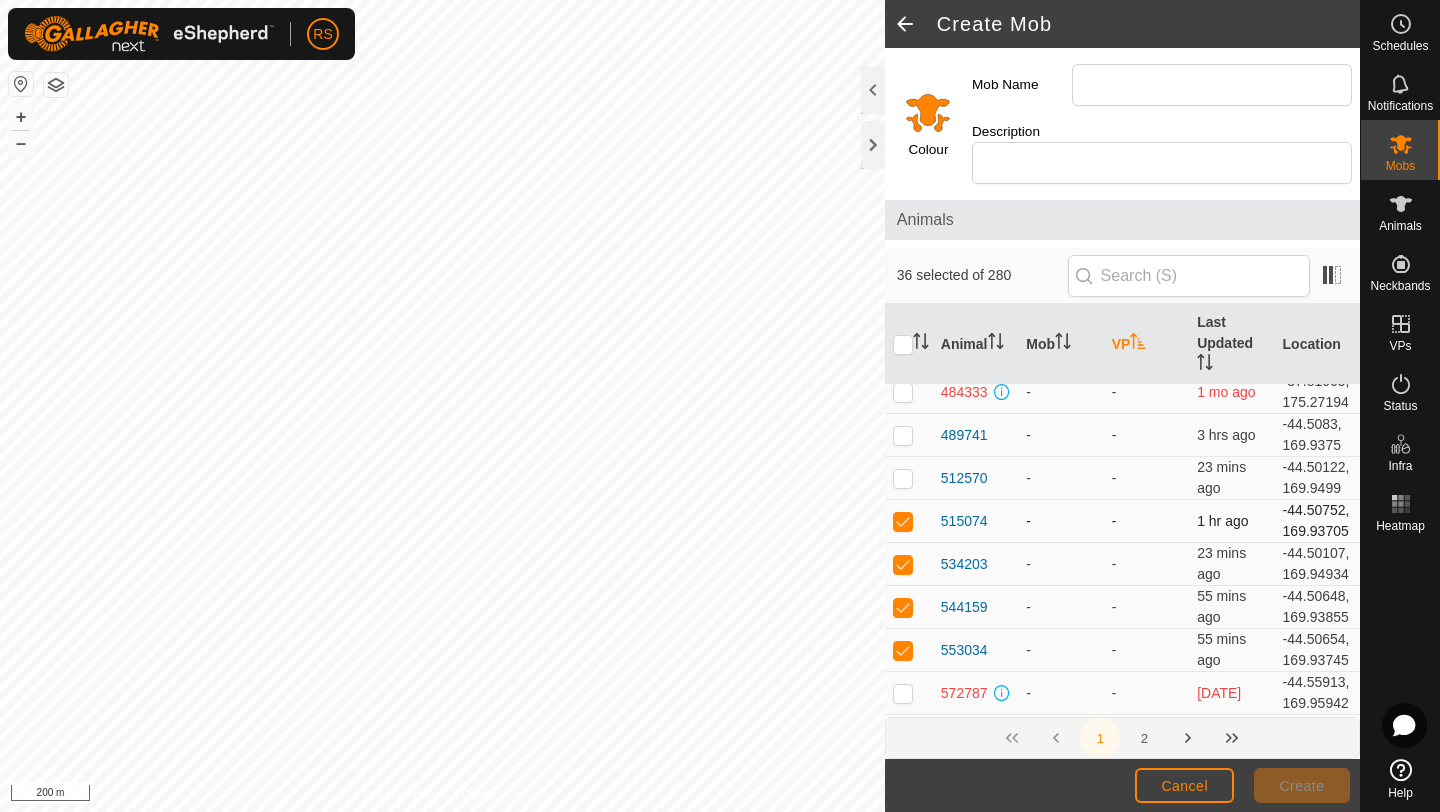 scroll, scrollTop: 2074, scrollLeft: 0, axis: vertical 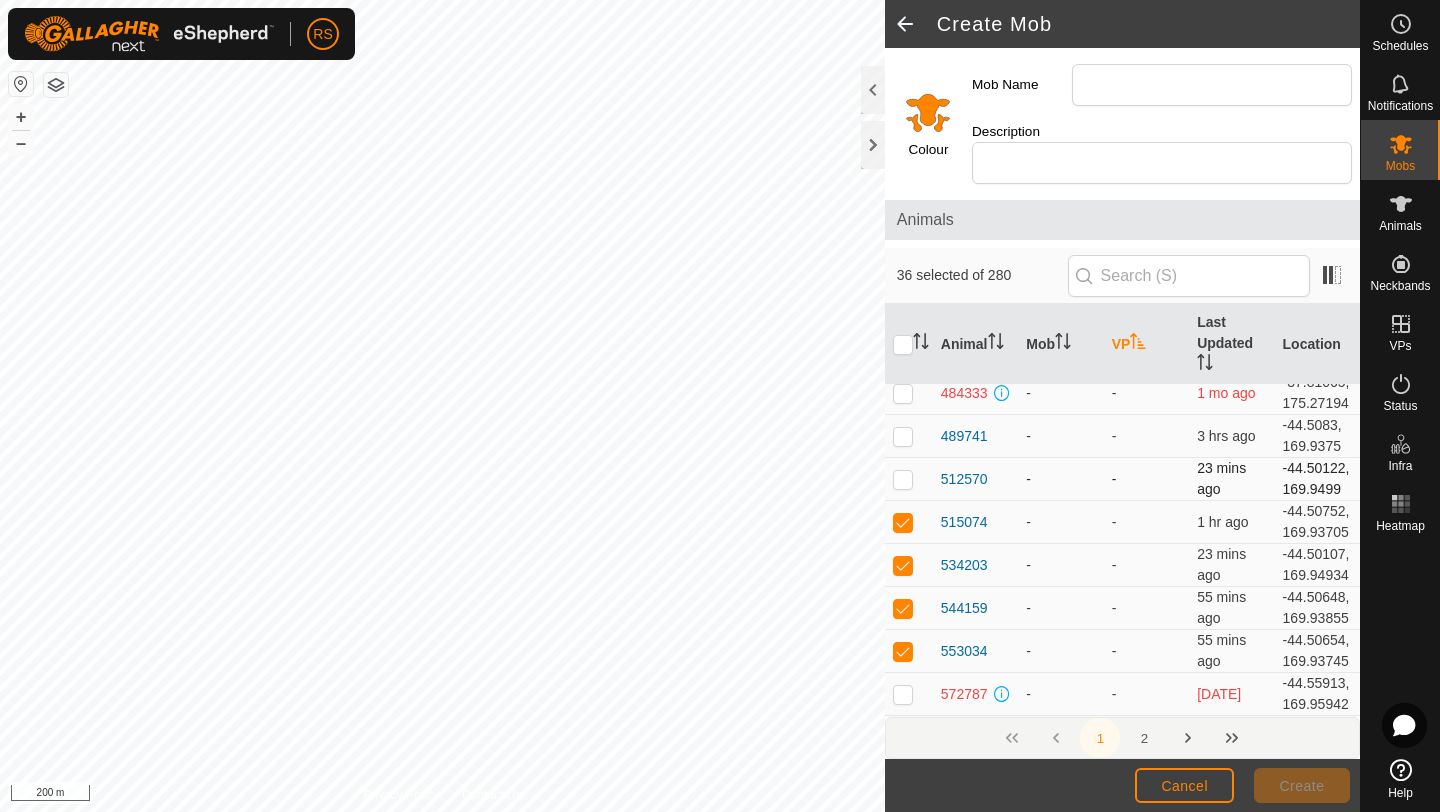 click at bounding box center (903, 479) 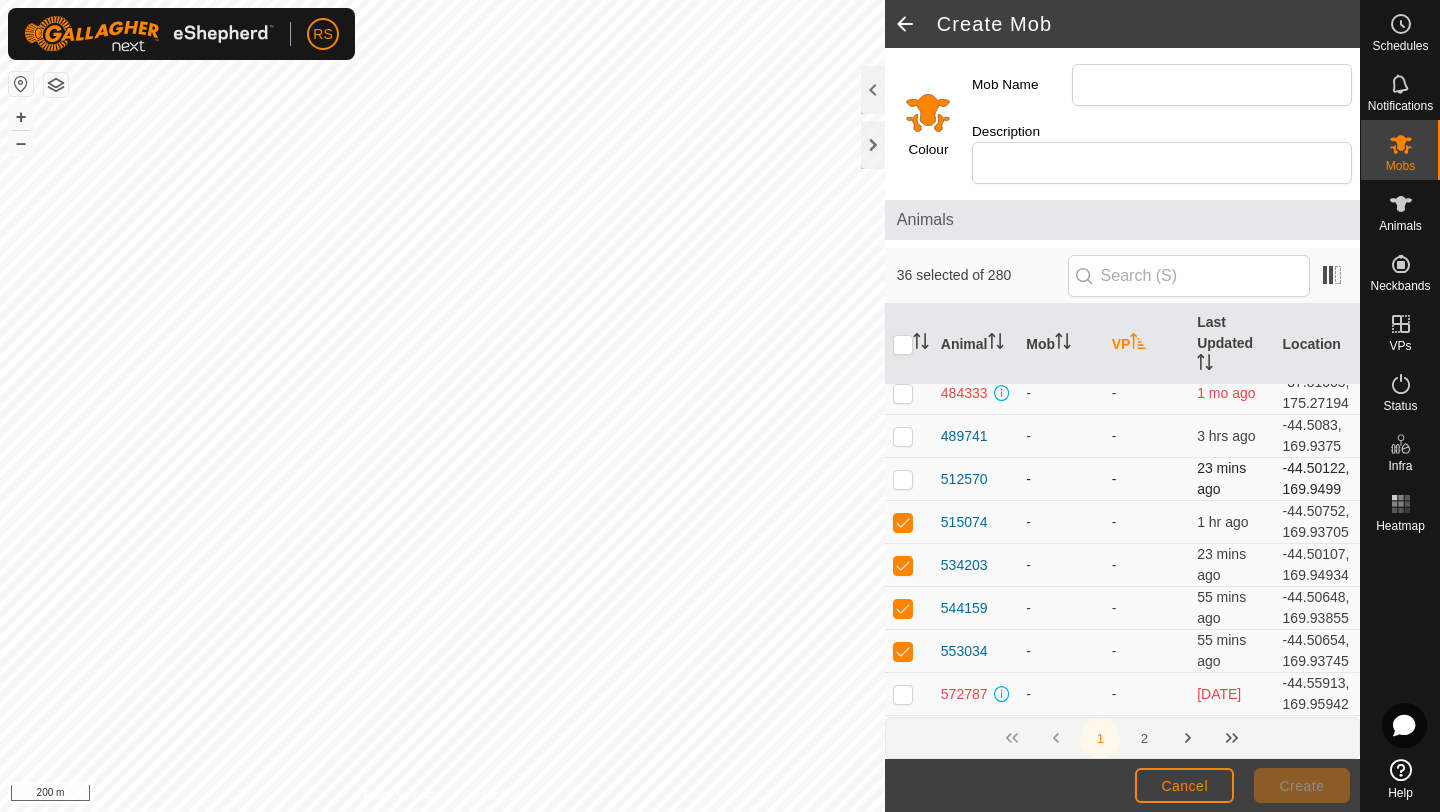 checkbox on "true" 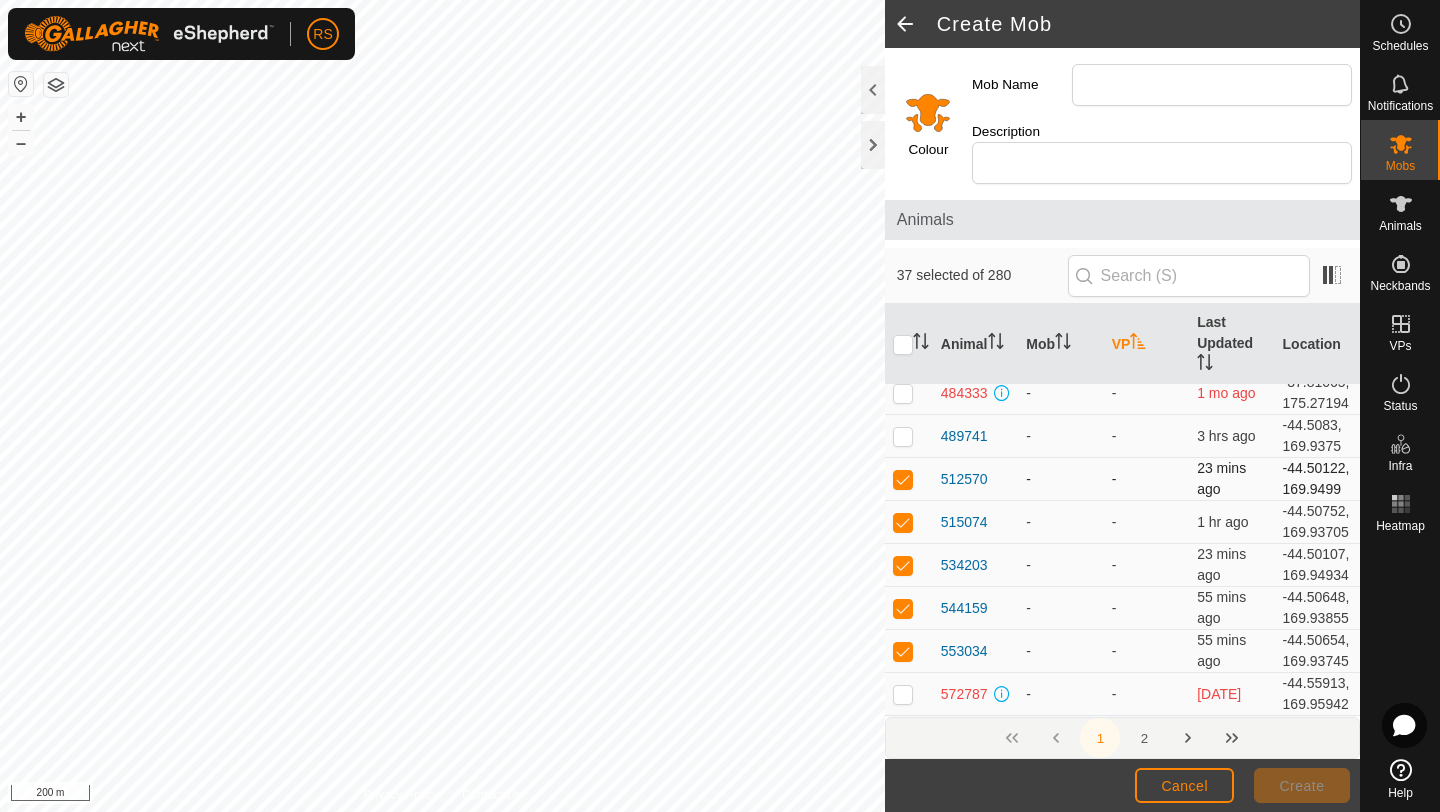 scroll, scrollTop: 2031, scrollLeft: 0, axis: vertical 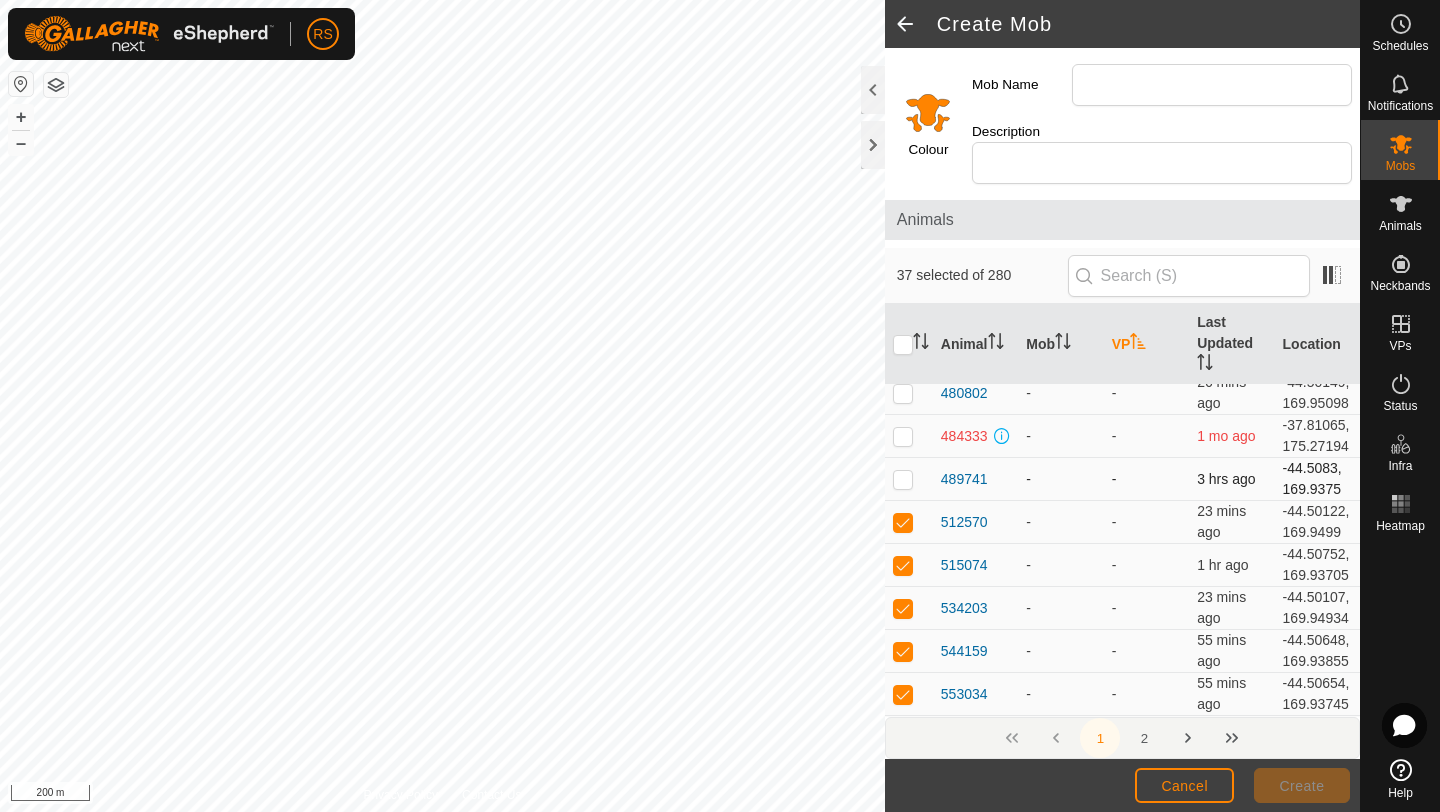 click at bounding box center [903, 479] 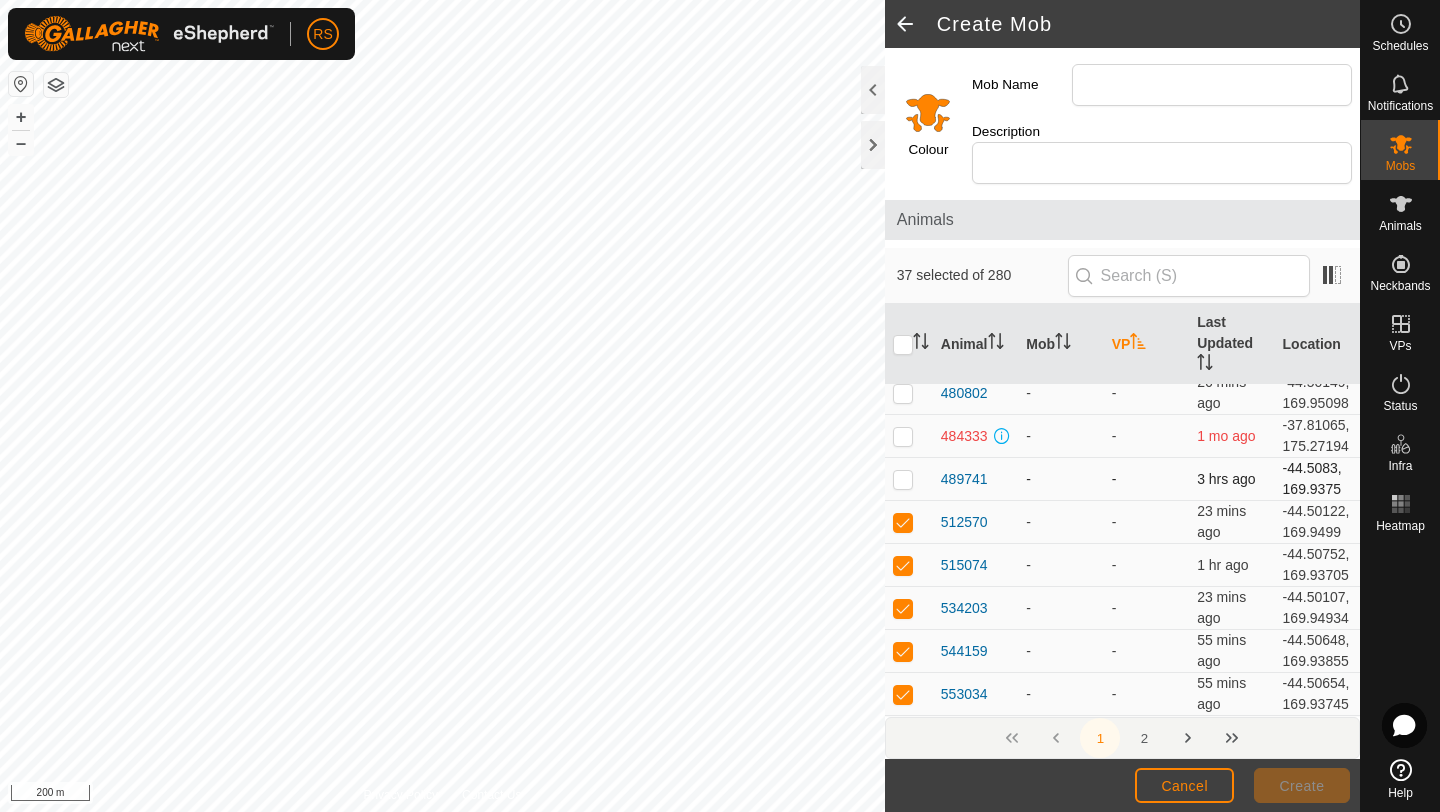 checkbox on "true" 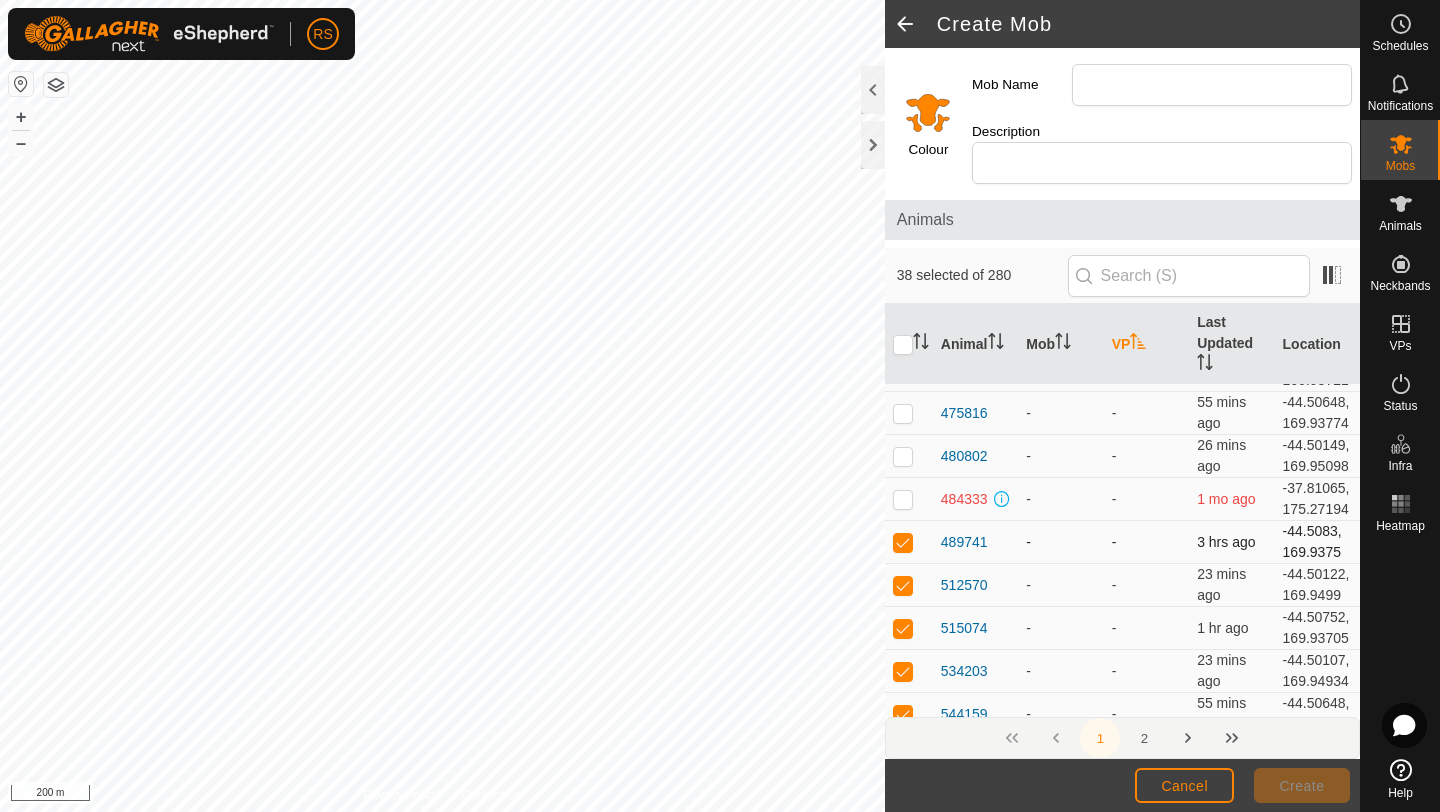 scroll, scrollTop: 1942, scrollLeft: 0, axis: vertical 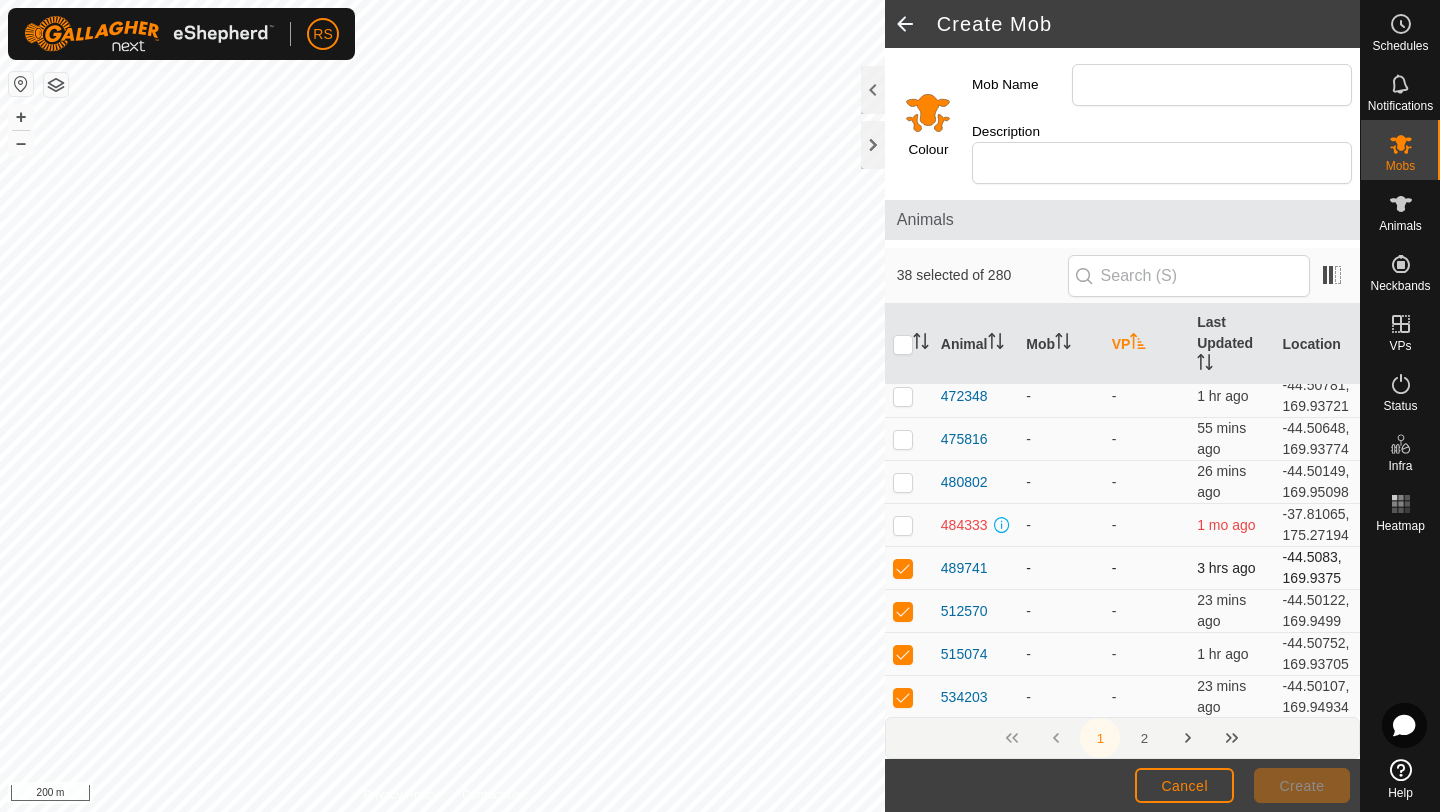 click at bounding box center [903, 482] 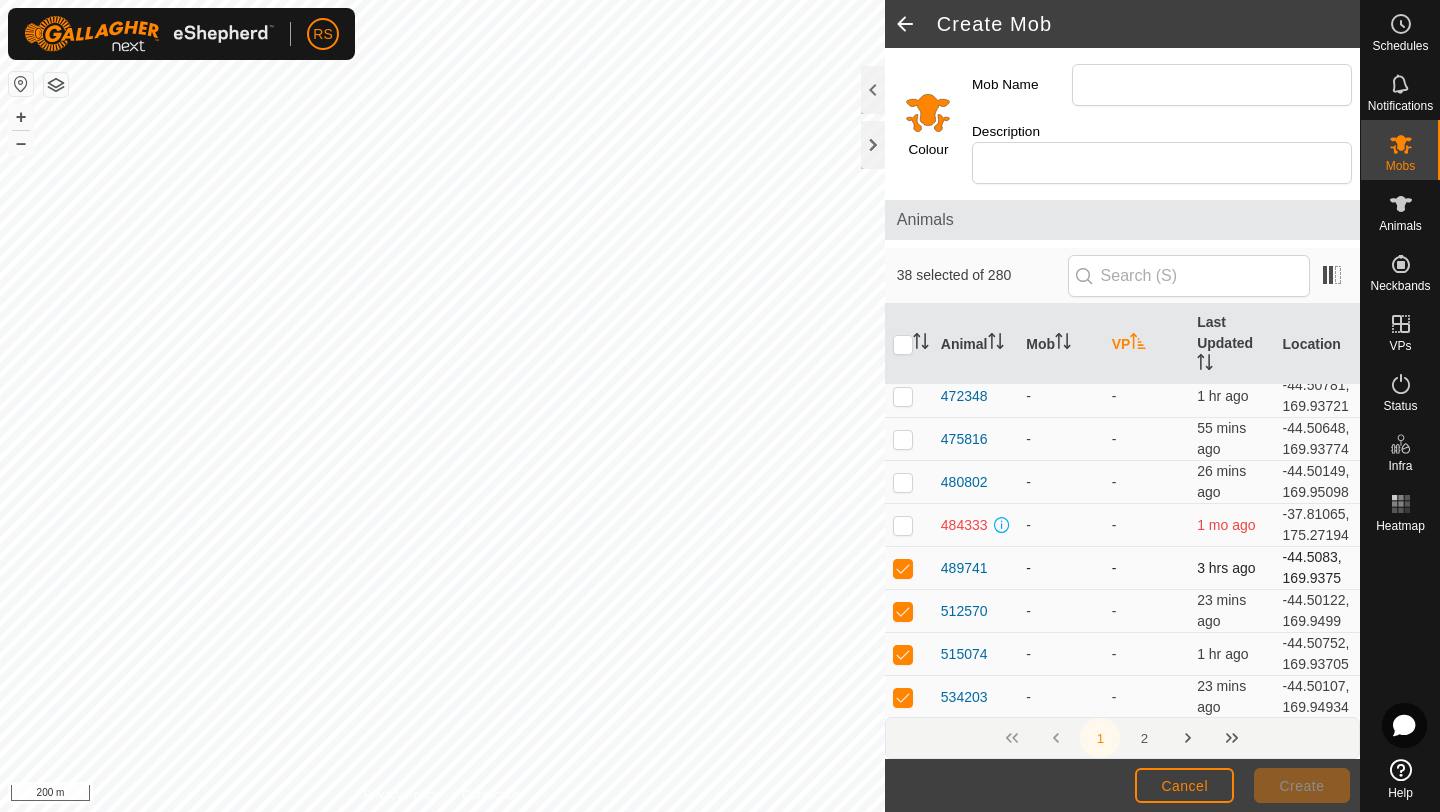 checkbox on "true" 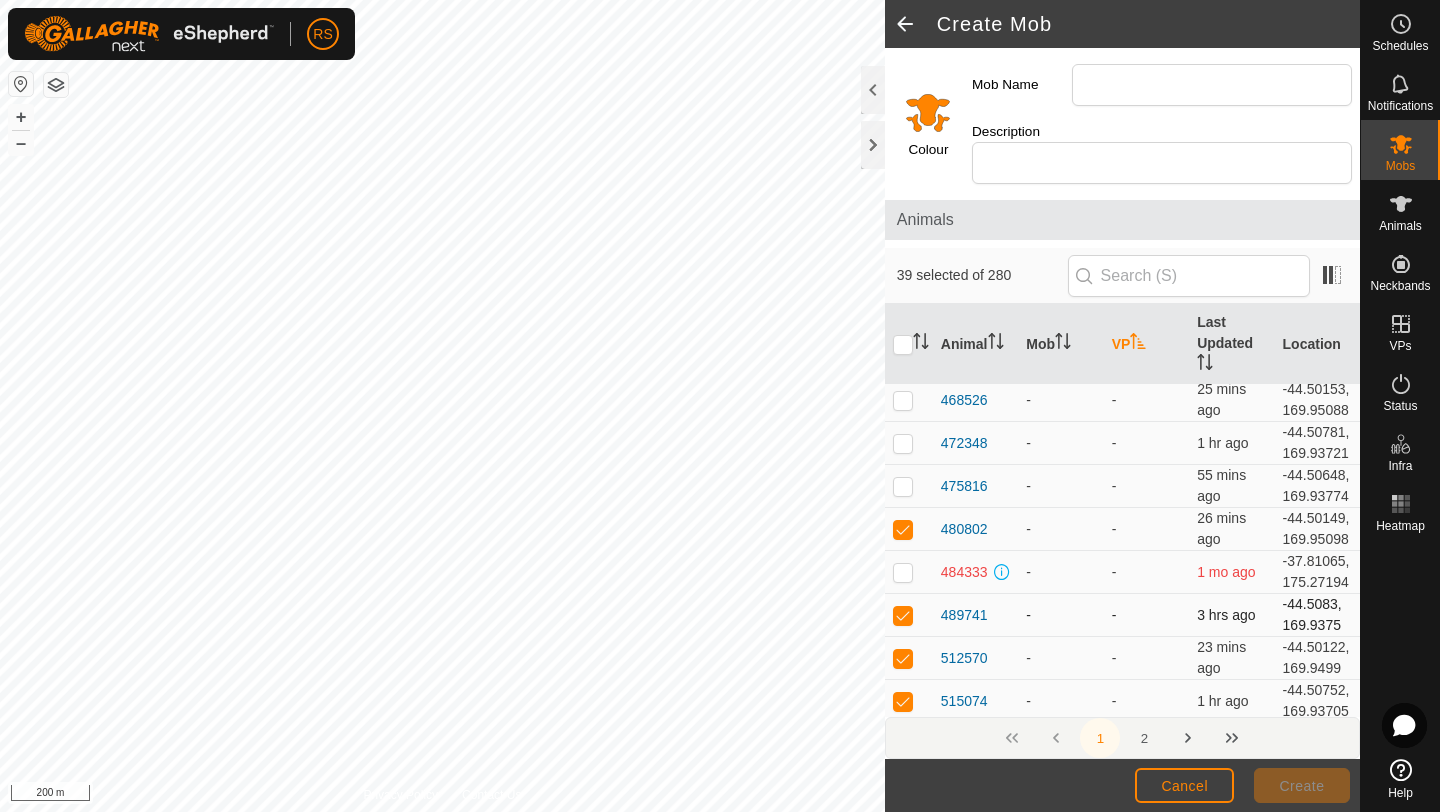 scroll, scrollTop: 1894, scrollLeft: 0, axis: vertical 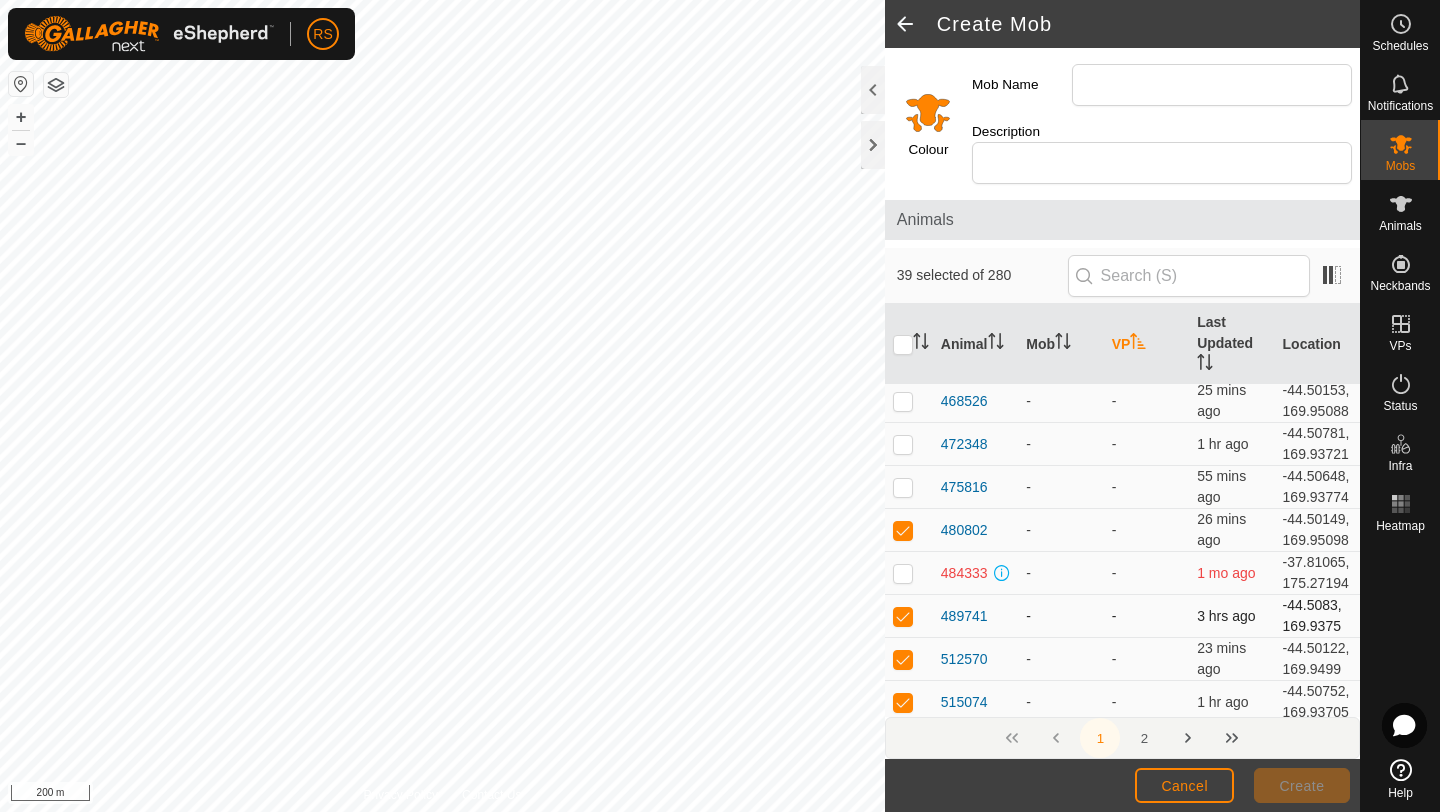 click at bounding box center [903, 487] 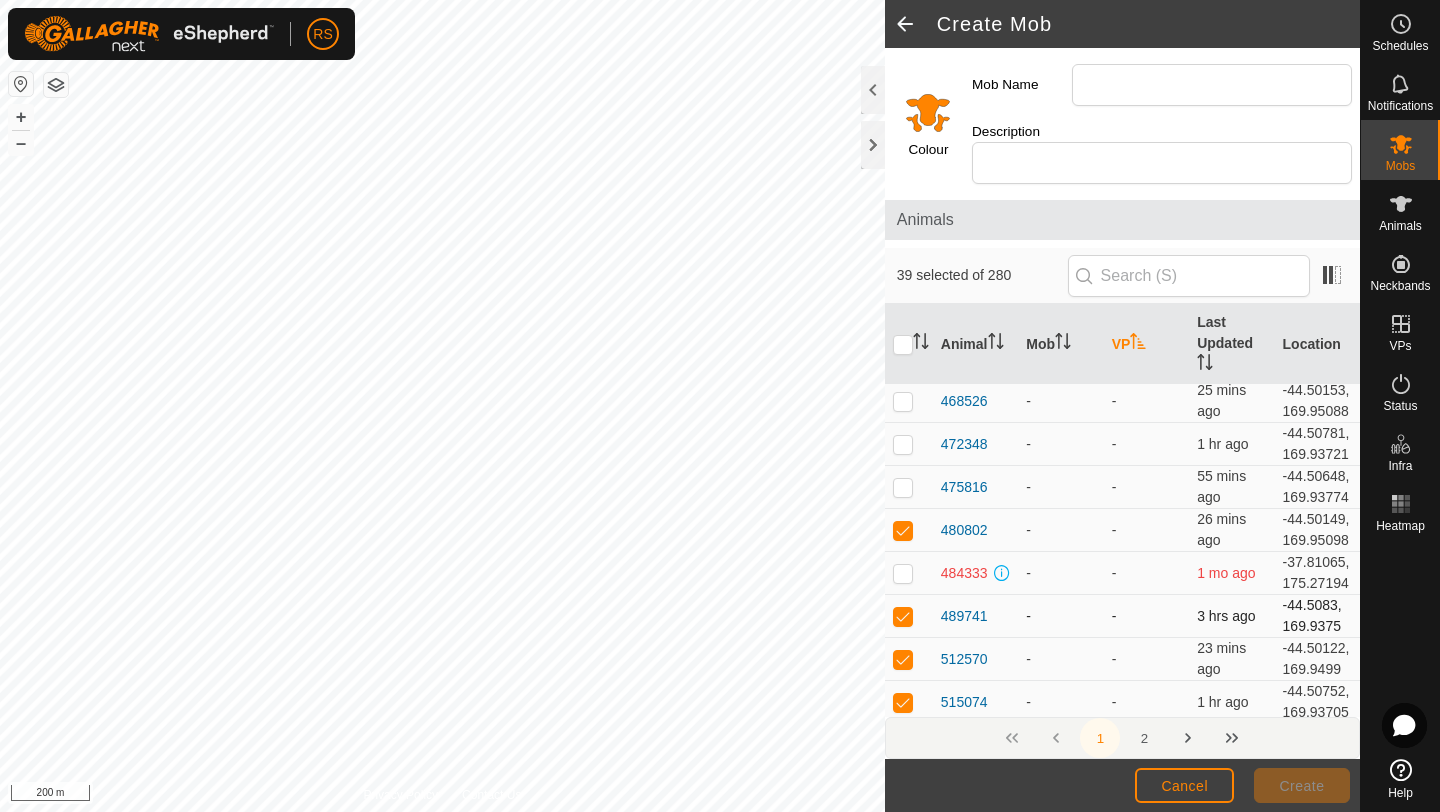 checkbox on "true" 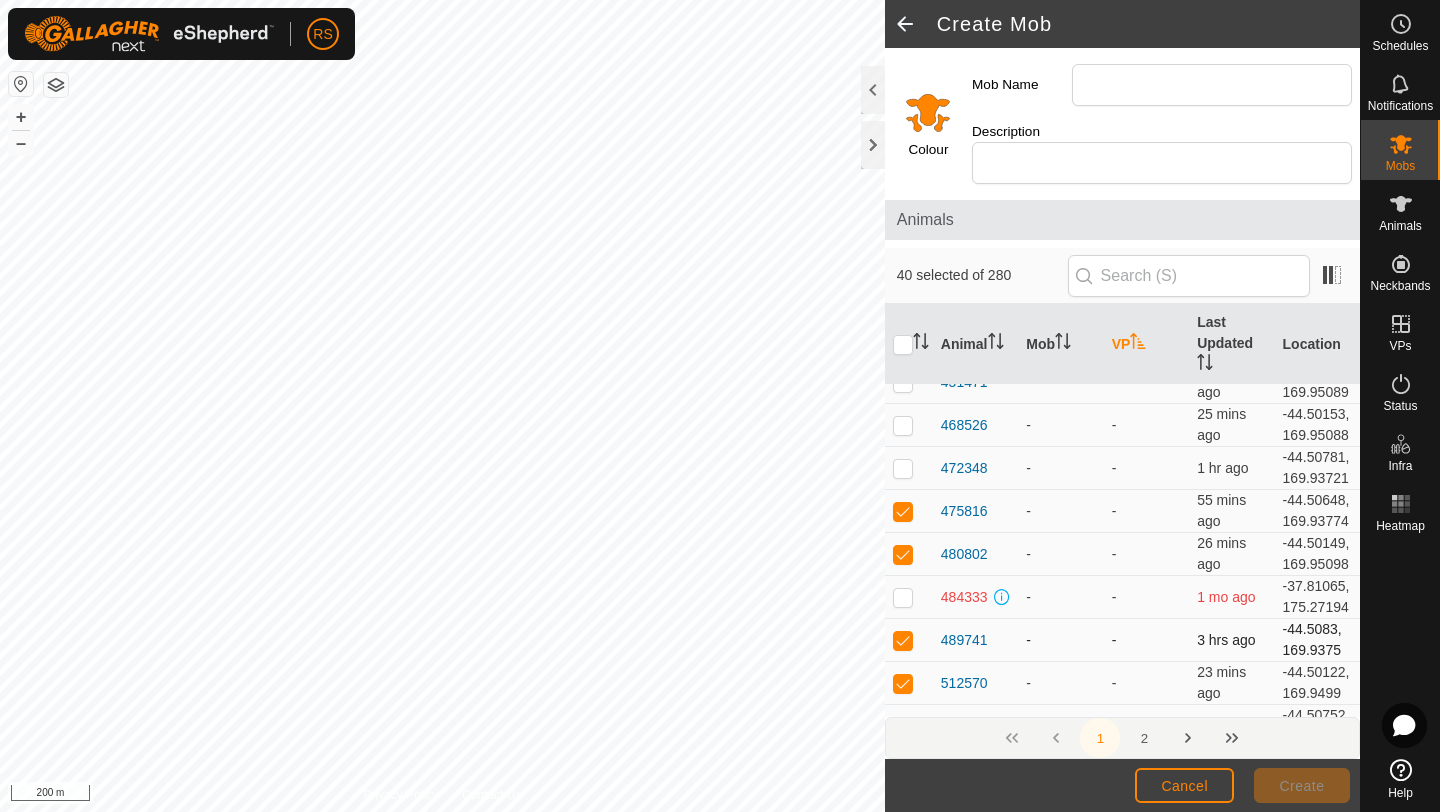 scroll, scrollTop: 1856, scrollLeft: 0, axis: vertical 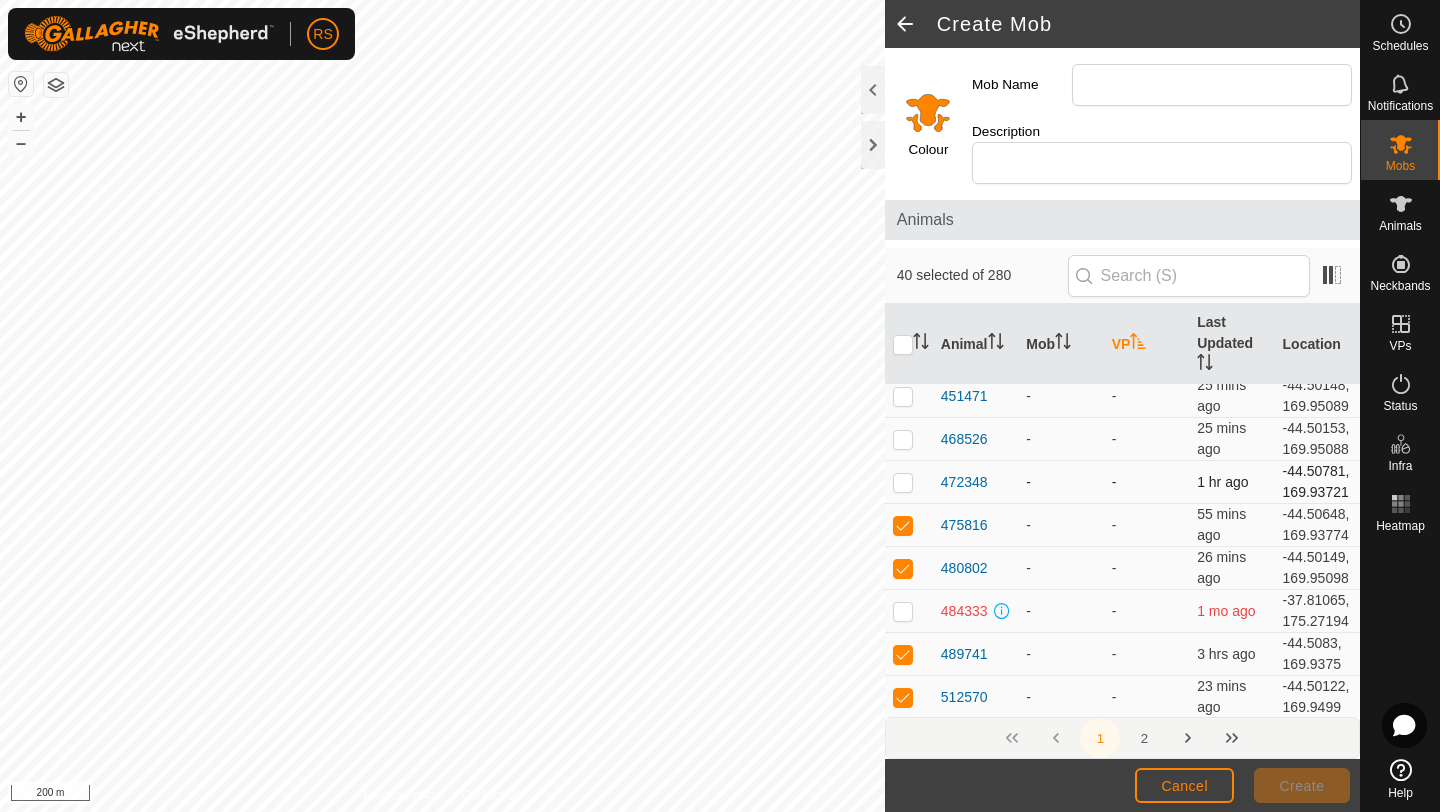 click at bounding box center [903, 482] 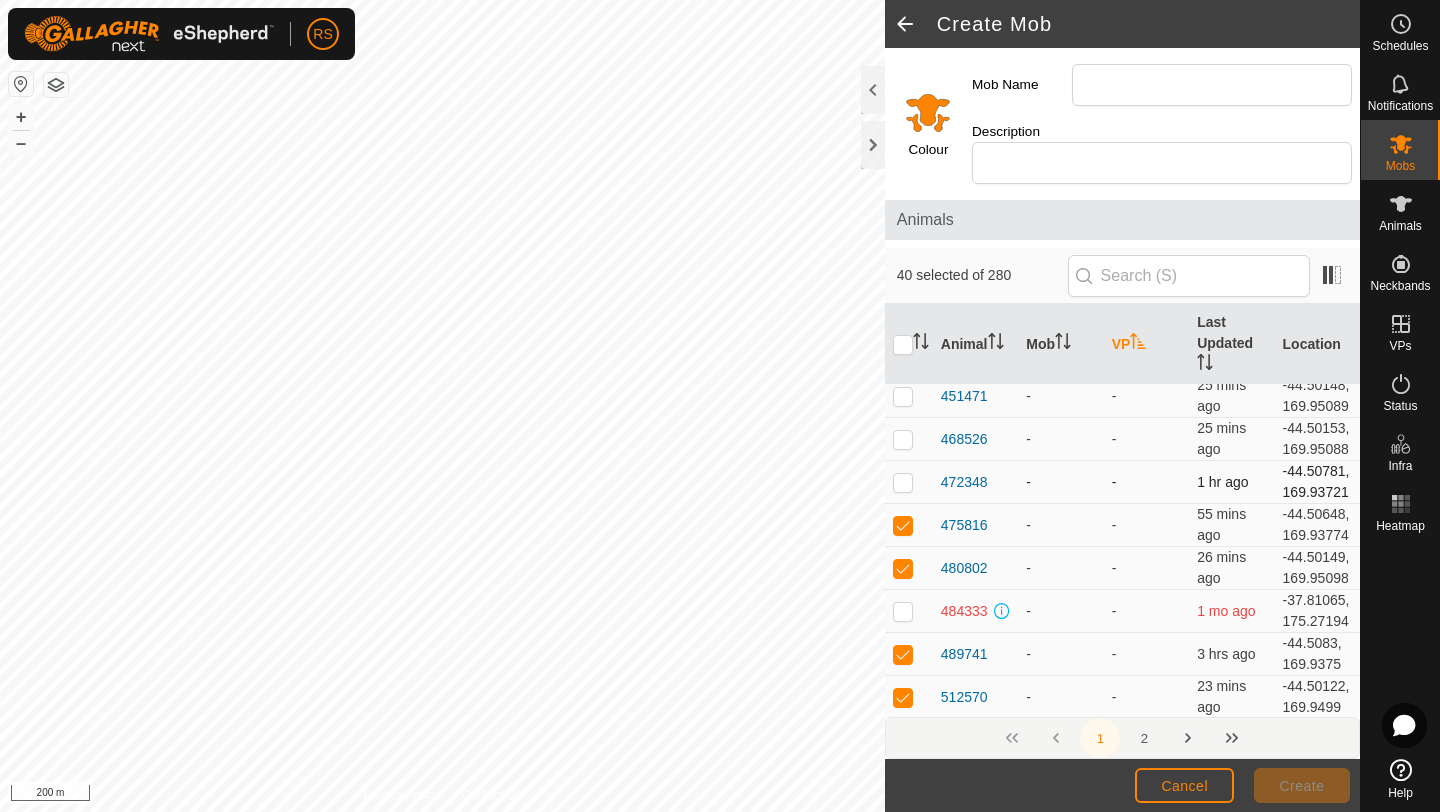 checkbox on "true" 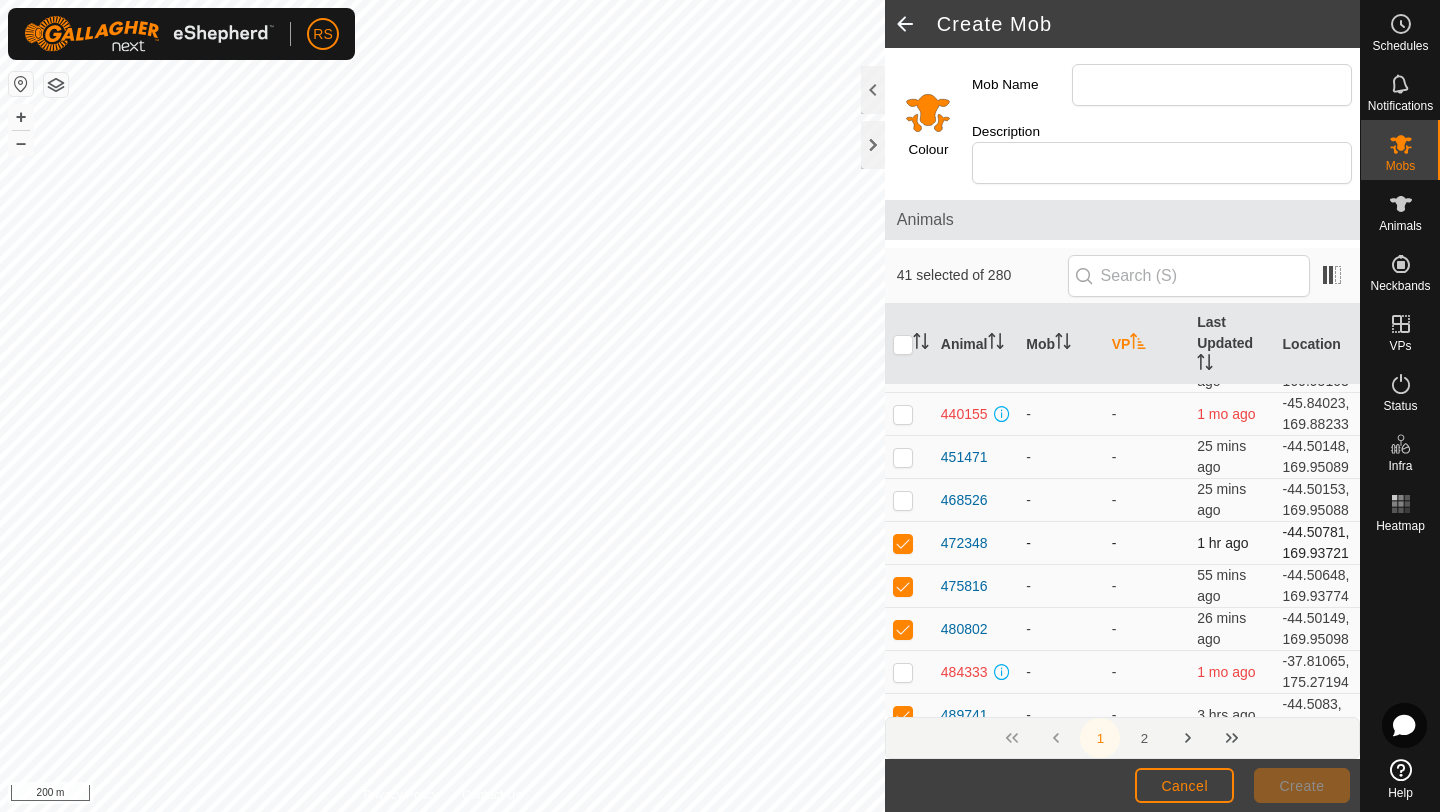 scroll 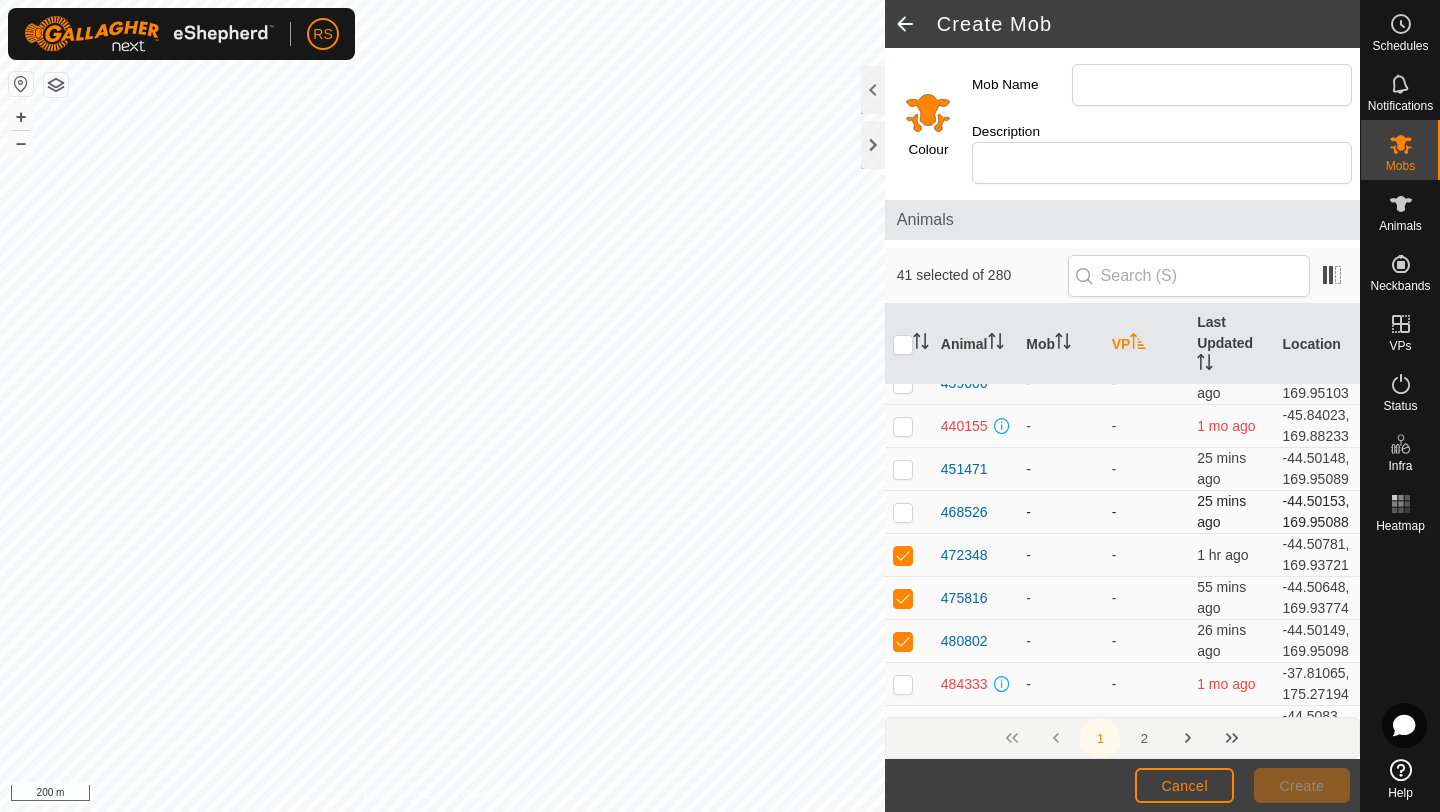 click at bounding box center (903, 512) 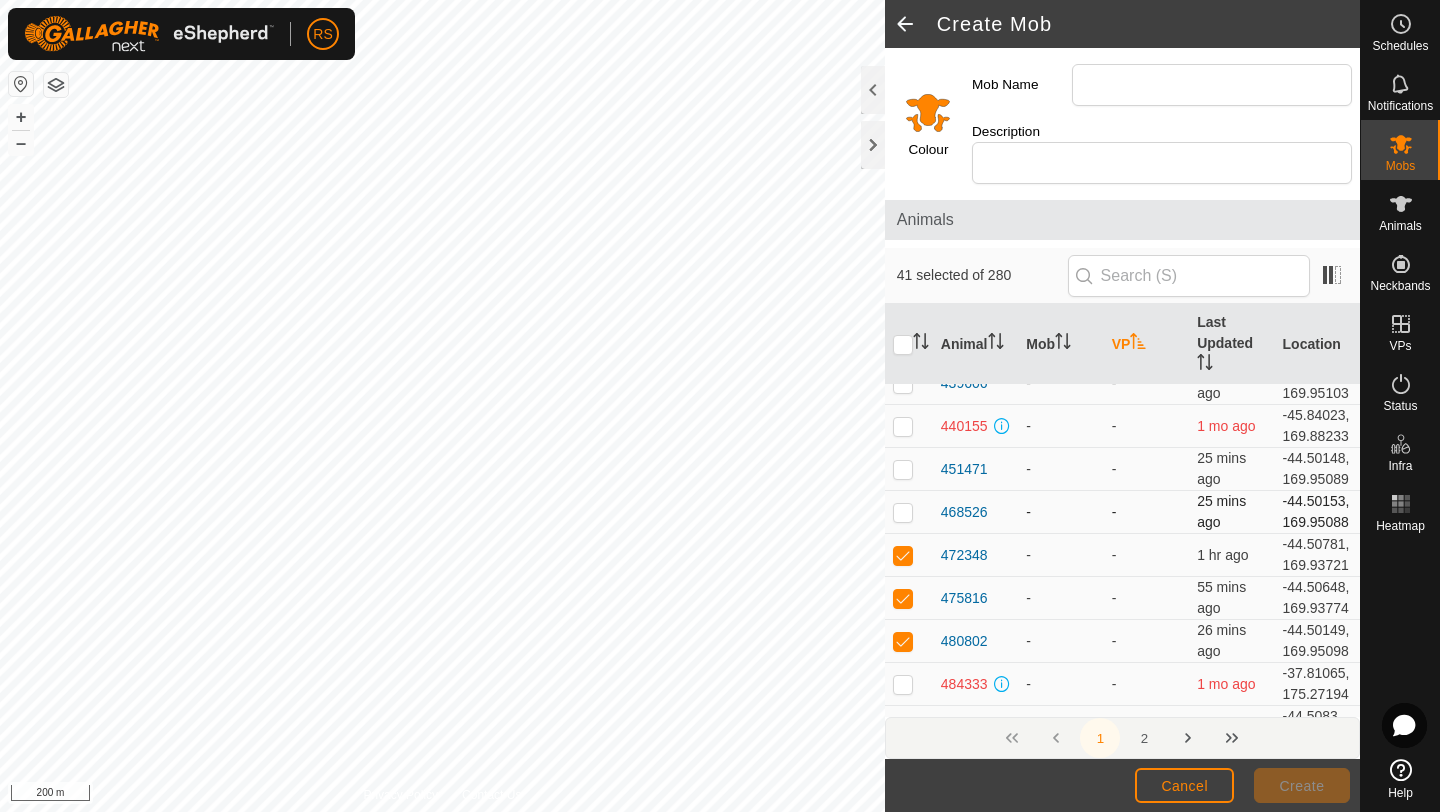 checkbox on "true" 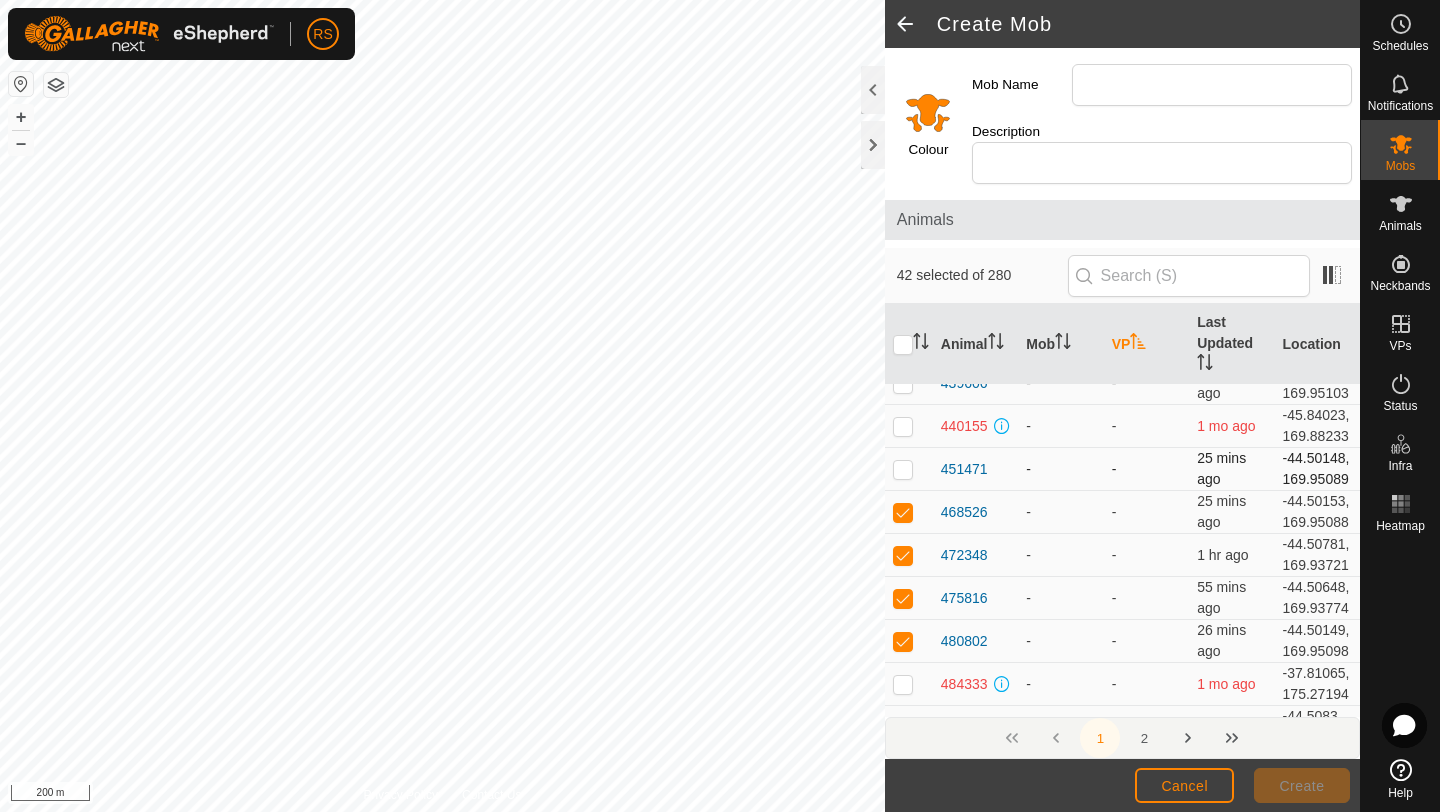 click at bounding box center [903, 469] 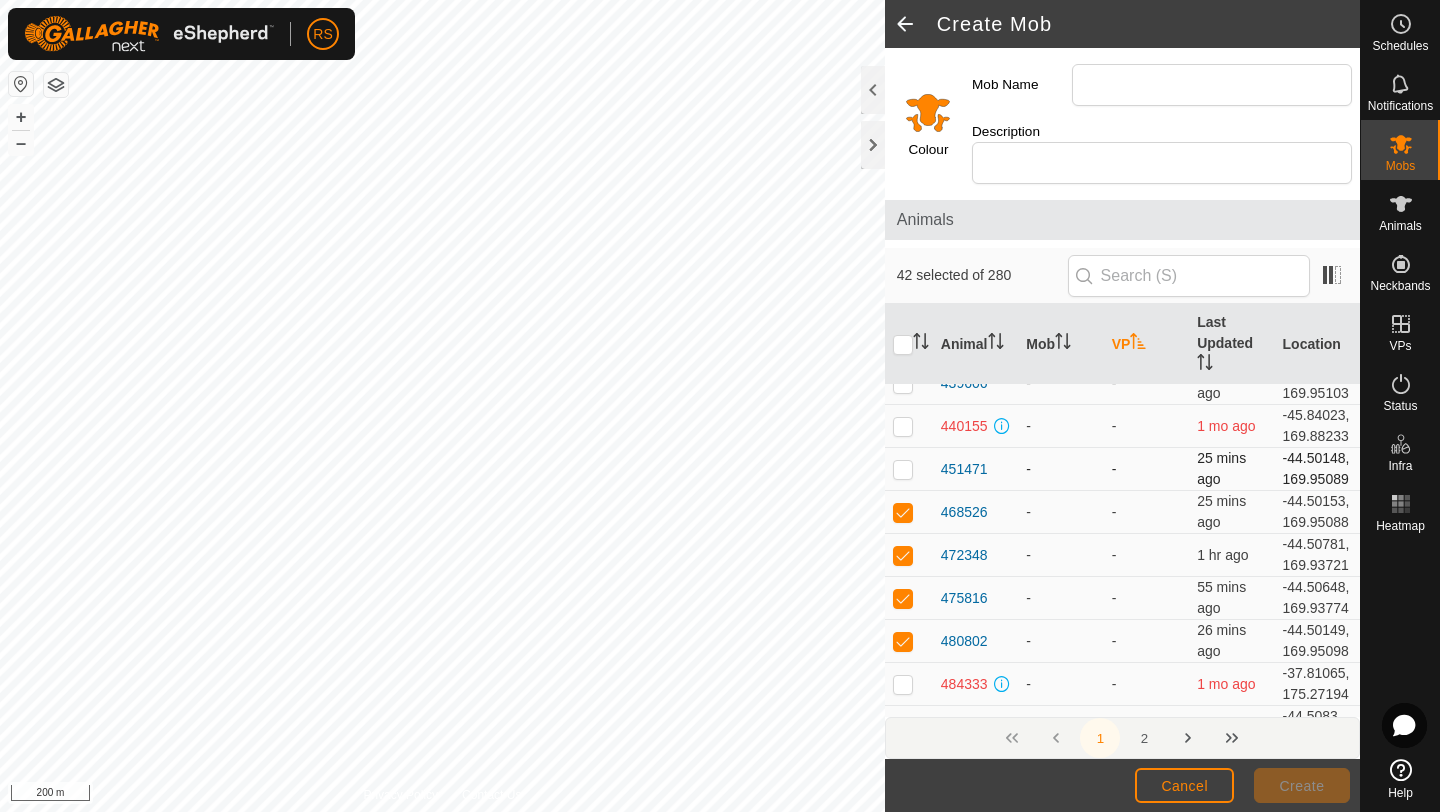 checkbox on "true" 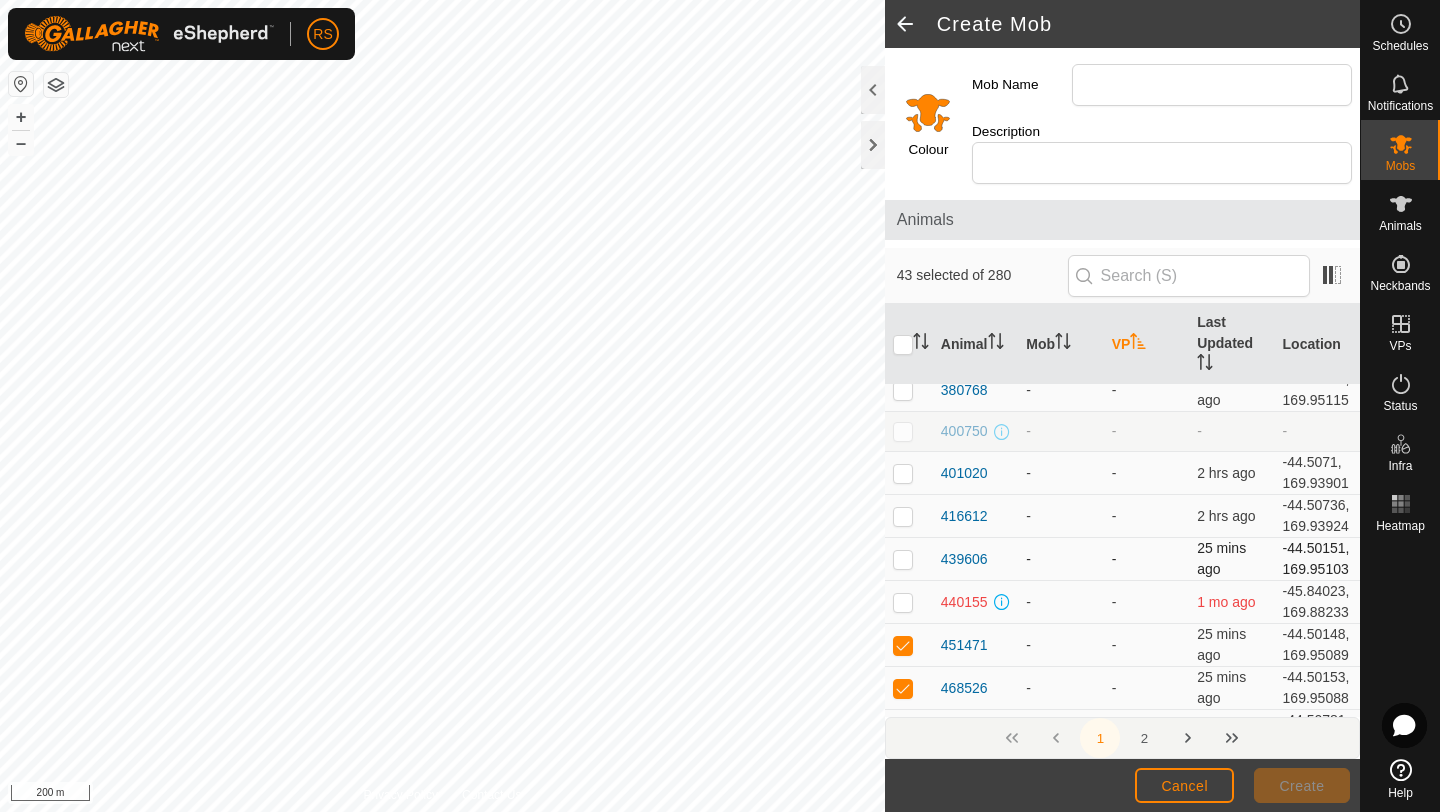 click at bounding box center [903, 559] 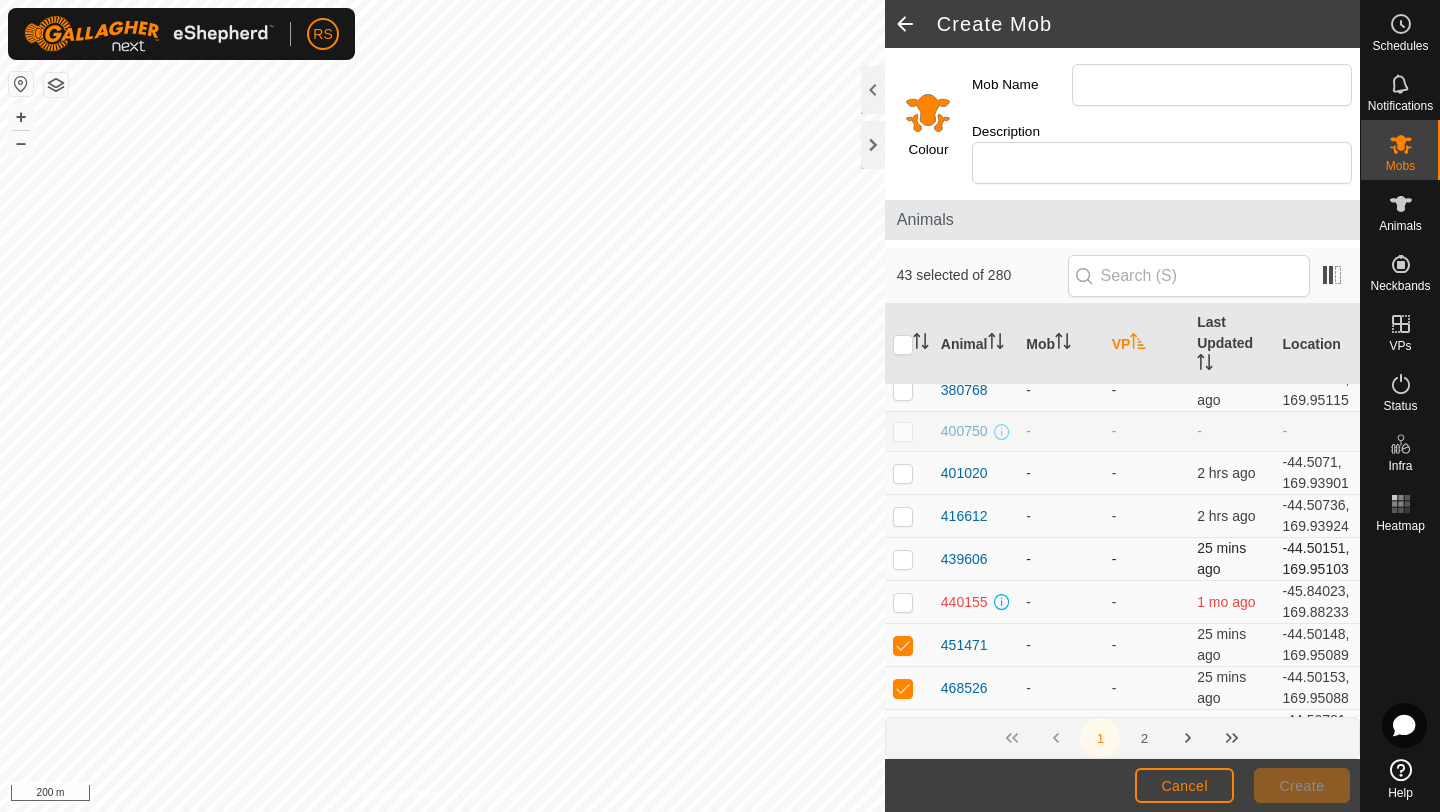 checkbox on "true" 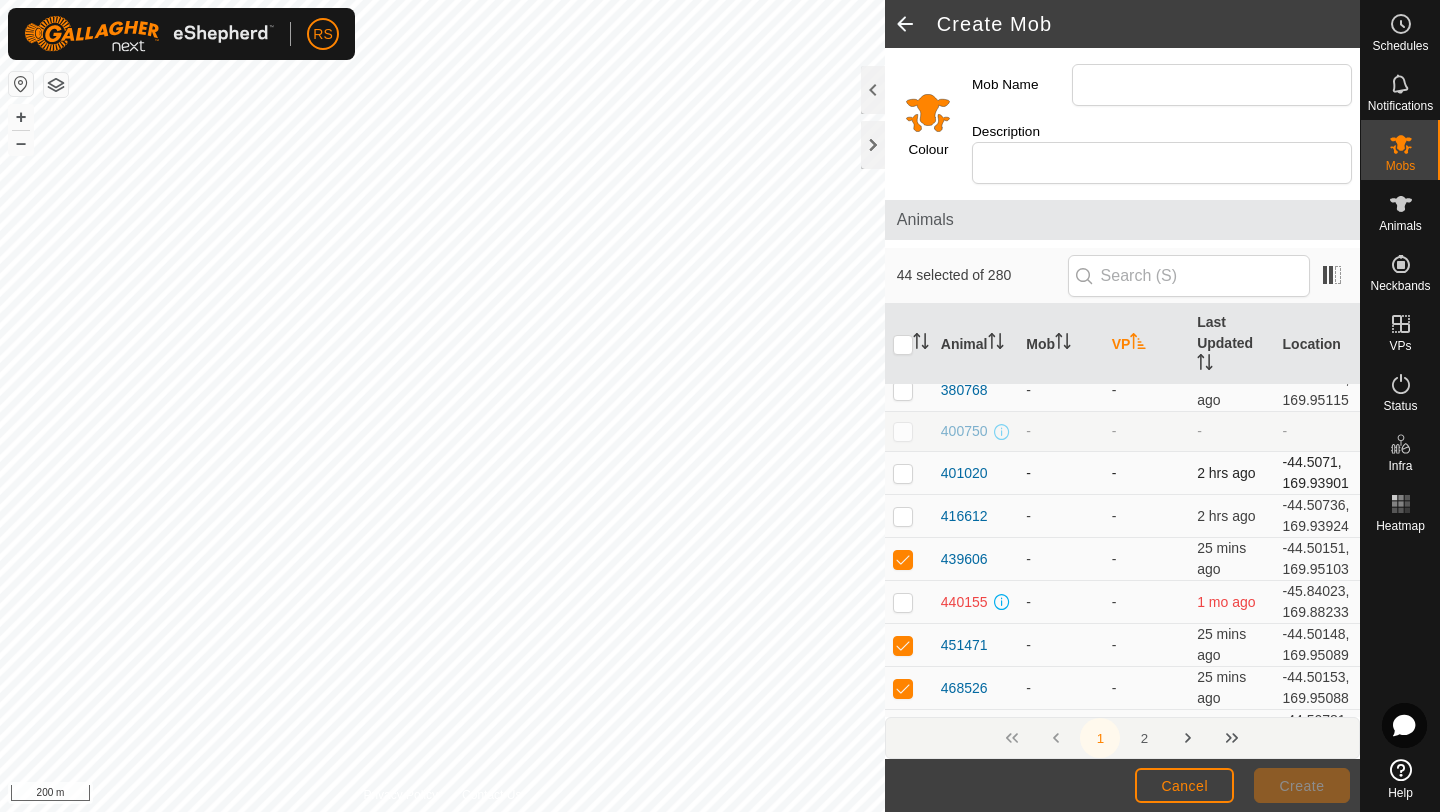 click at bounding box center (909, 473) 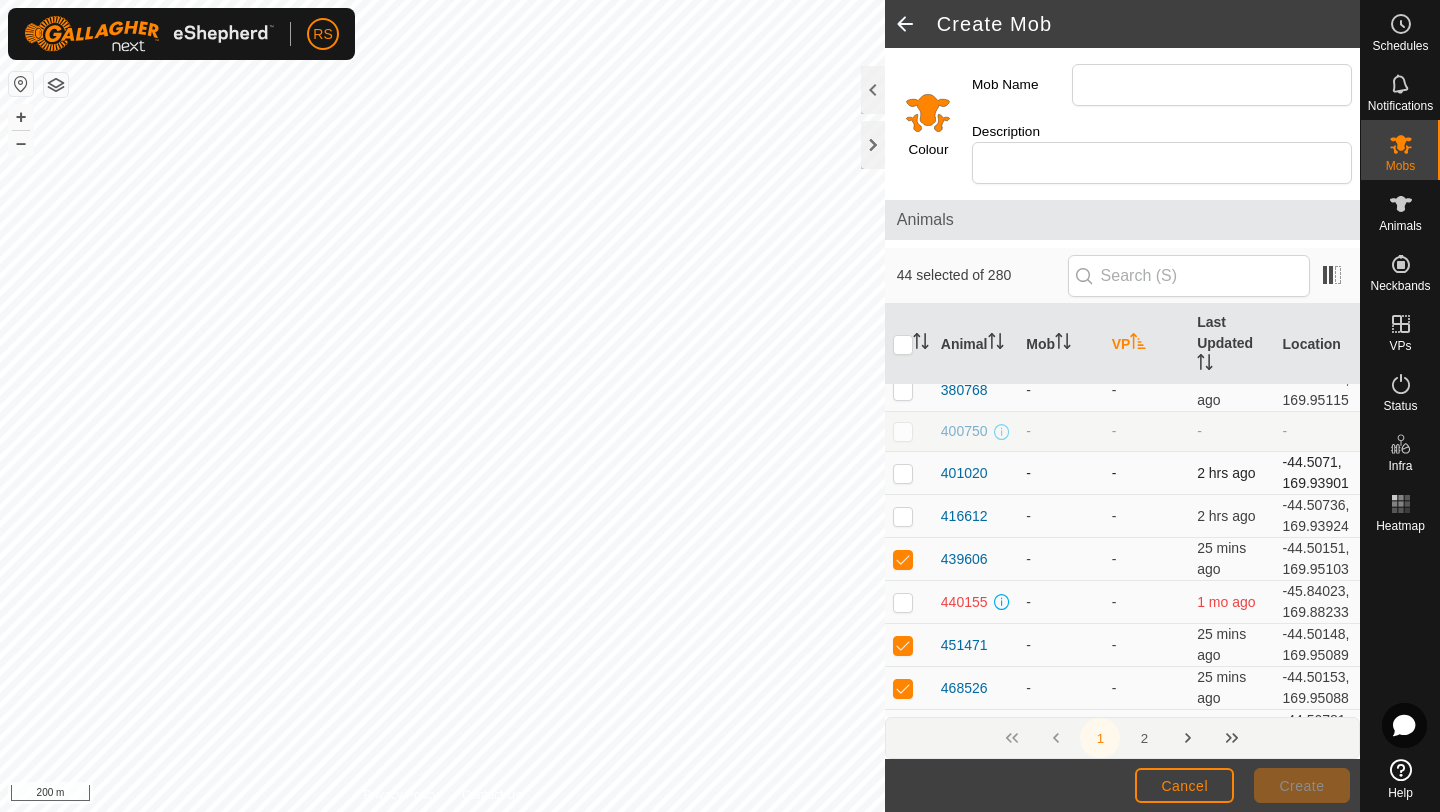 checkbox on "true" 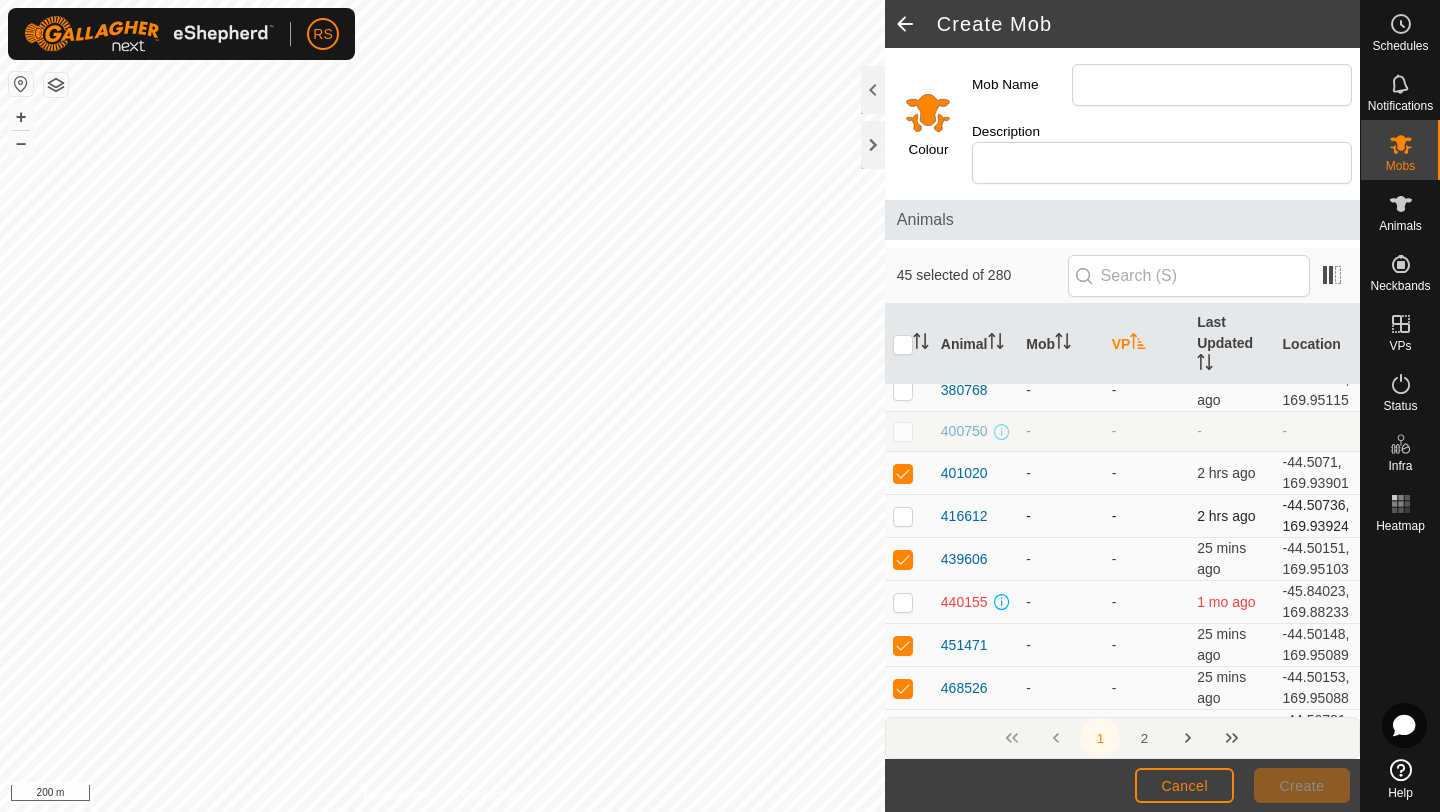 click at bounding box center (903, 516) 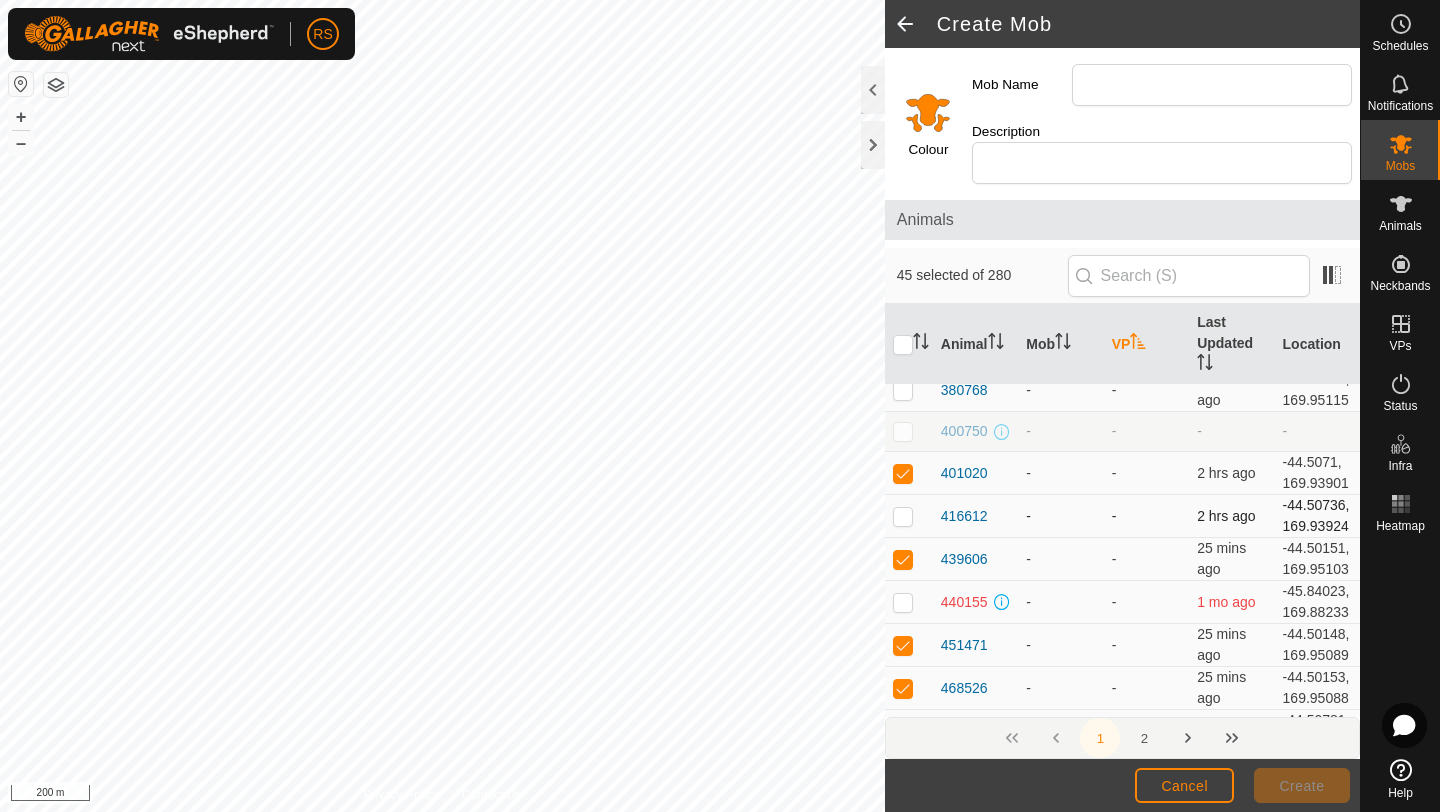 checkbox on "true" 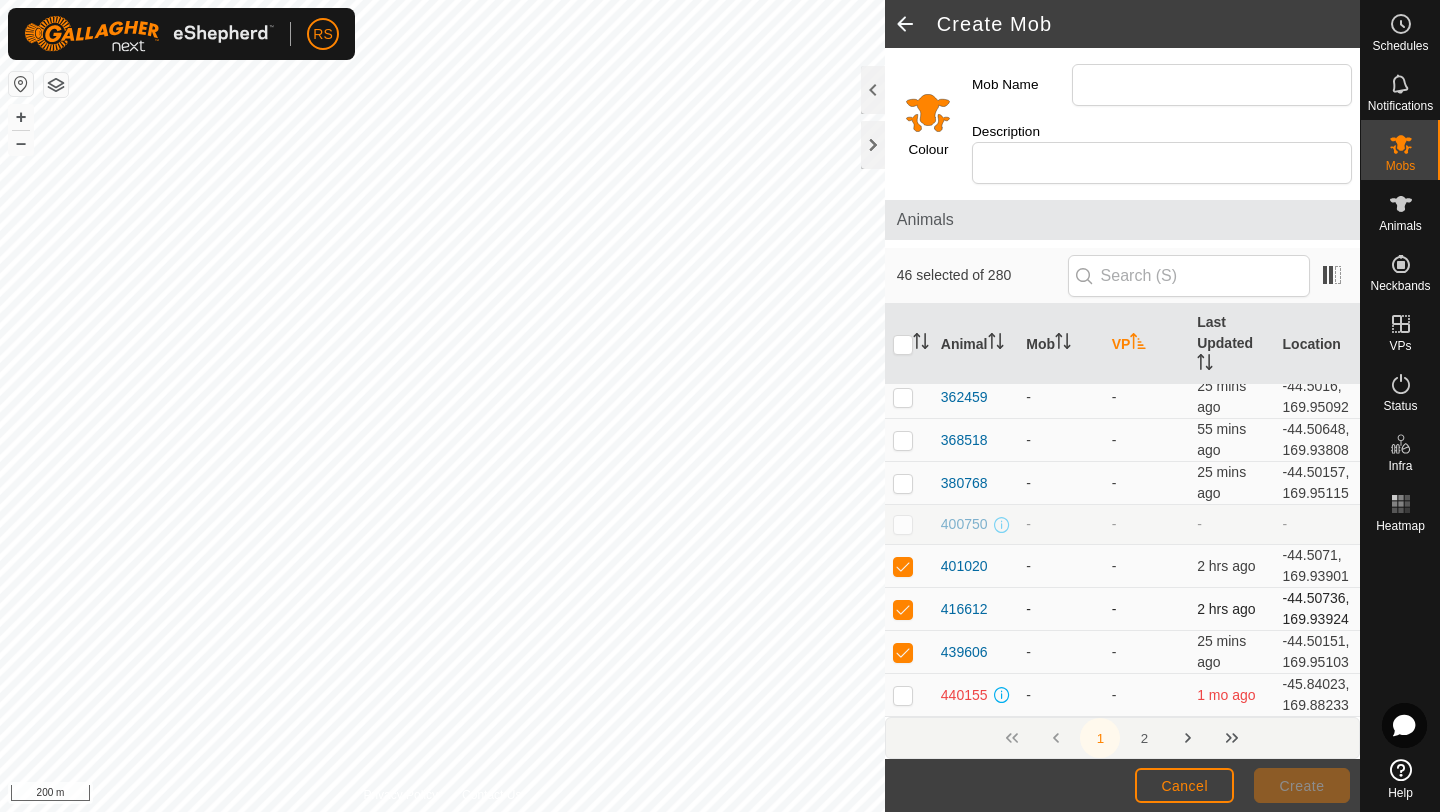 scroll, scrollTop: 1507, scrollLeft: 0, axis: vertical 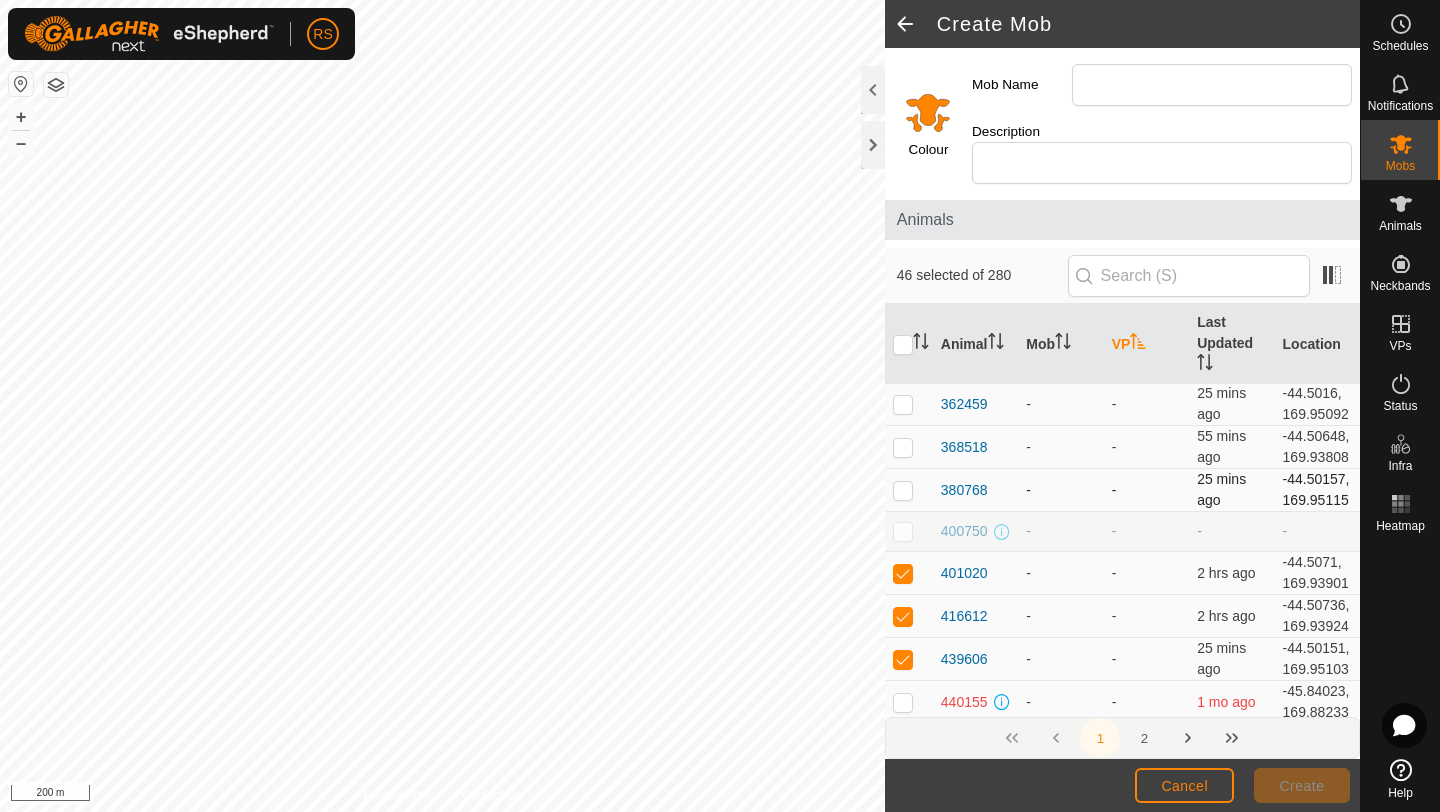 click at bounding box center (903, 490) 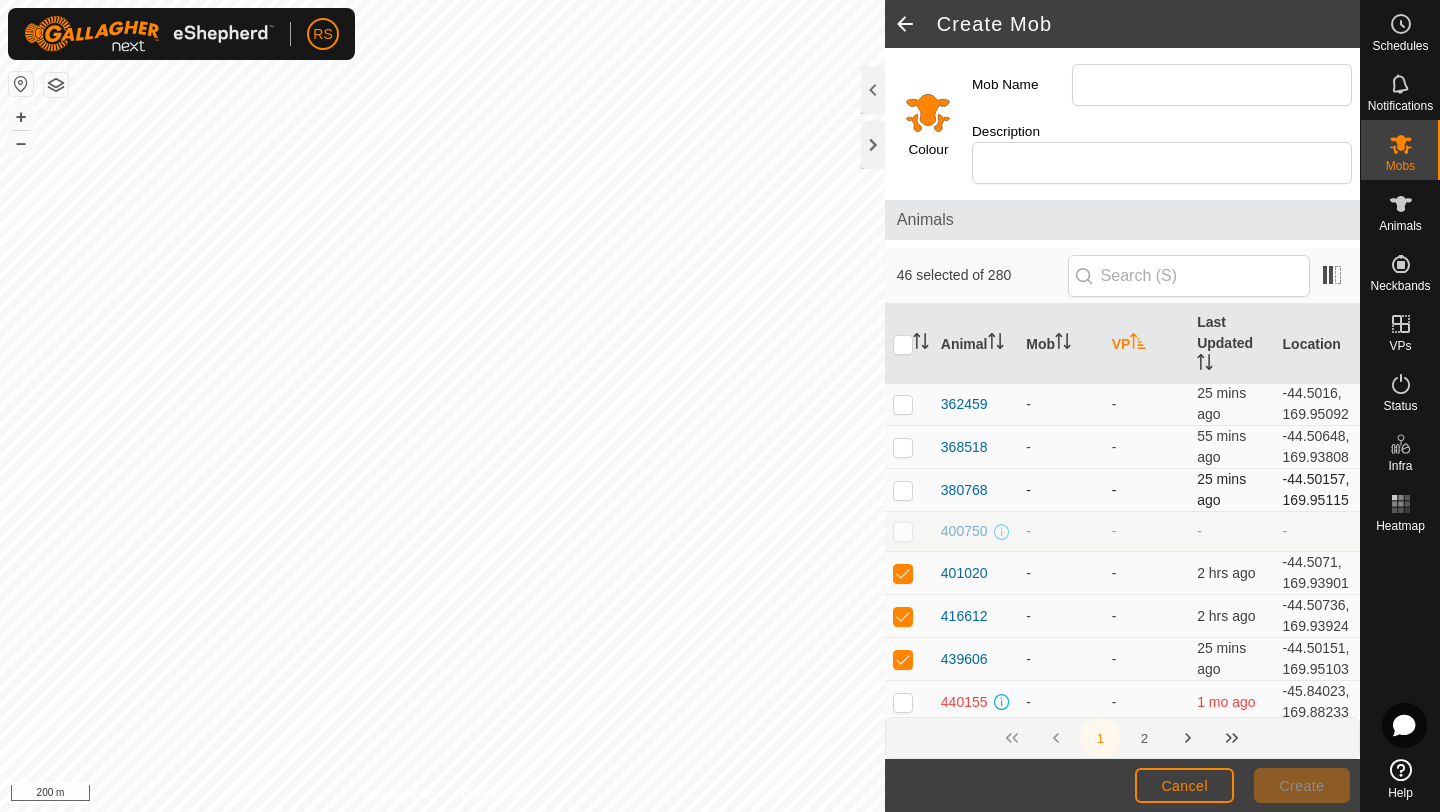 checkbox on "true" 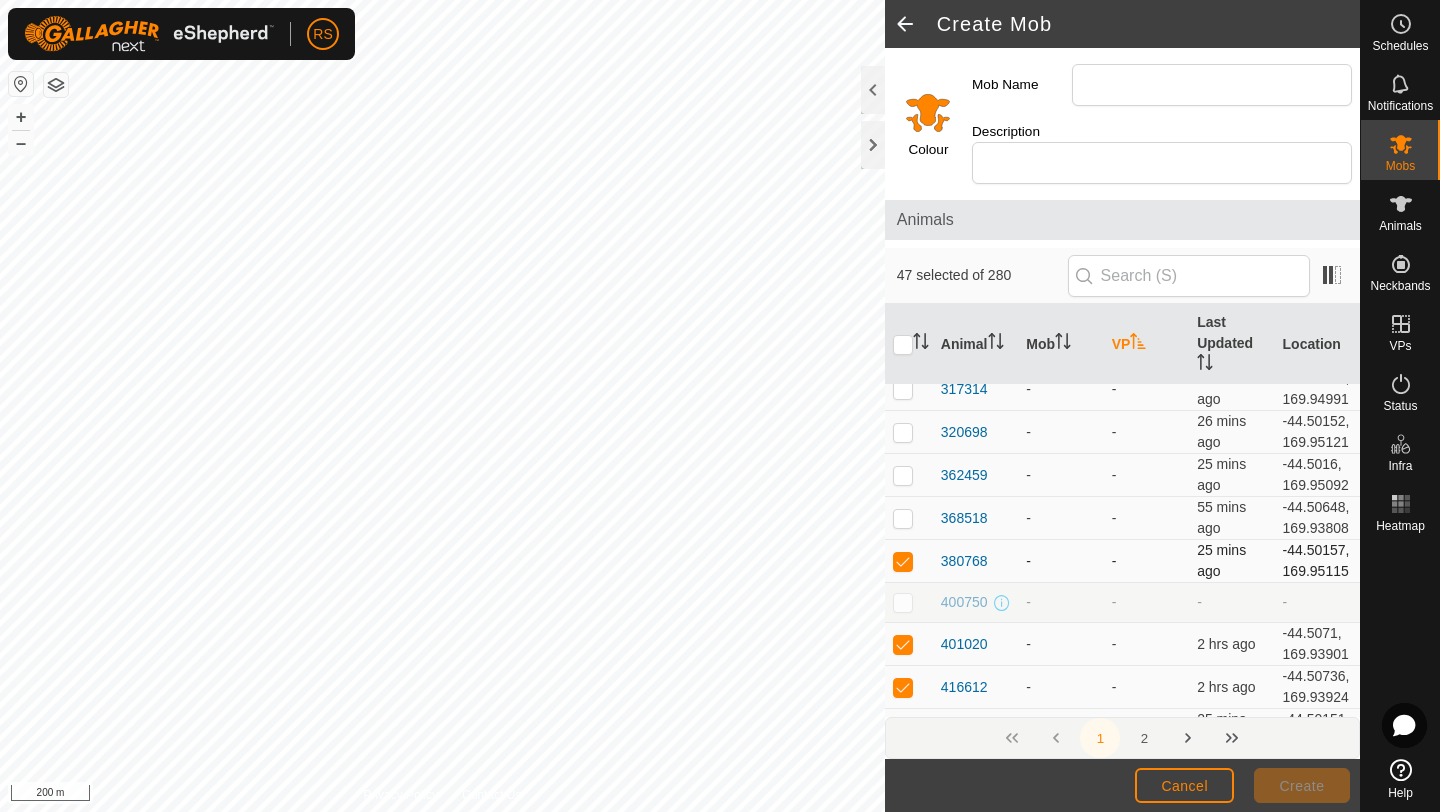 scroll, scrollTop: 1428, scrollLeft: 0, axis: vertical 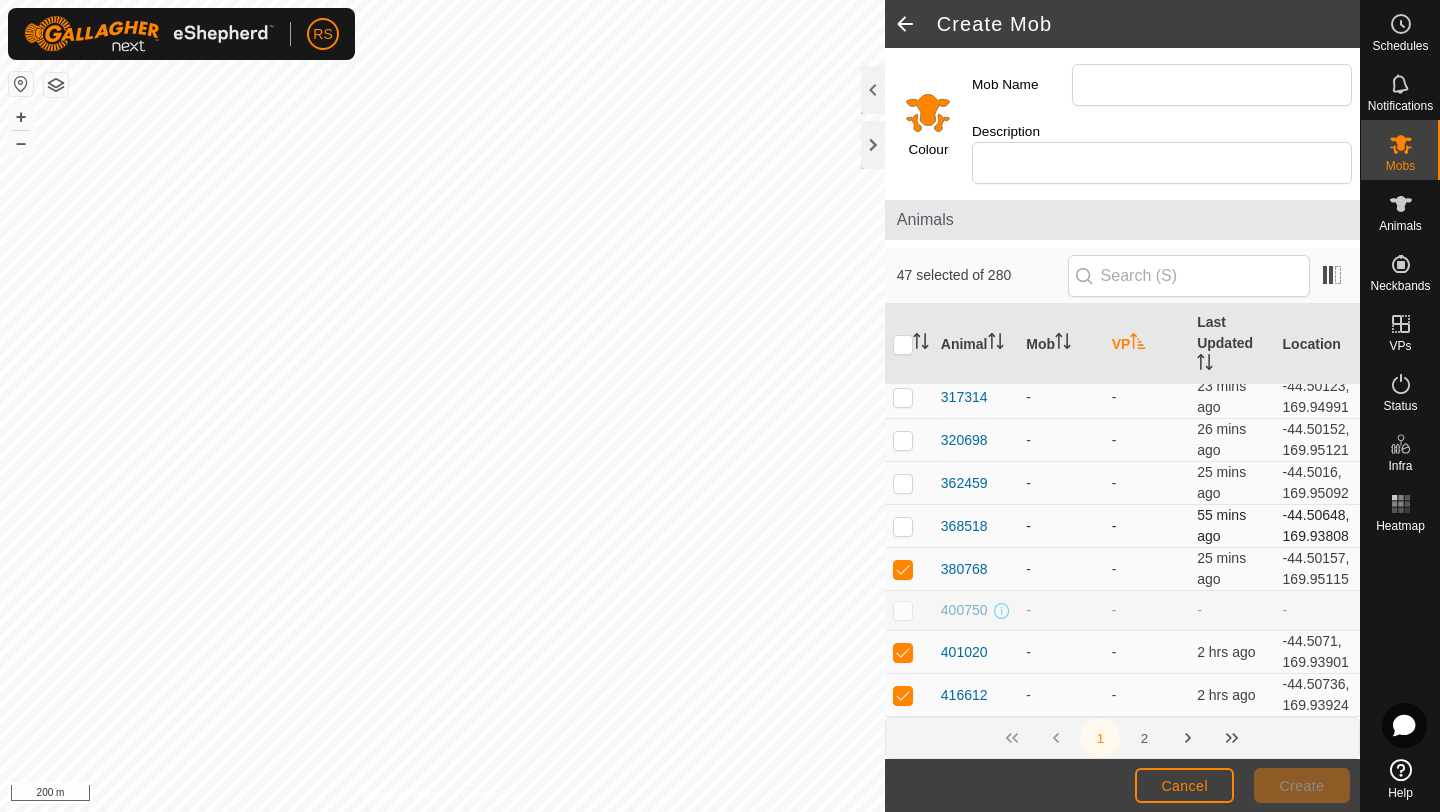 click at bounding box center (903, 526) 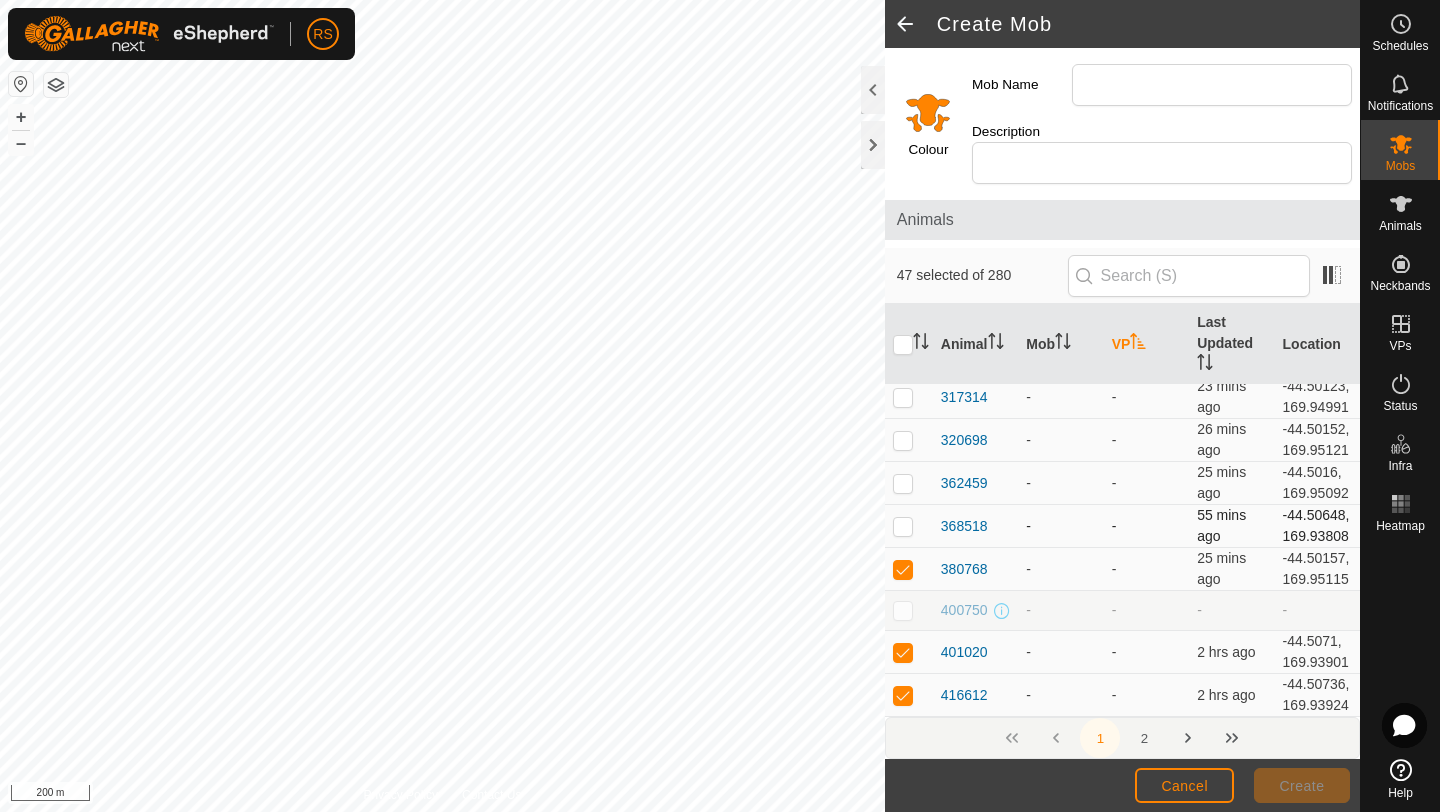 checkbox on "true" 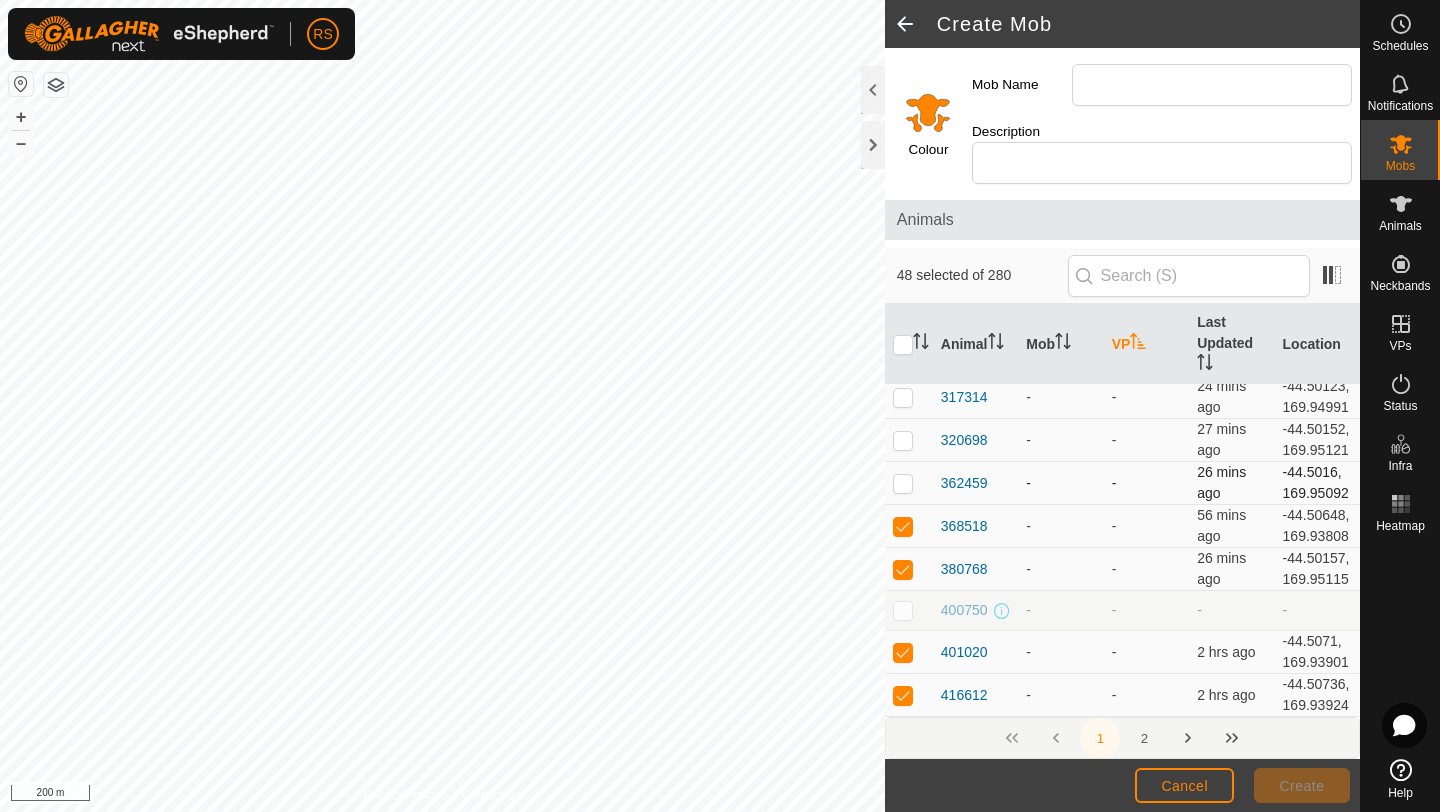 click at bounding box center [903, 483] 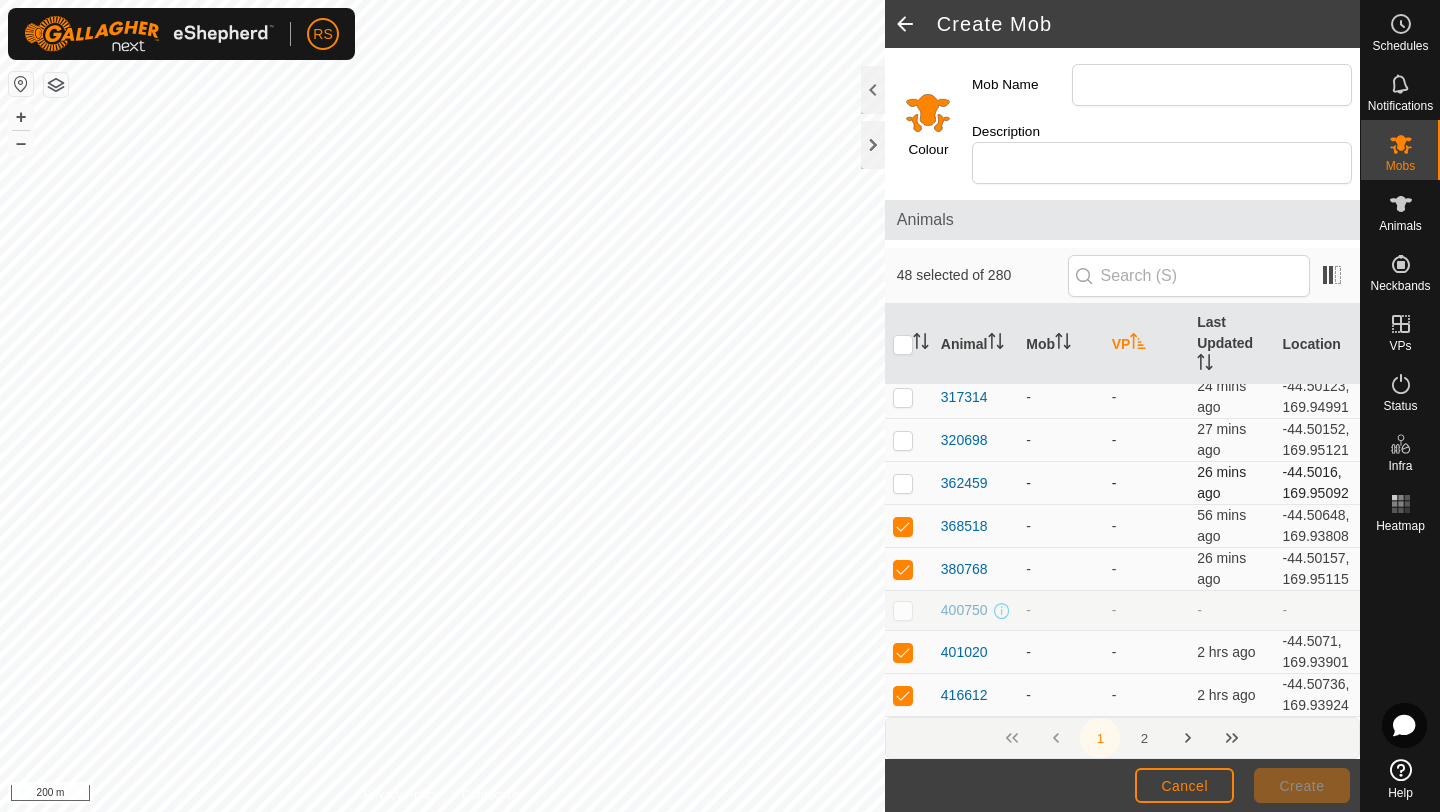 checkbox on "true" 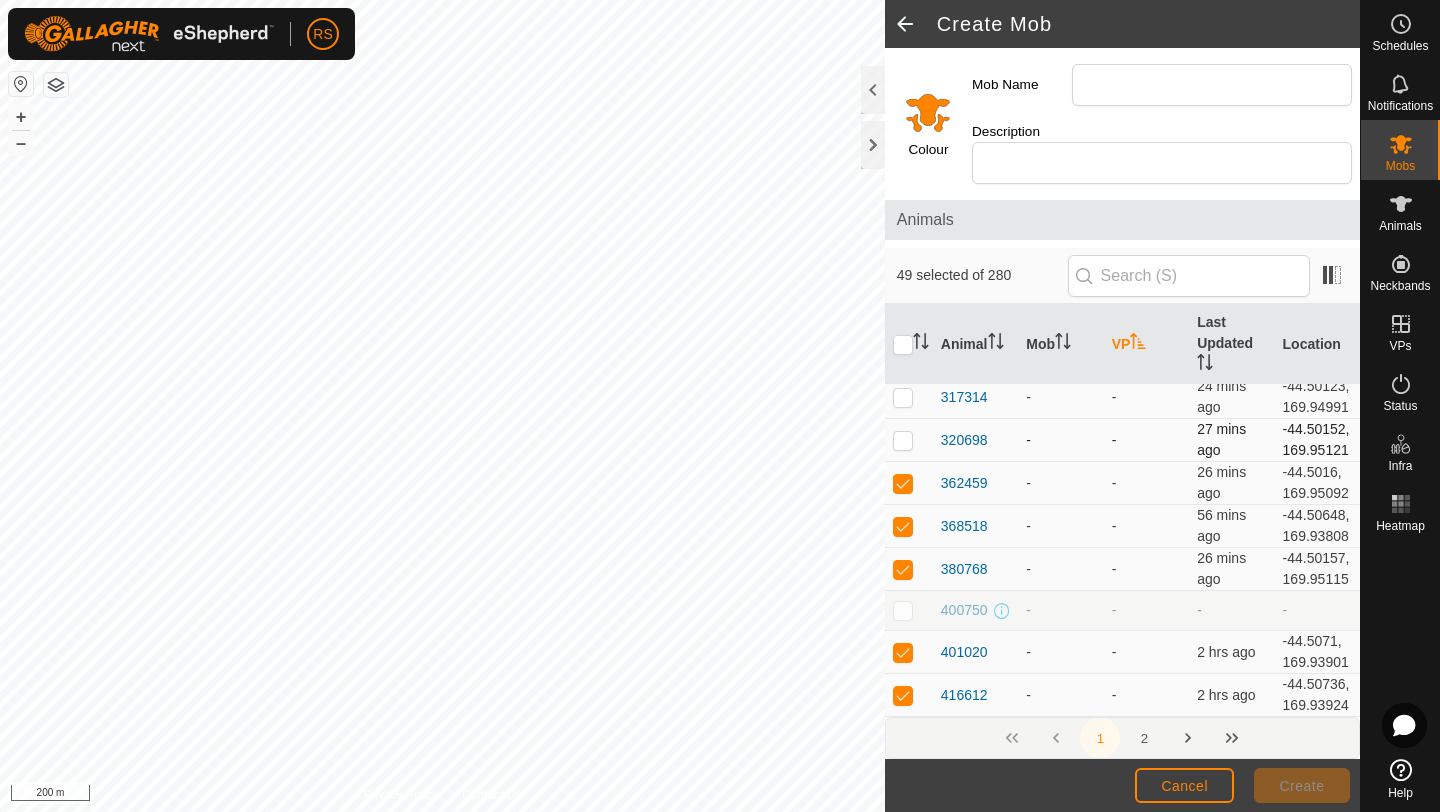 click at bounding box center (903, 440) 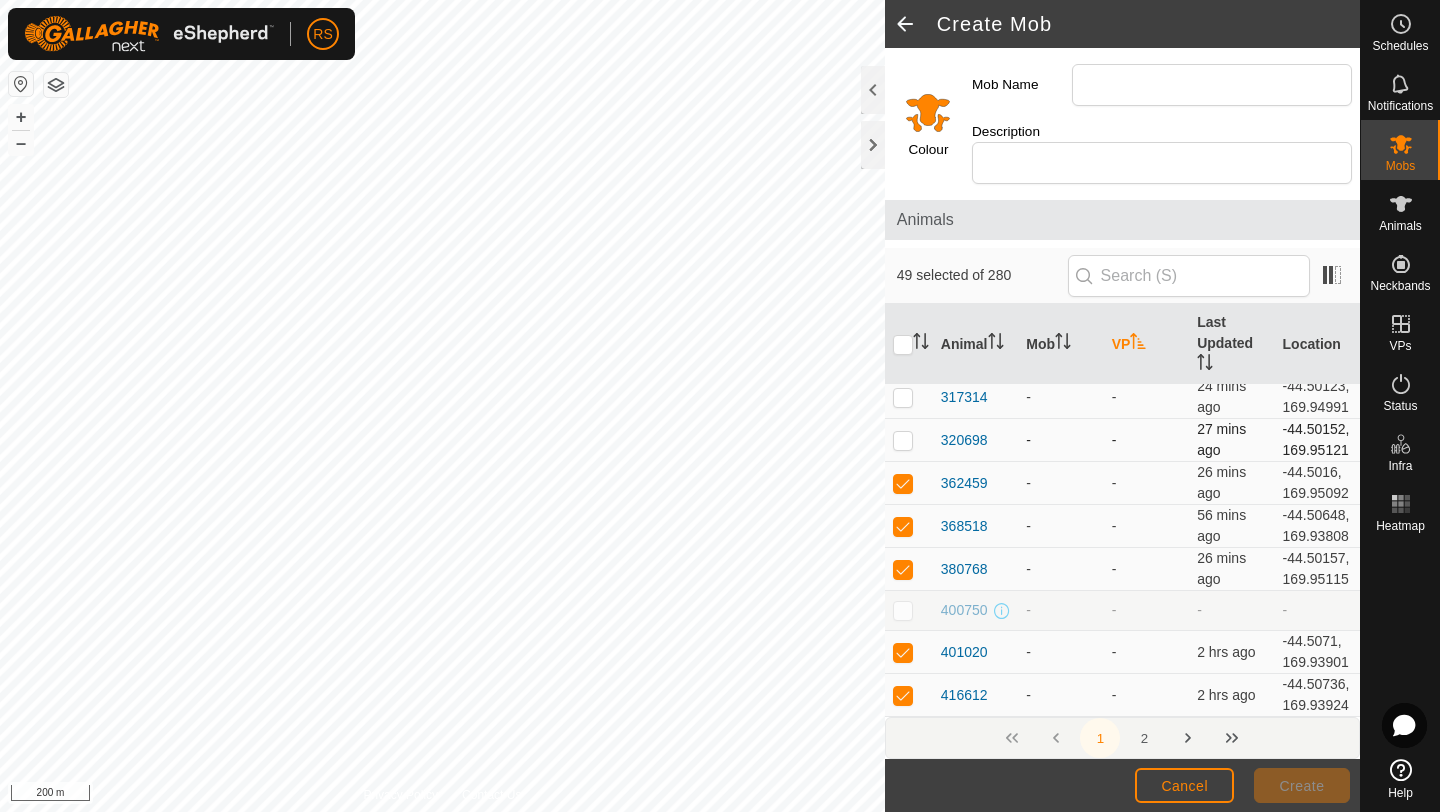 checkbox on "true" 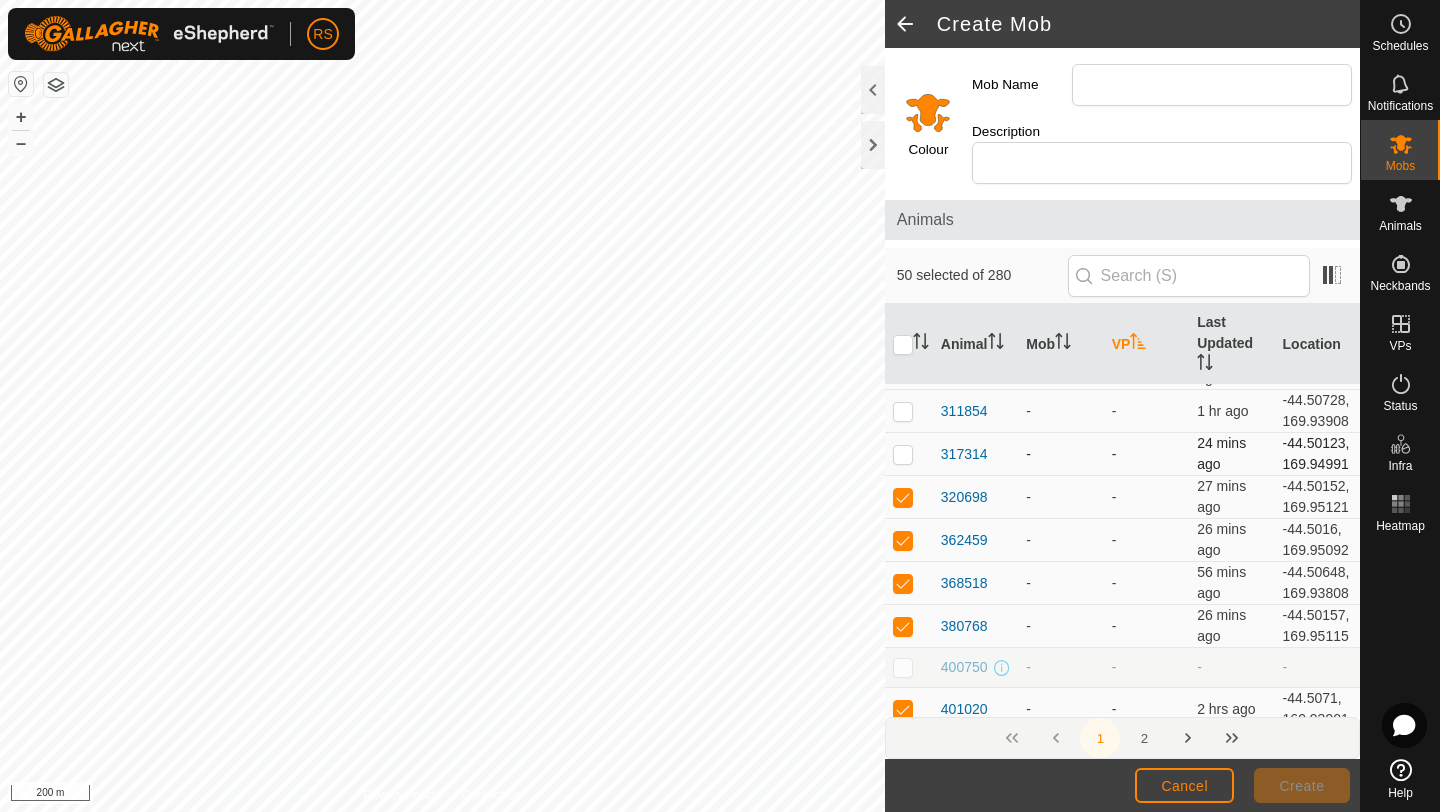 click at bounding box center [903, 454] 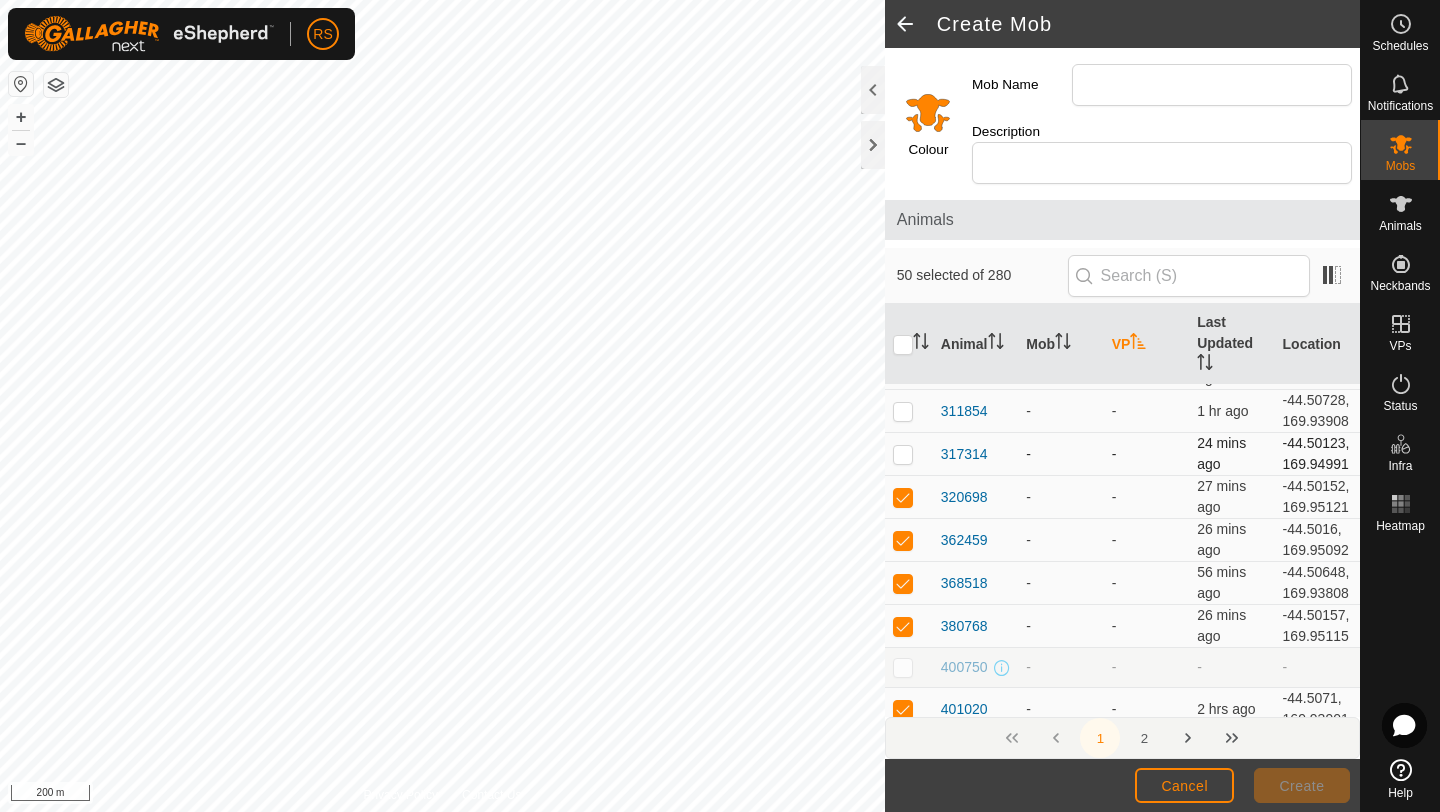 checkbox on "true" 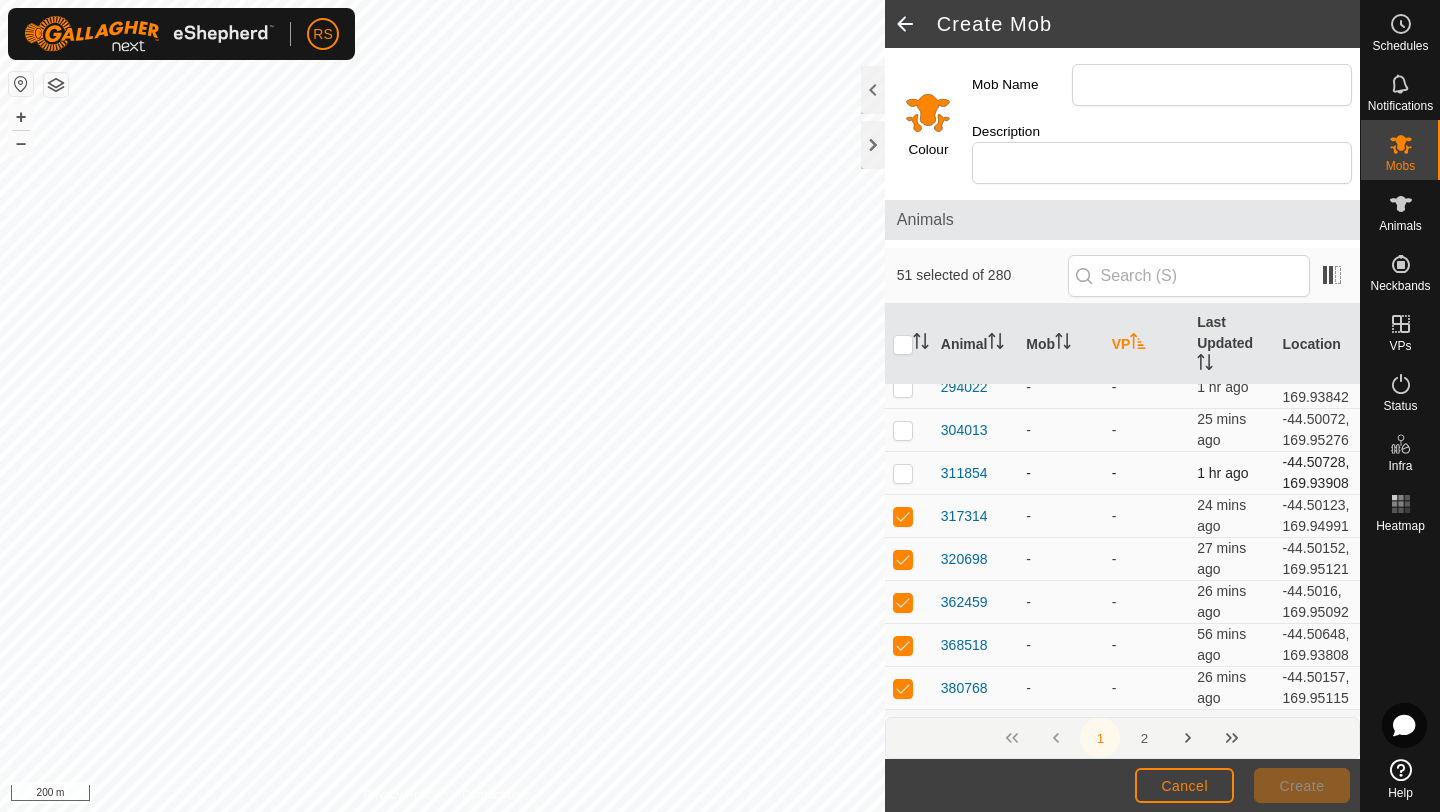 click at bounding box center (903, 473) 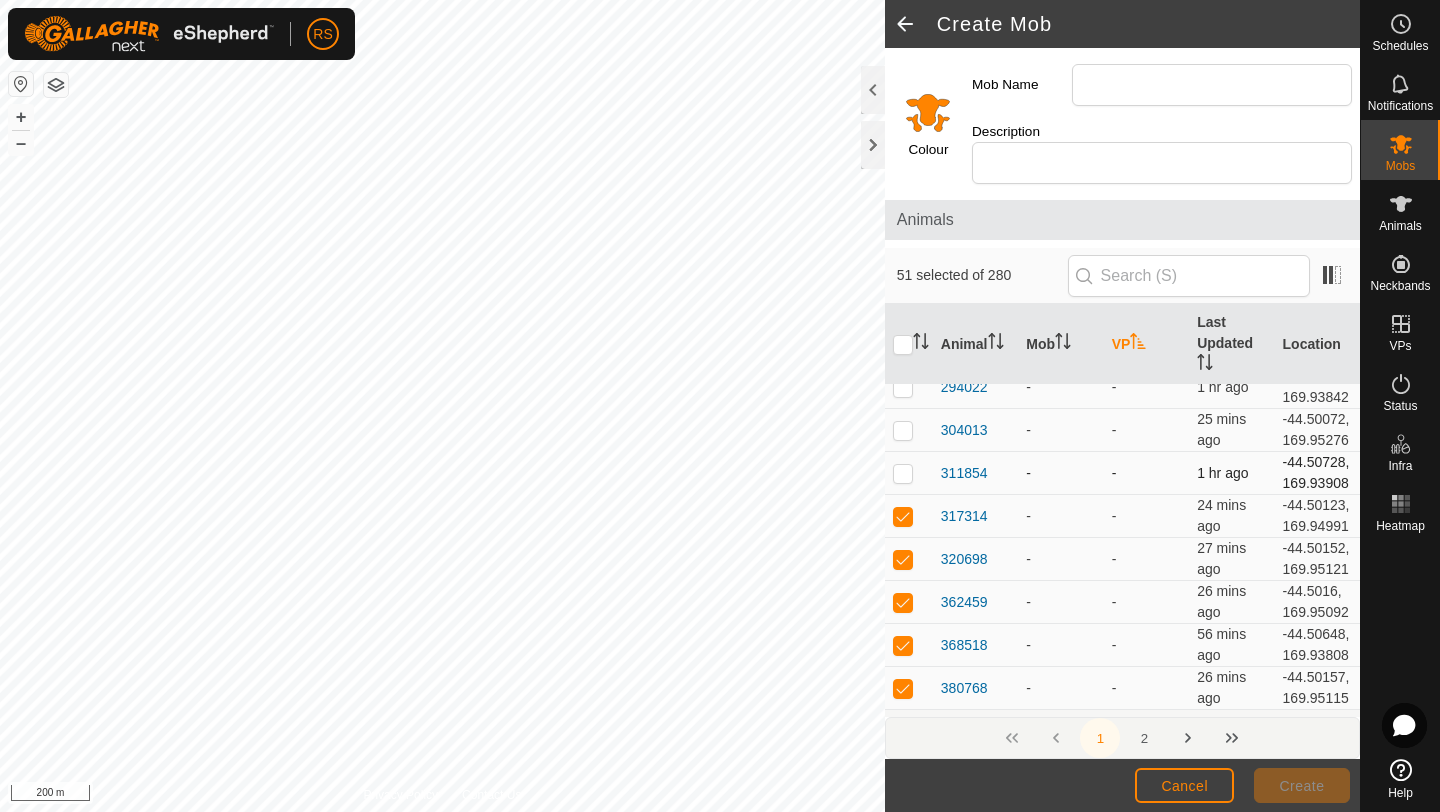 checkbox on "true" 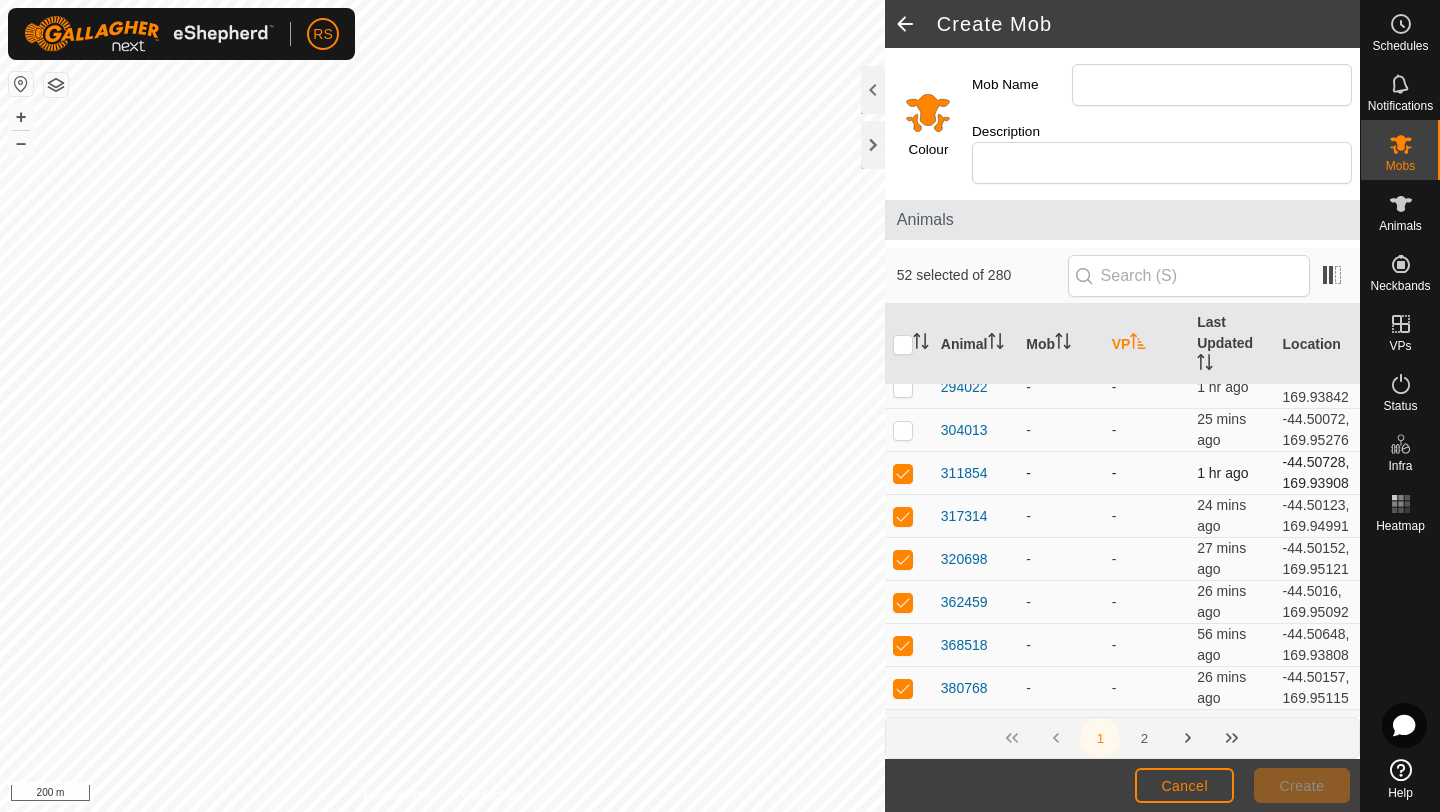 scroll, scrollTop: 1253, scrollLeft: 0, axis: vertical 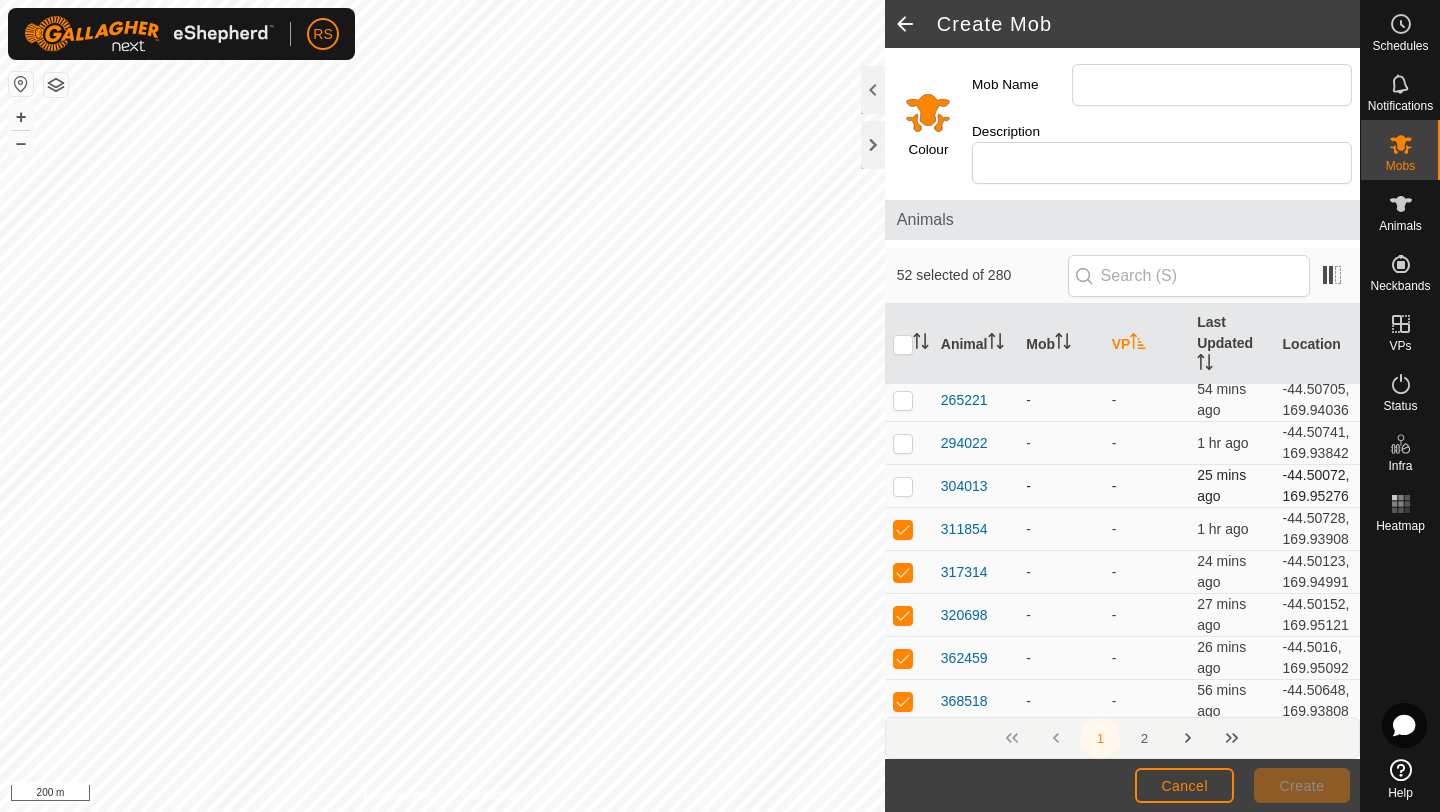 click at bounding box center (909, 486) 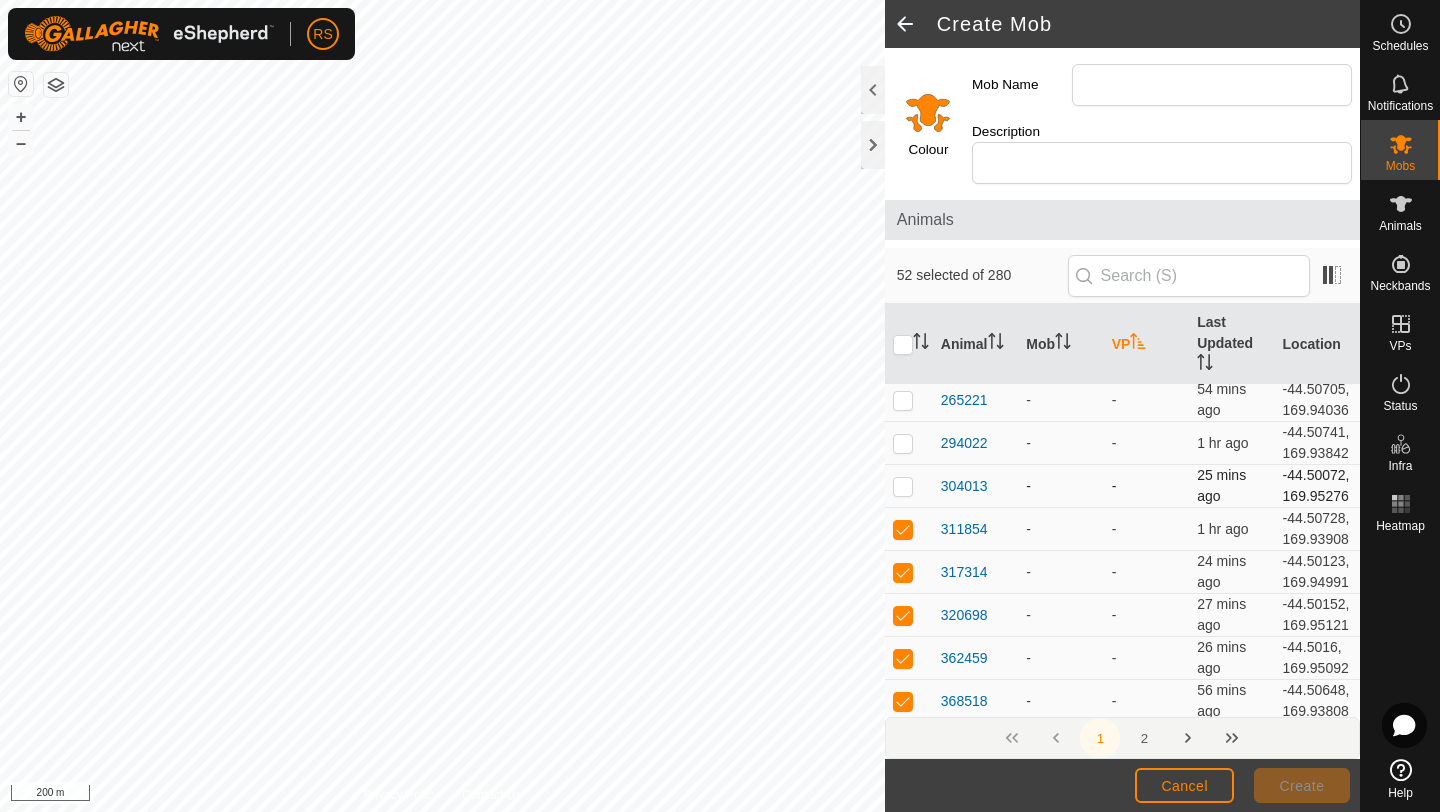 checkbox on "true" 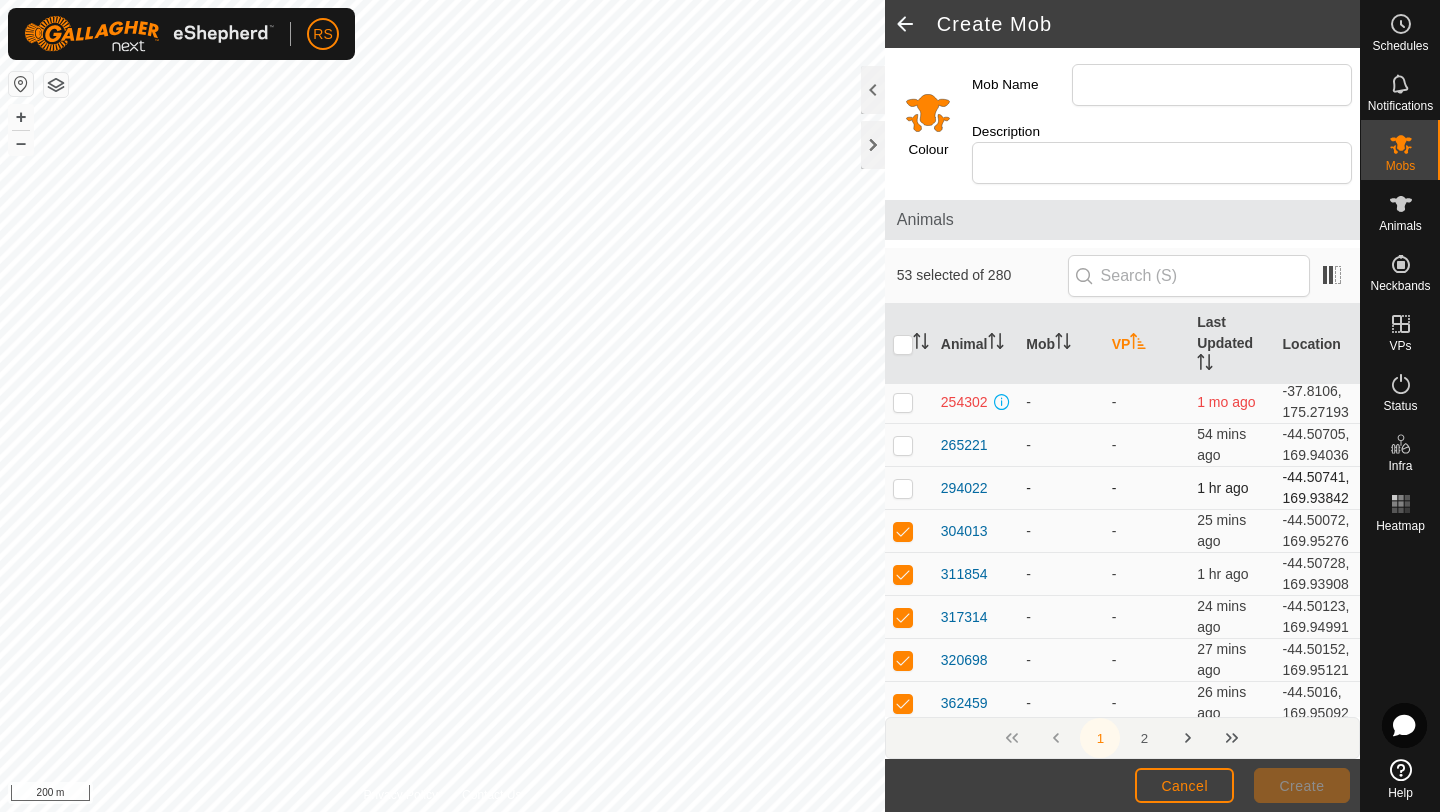 click at bounding box center (903, 488) 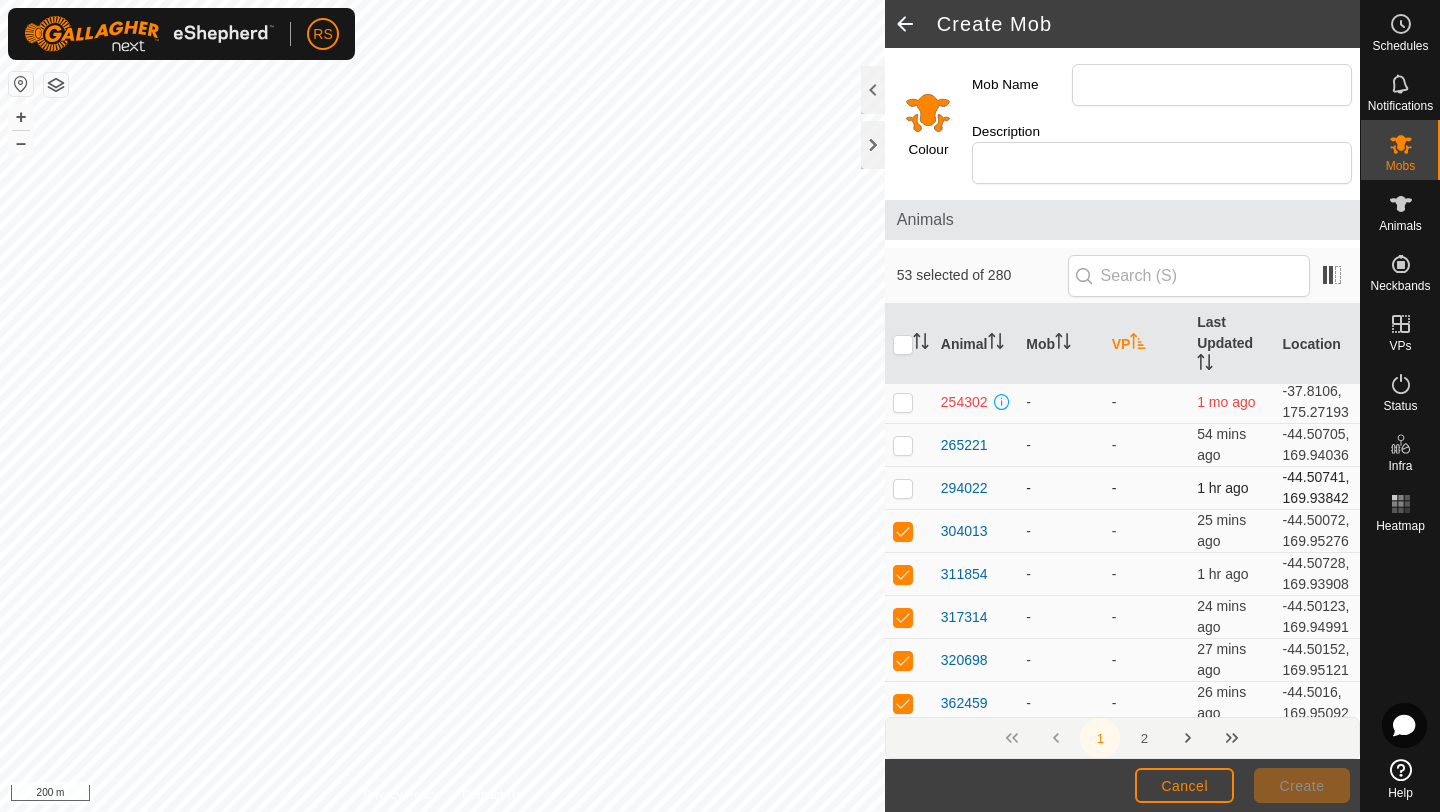 checkbox on "true" 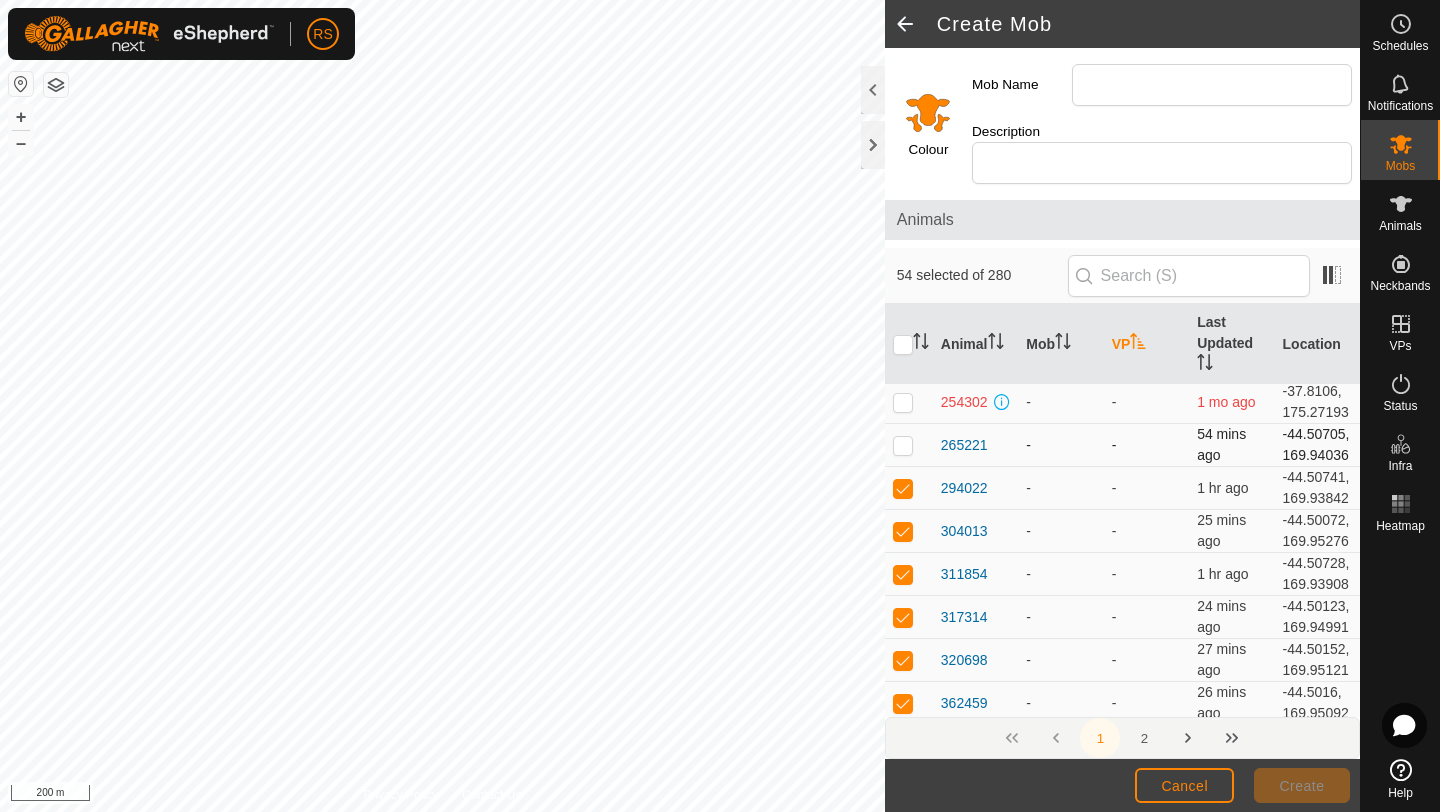 click at bounding box center (903, 445) 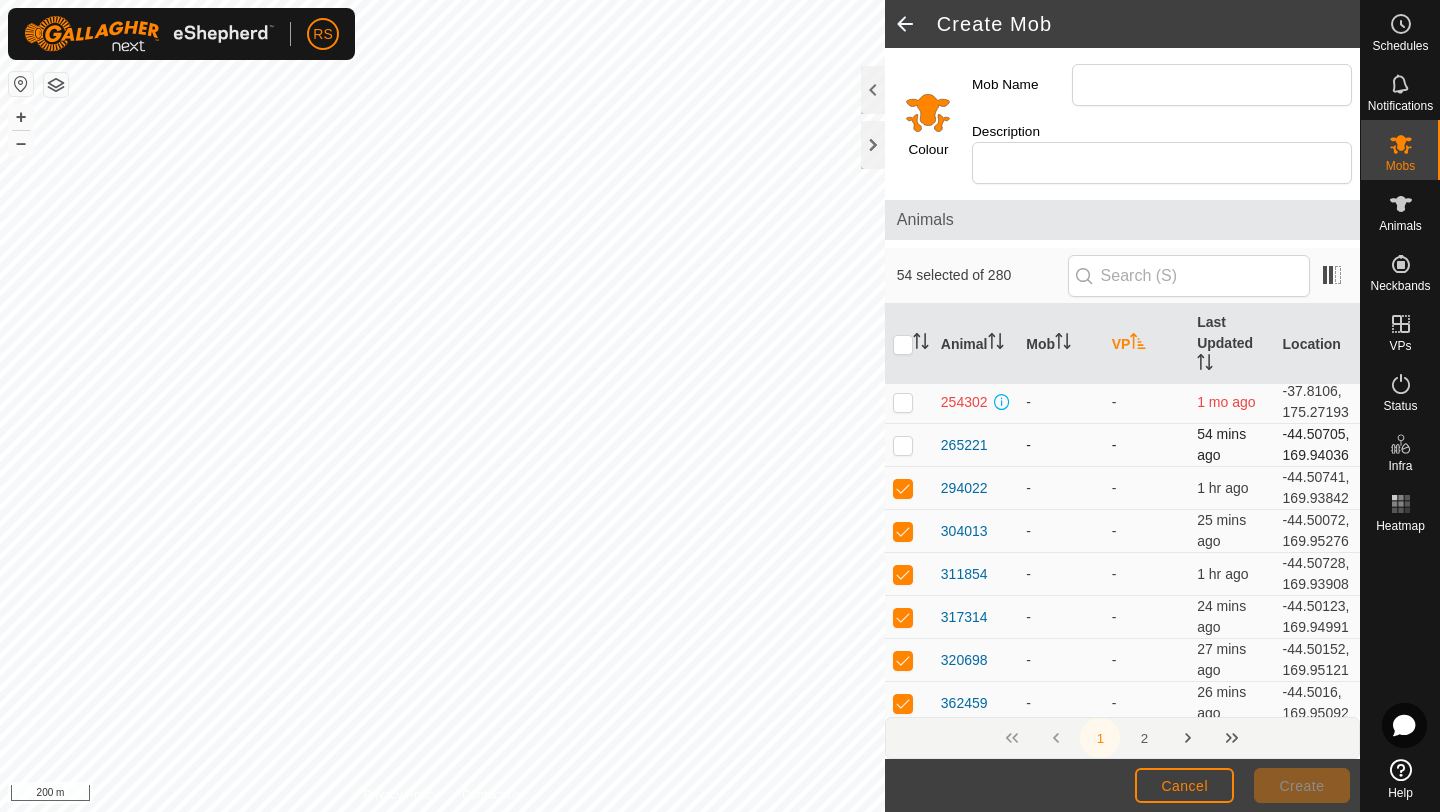 checkbox on "true" 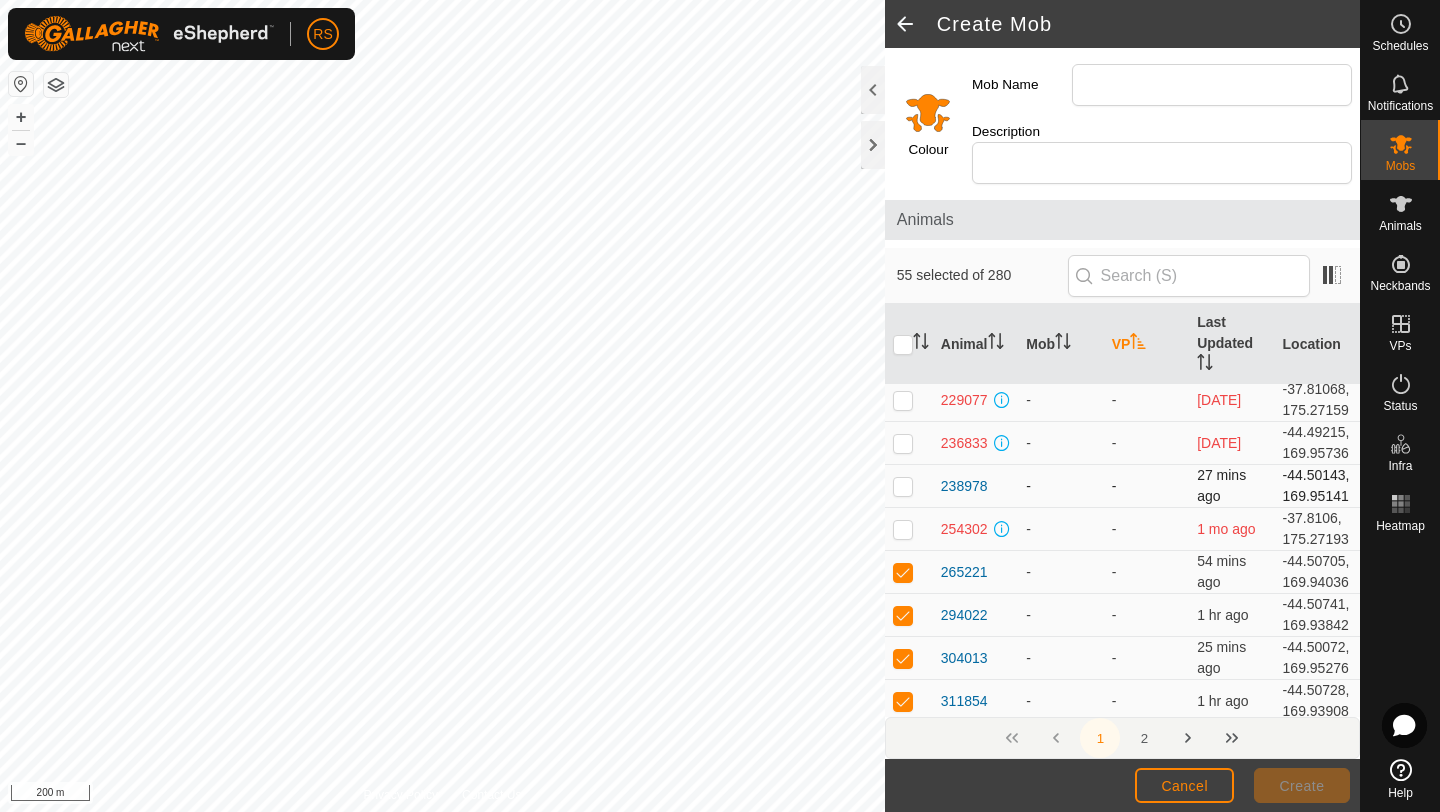 click at bounding box center [903, 486] 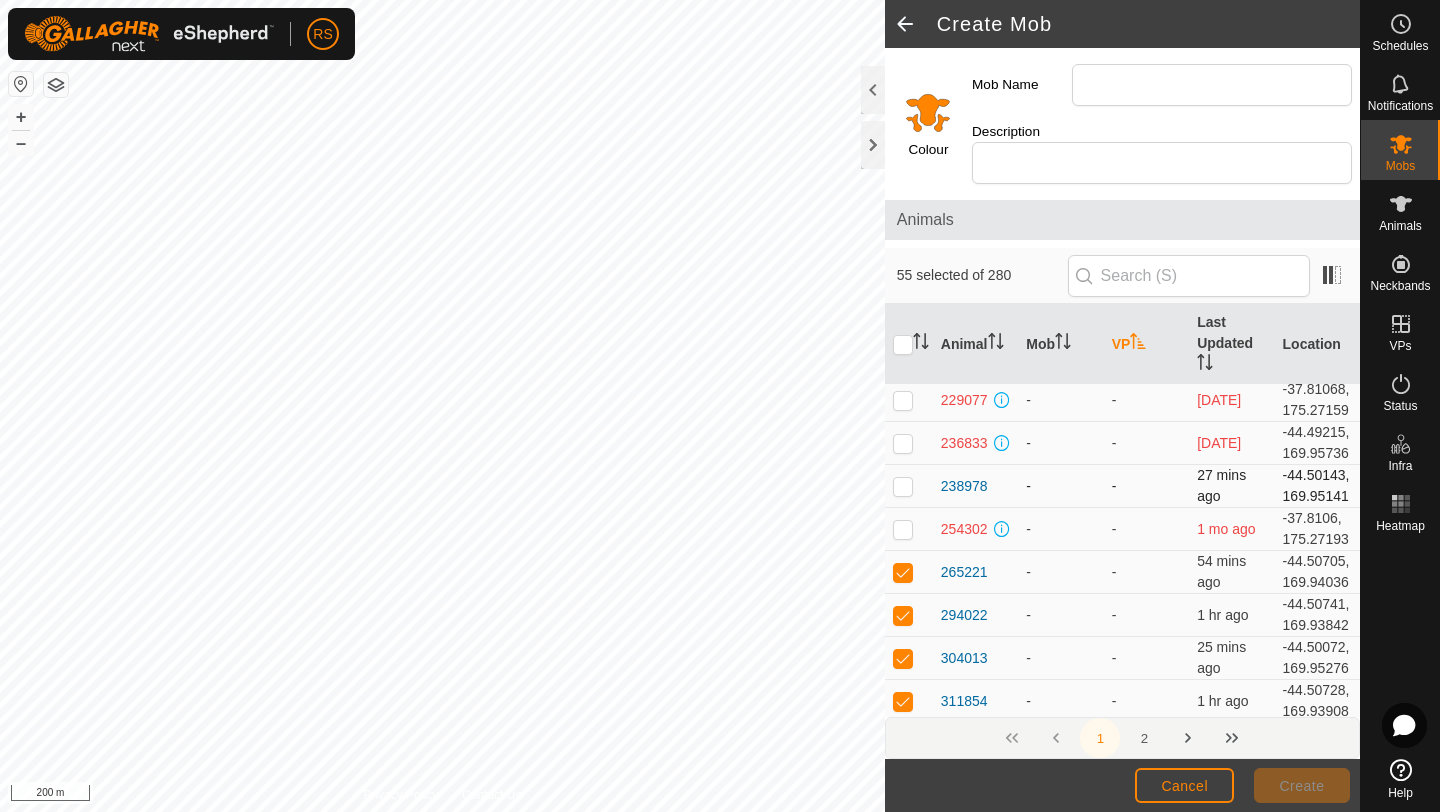 checkbox on "true" 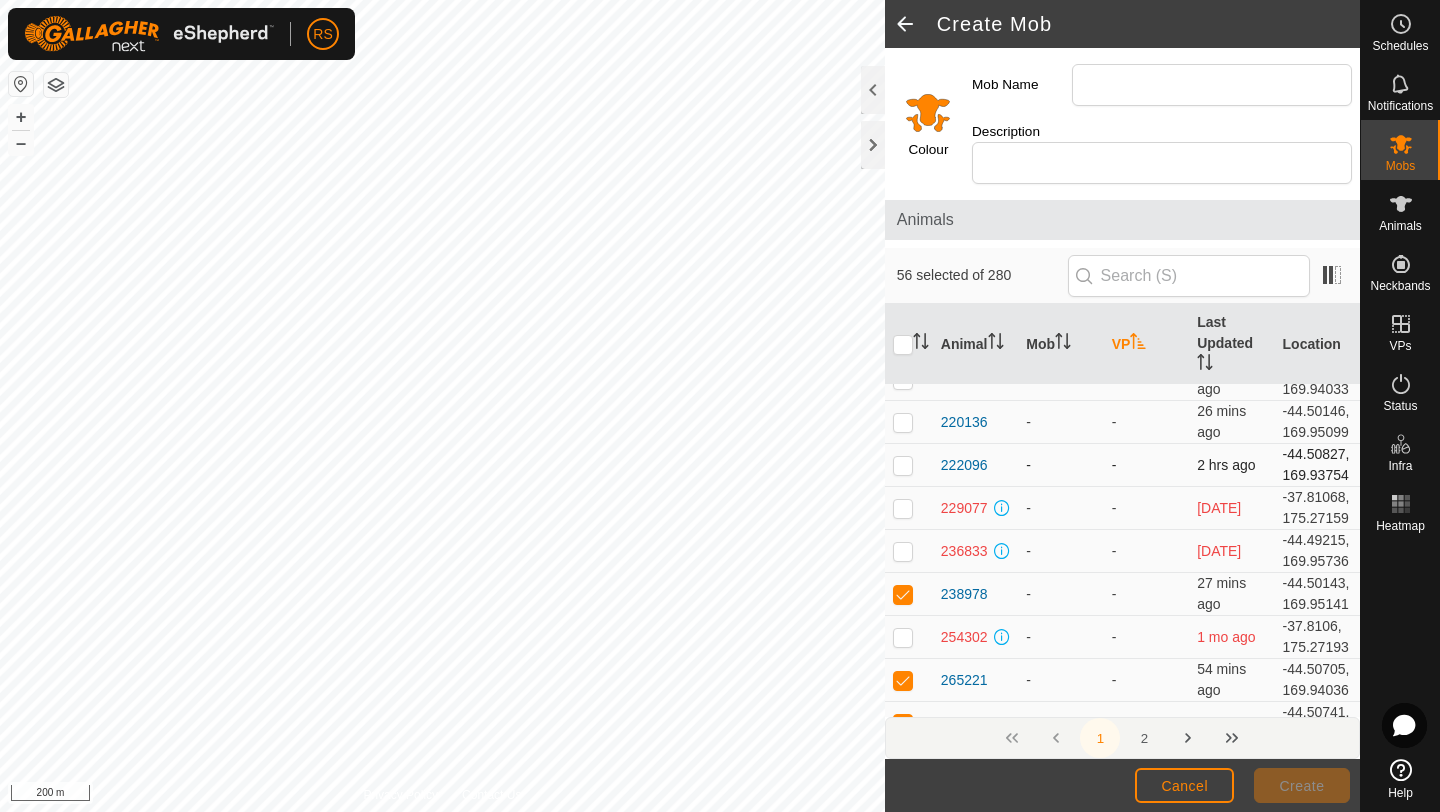 click at bounding box center (909, 465) 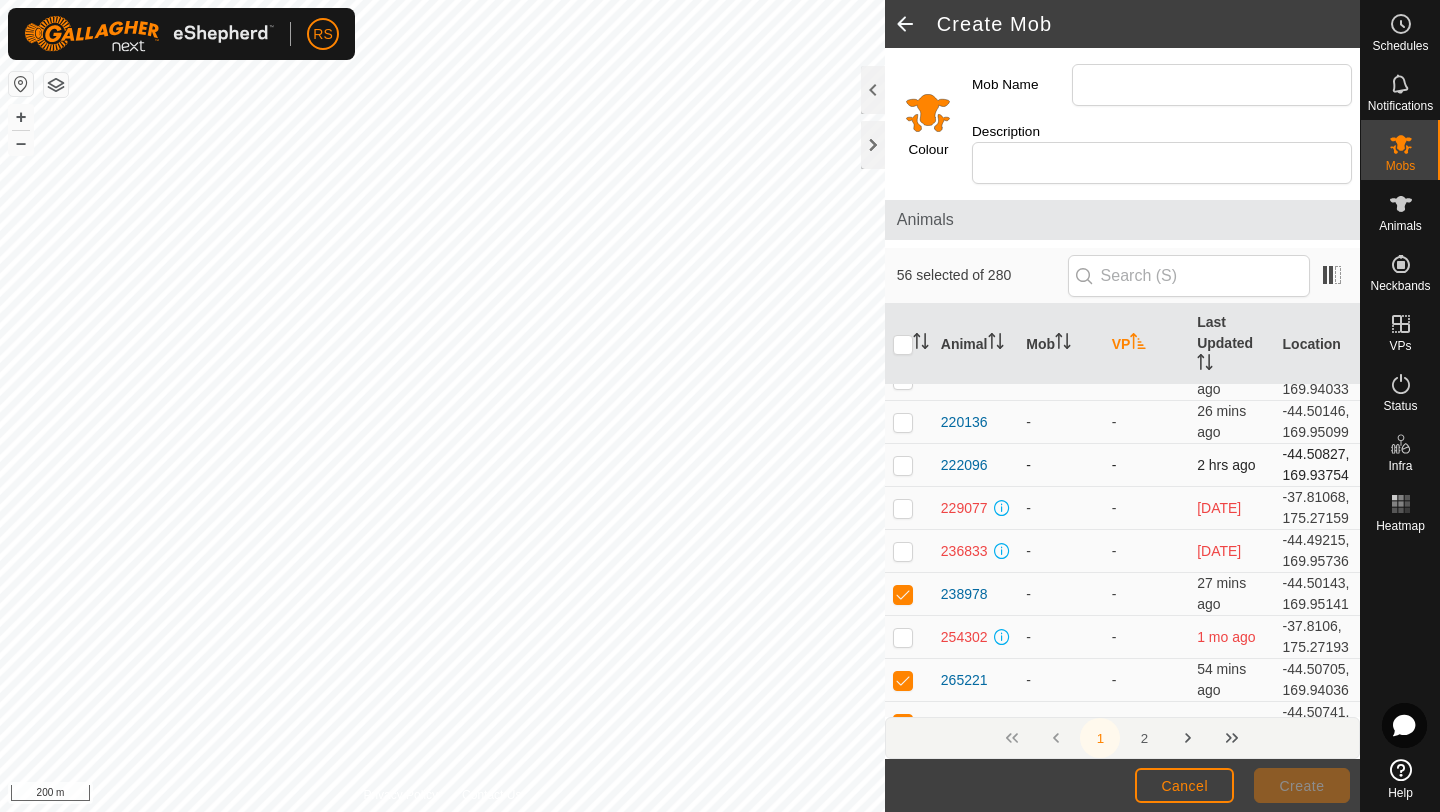 checkbox on "true" 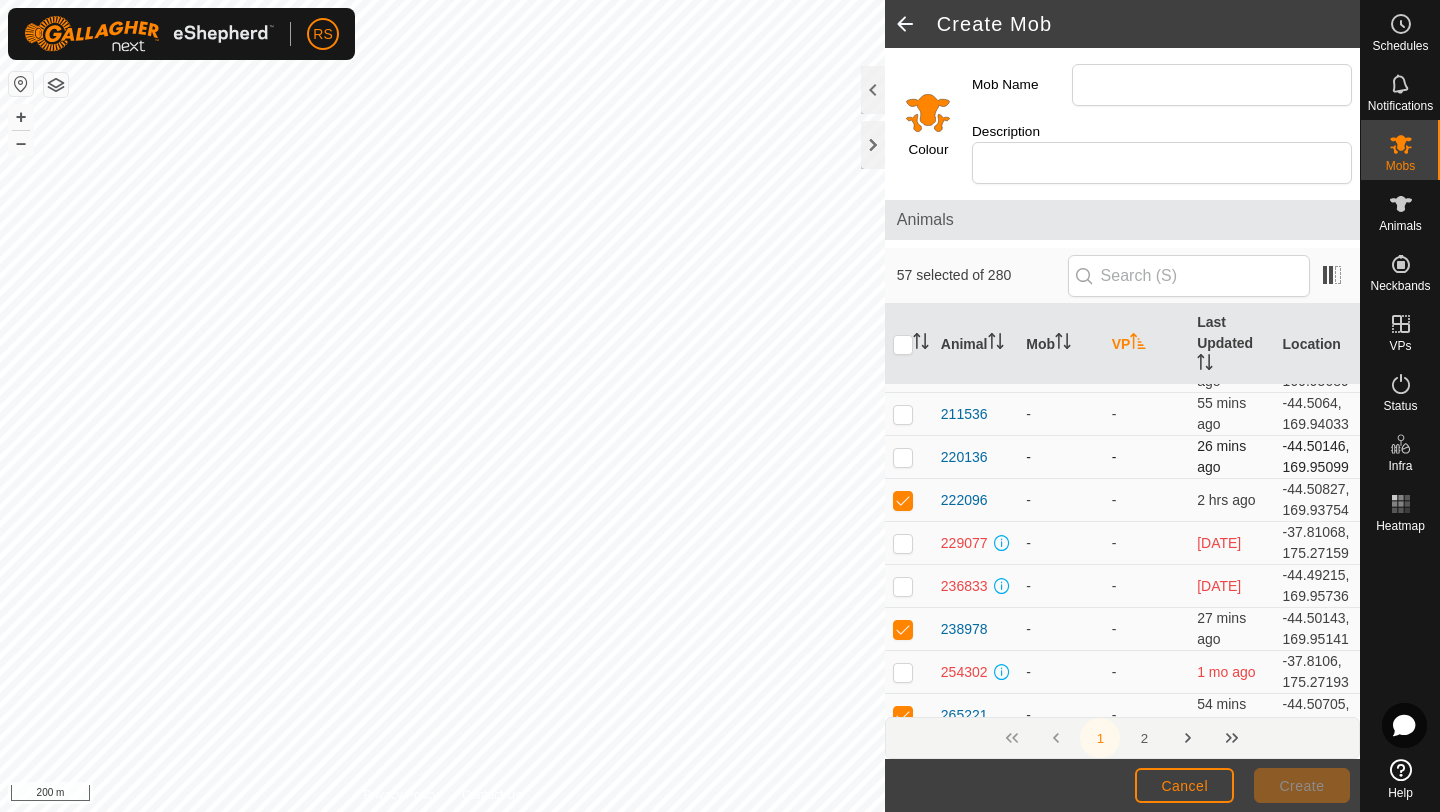 click at bounding box center (903, 457) 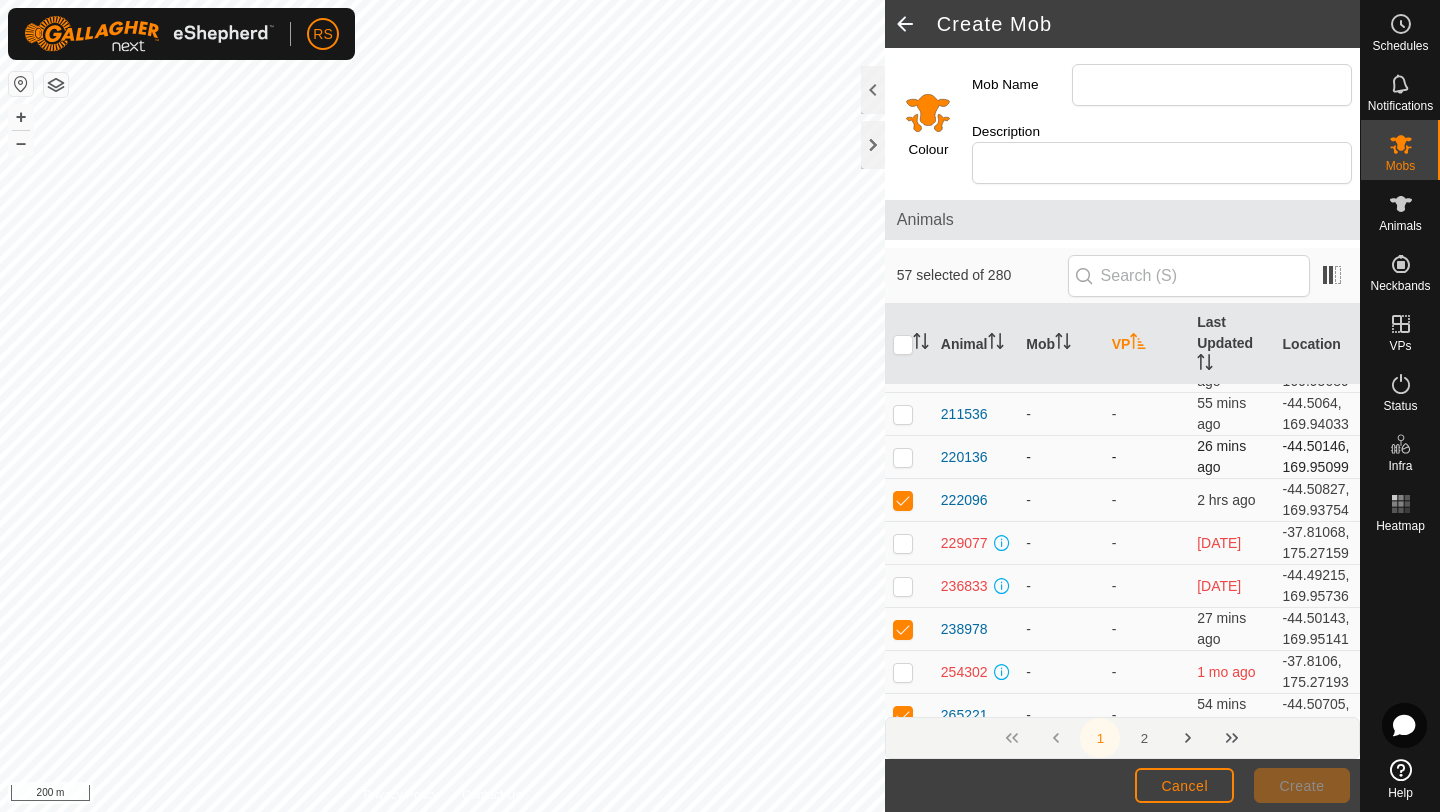 checkbox on "true" 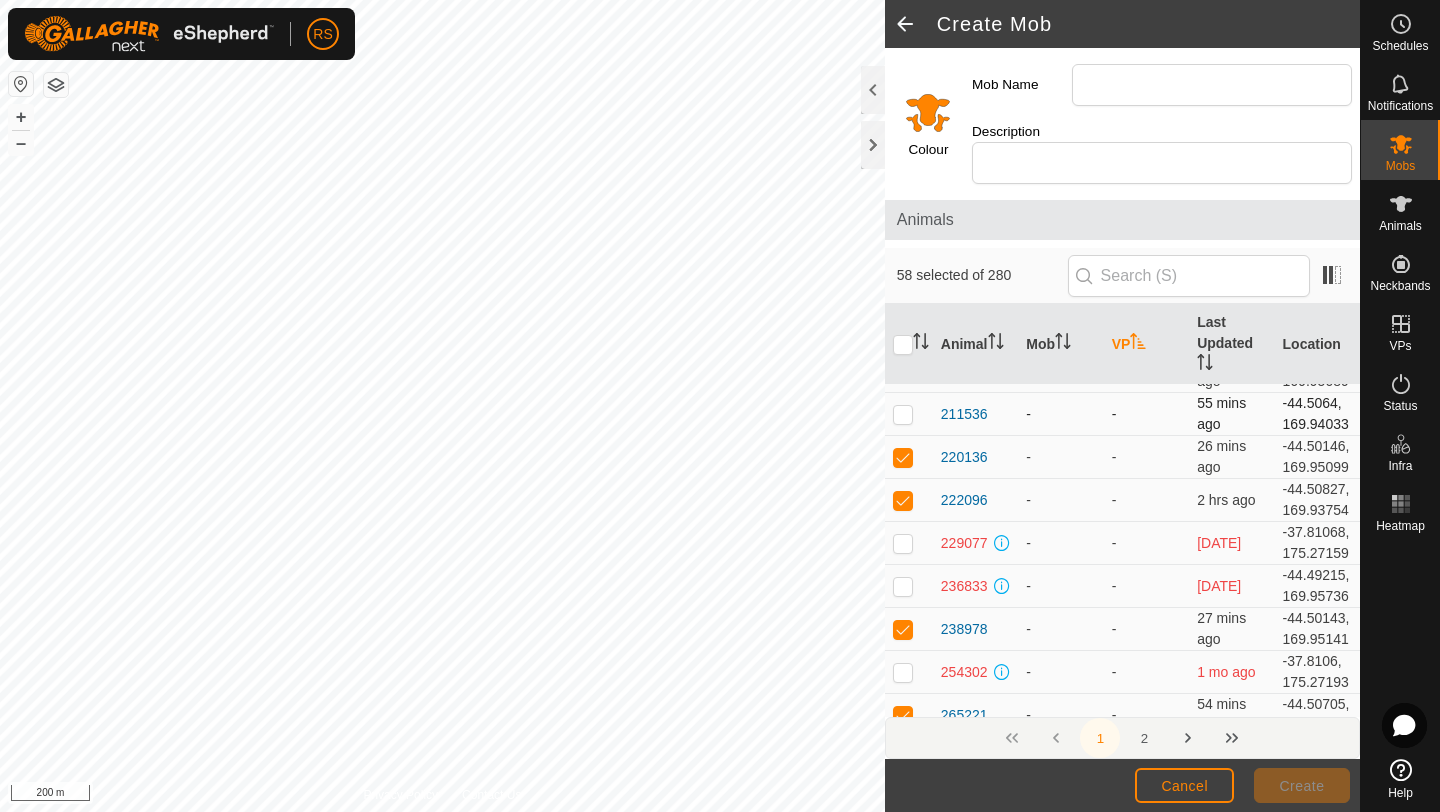 click at bounding box center [903, 414] 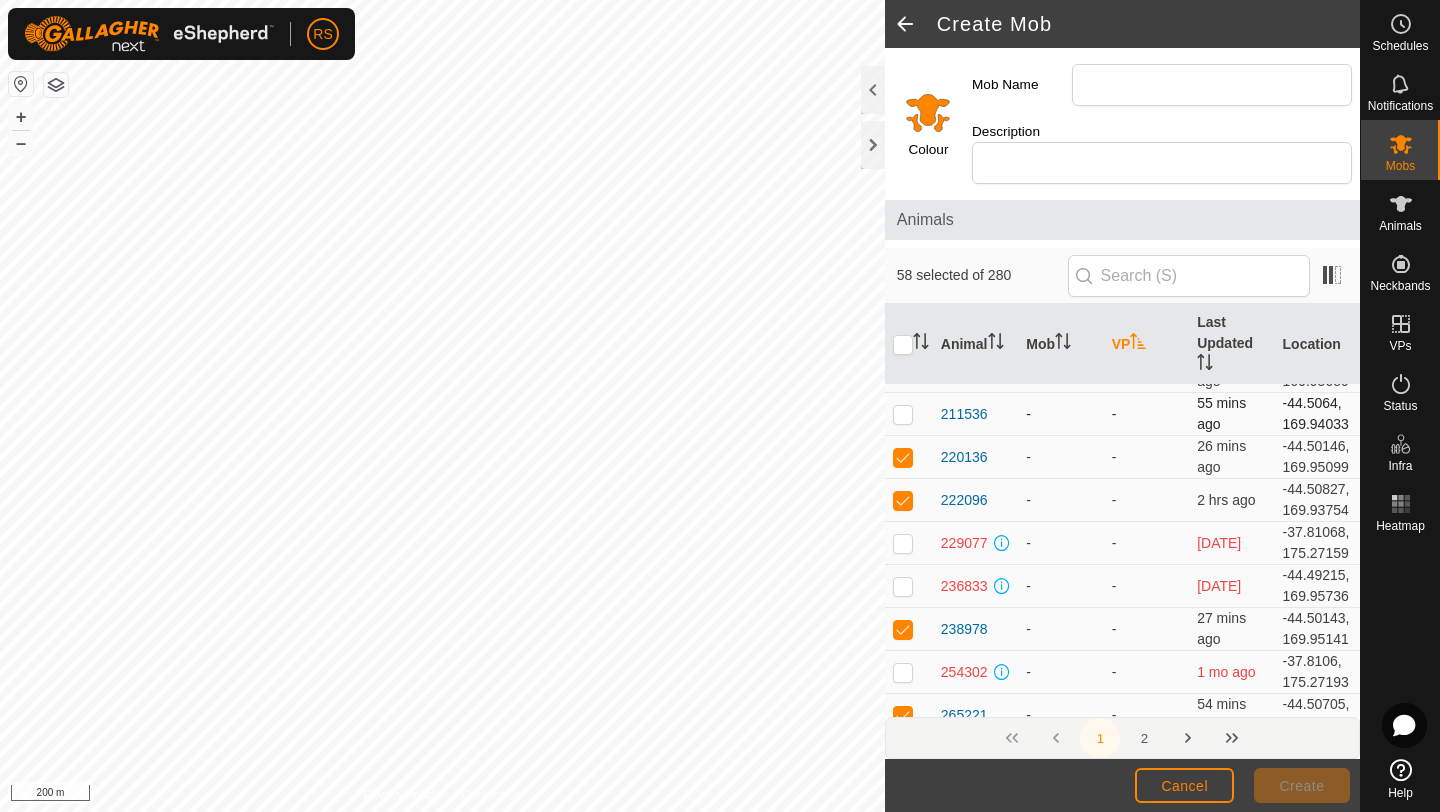 checkbox on "true" 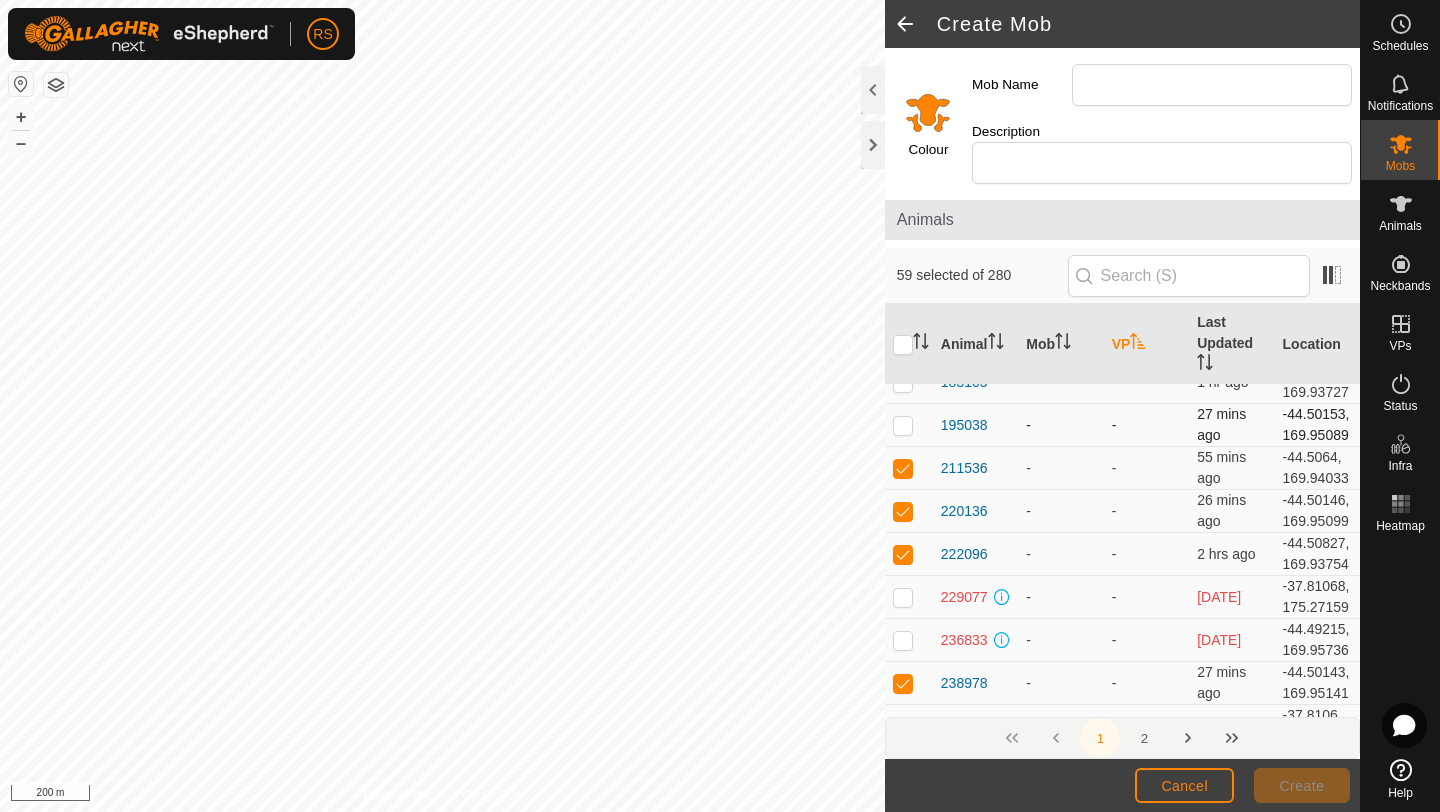 click at bounding box center [903, 425] 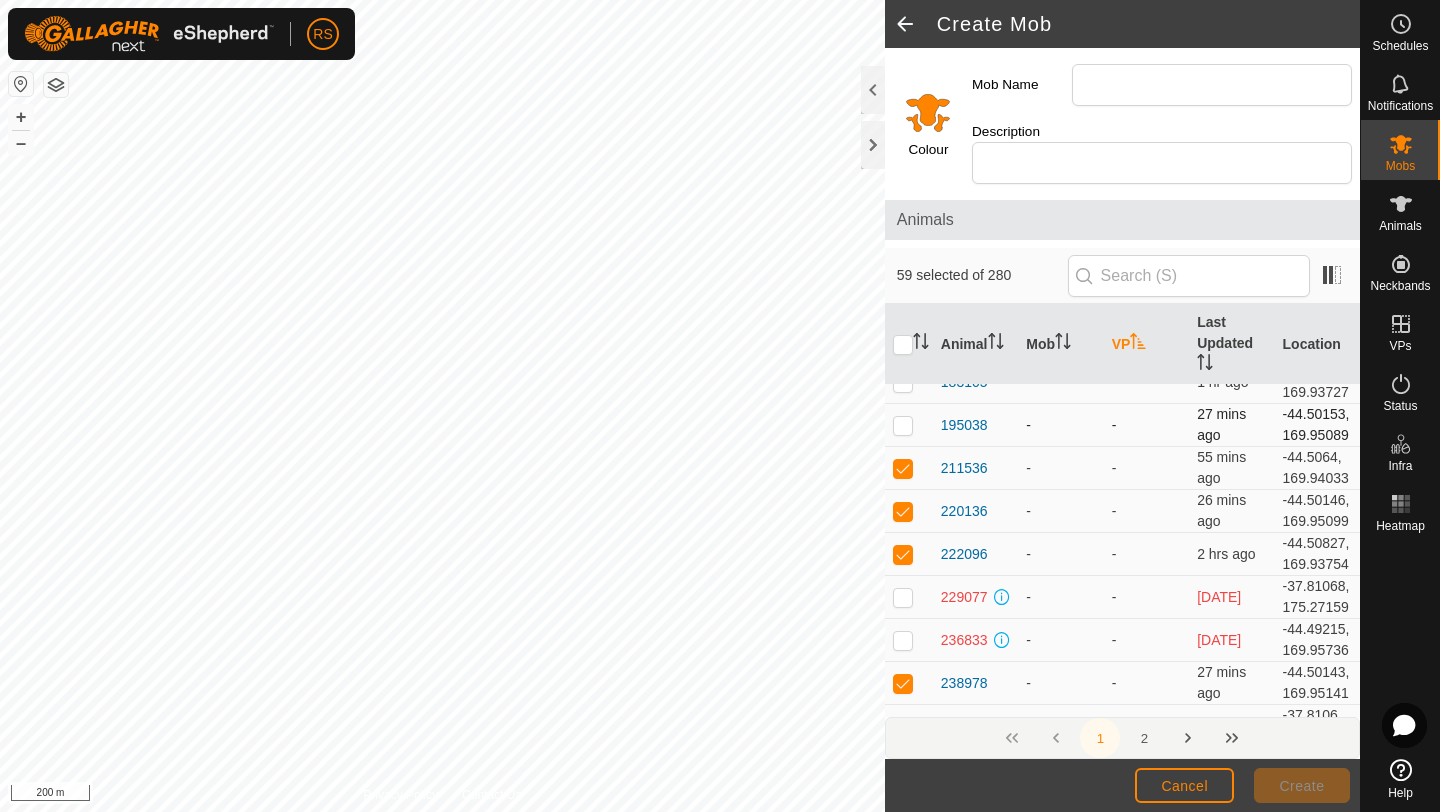 checkbox on "true" 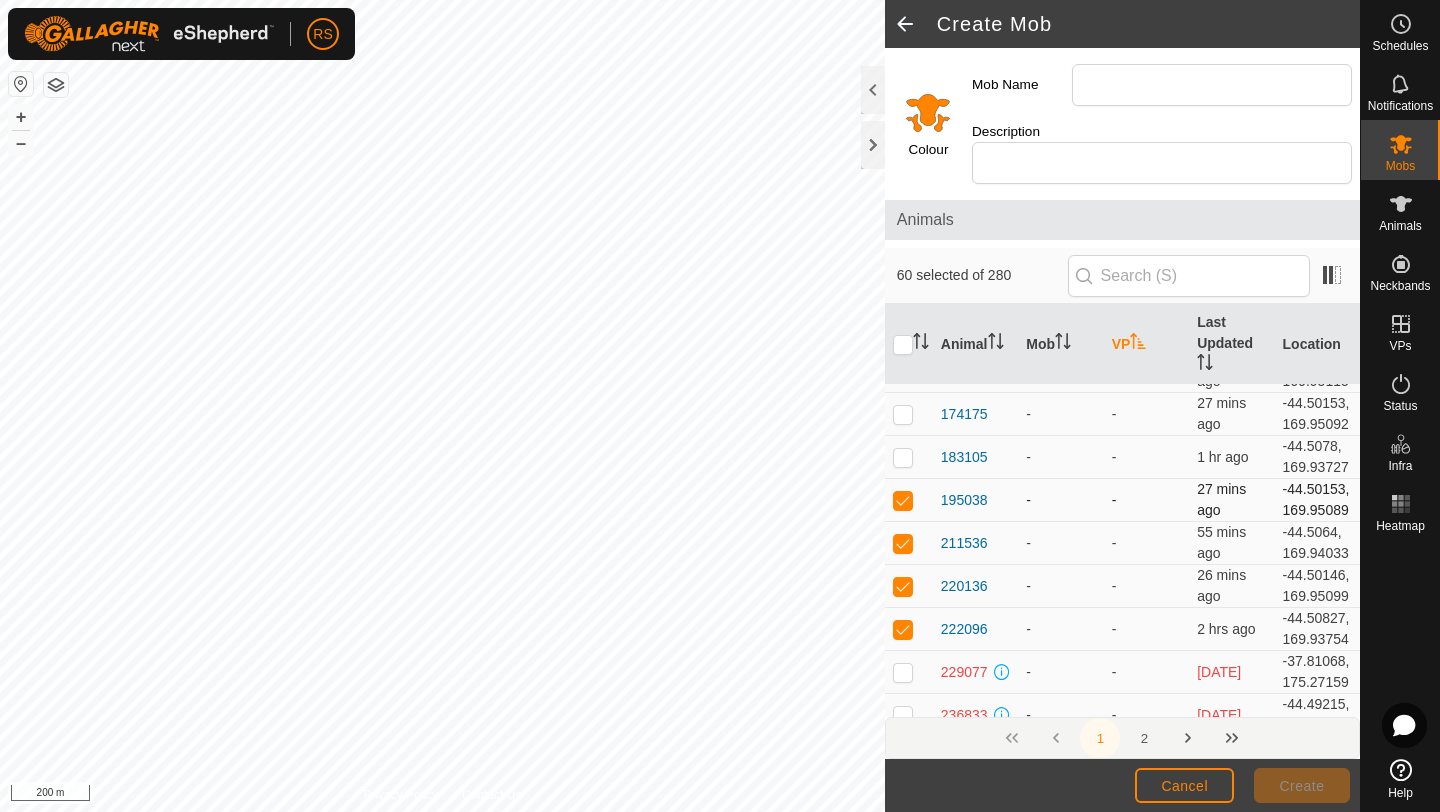 scroll, scrollTop: 794, scrollLeft: 0, axis: vertical 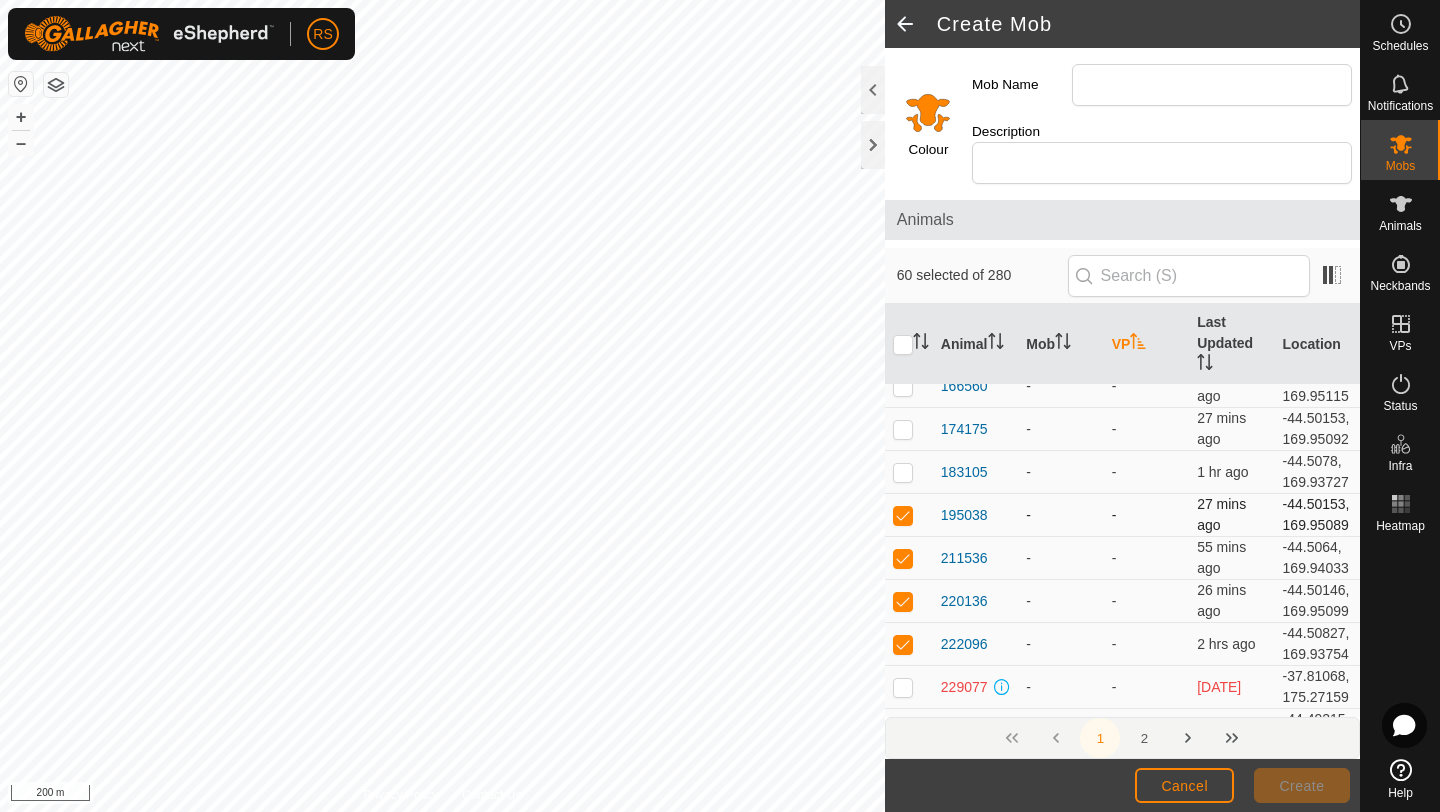 click at bounding box center [903, 429] 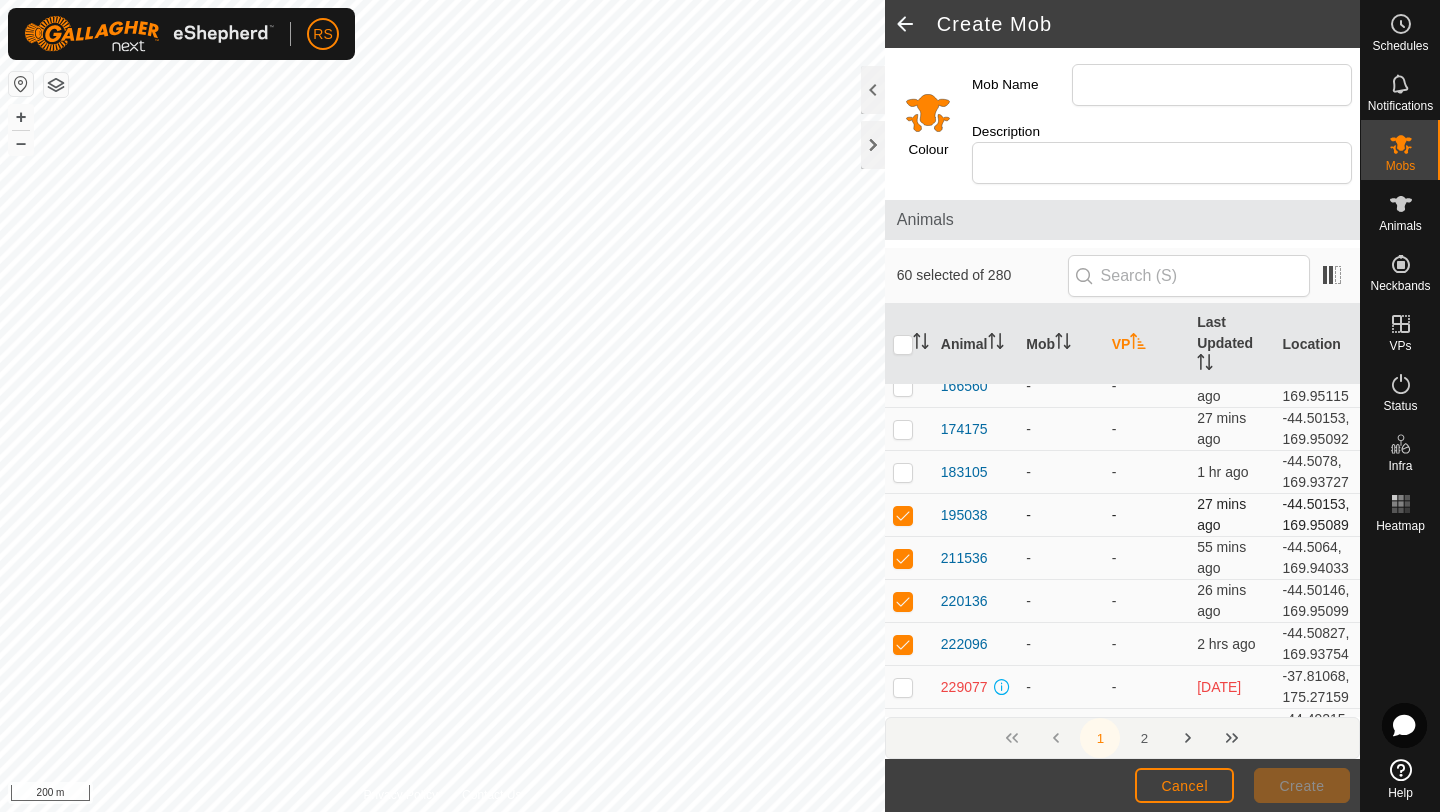 checkbox on "true" 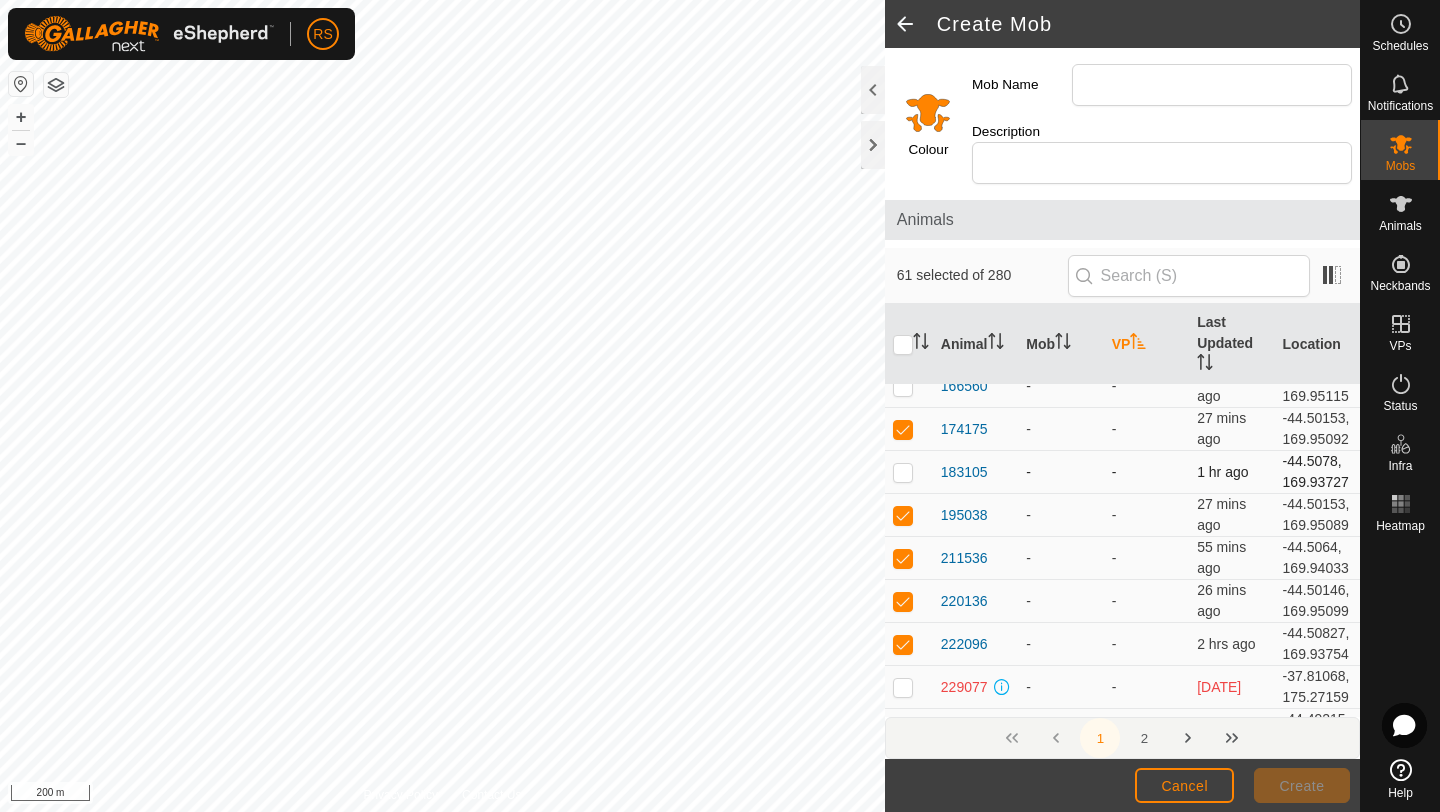 click at bounding box center (909, 472) 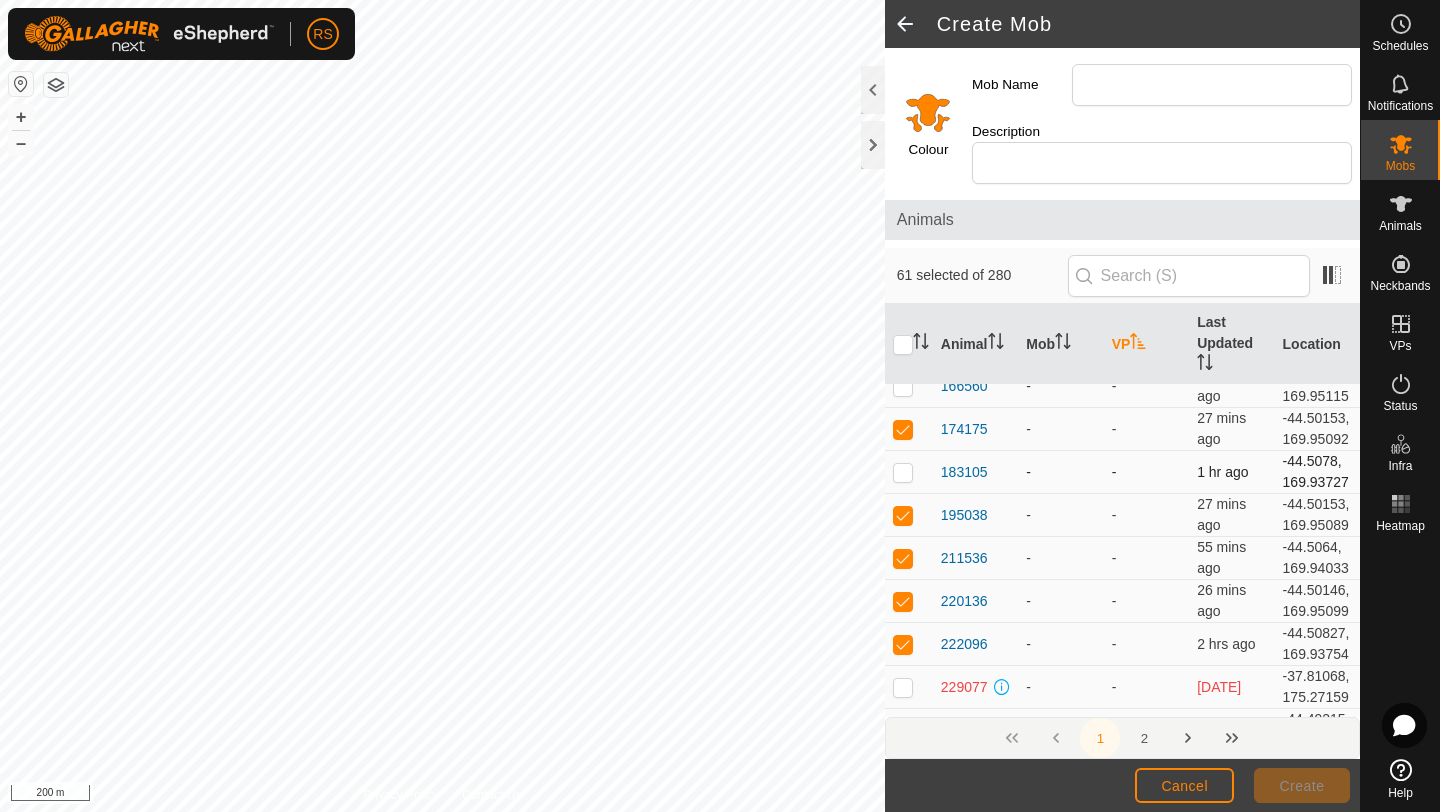 checkbox on "true" 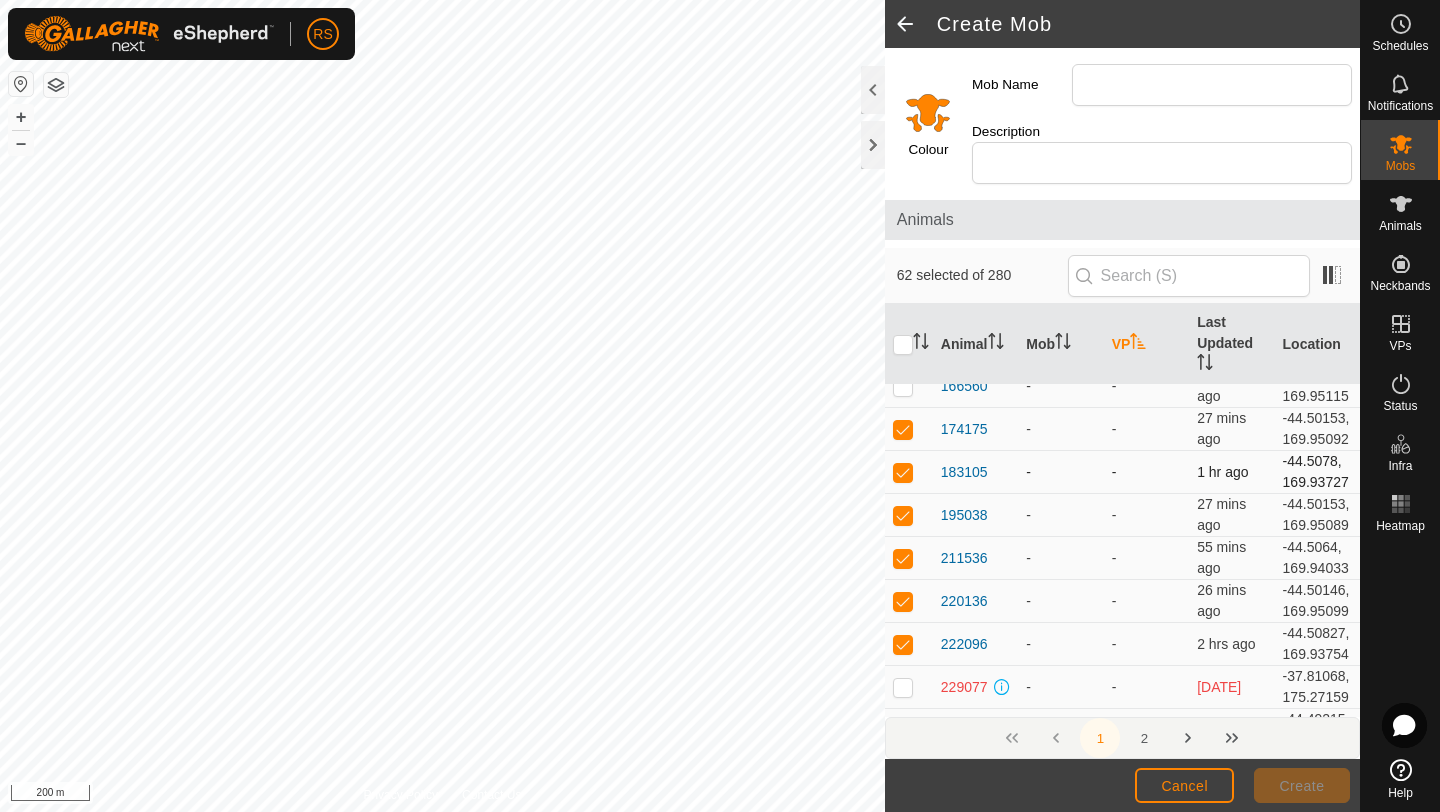 scroll, scrollTop: 734, scrollLeft: 0, axis: vertical 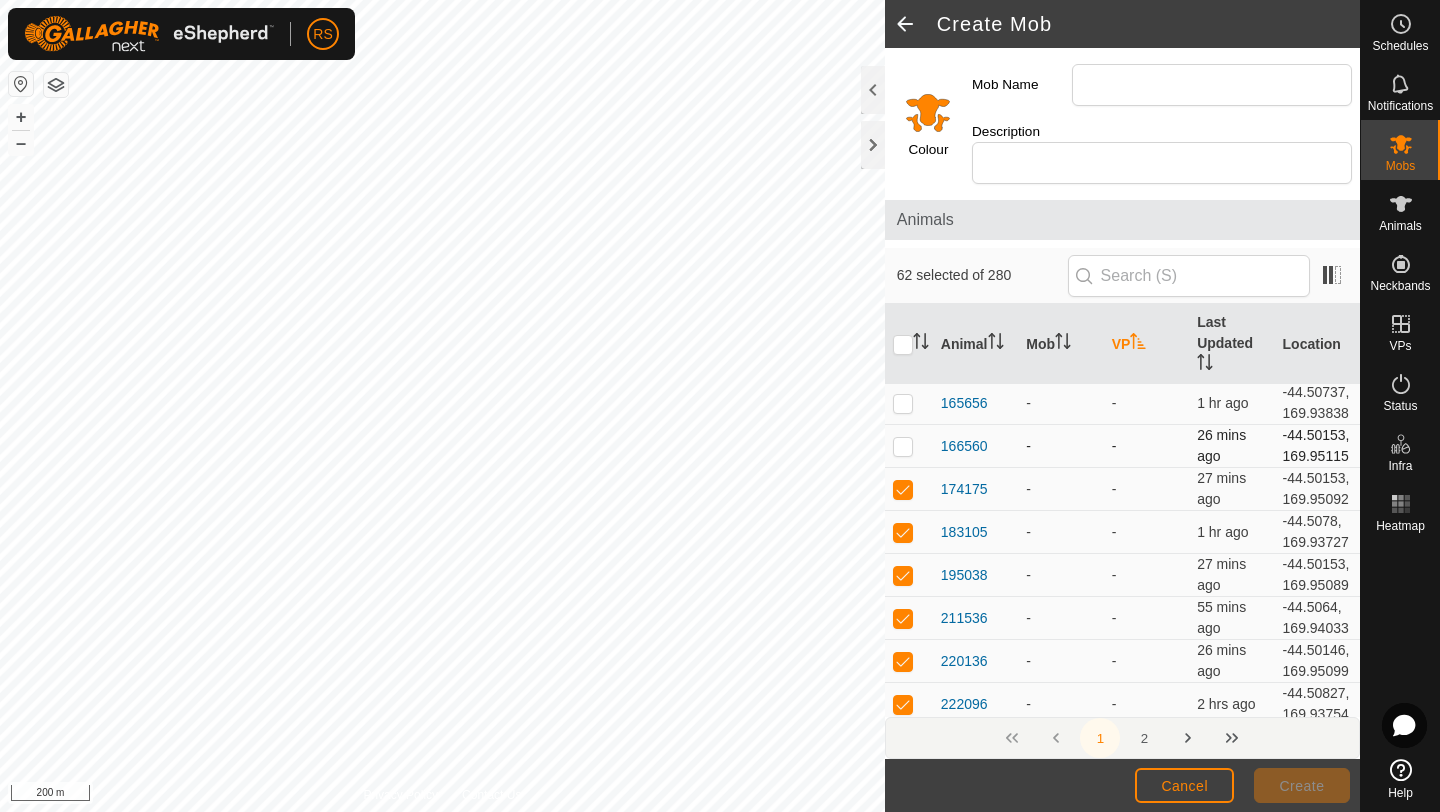 click at bounding box center [903, 446] 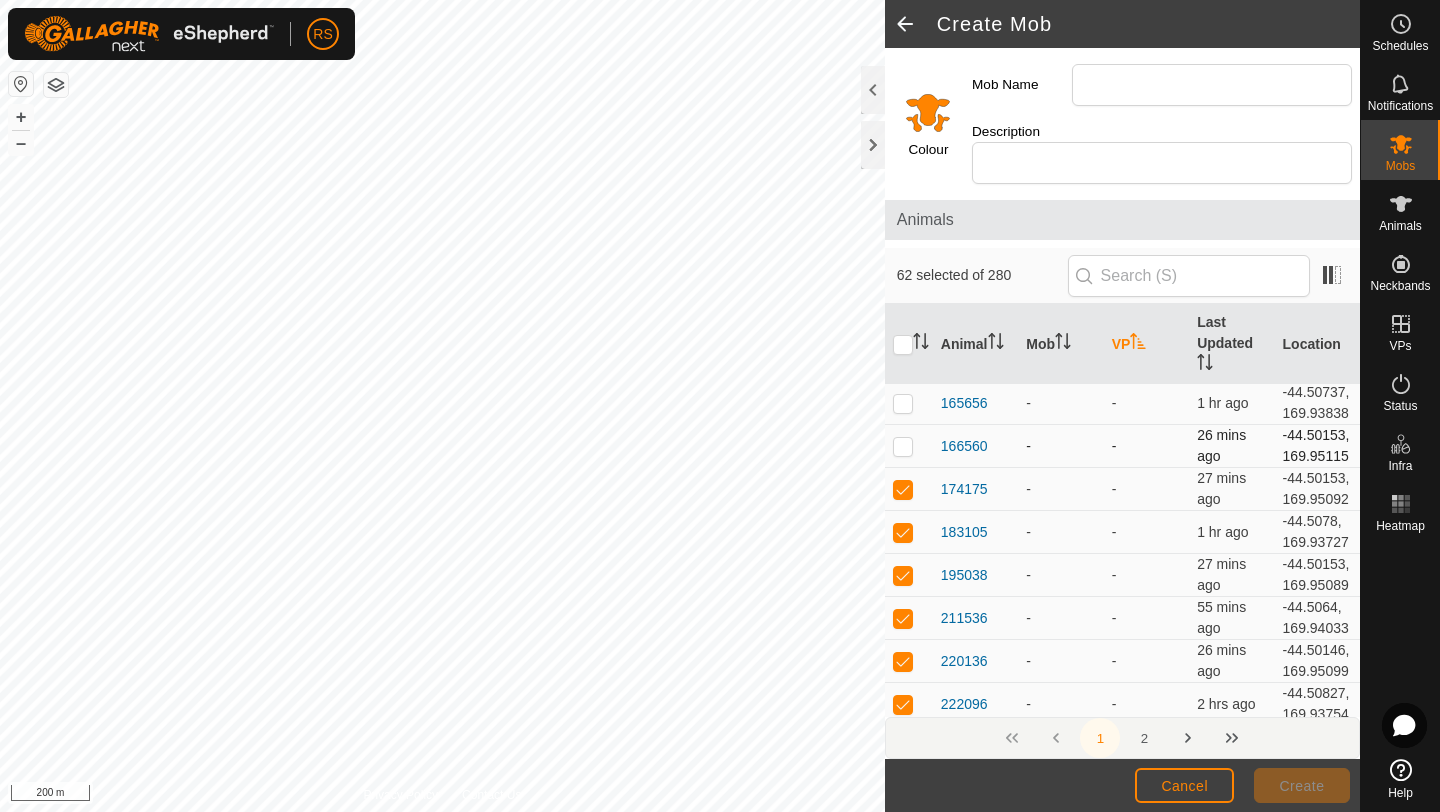 checkbox on "true" 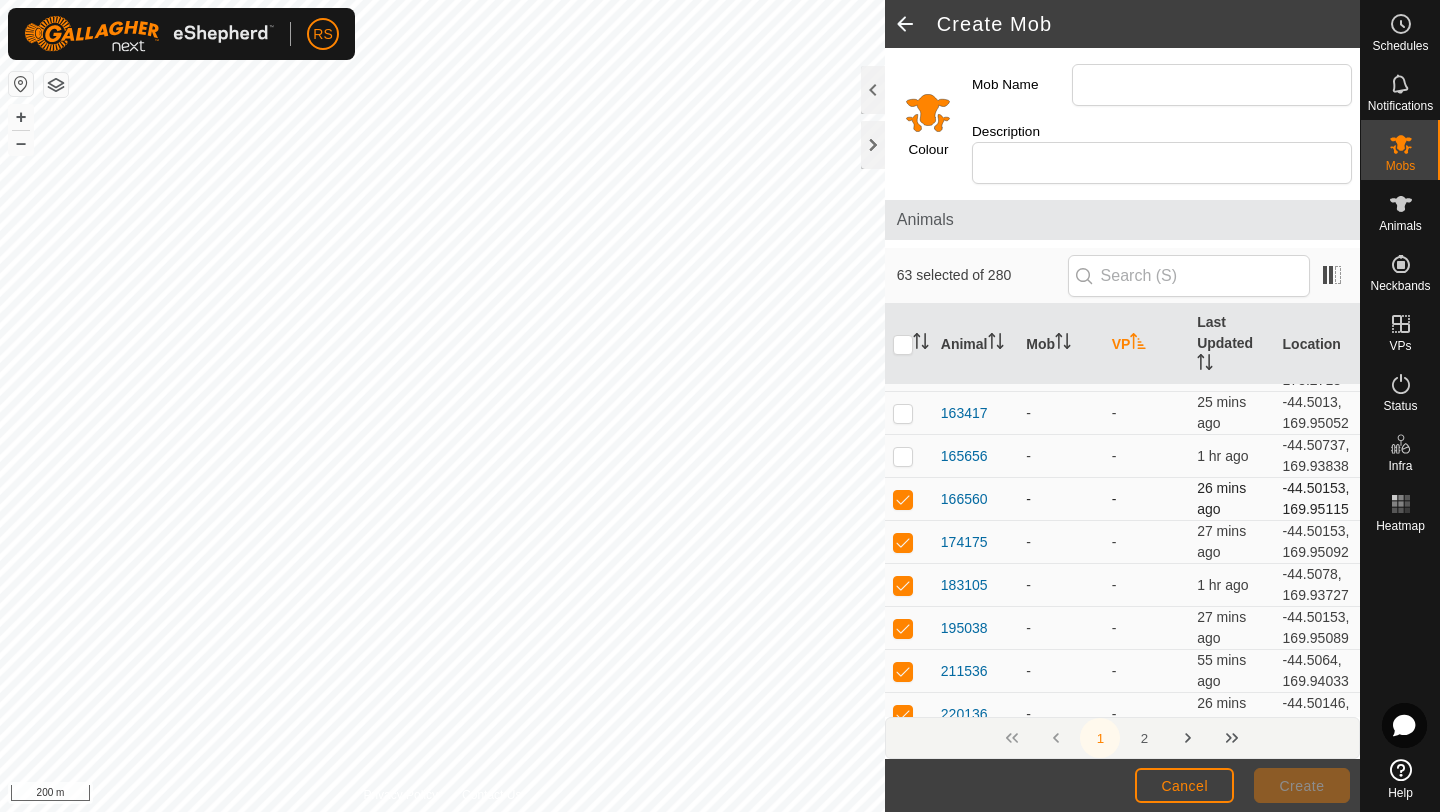 scroll, scrollTop: 666, scrollLeft: 0, axis: vertical 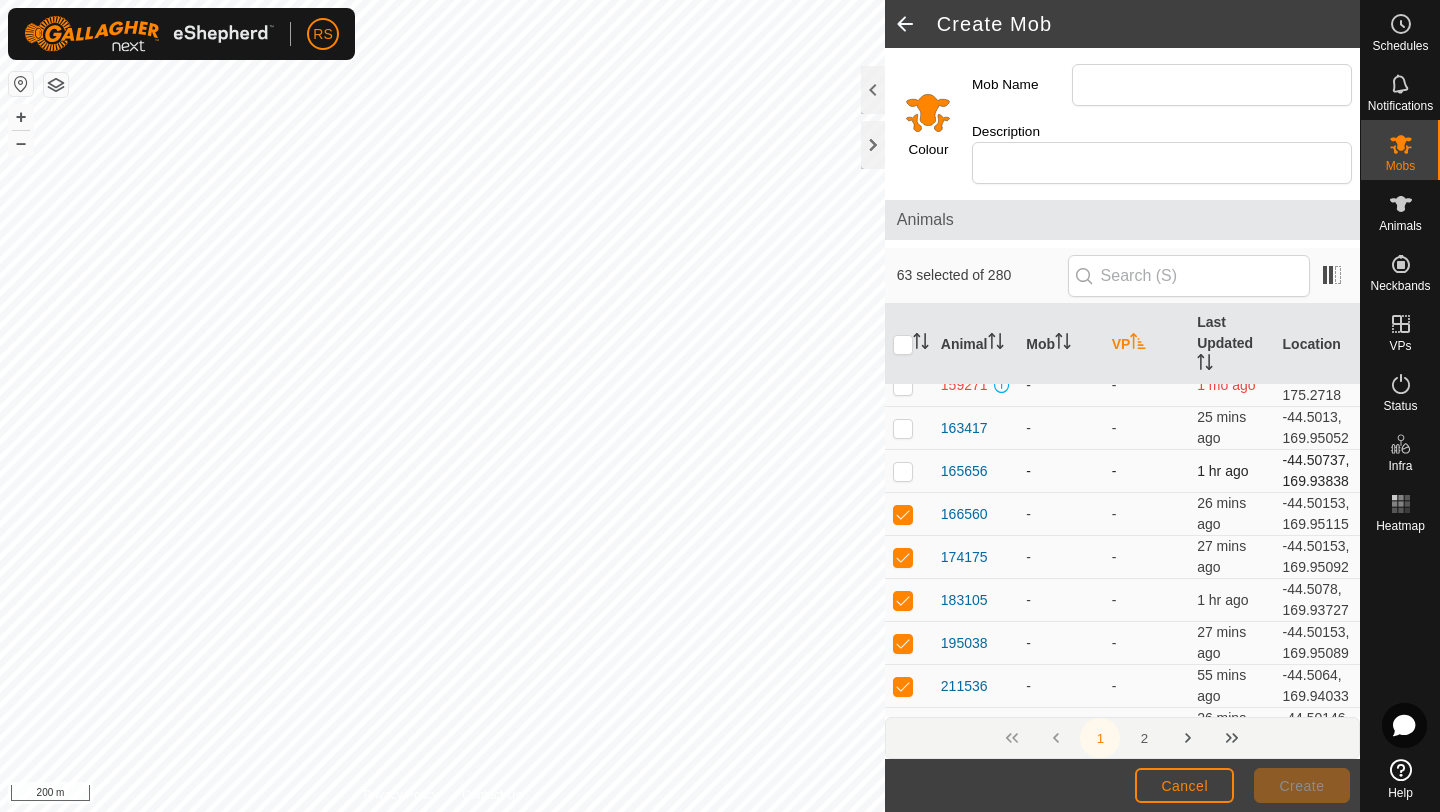 click at bounding box center [909, 471] 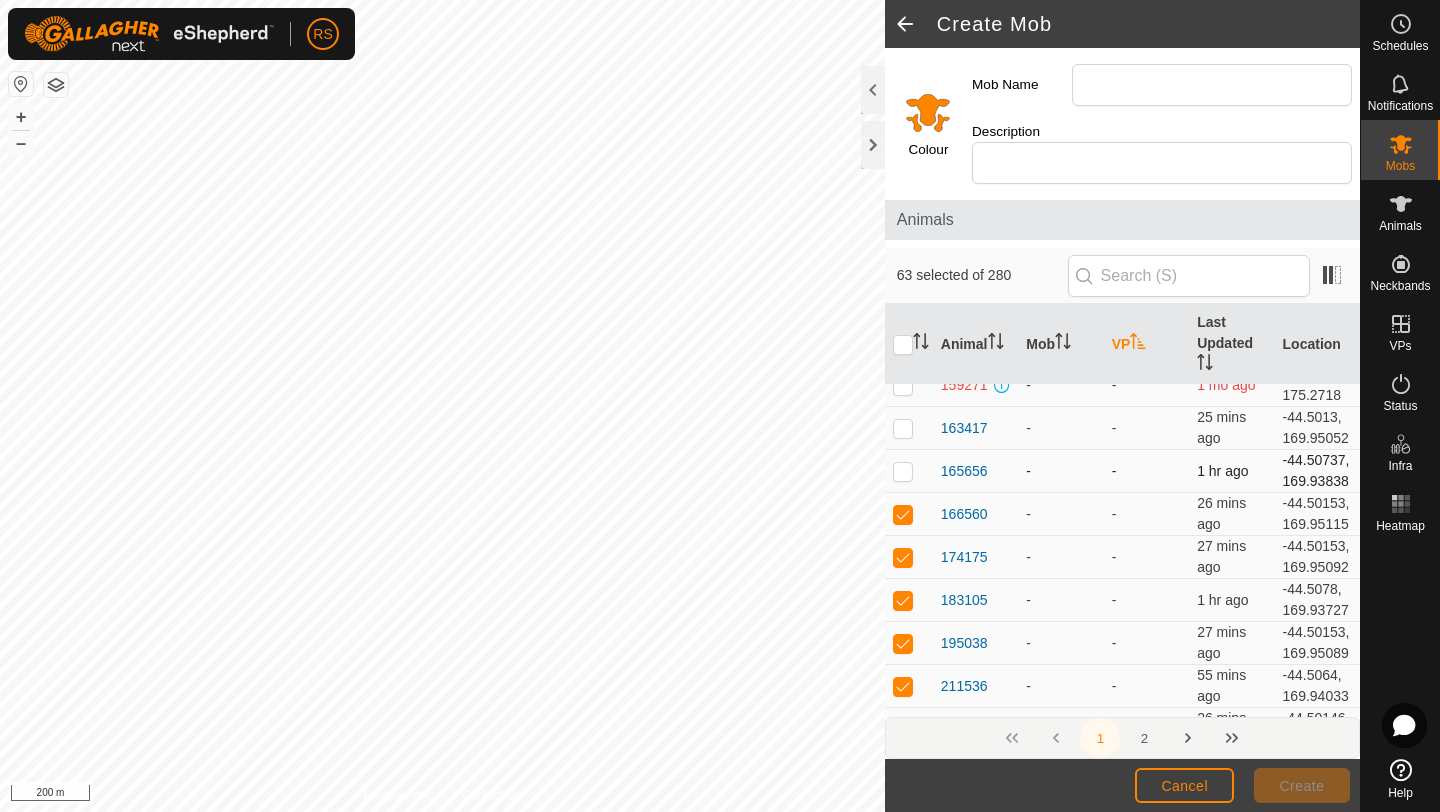 checkbox on "true" 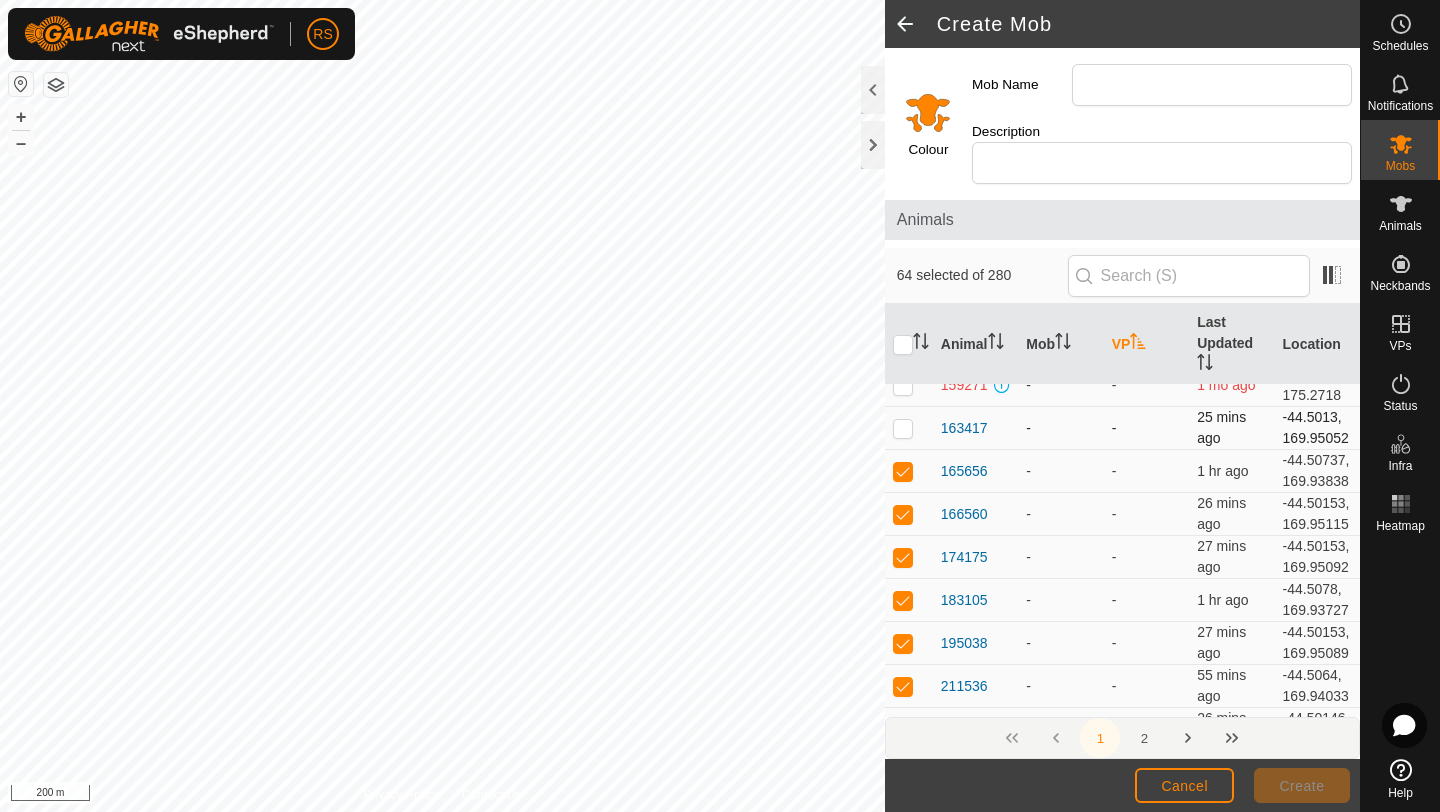 click at bounding box center (903, 428) 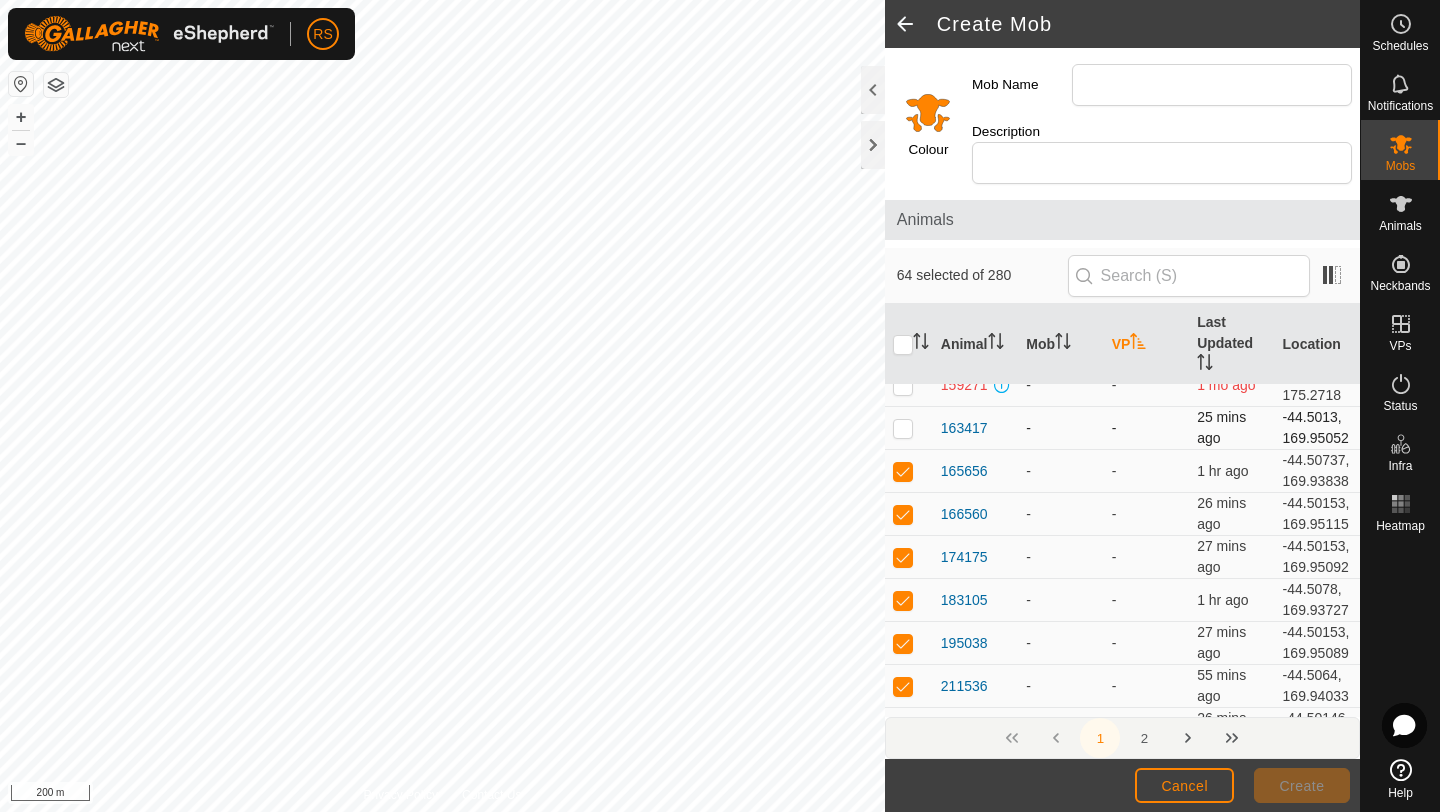 checkbox on "true" 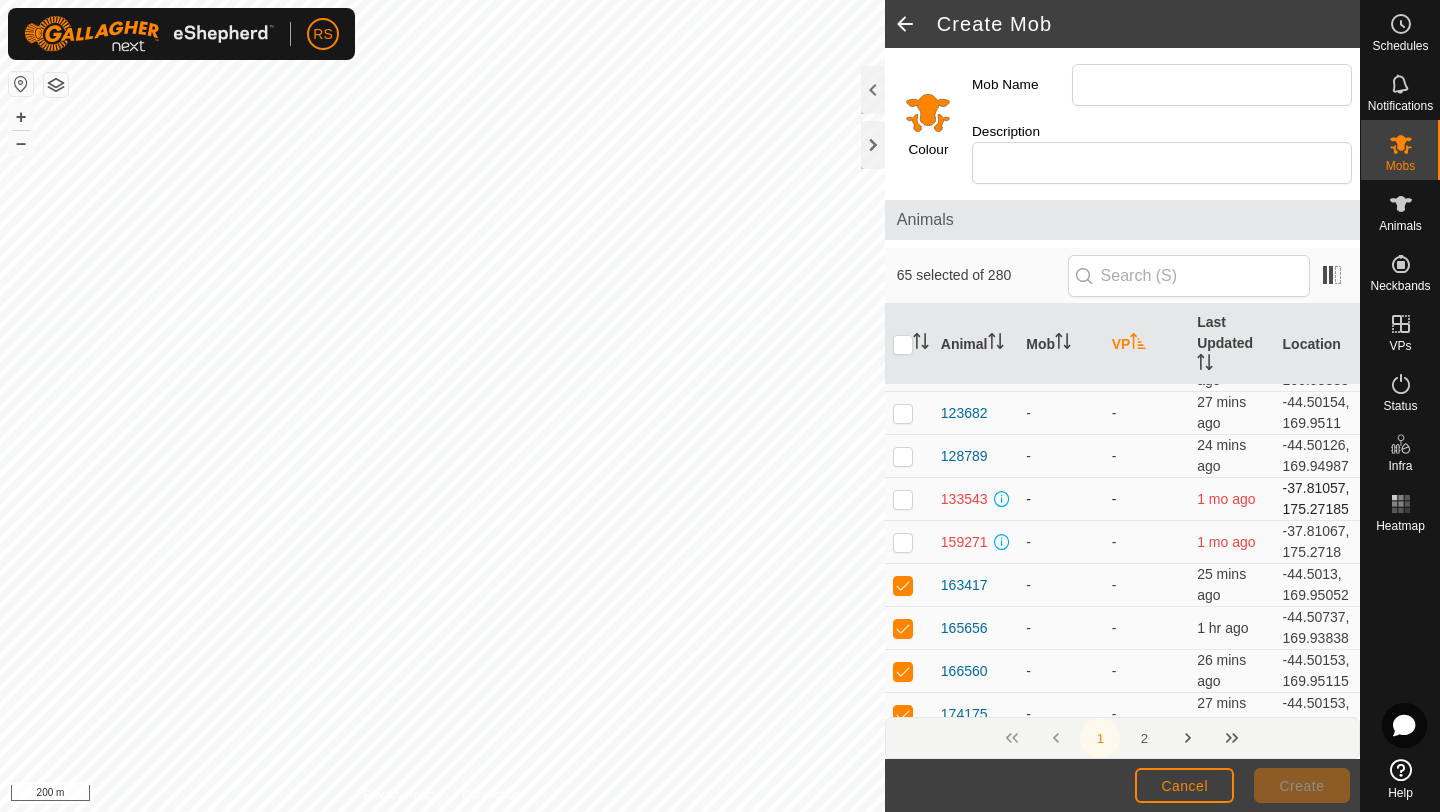 scroll, scrollTop: 500, scrollLeft: 0, axis: vertical 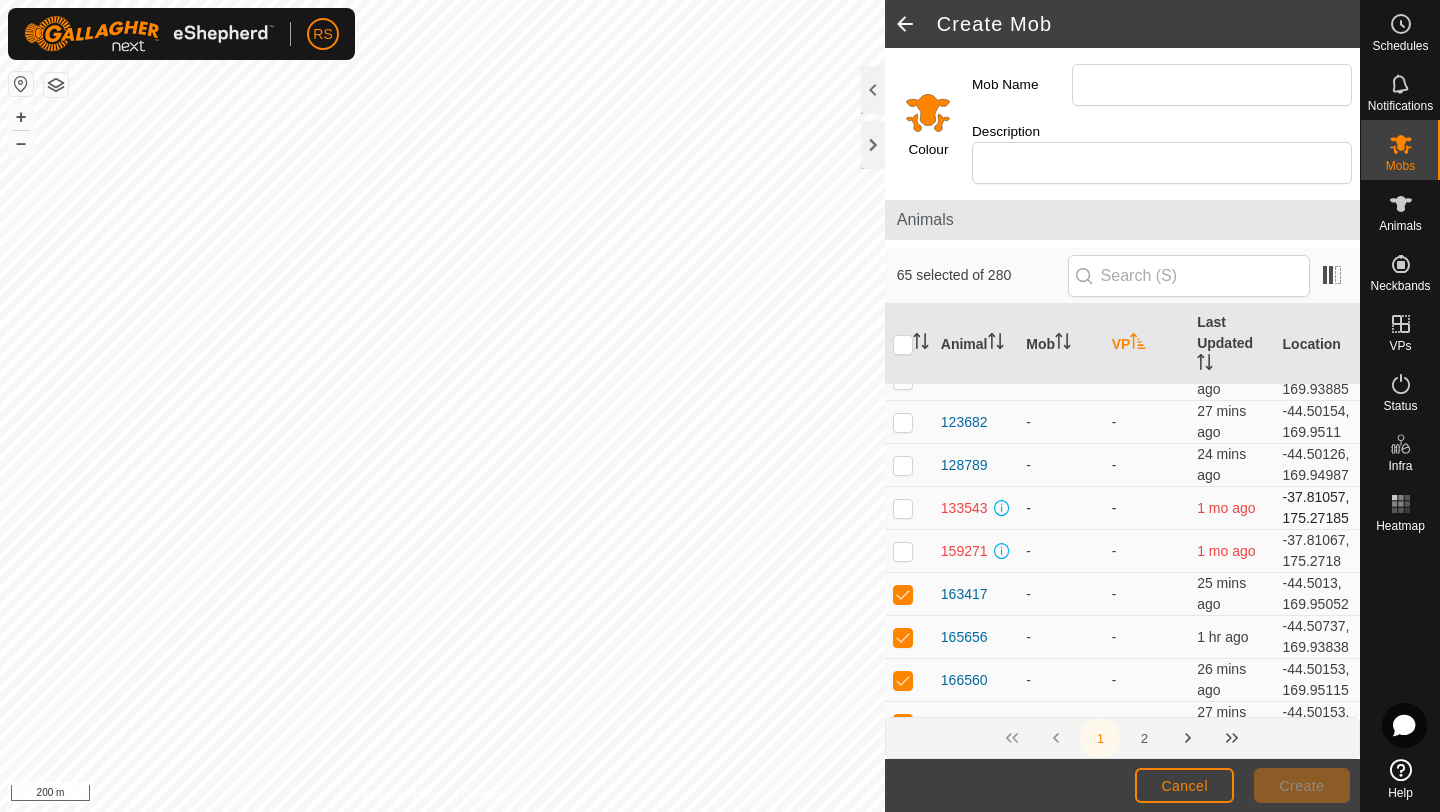 click at bounding box center (909, 465) 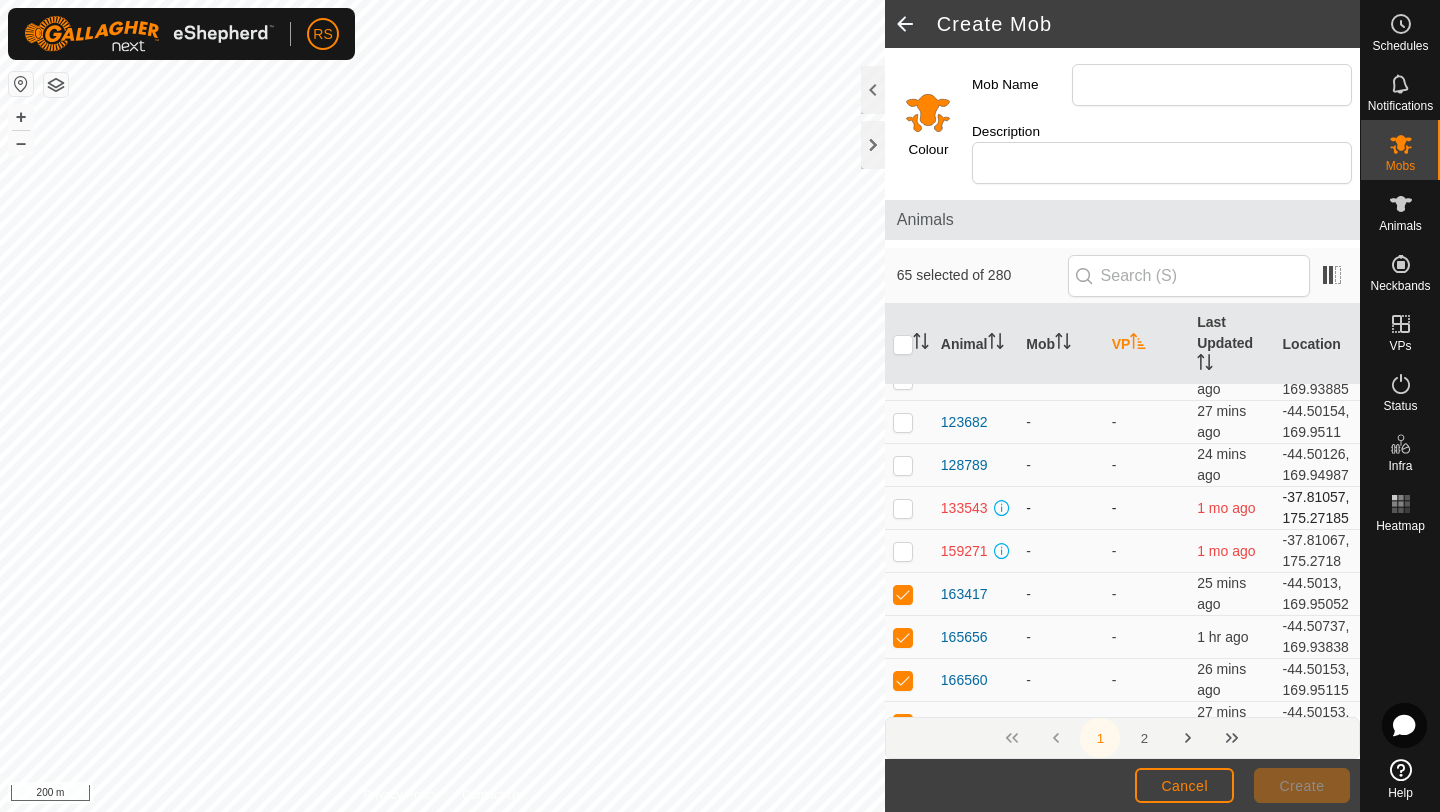 checkbox on "true" 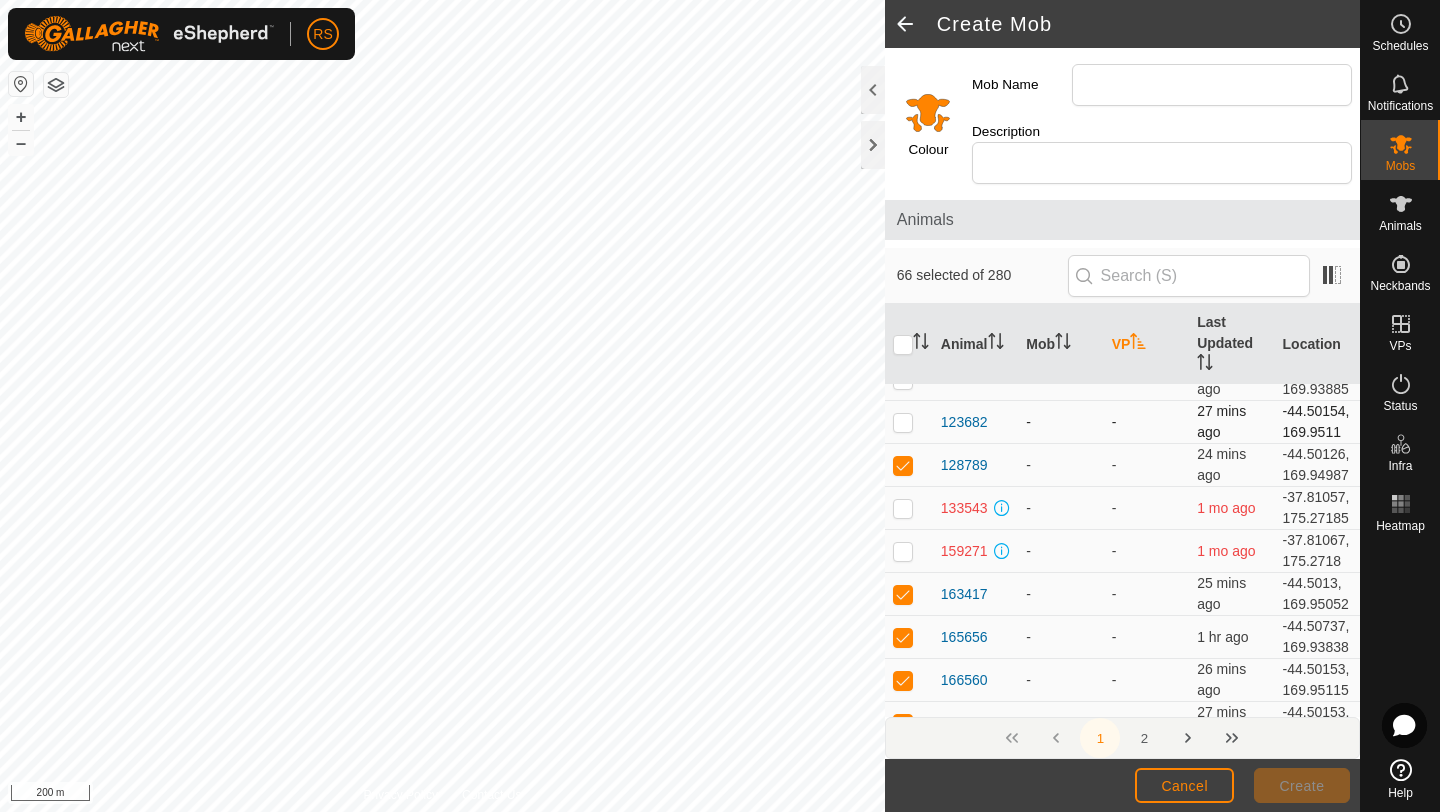 click at bounding box center (903, 422) 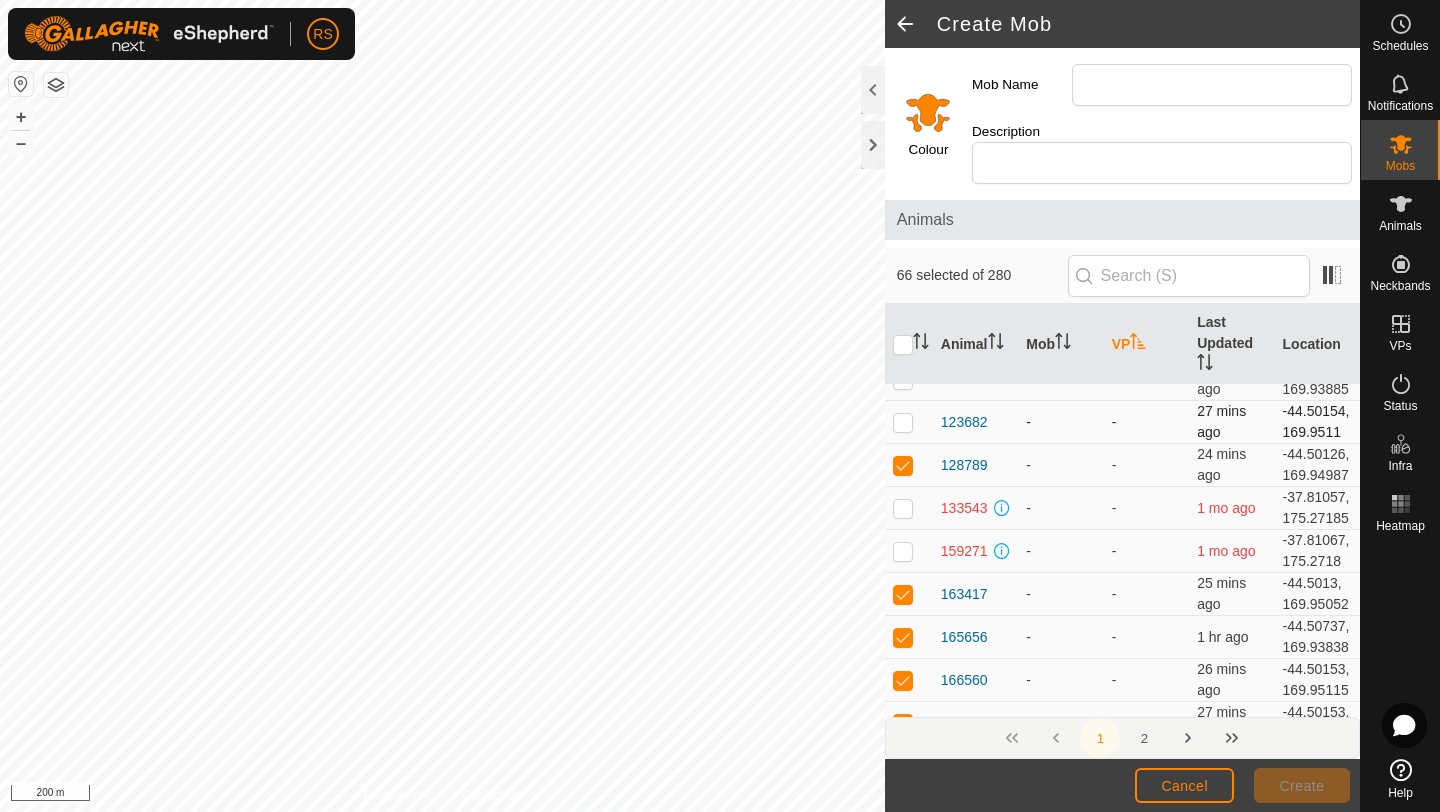 checkbox on "true" 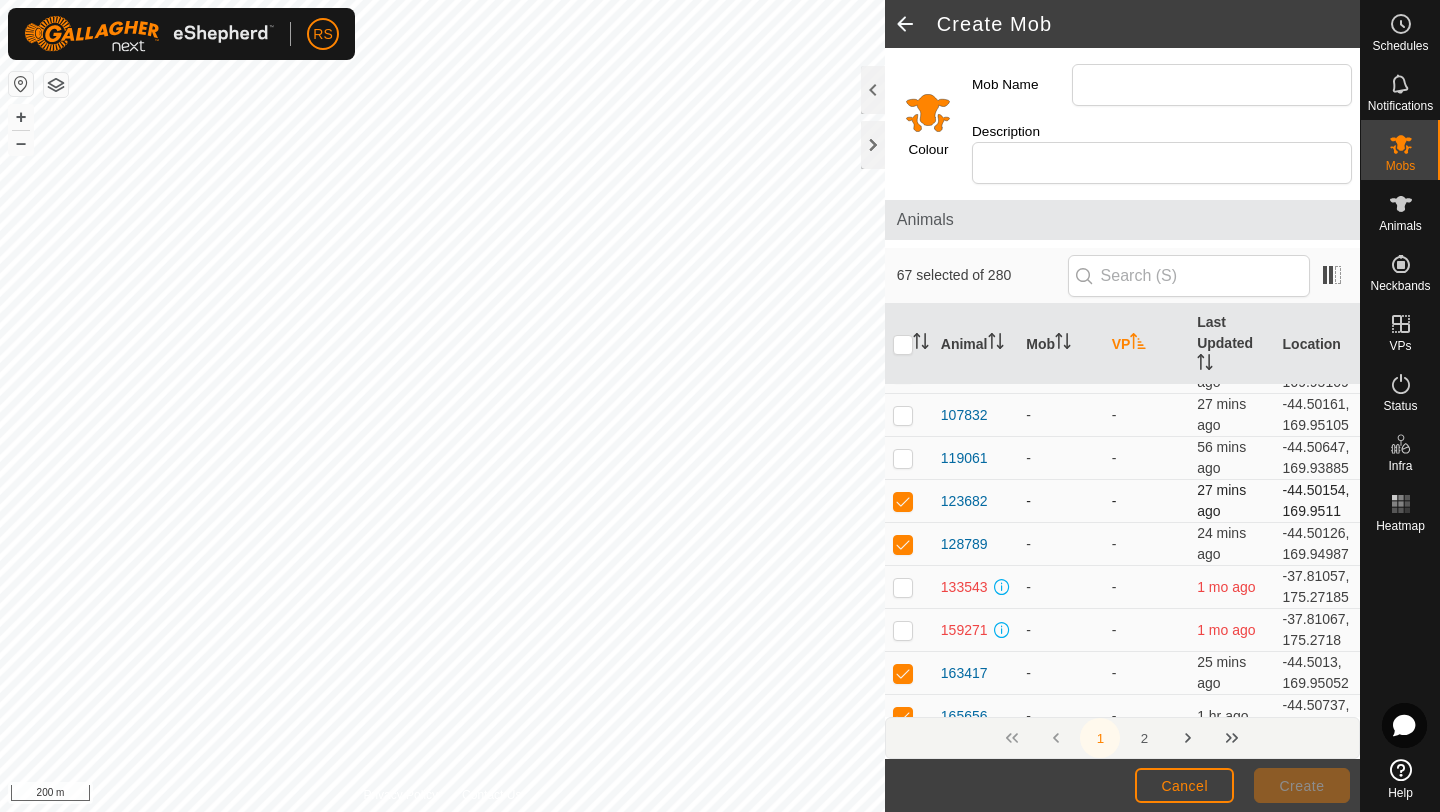 scroll, scrollTop: 416, scrollLeft: 0, axis: vertical 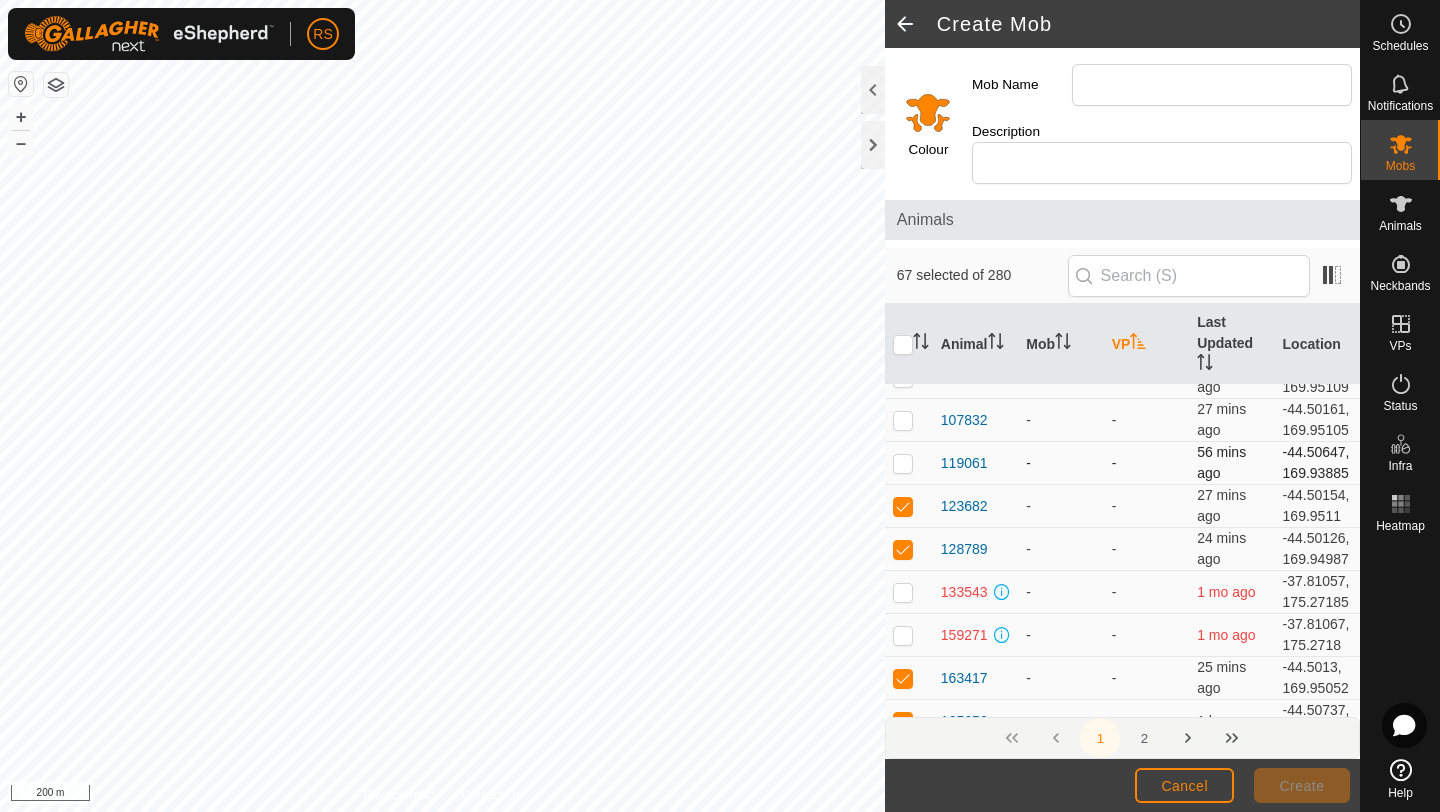 click at bounding box center (903, 463) 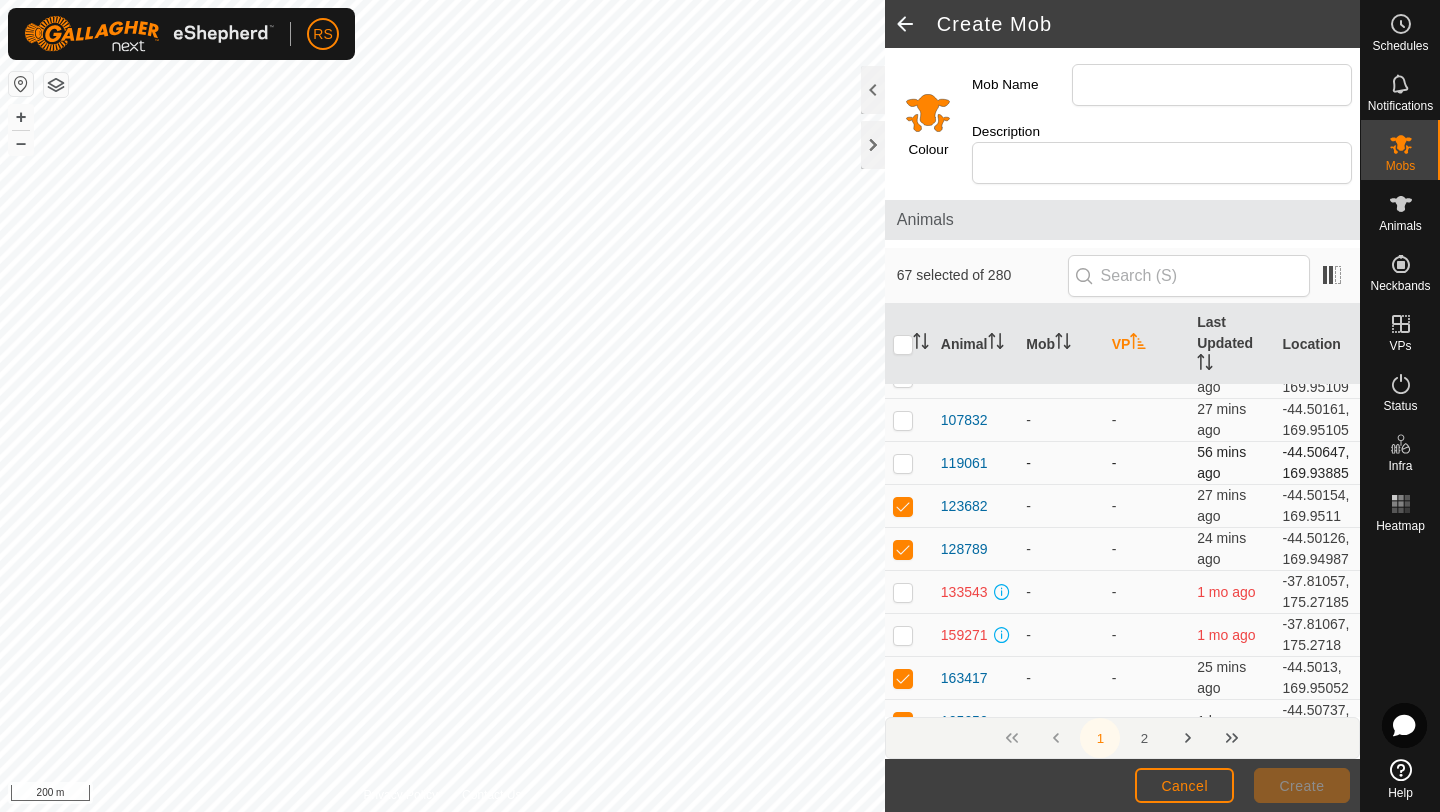 checkbox on "true" 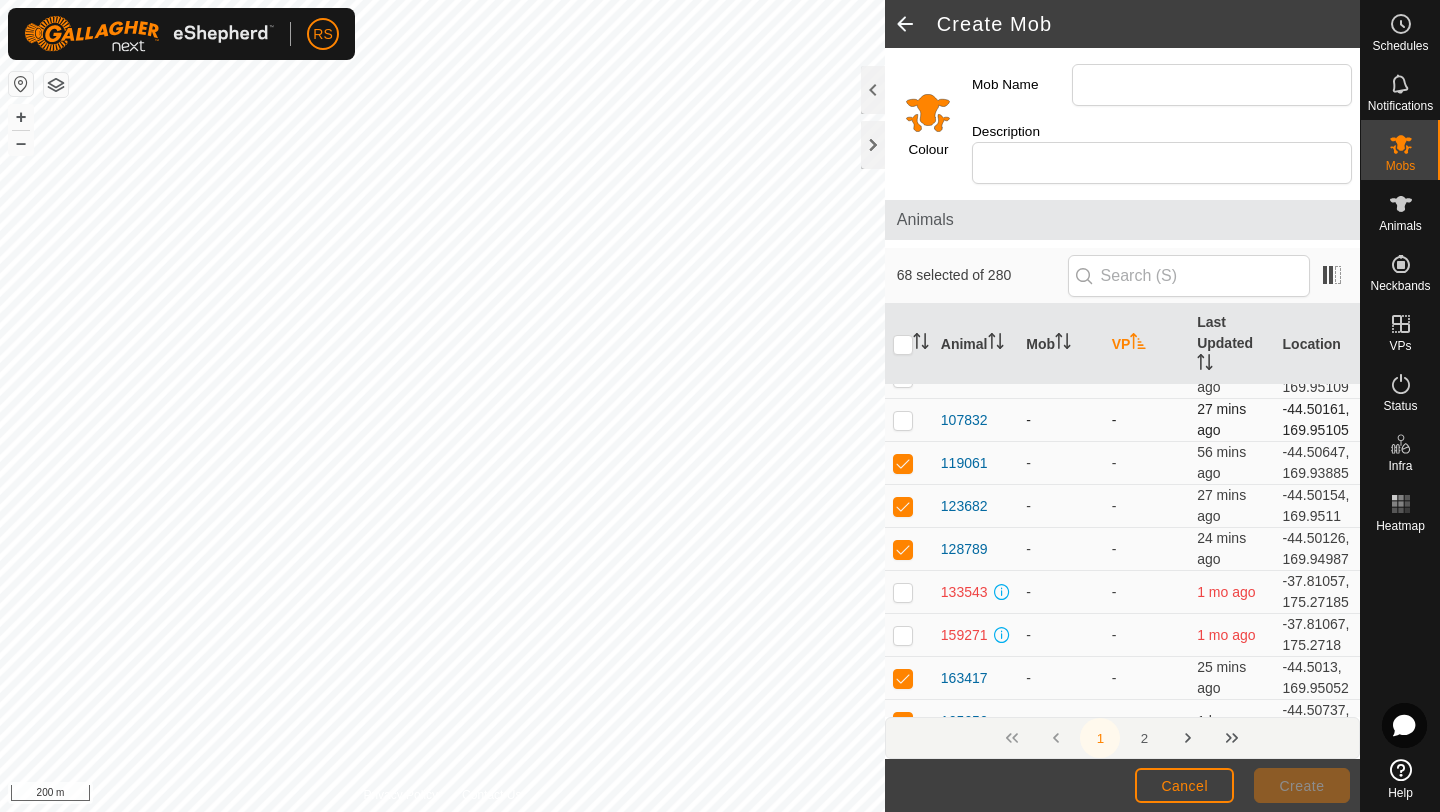 click at bounding box center [903, 420] 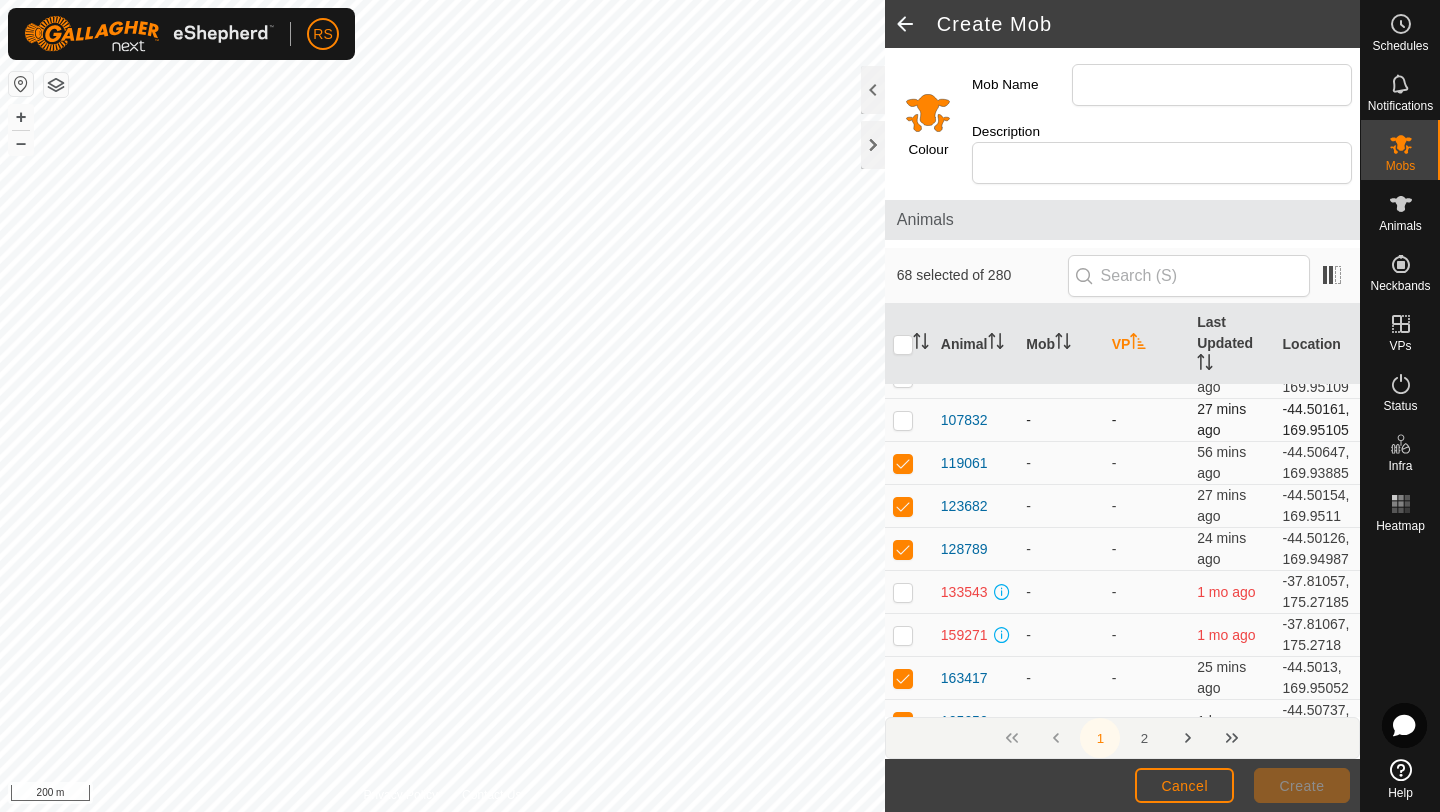 checkbox on "true" 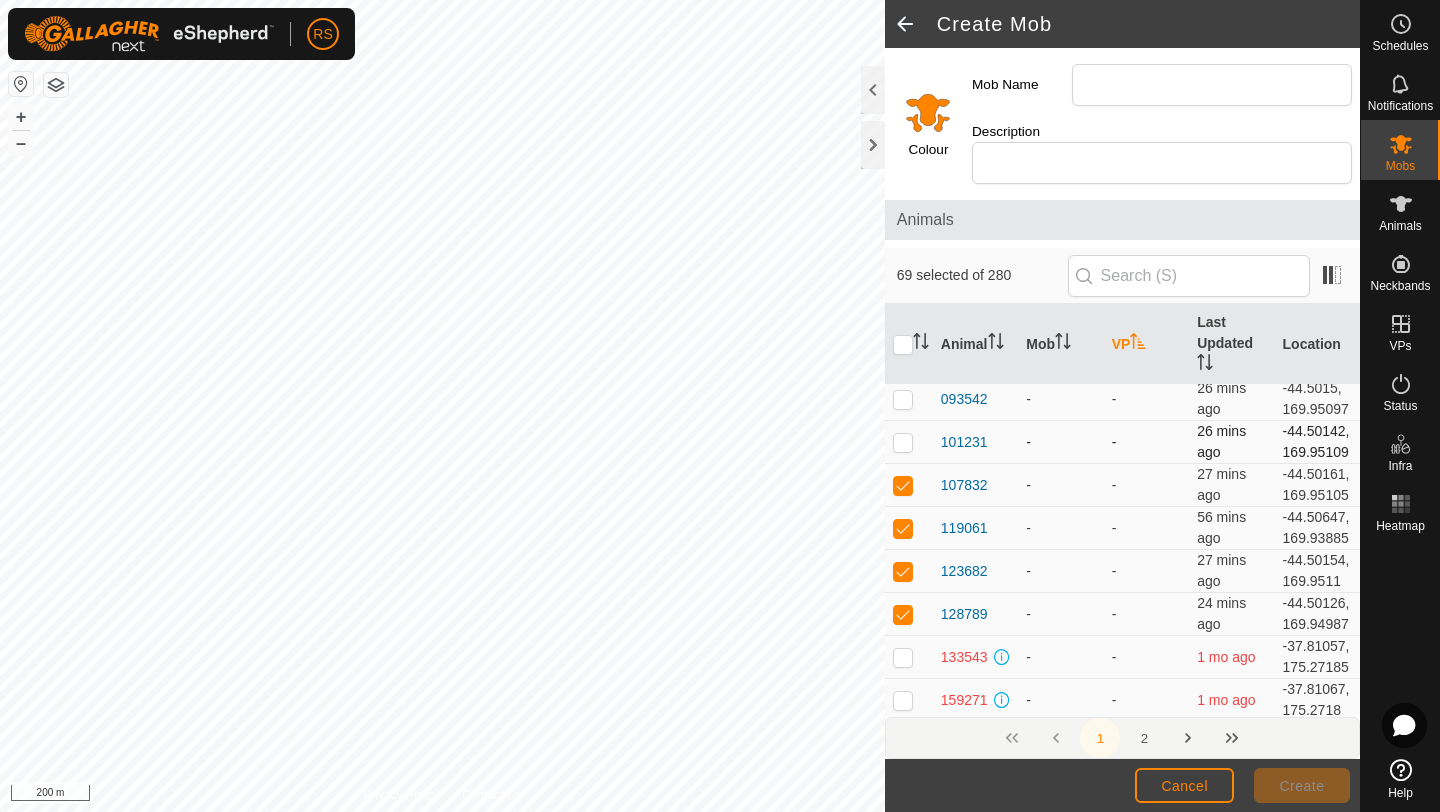 click at bounding box center (903, 442) 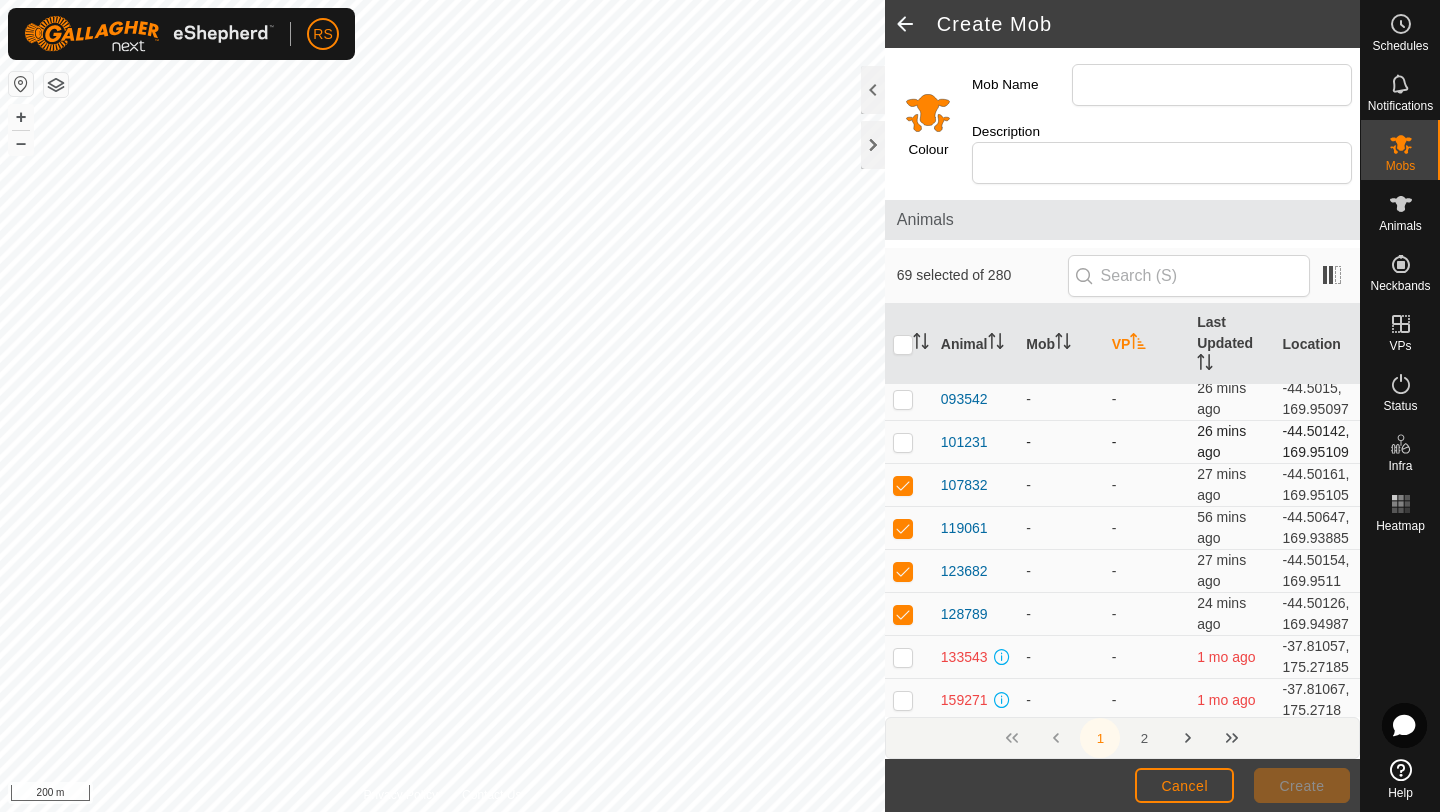 checkbox on "true" 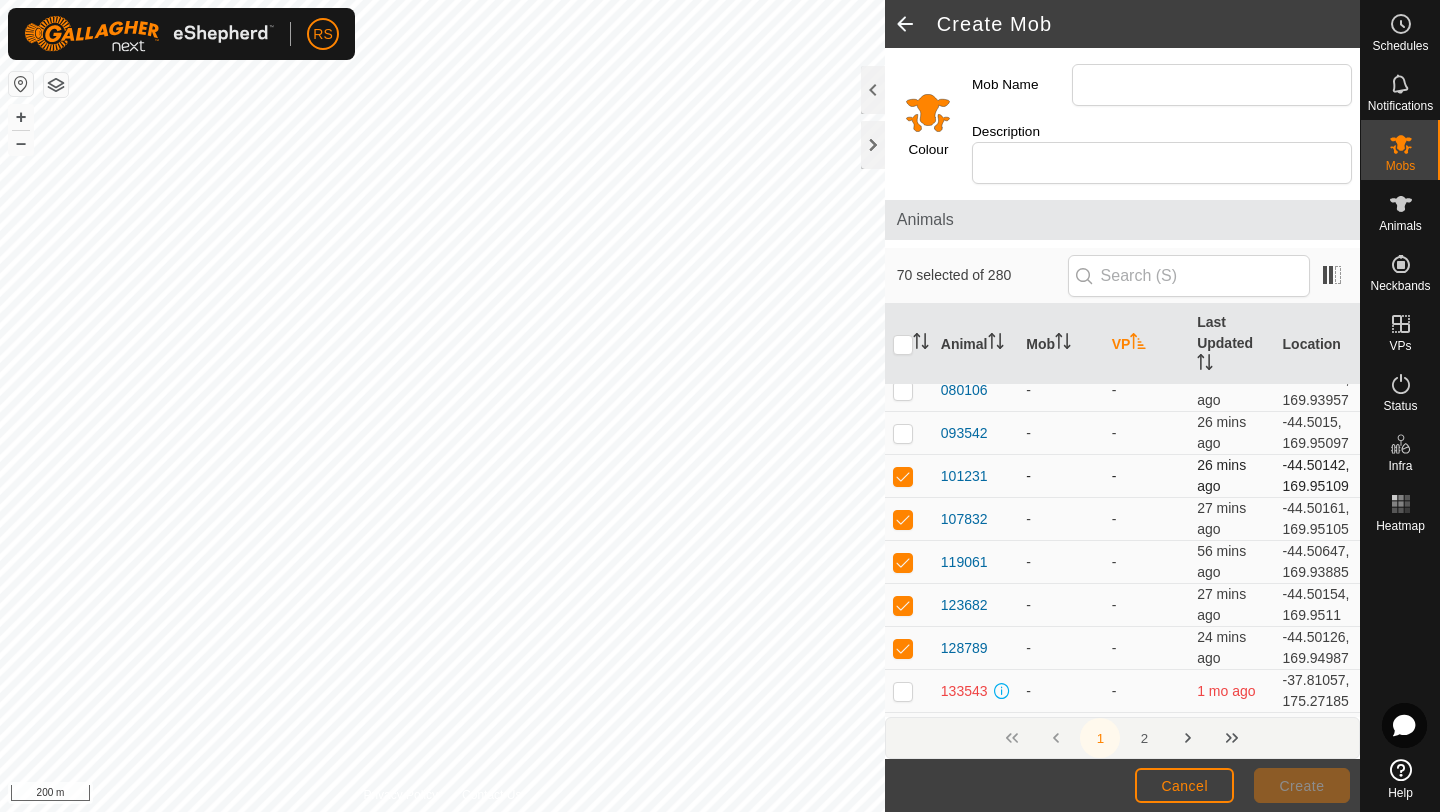 scroll, scrollTop: 308, scrollLeft: 0, axis: vertical 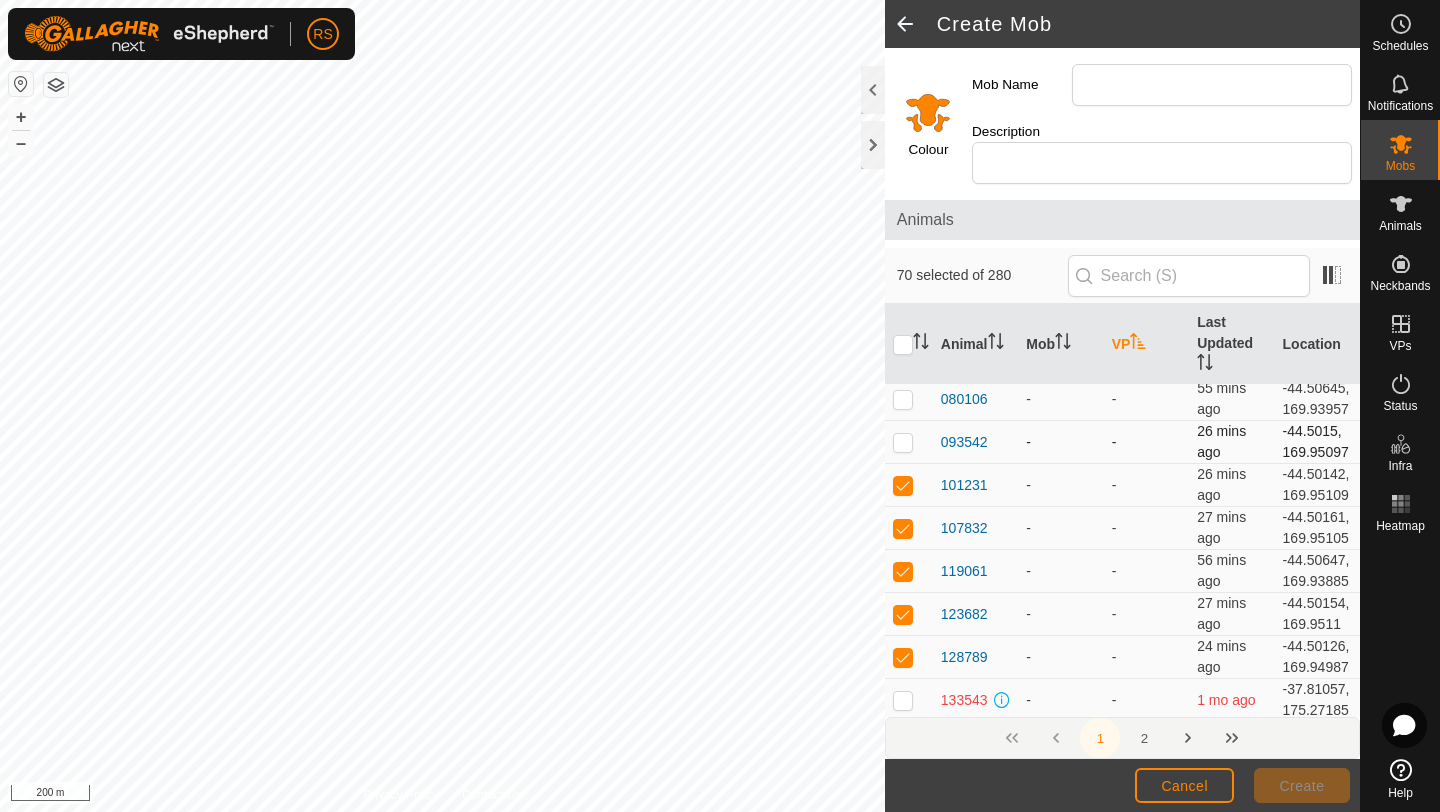 click at bounding box center [909, 442] 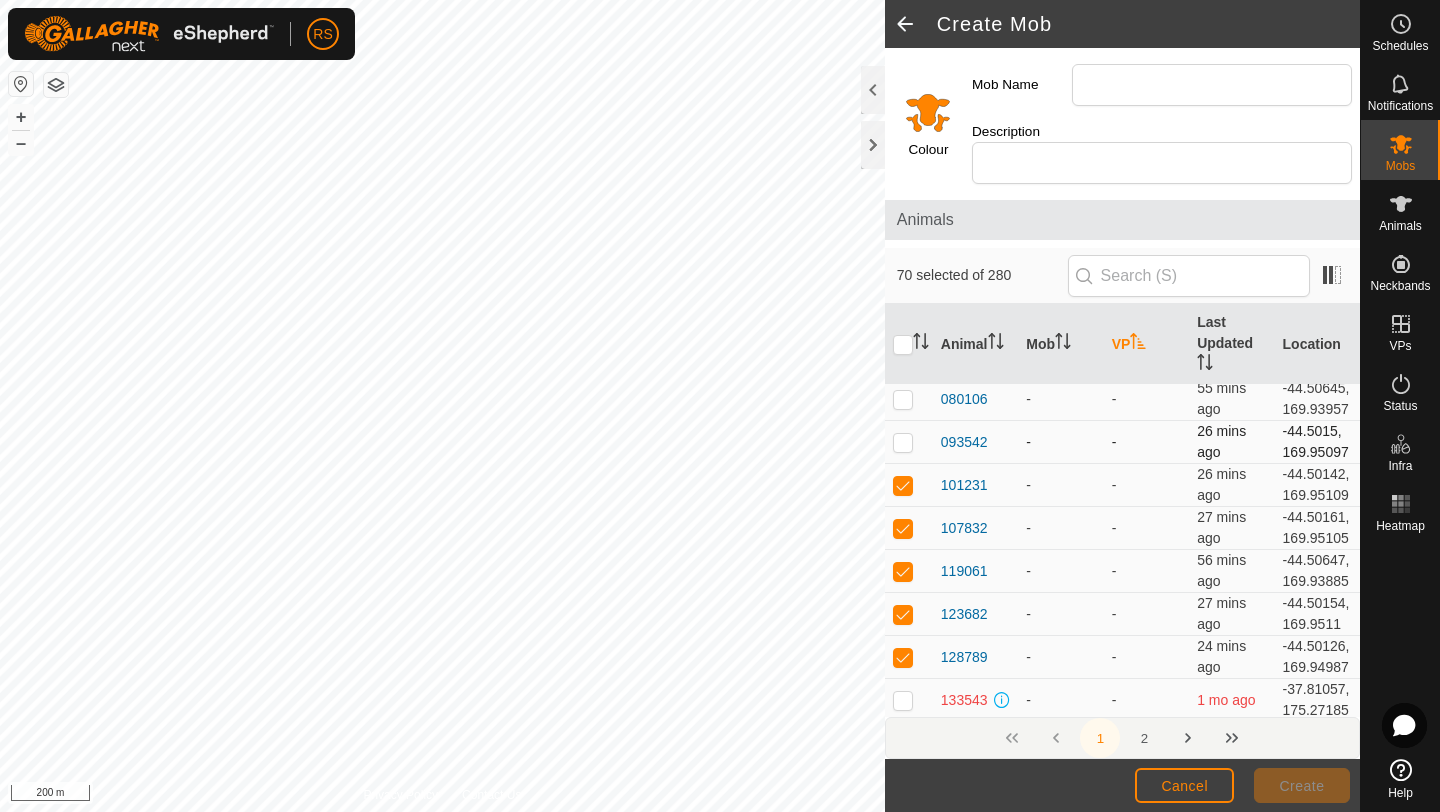 checkbox on "true" 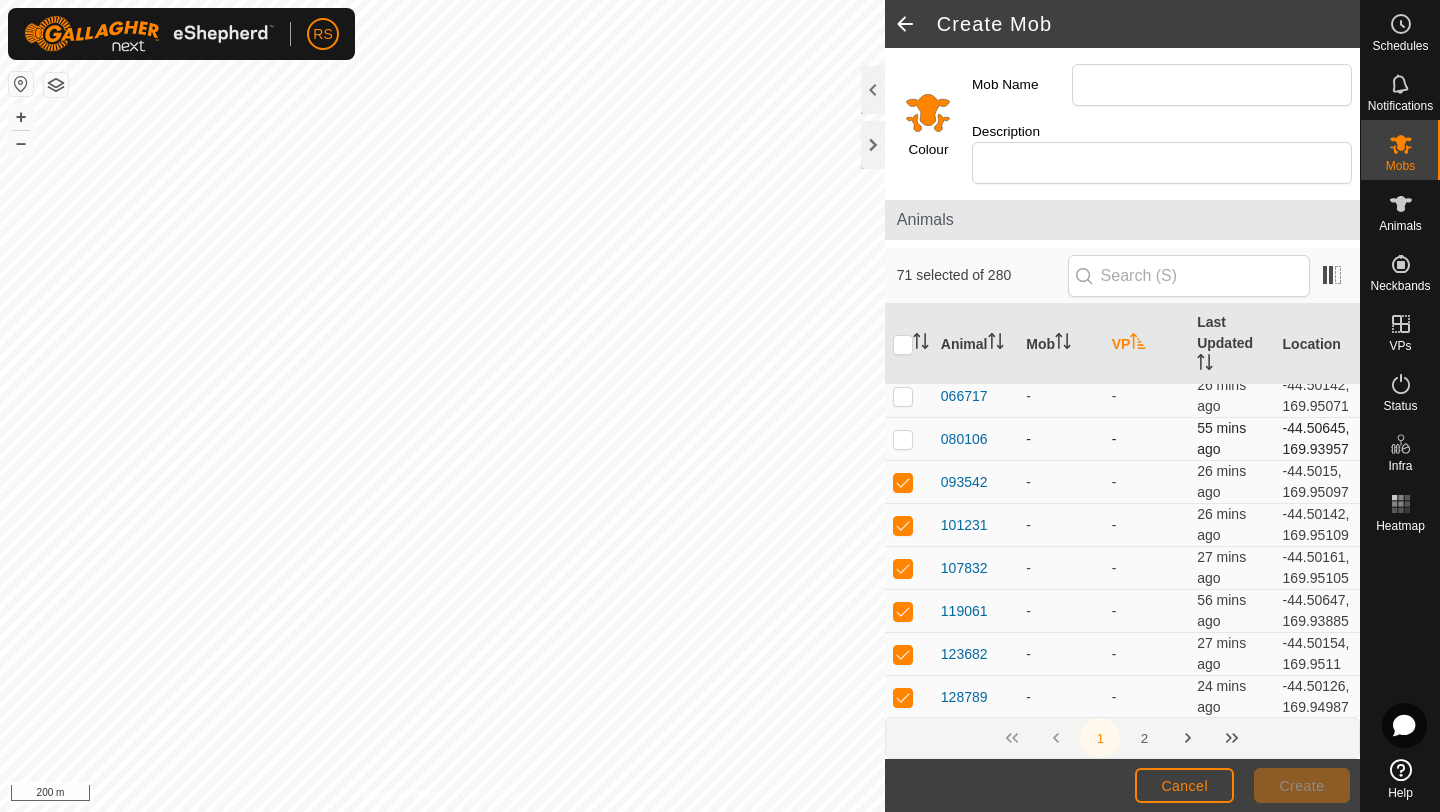 click at bounding box center [903, 439] 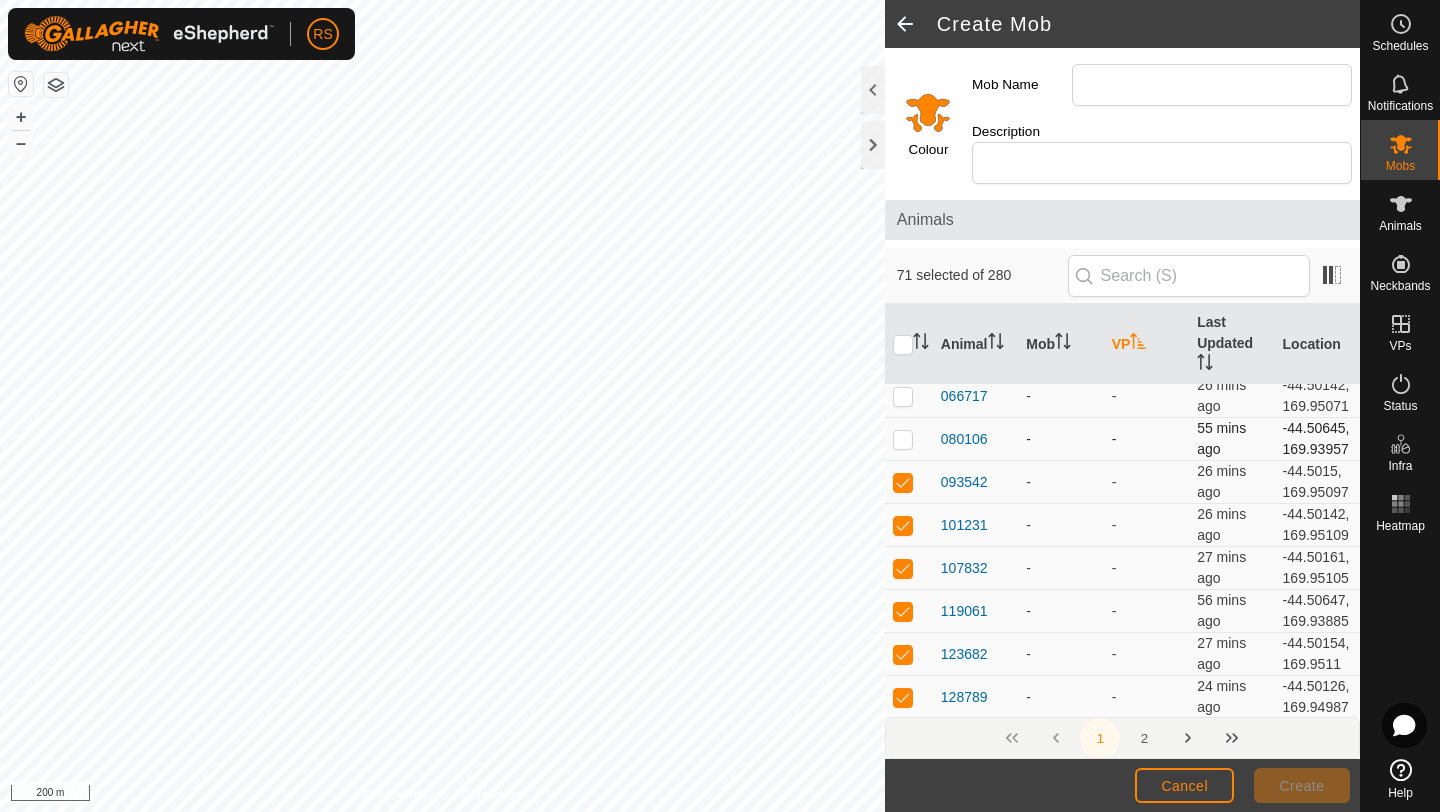 checkbox on "true" 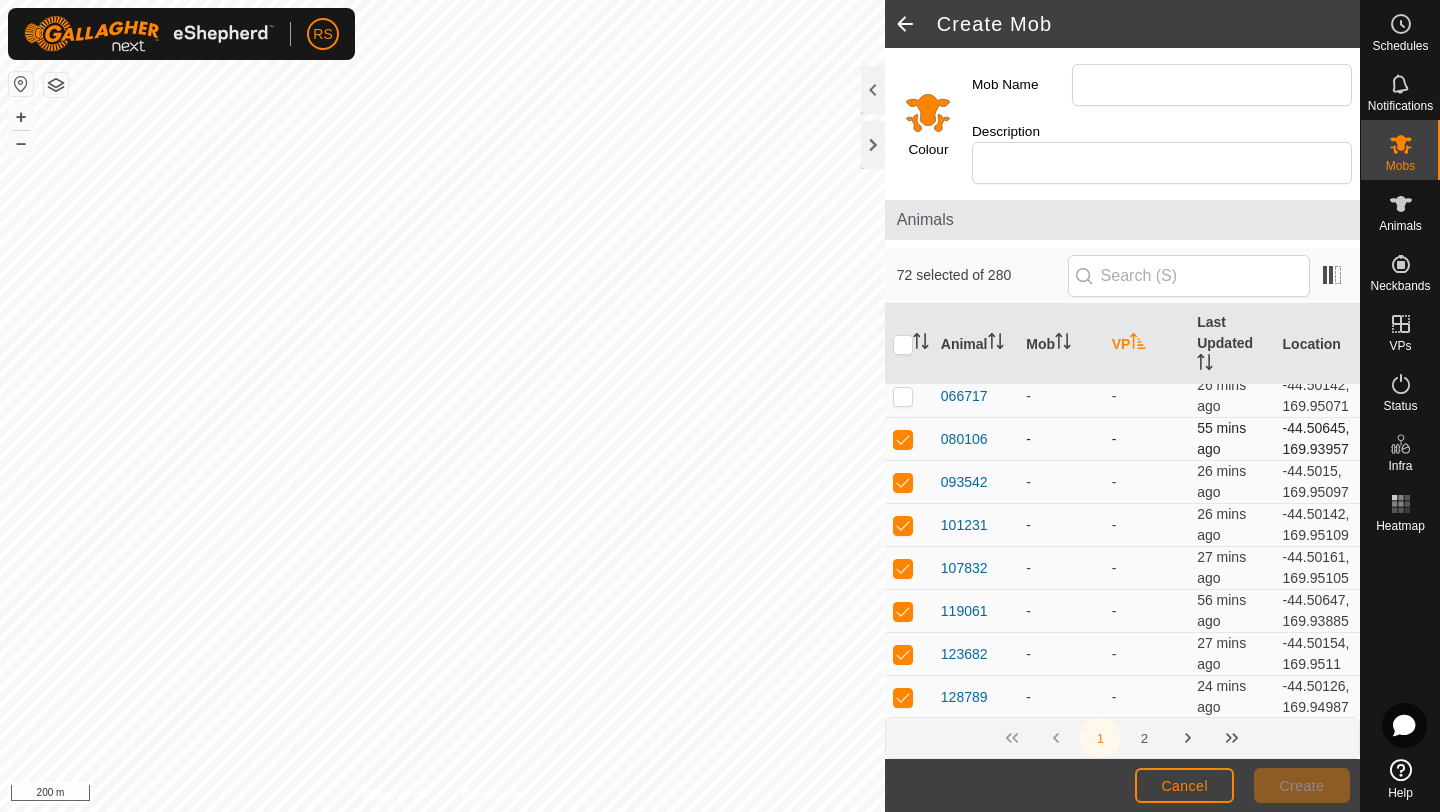 scroll, scrollTop: 225, scrollLeft: 0, axis: vertical 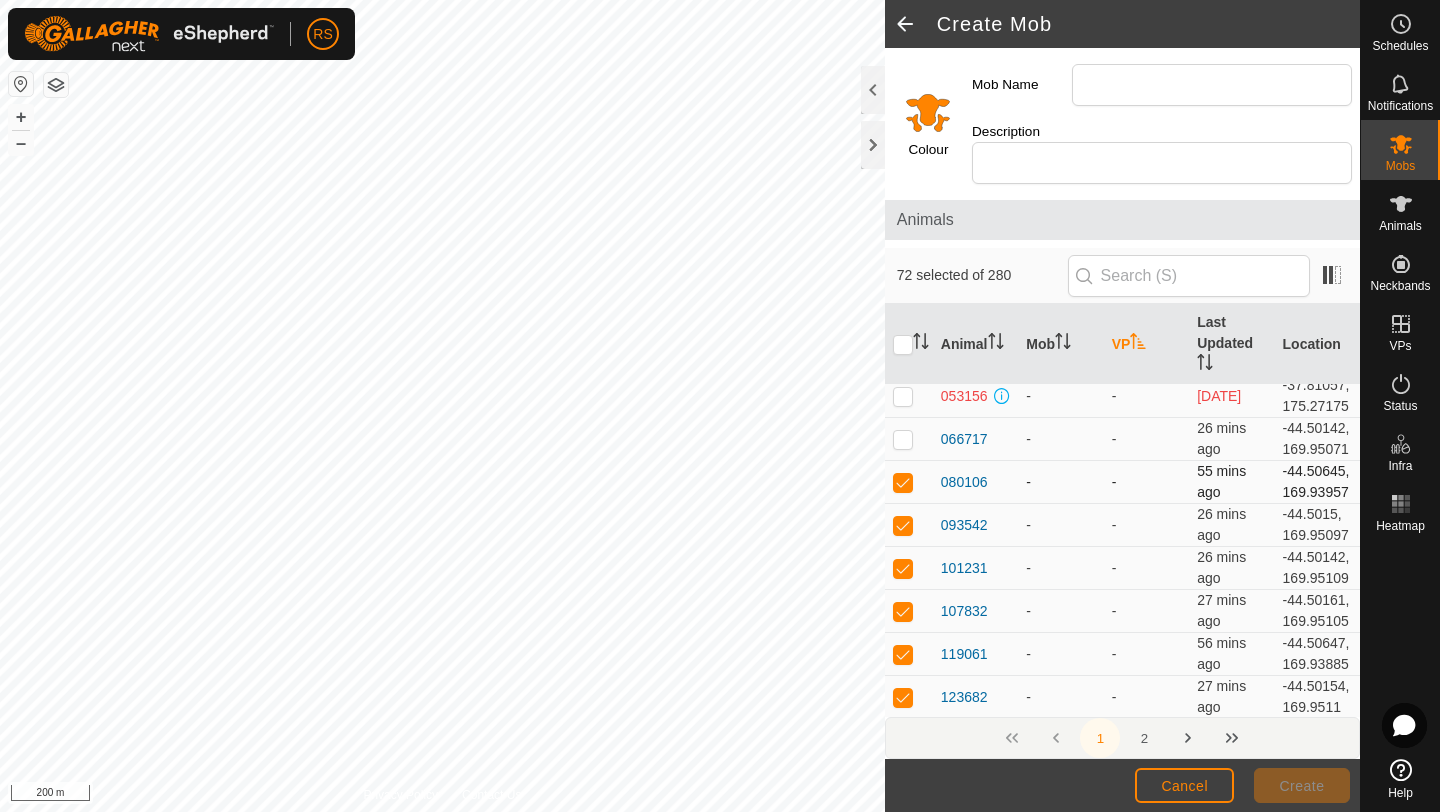 click at bounding box center (903, 439) 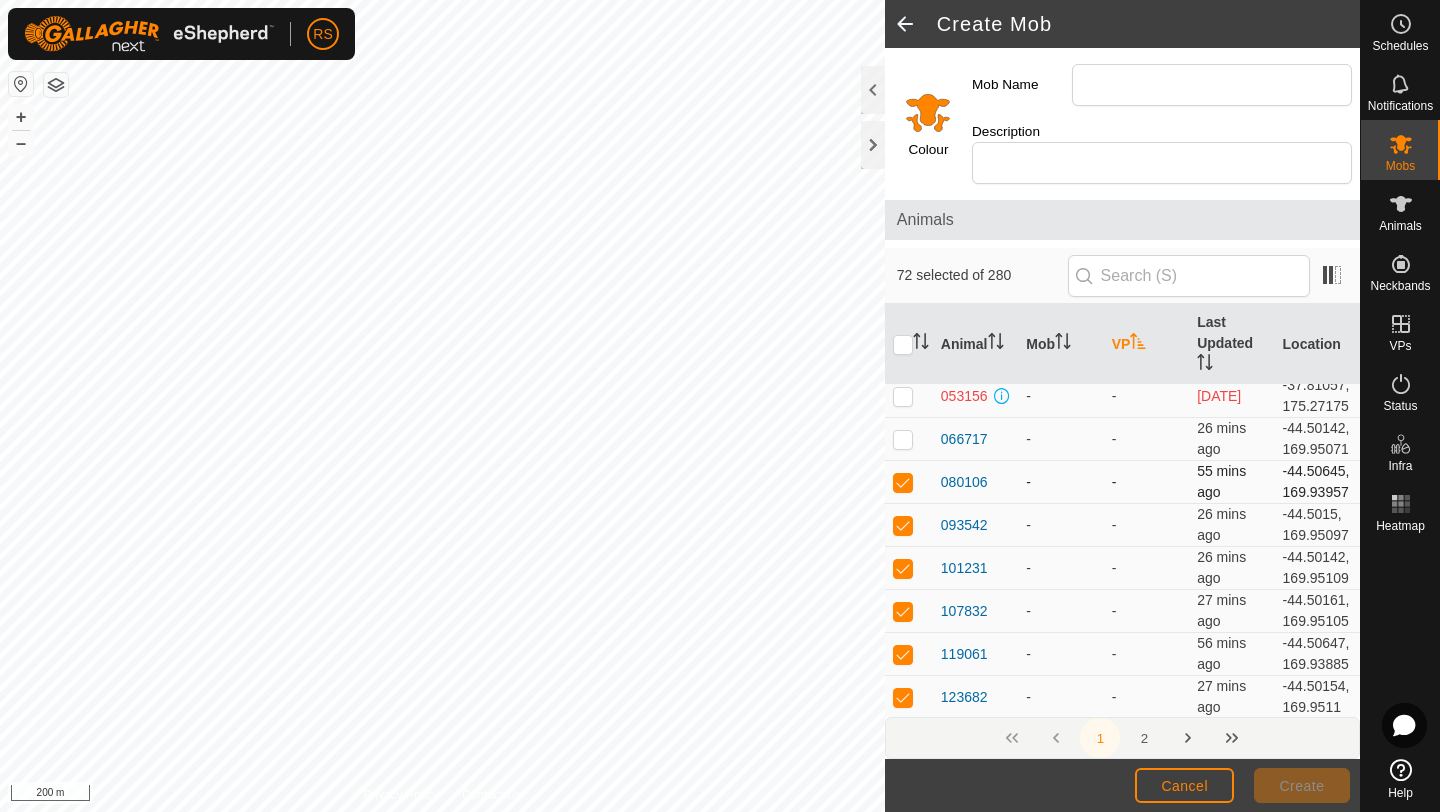 checkbox on "true" 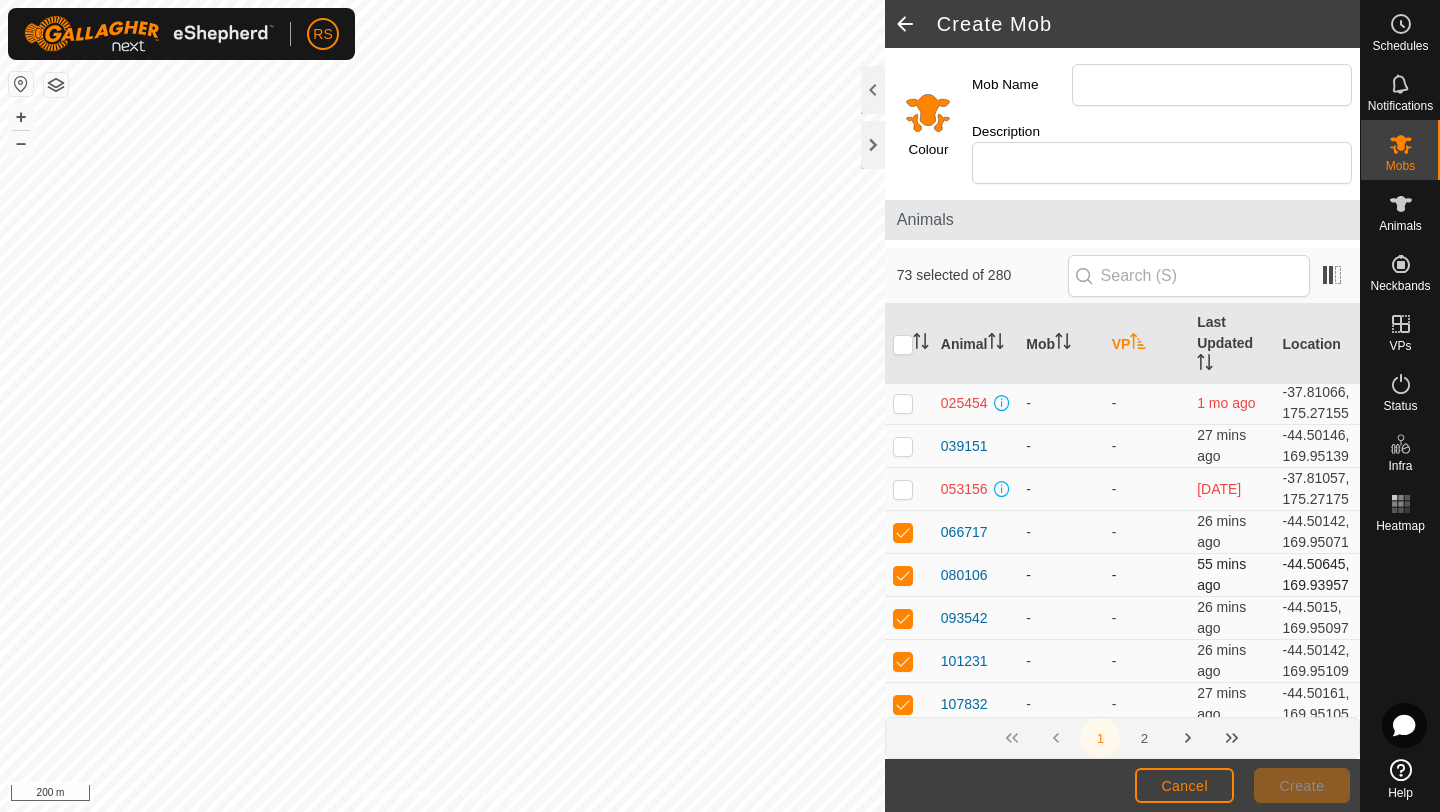 scroll, scrollTop: 120, scrollLeft: 0, axis: vertical 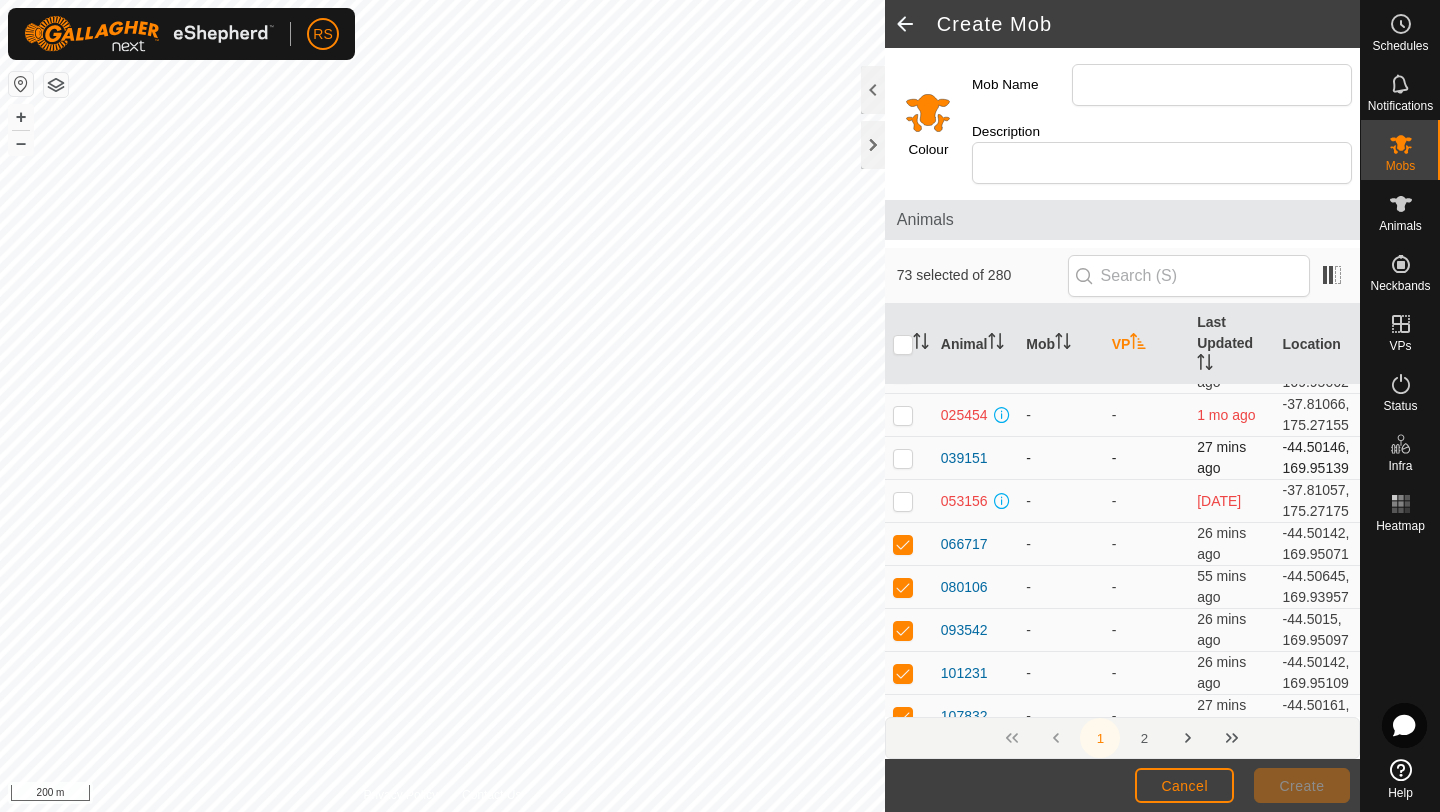 click at bounding box center [903, 458] 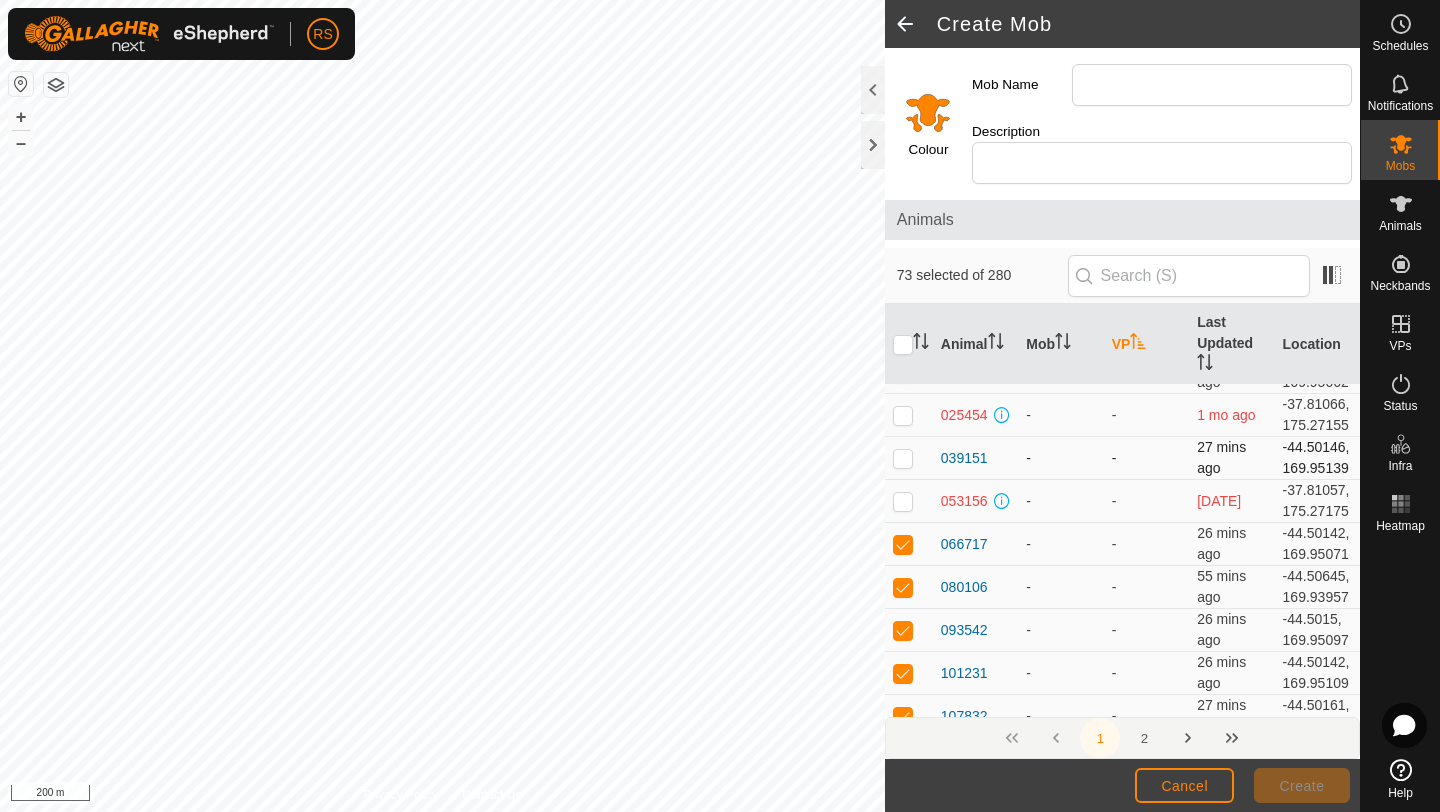 checkbox on "true" 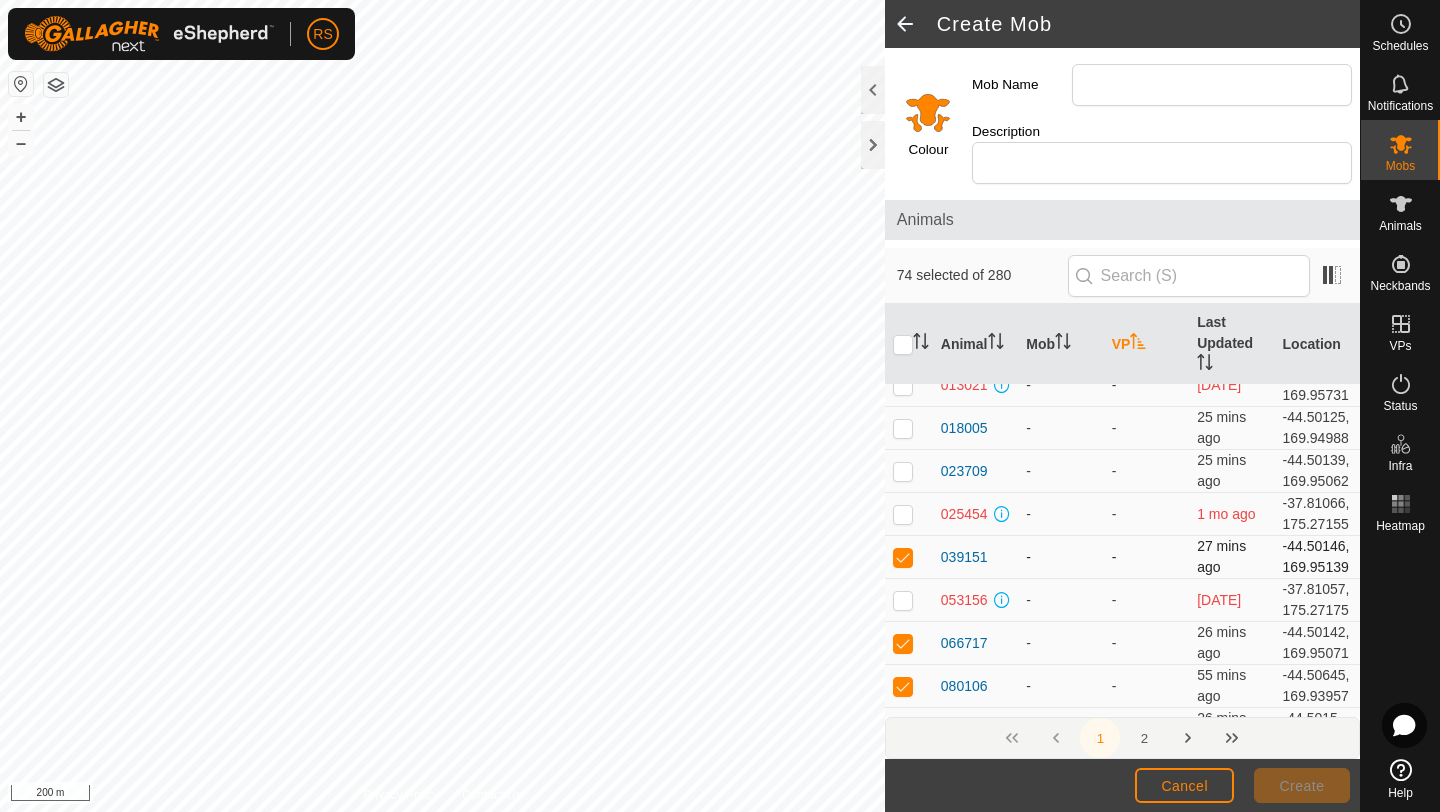 scroll, scrollTop: 13, scrollLeft: 0, axis: vertical 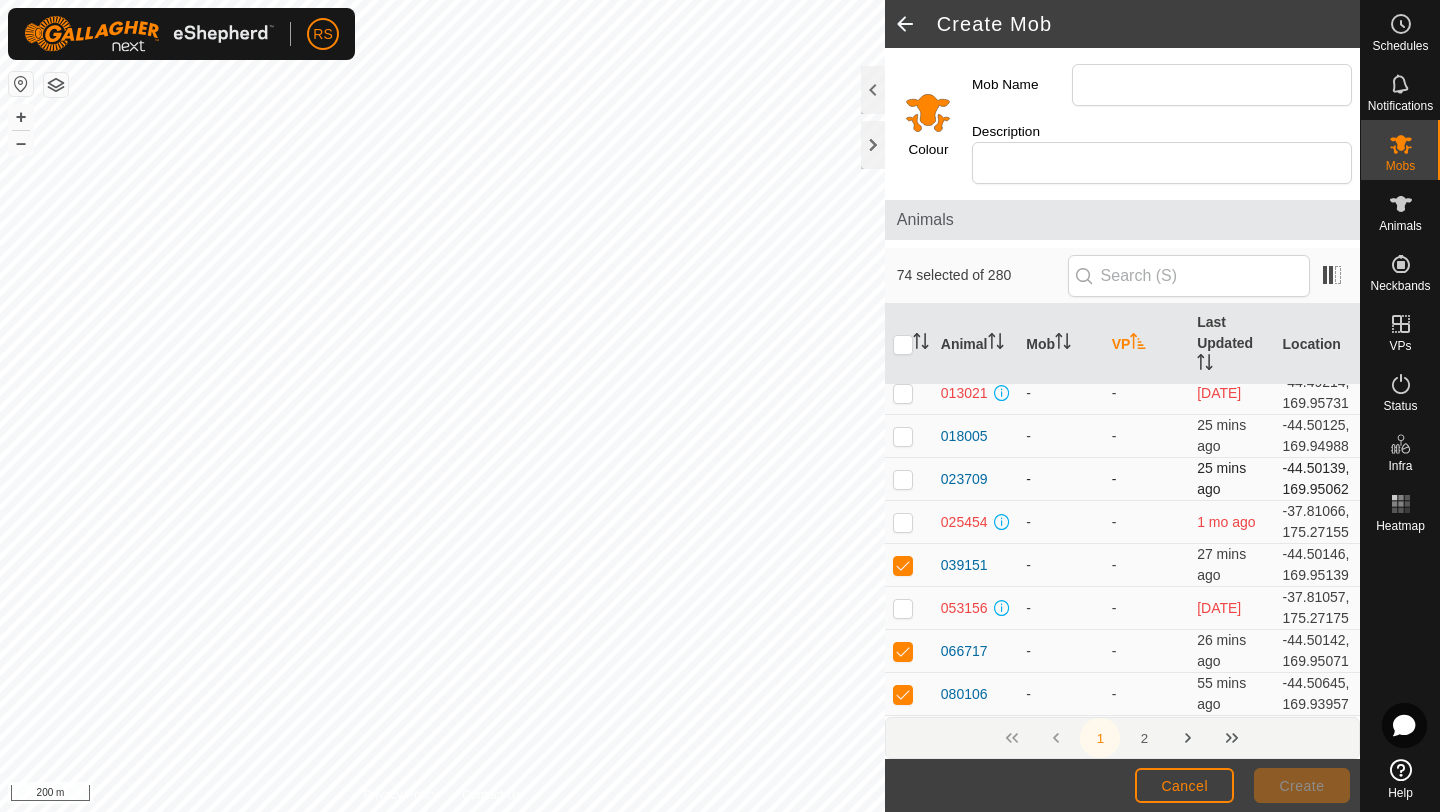 click at bounding box center [903, 479] 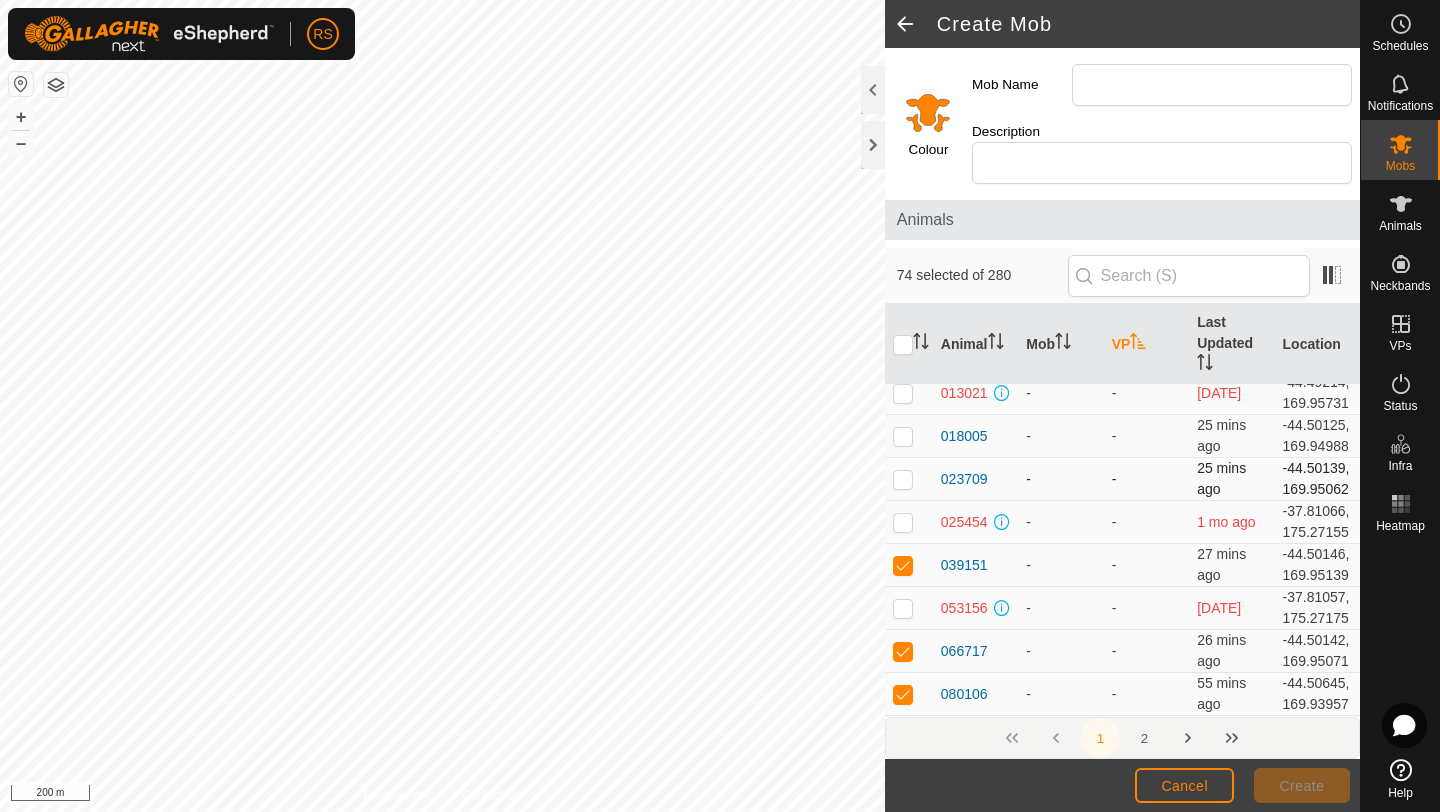 checkbox on "true" 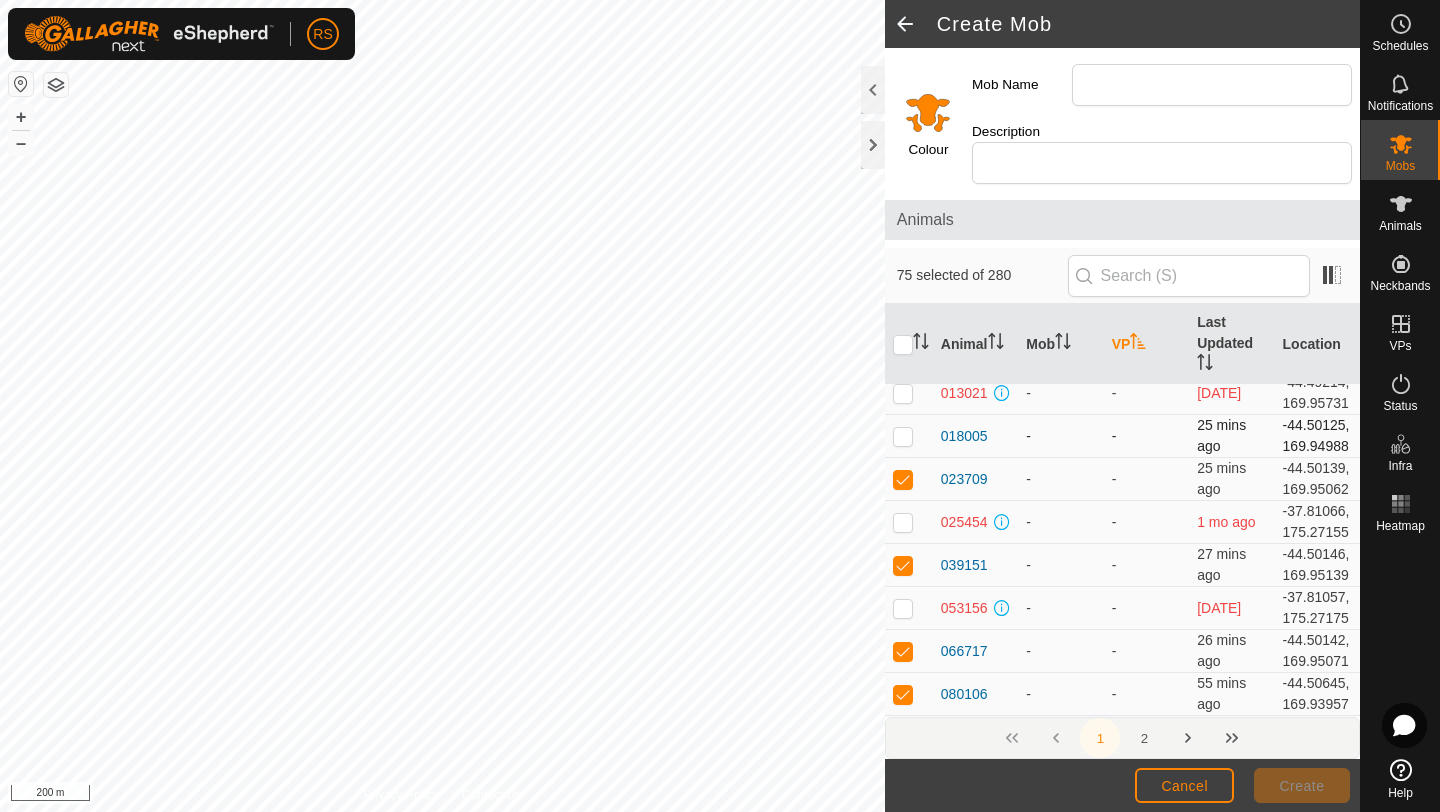 click at bounding box center (909, 436) 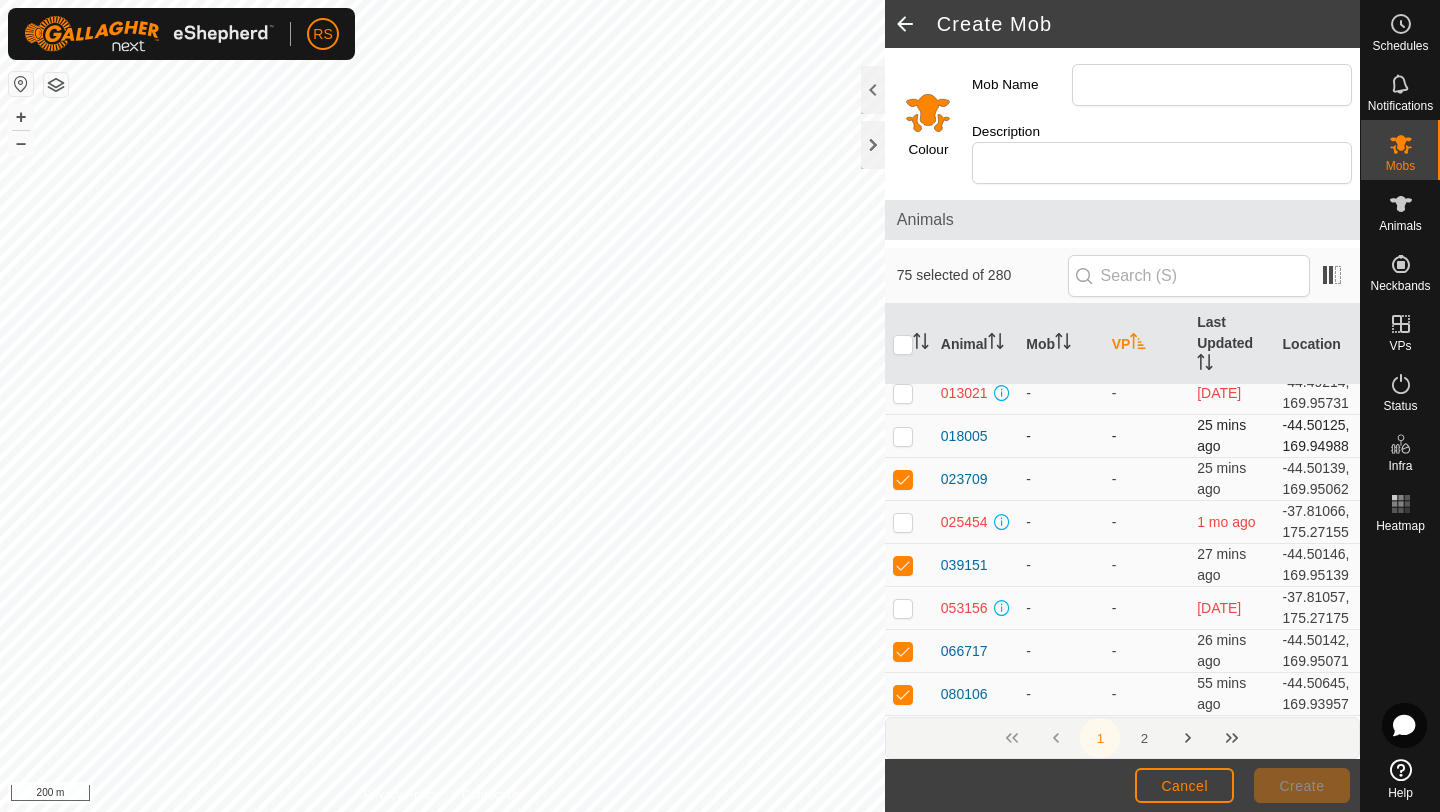 checkbox on "true" 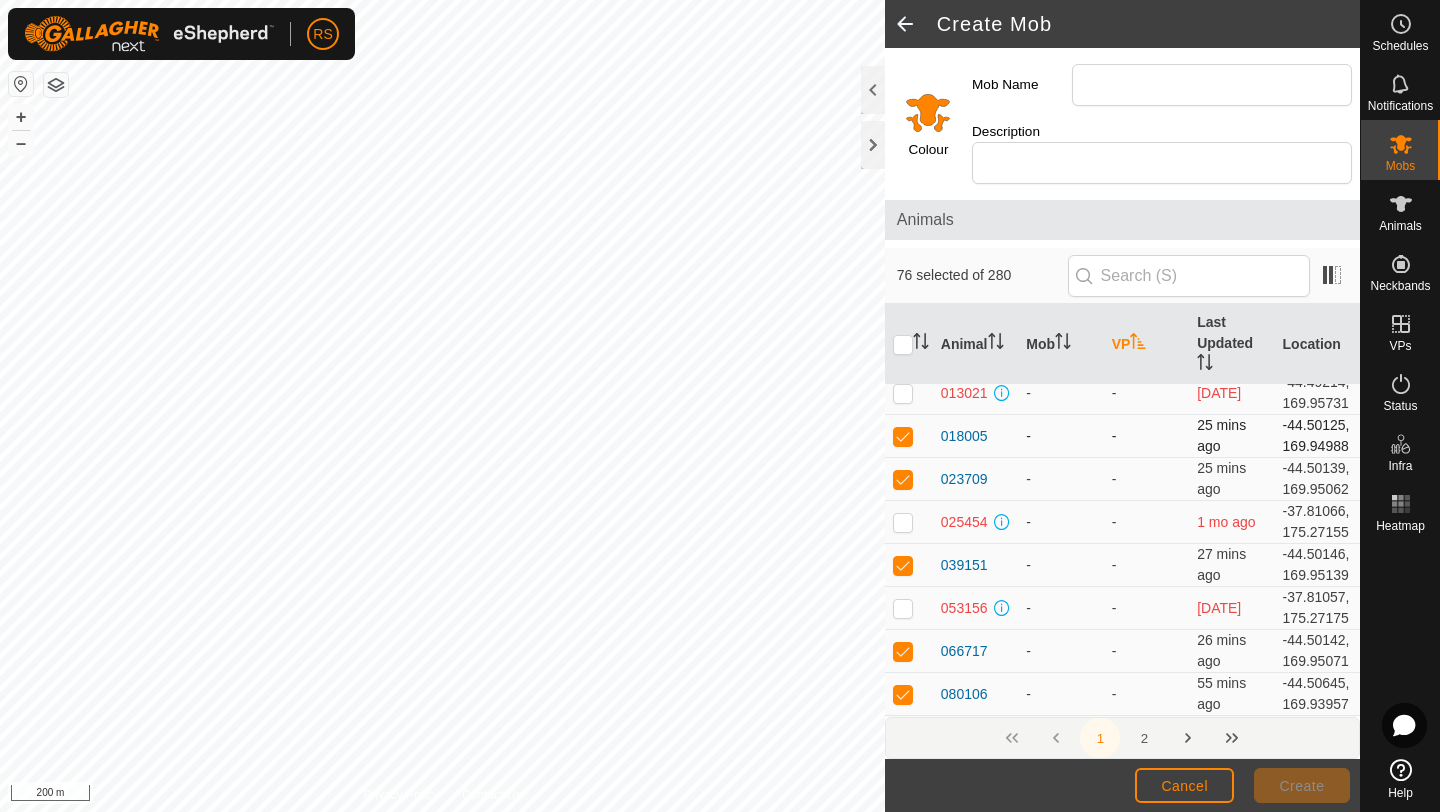 scroll, scrollTop: 0, scrollLeft: 0, axis: both 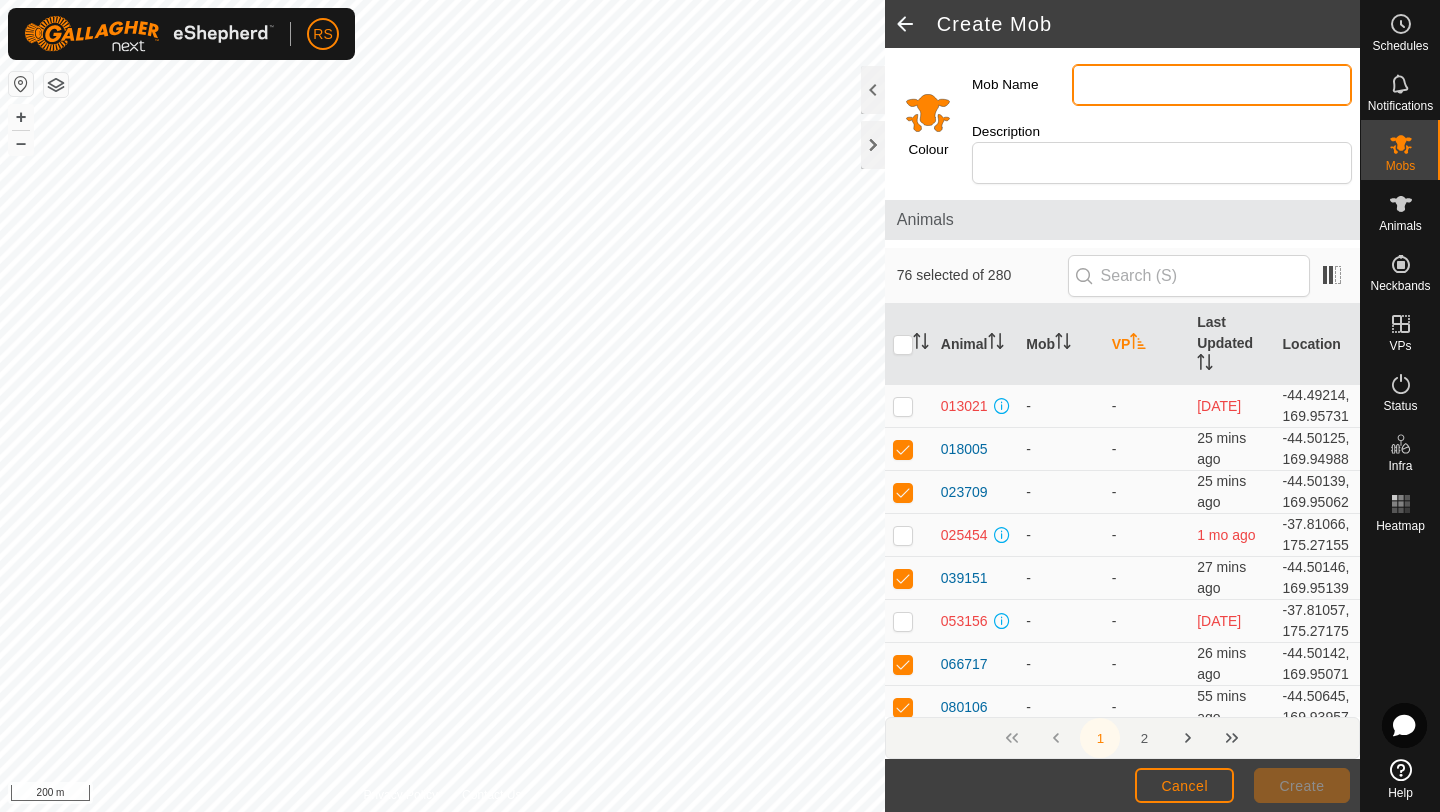 click on "Mob Name" at bounding box center [1212, 85] 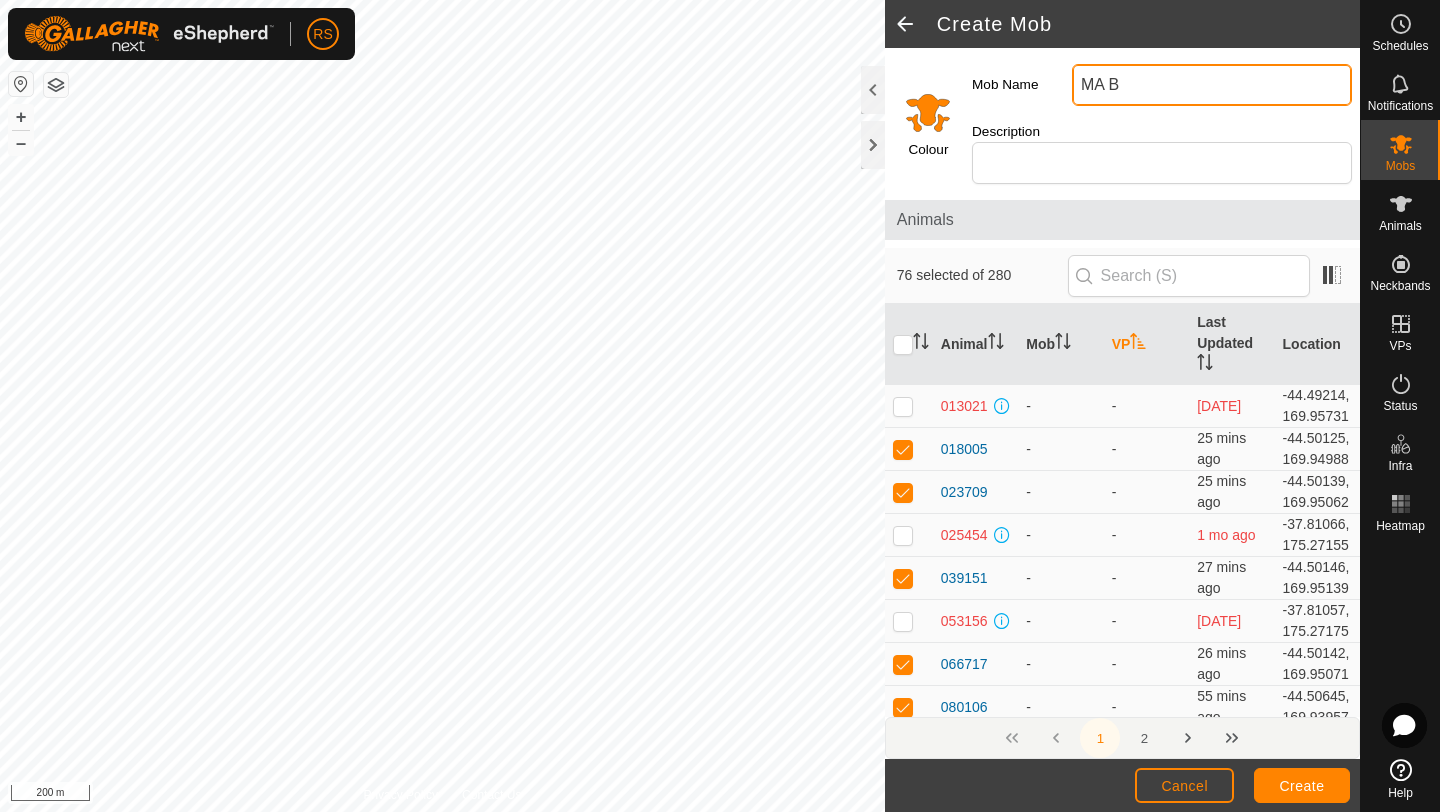 type on "MA B" 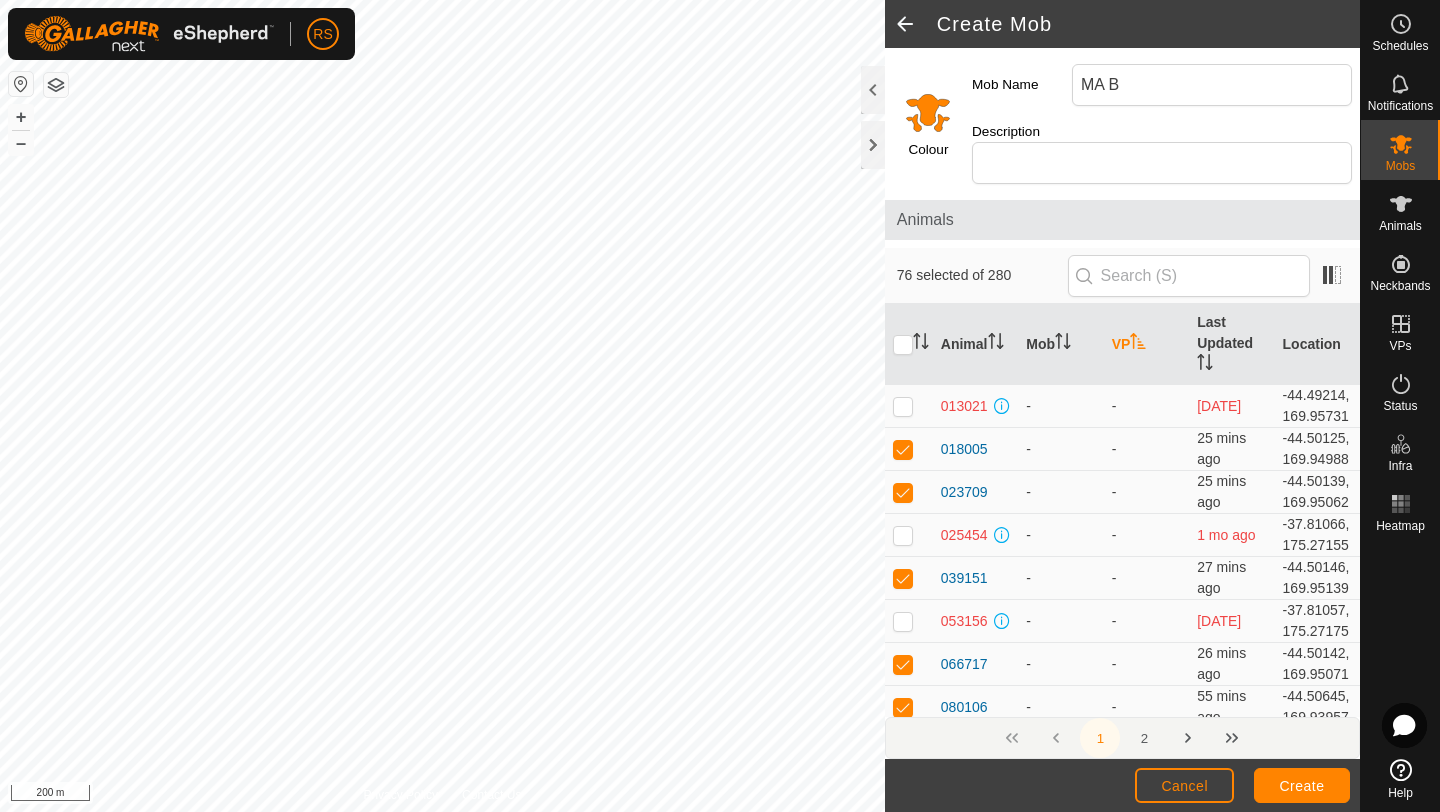 click 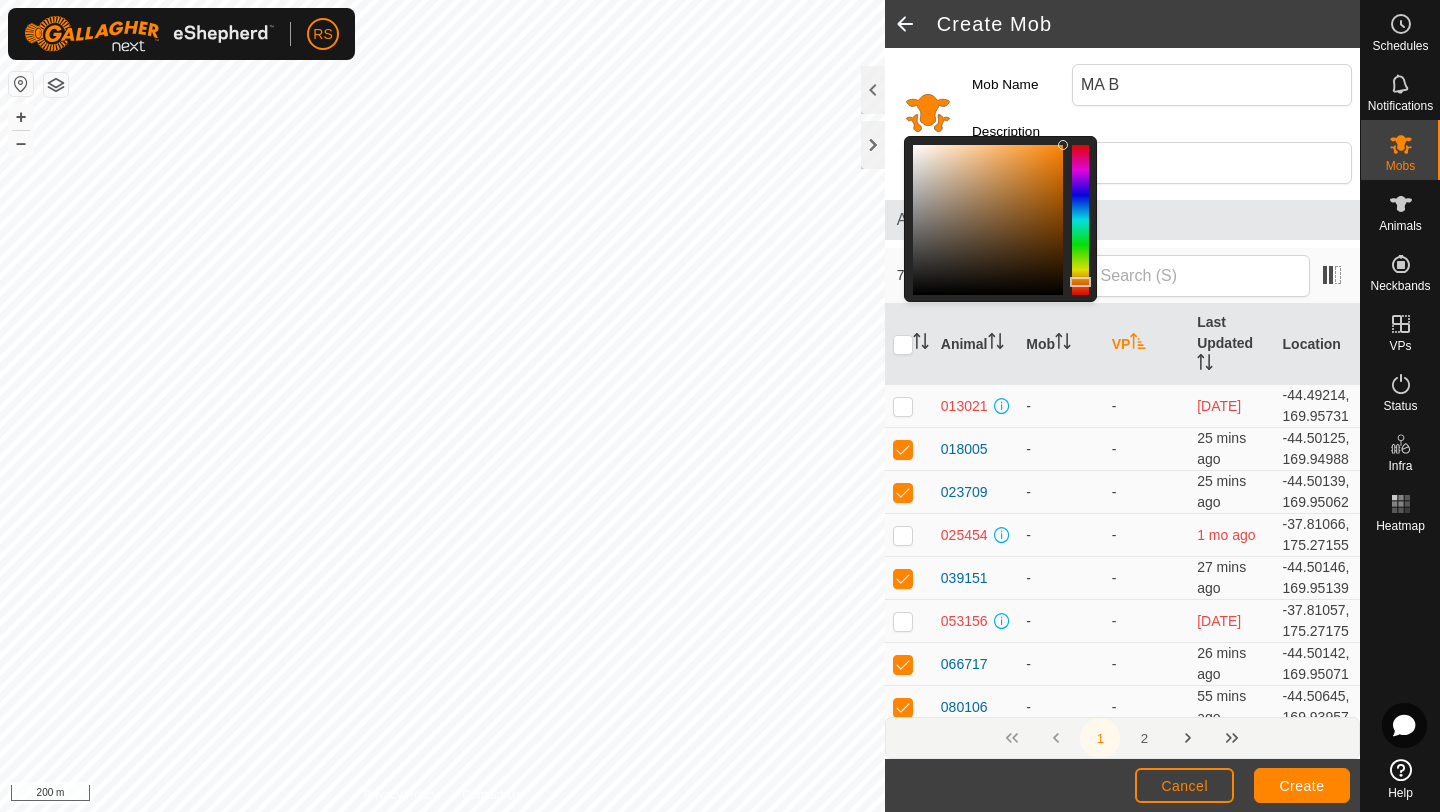 click 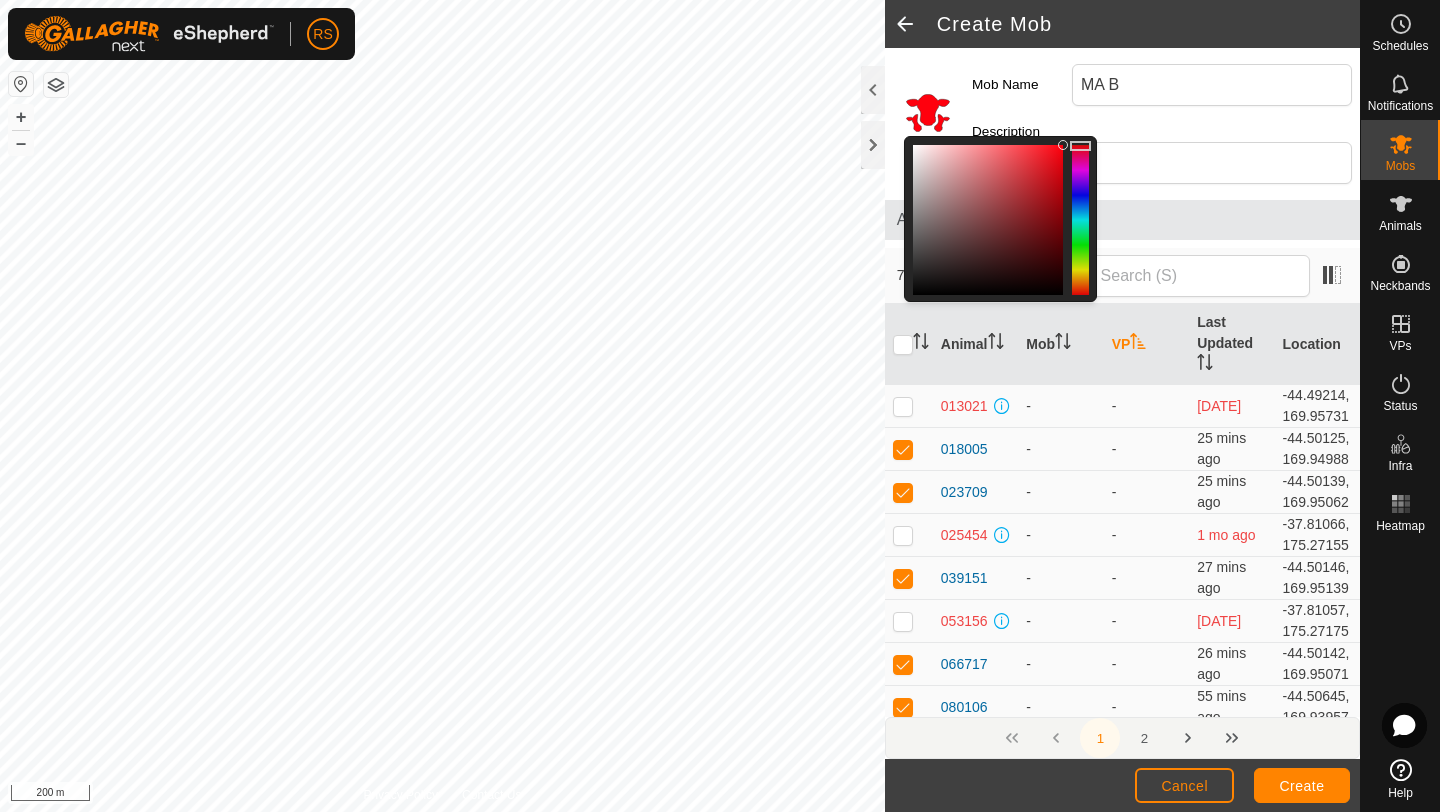 click on "Mob Name" 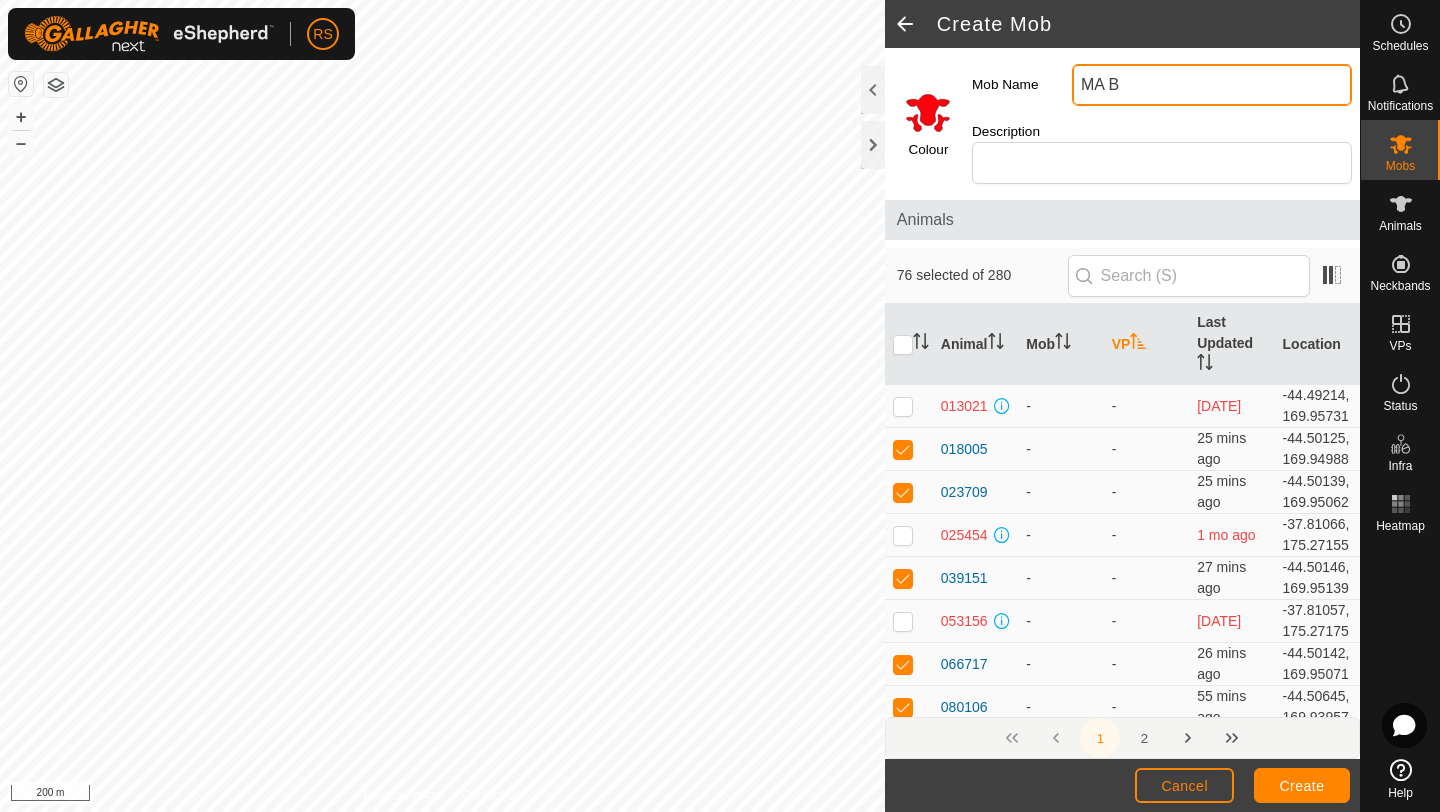 click on "MA B" at bounding box center [1212, 85] 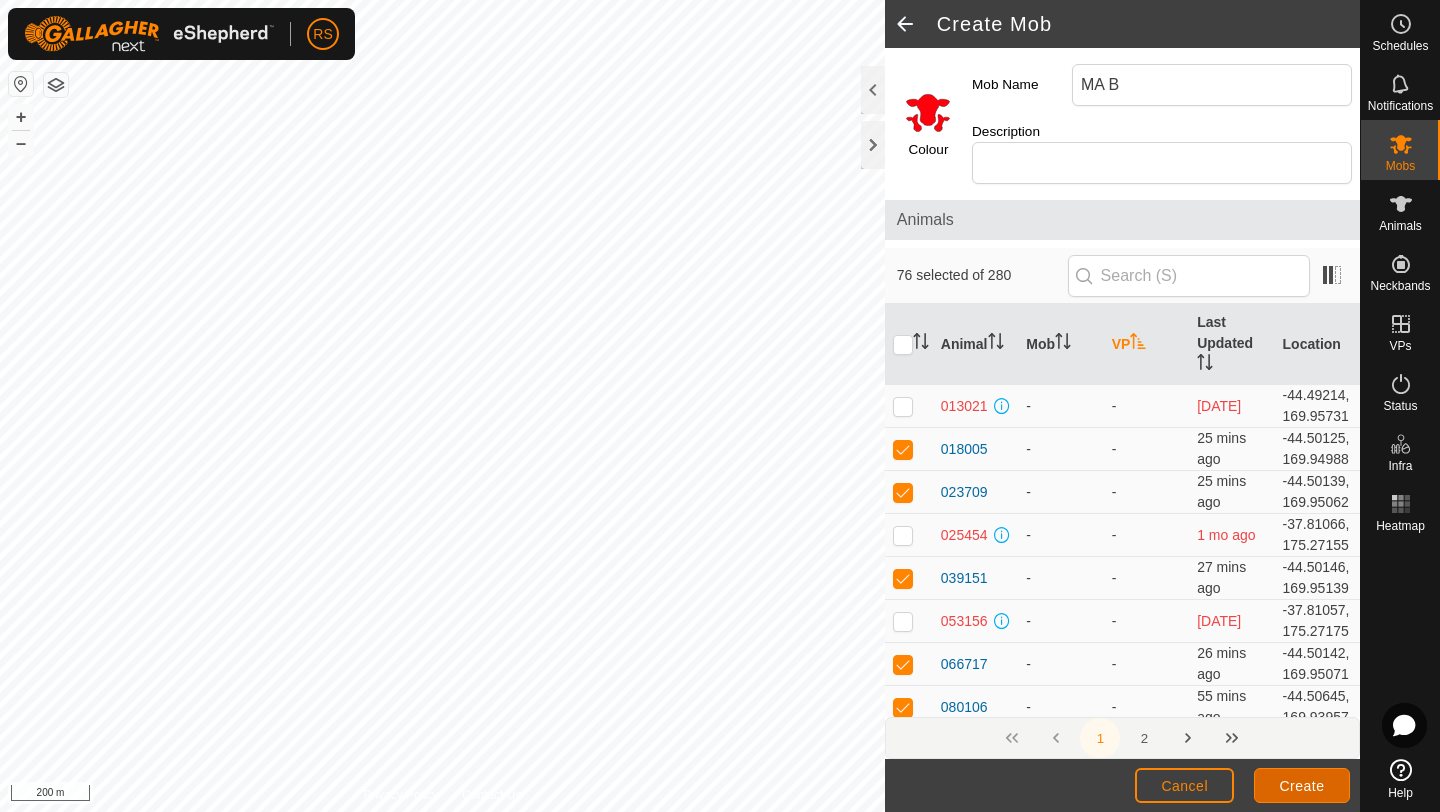 click on "Create" at bounding box center (1302, 786) 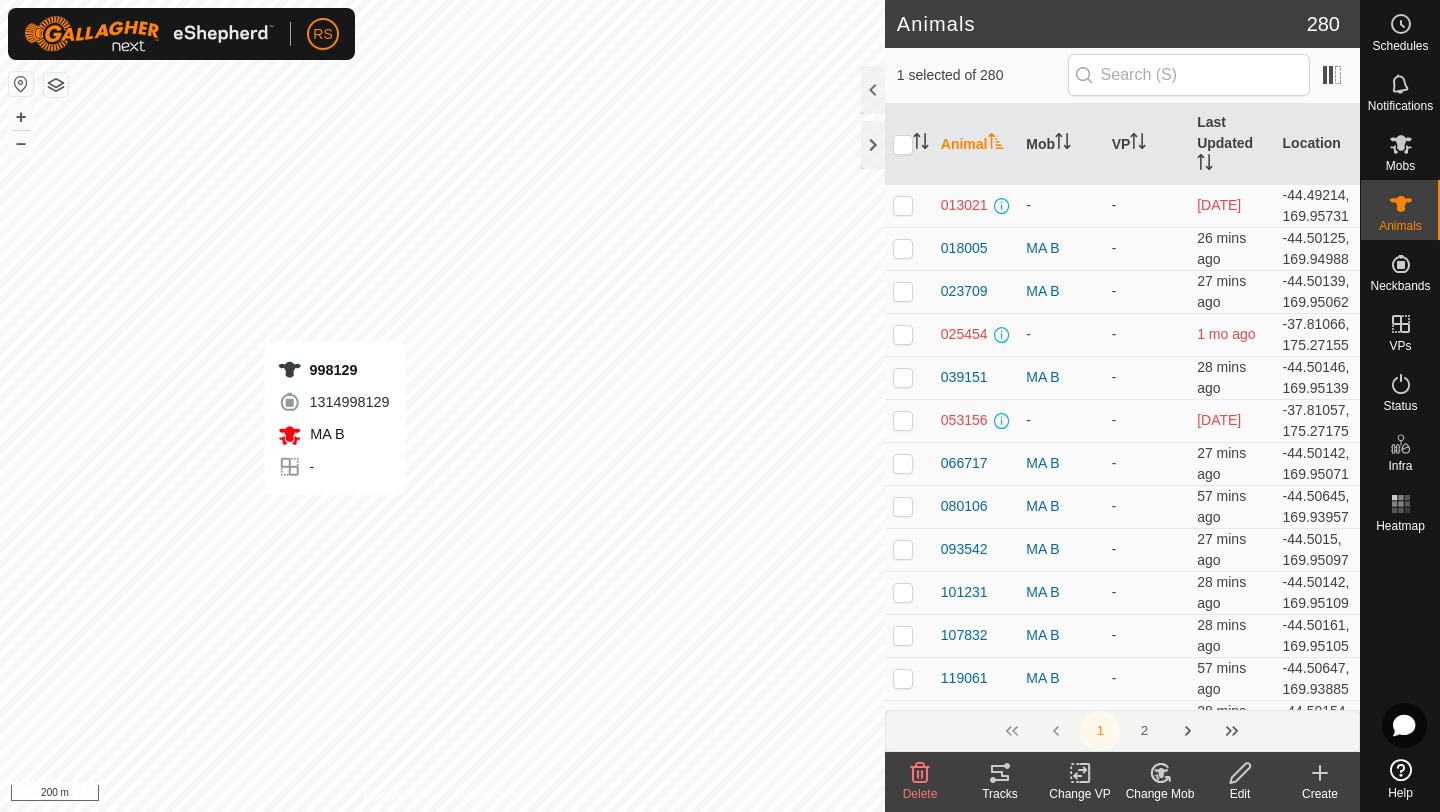 checkbox on "false" 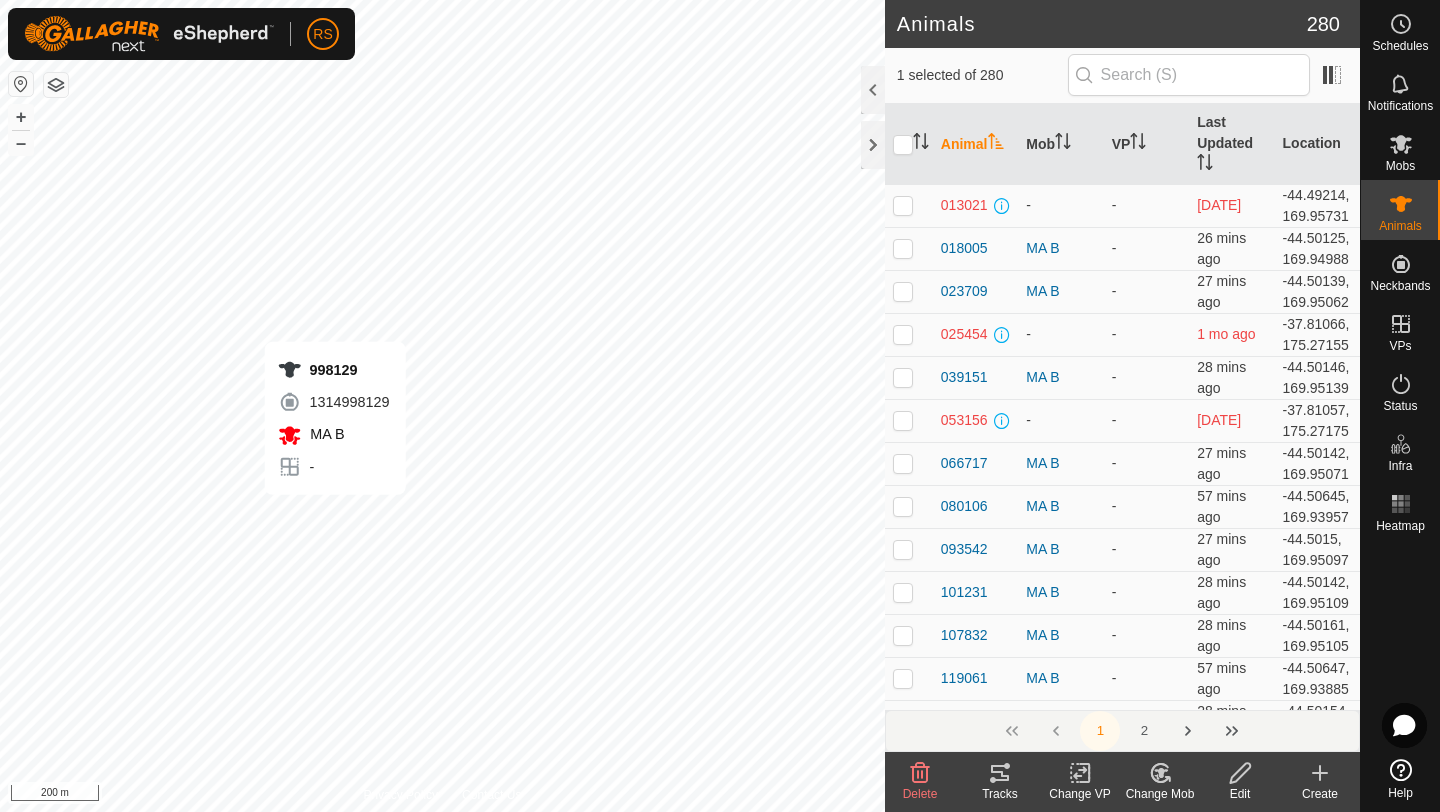 checkbox on "true" 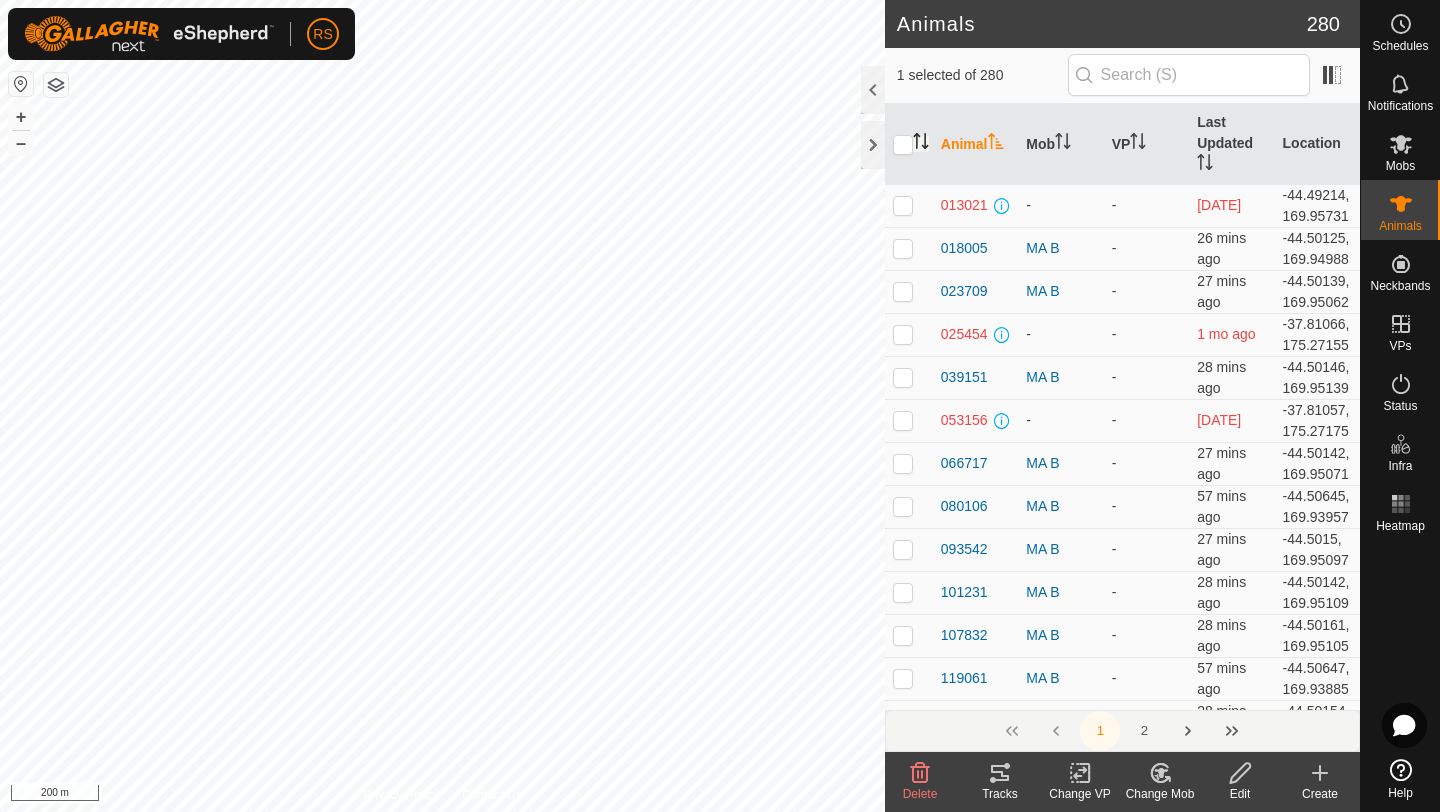 click 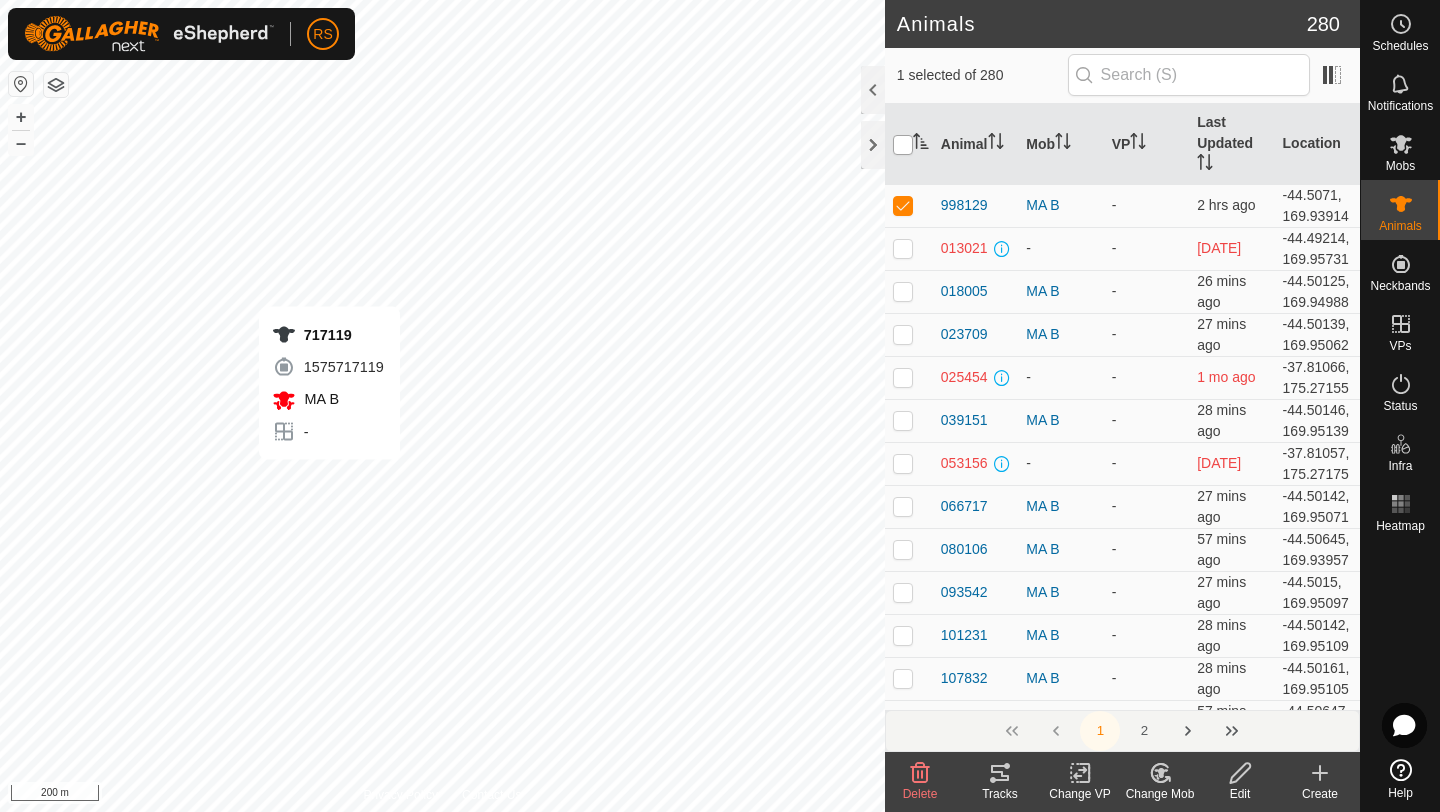 checkbox on "true" 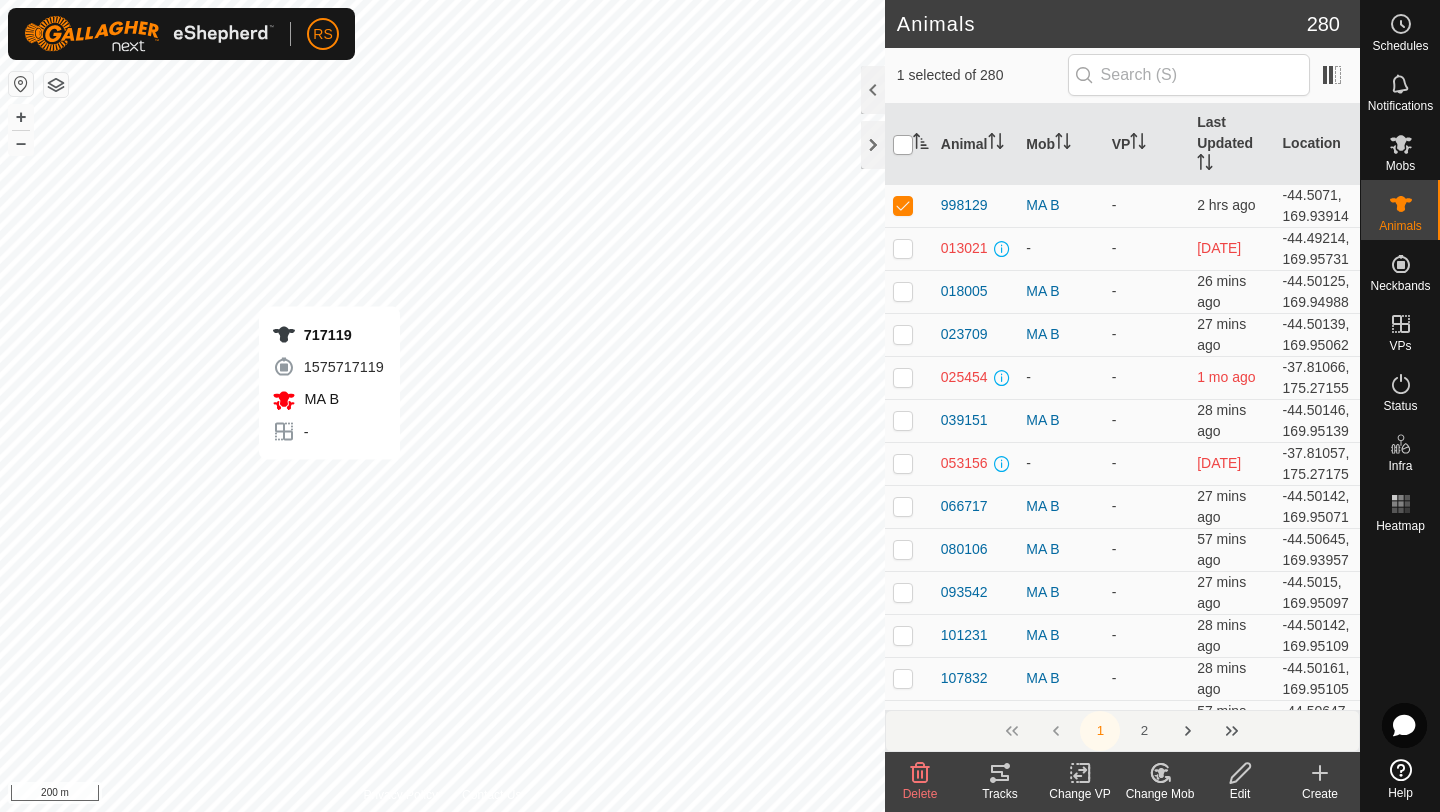 checkbox on "false" 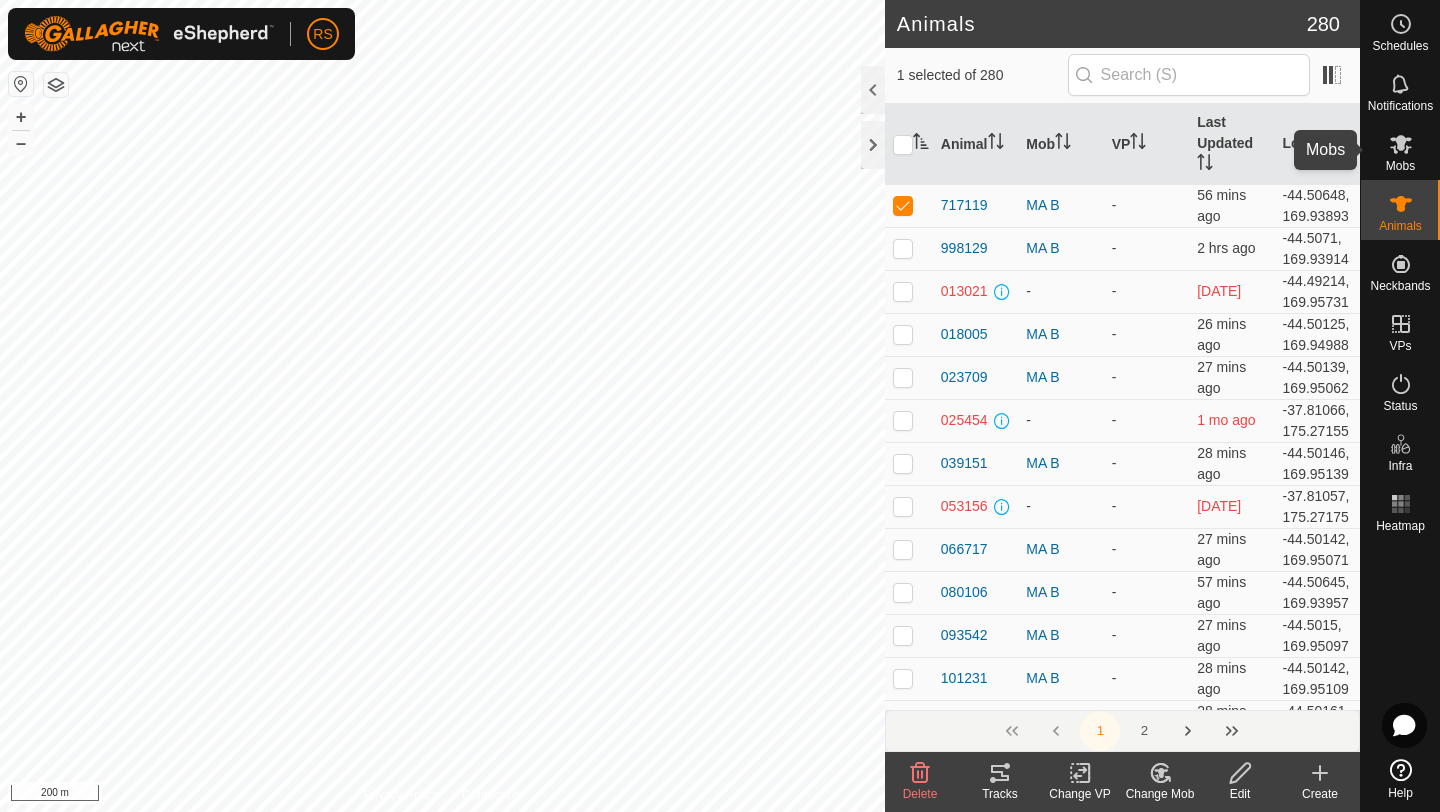 click on "Mobs" at bounding box center (1400, 150) 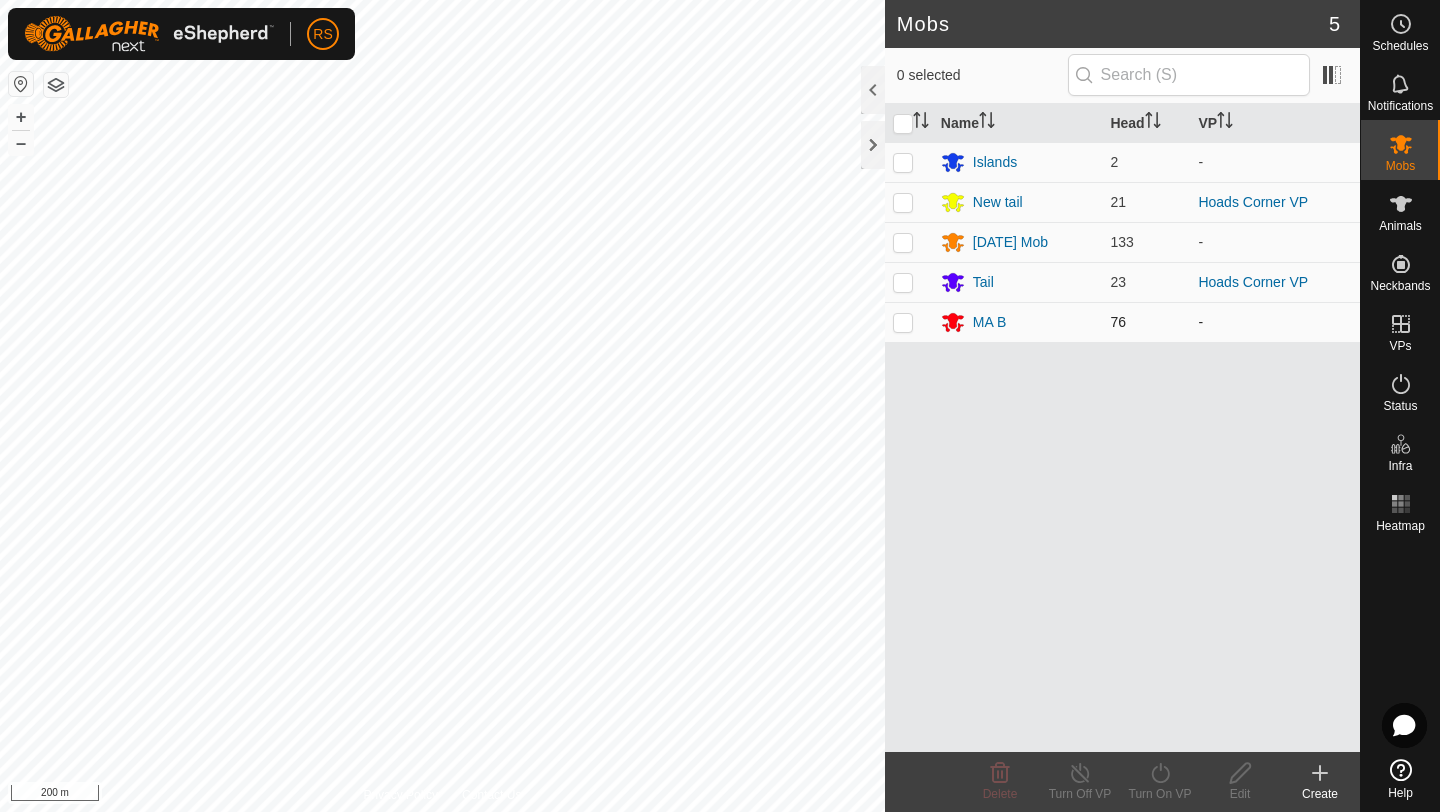 click at bounding box center (903, 322) 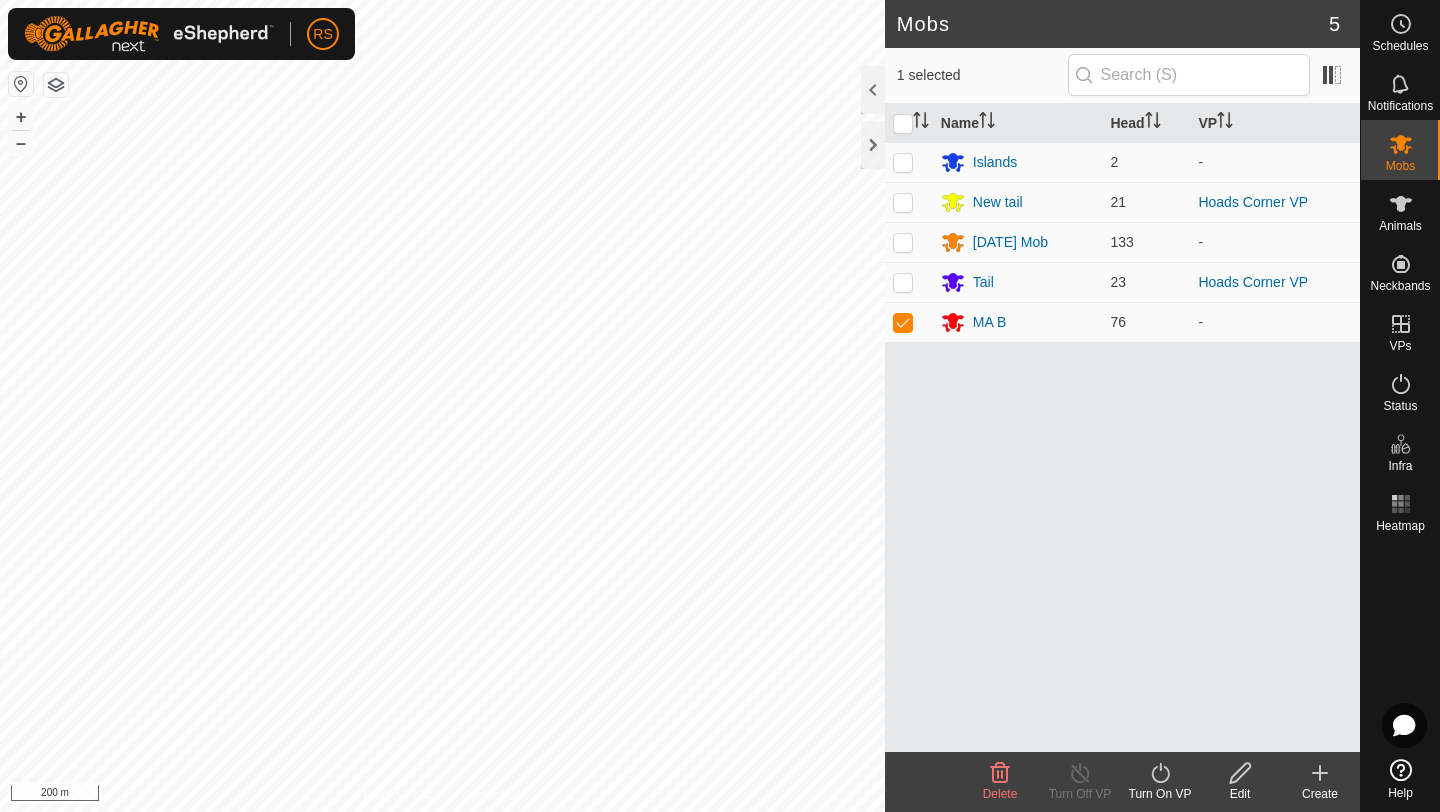 click 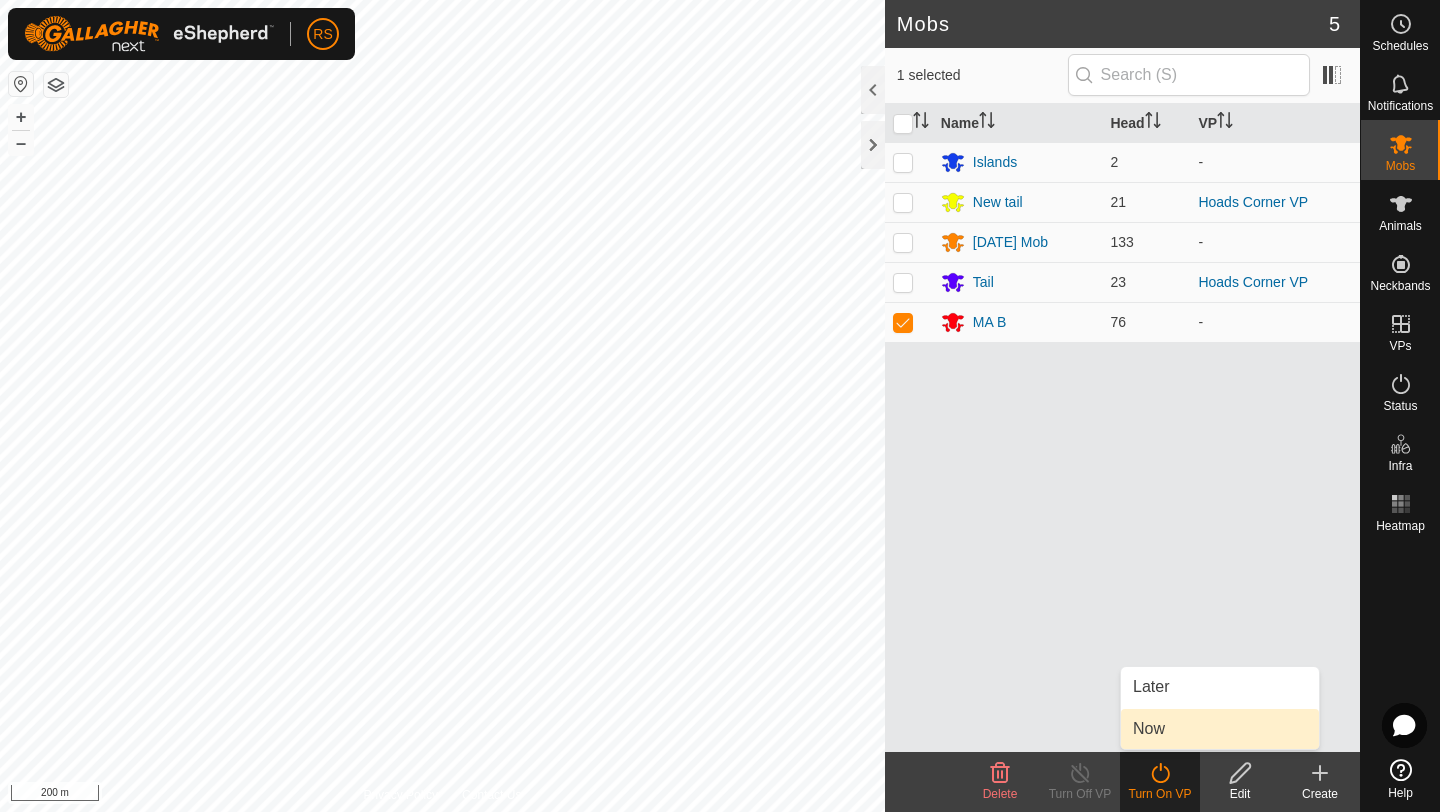 click on "Now" at bounding box center [1220, 729] 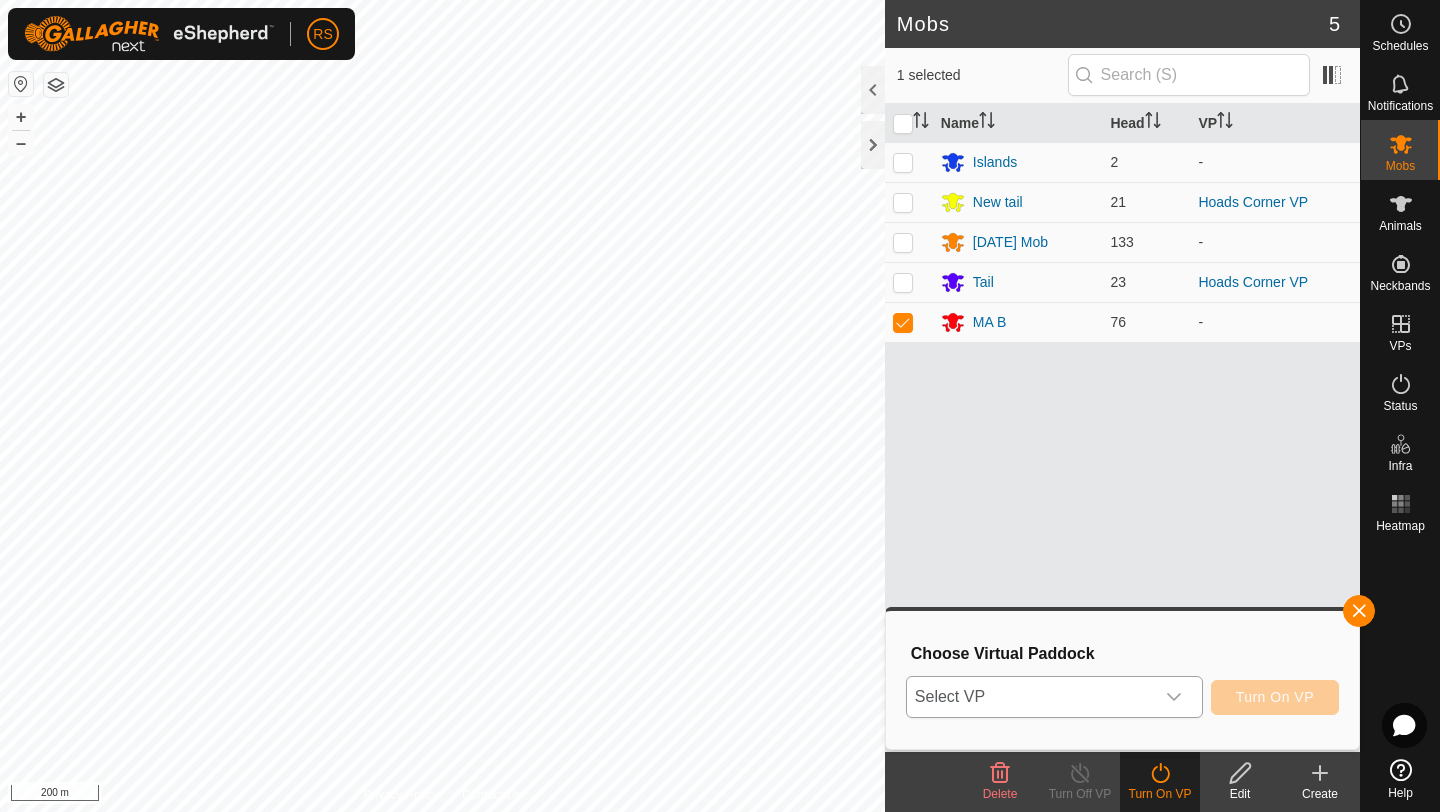 click on "Select VP" at bounding box center (1030, 697) 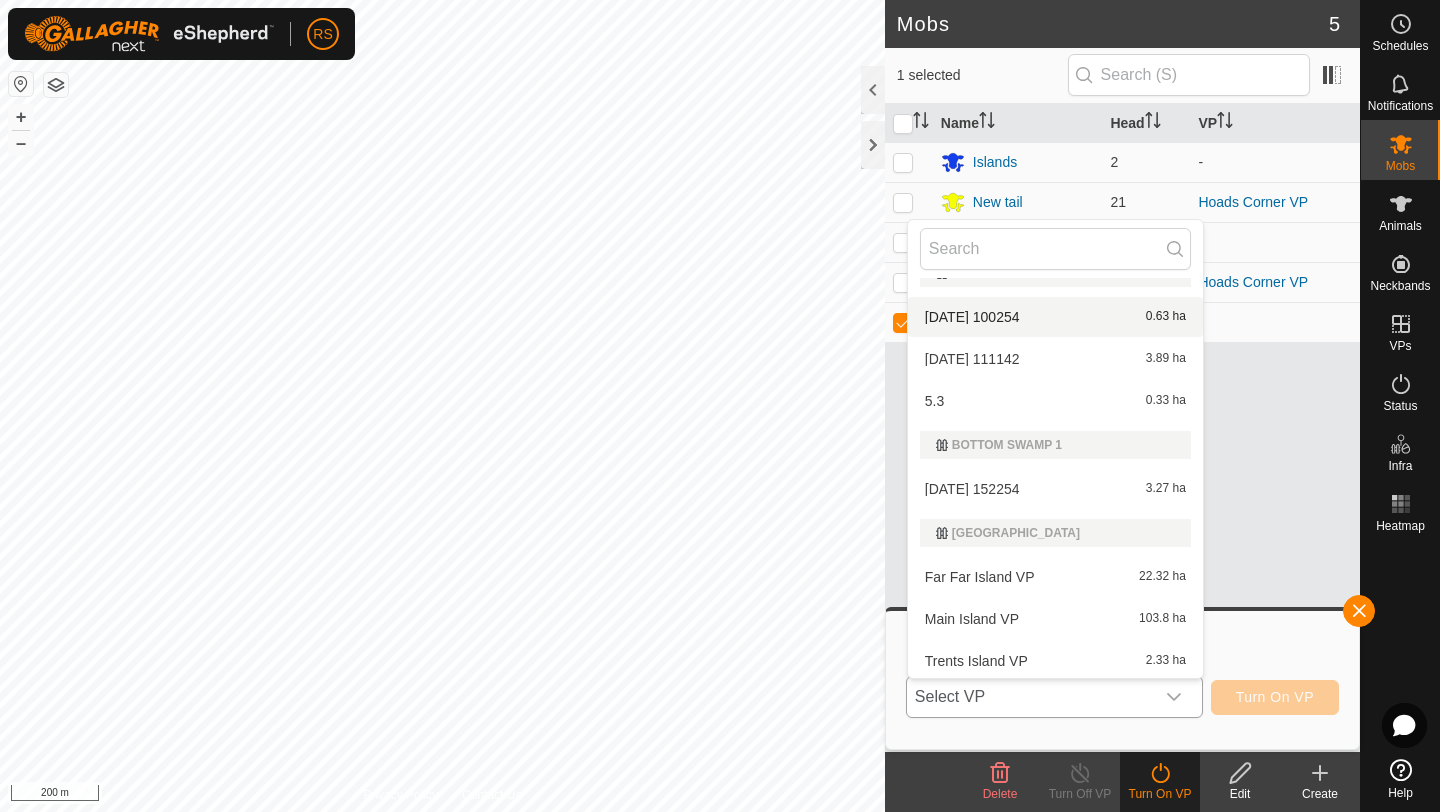 scroll, scrollTop: 334, scrollLeft: 0, axis: vertical 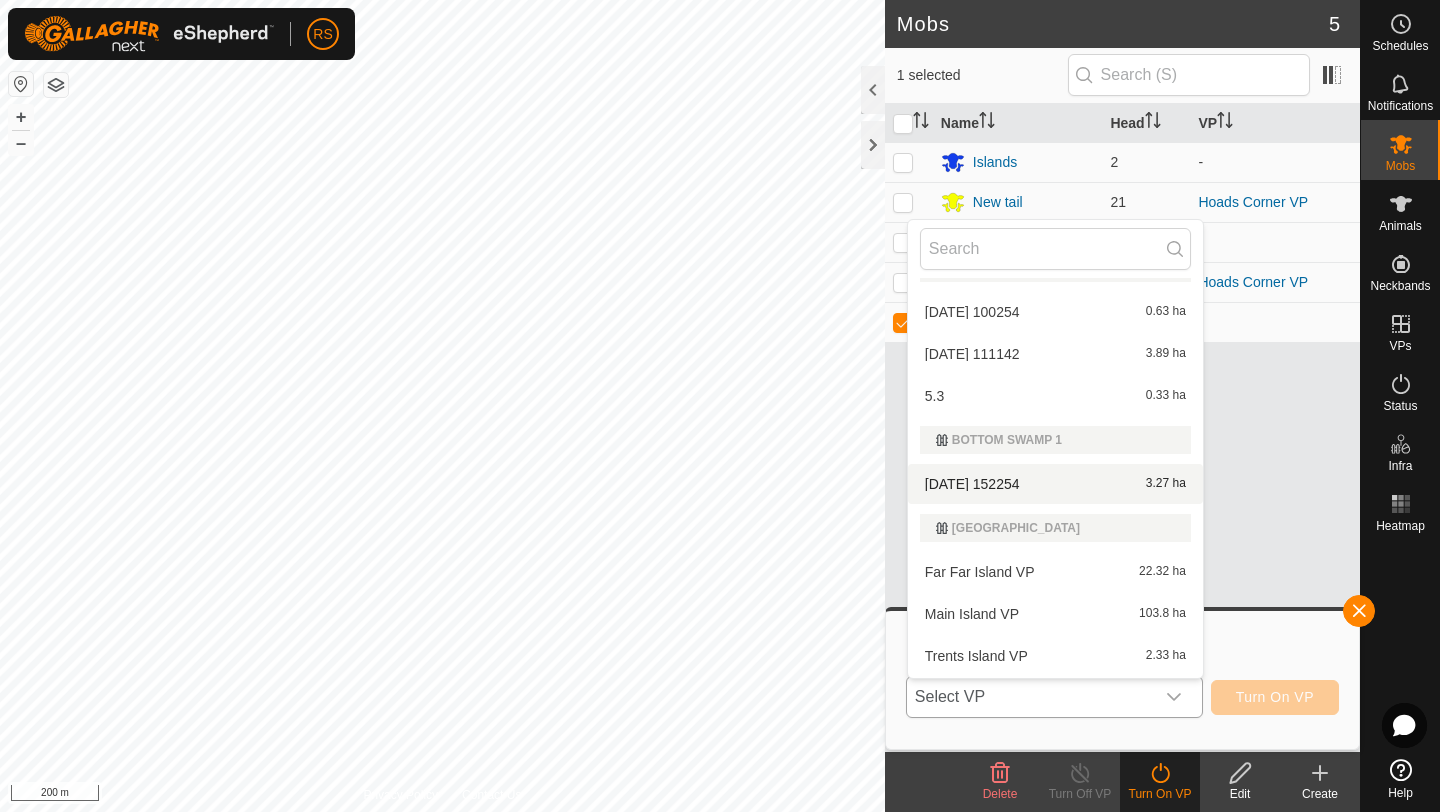 click on "[DATE] 152254  3.27 ha" at bounding box center [1055, 484] 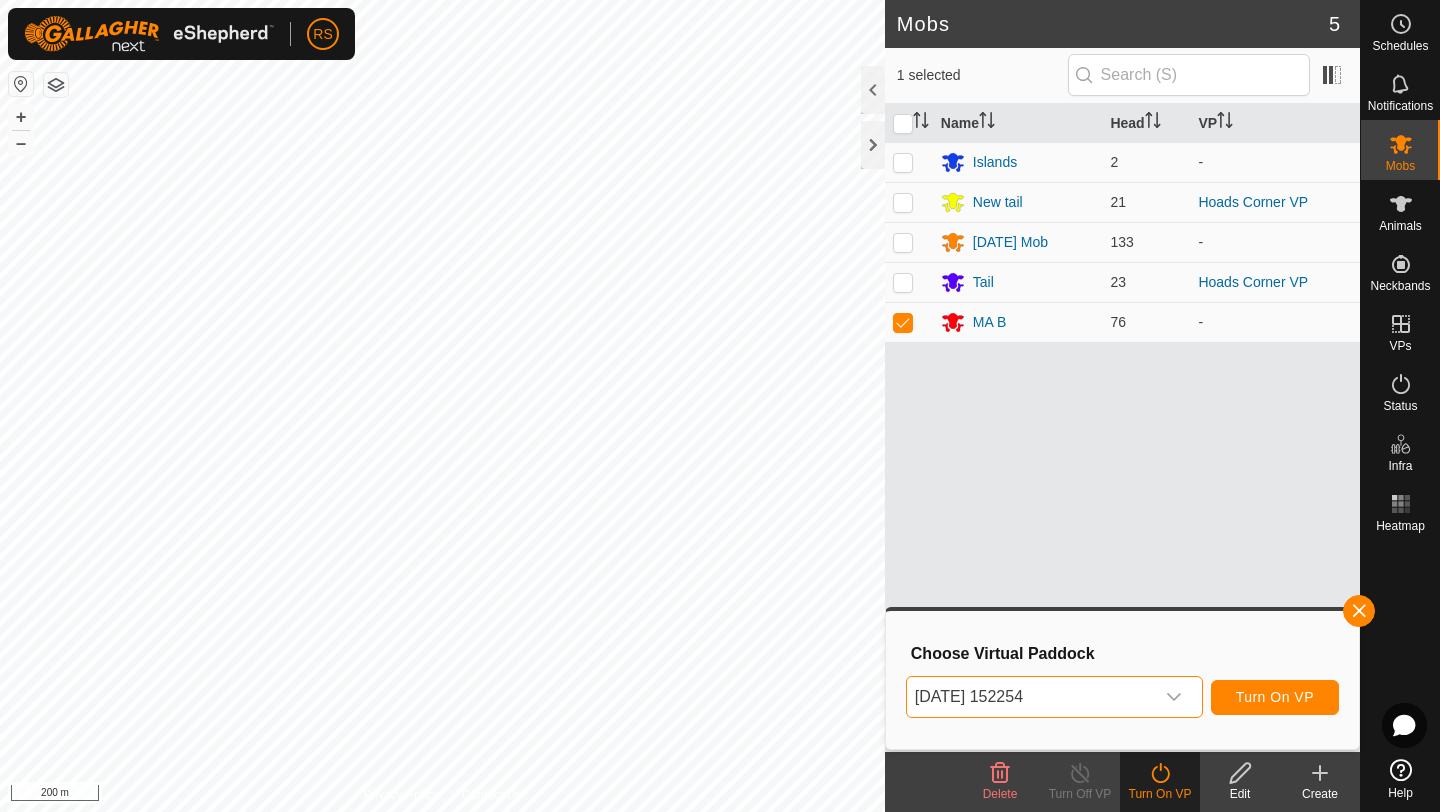 click on "Turn On VP" at bounding box center (1275, 697) 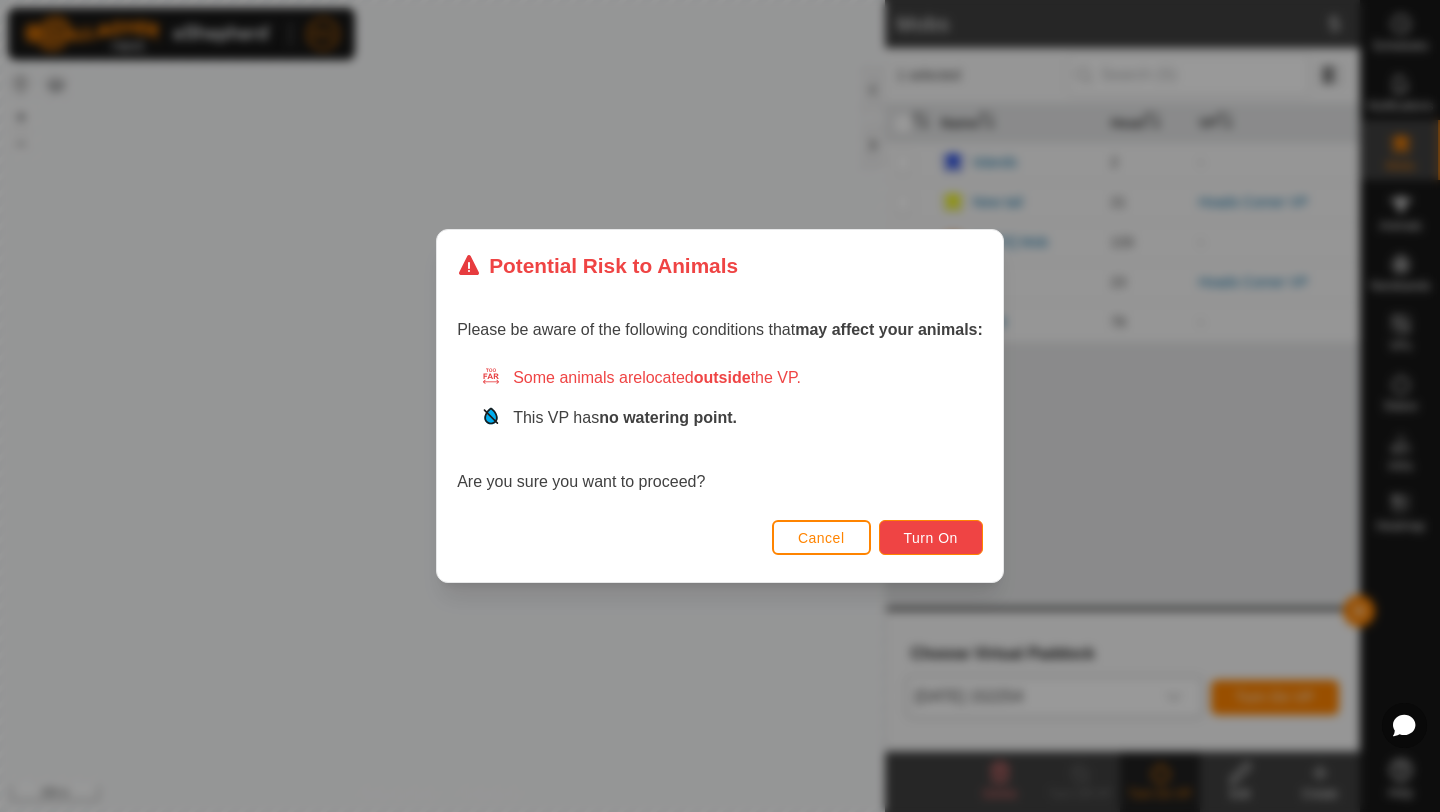 click on "Turn On" at bounding box center (931, 537) 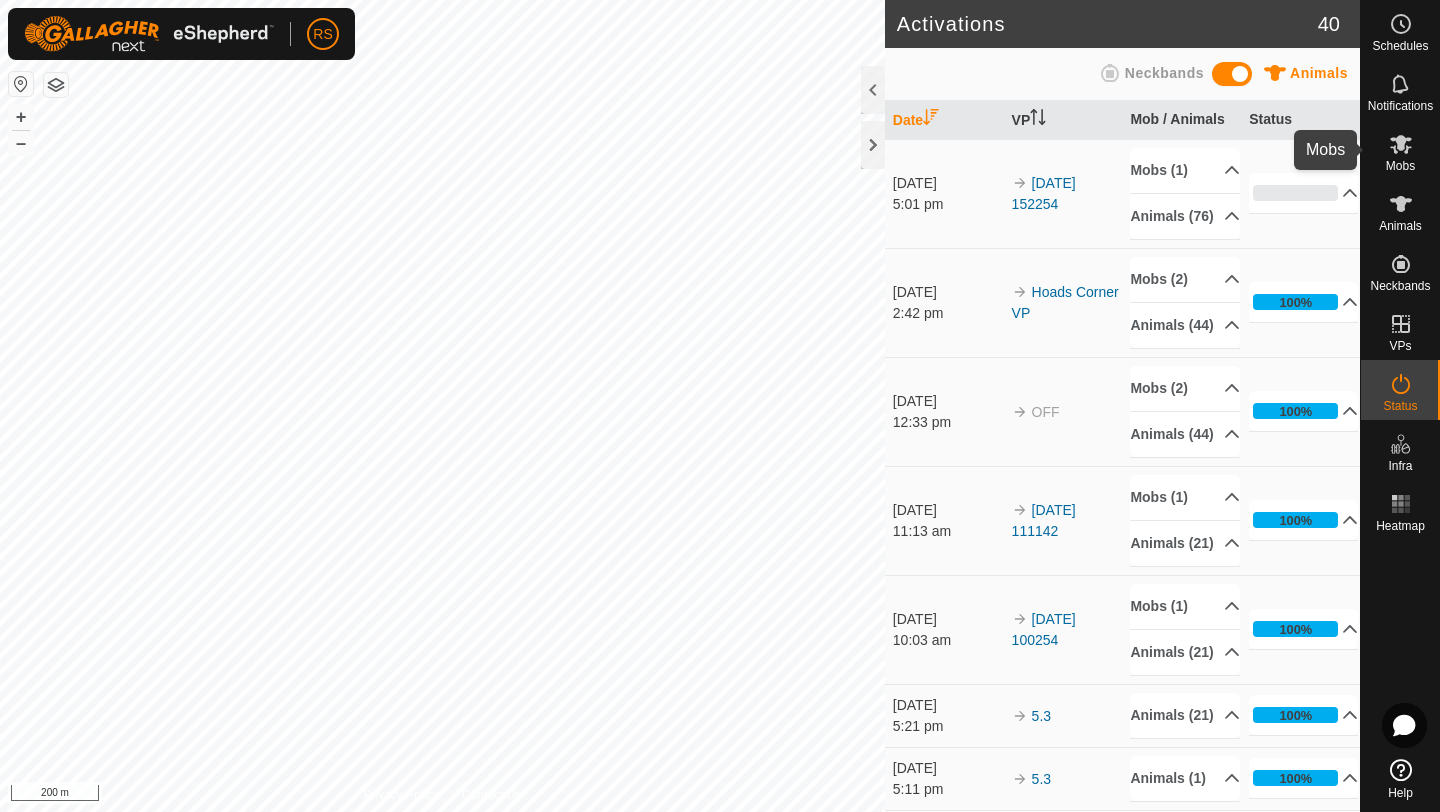 click 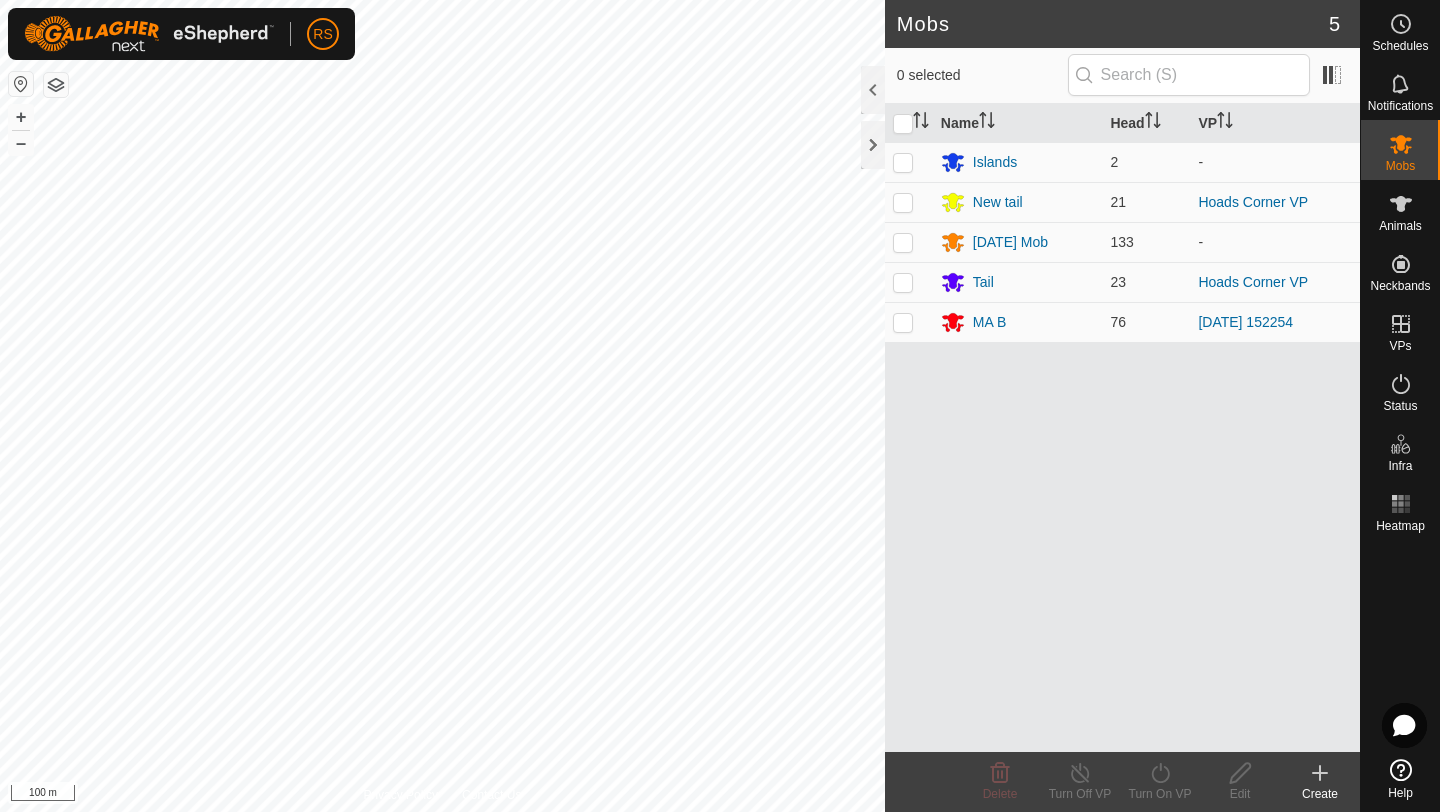 click on "RS Schedules Notifications Mobs Animals Neckbands VPs Status Infra Heatmap Help Mobs 5  0 selected   Name   Head   VP  Islands 2  -  New tail 21 Hoads Corner VP [DATE] Mob 133  -  Tail 23 Hoads Corner VP MA B 76 [DATE] 152254 Delete  Turn Off VP   Turn On VP   Edit   Create  Privacy Policy Contact Us
880152
4195880152
MA B
- + – ⇧ i 100 m" at bounding box center (720, 406) 